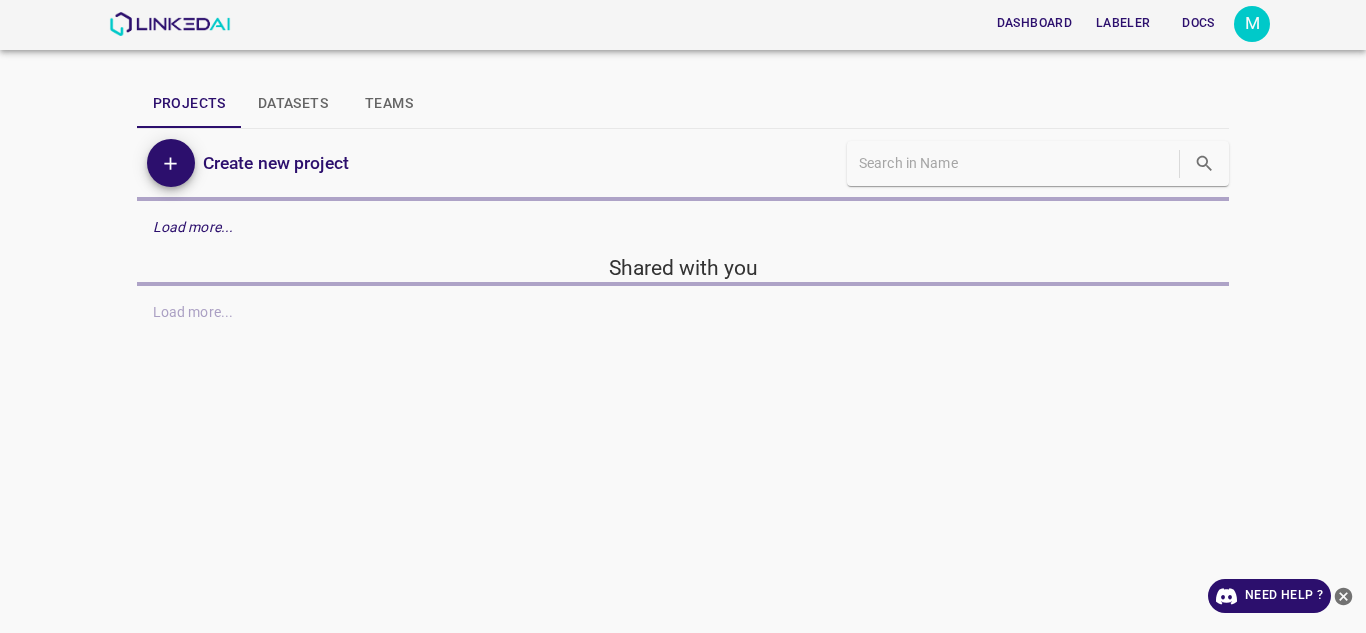 scroll, scrollTop: 0, scrollLeft: 0, axis: both 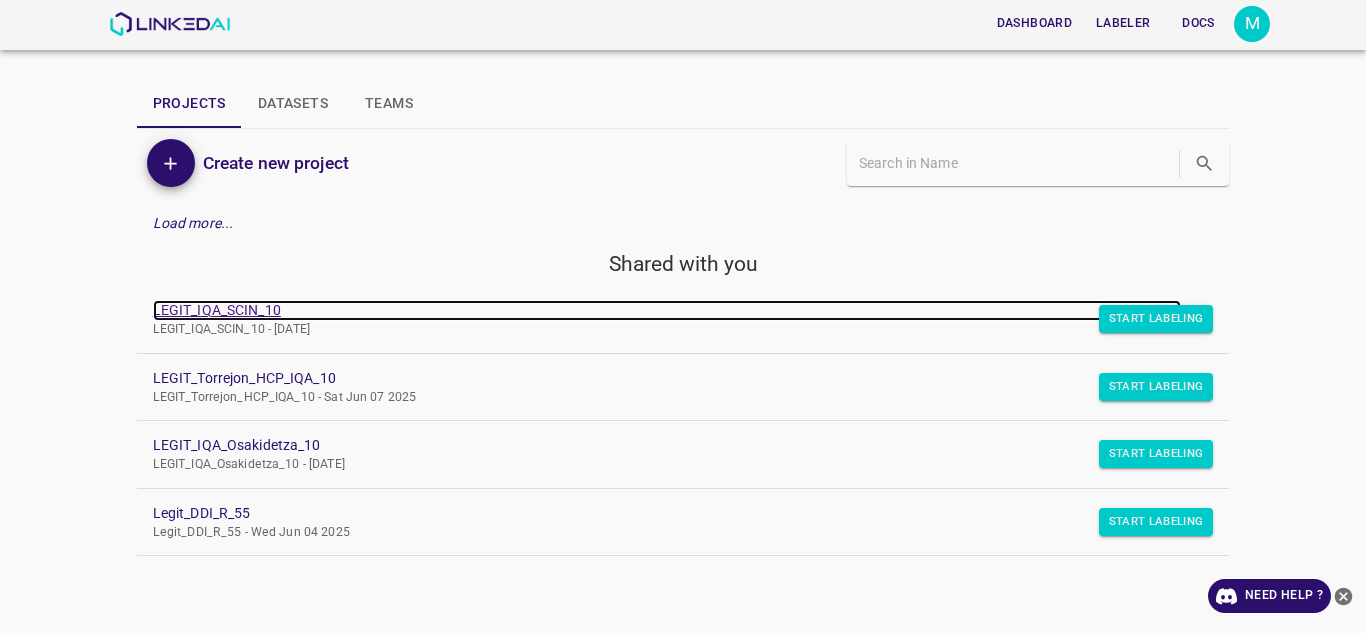 click on "LEGIT_IQA_SCIN_10" at bounding box center [667, 310] 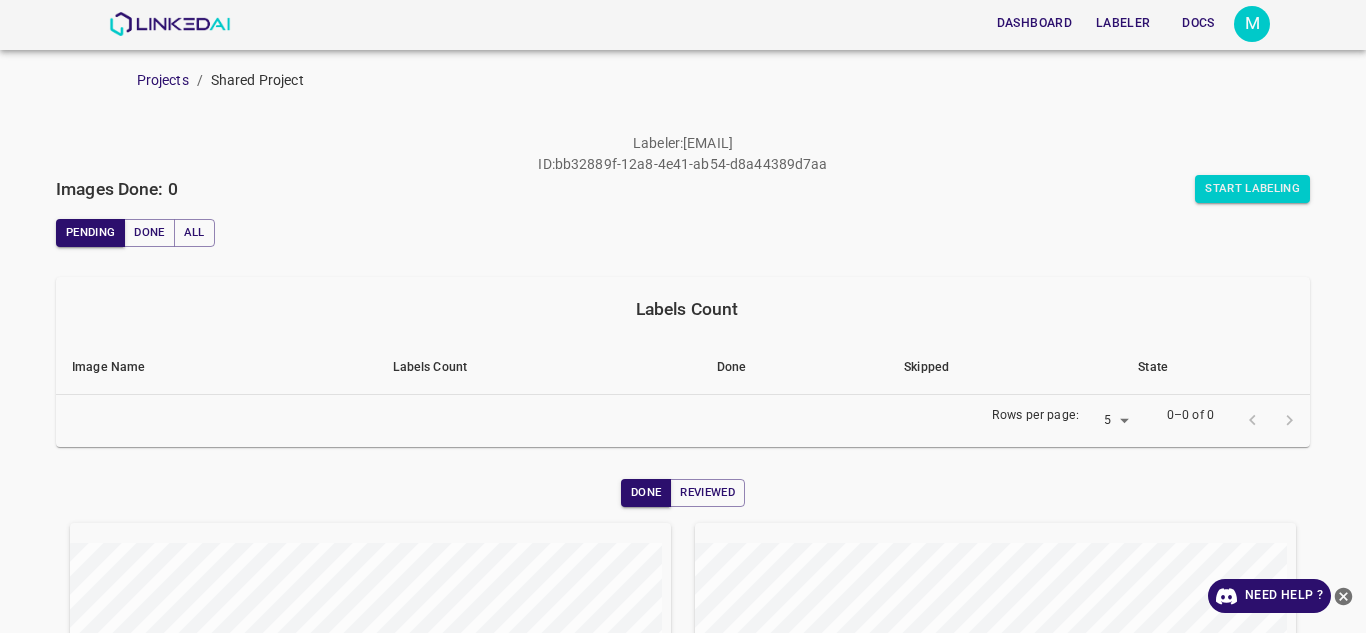 scroll, scrollTop: 0, scrollLeft: 0, axis: both 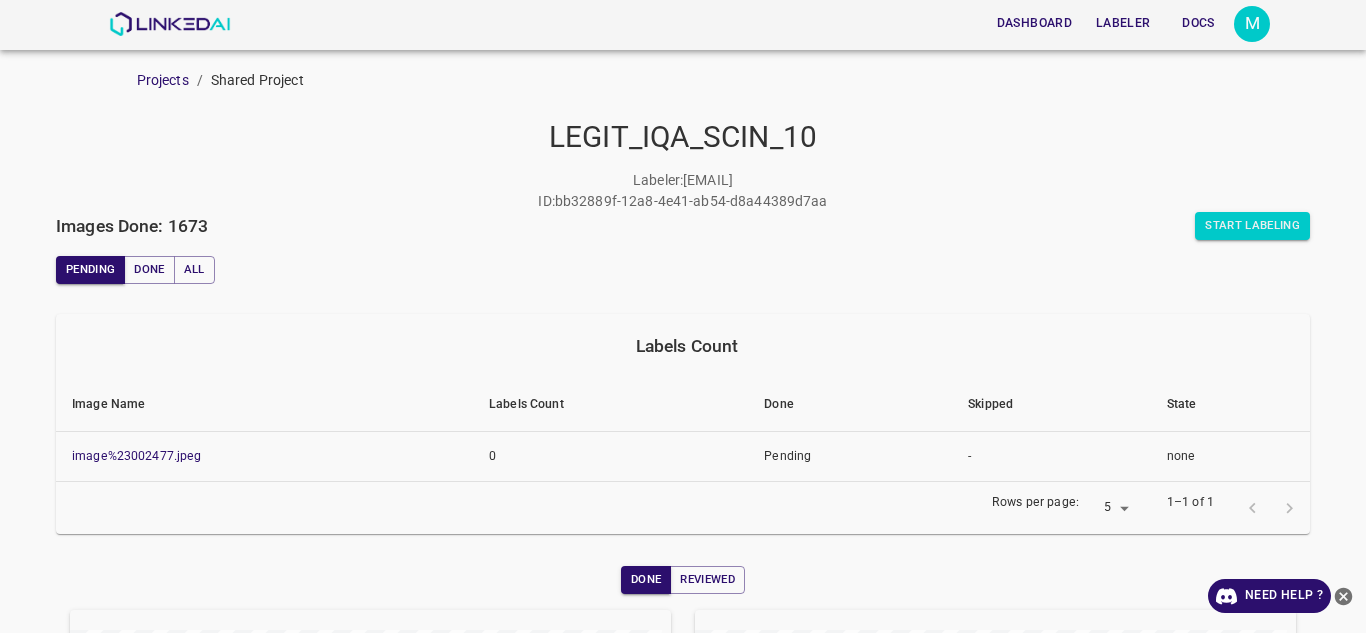 click on "M" at bounding box center (1252, 24) 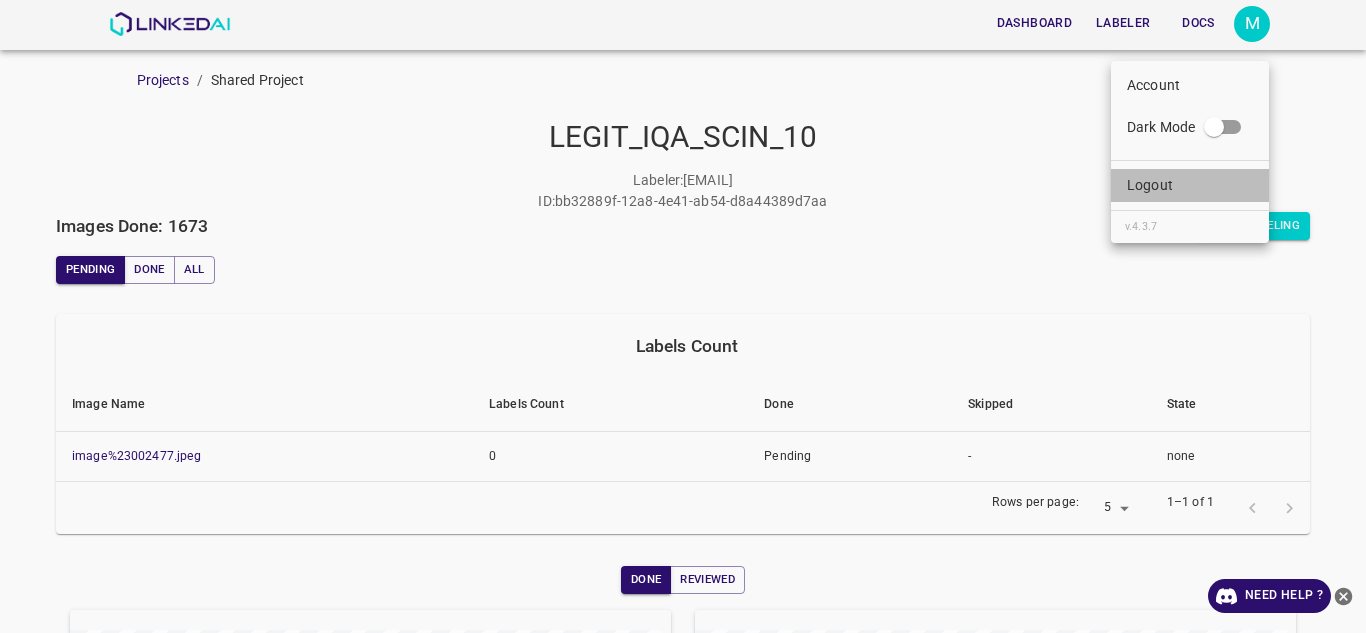 click on "Logout" at bounding box center [1150, 185] 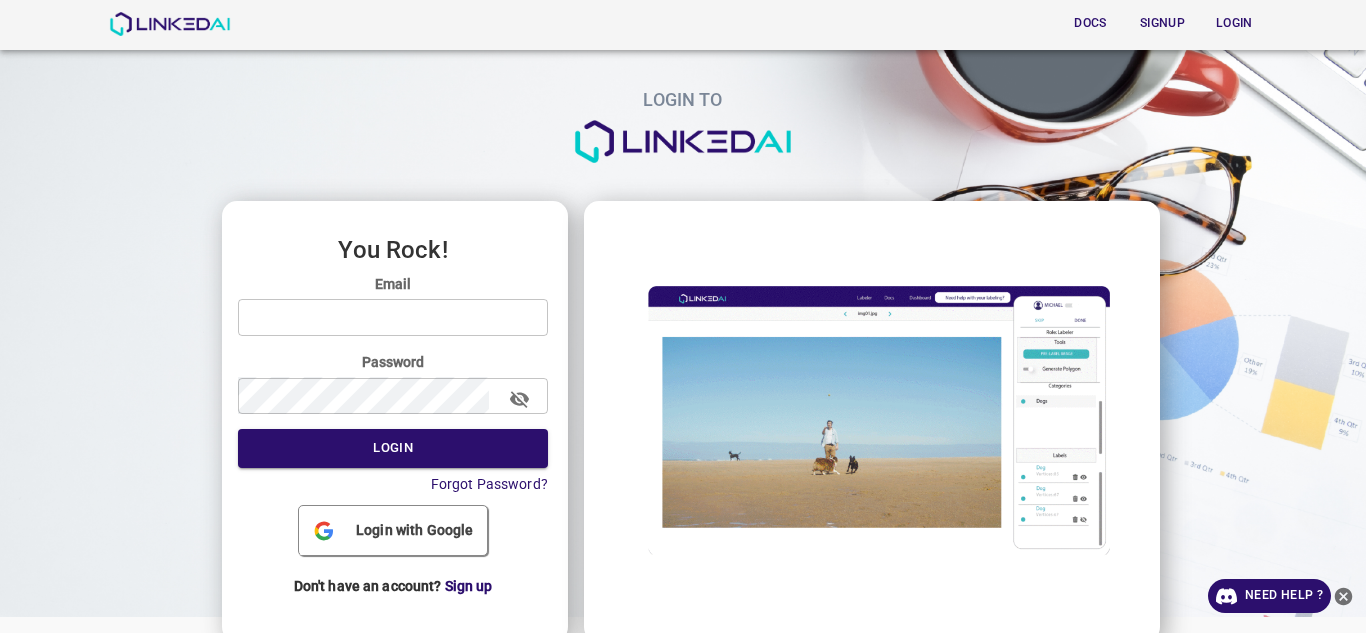 scroll, scrollTop: 0, scrollLeft: 0, axis: both 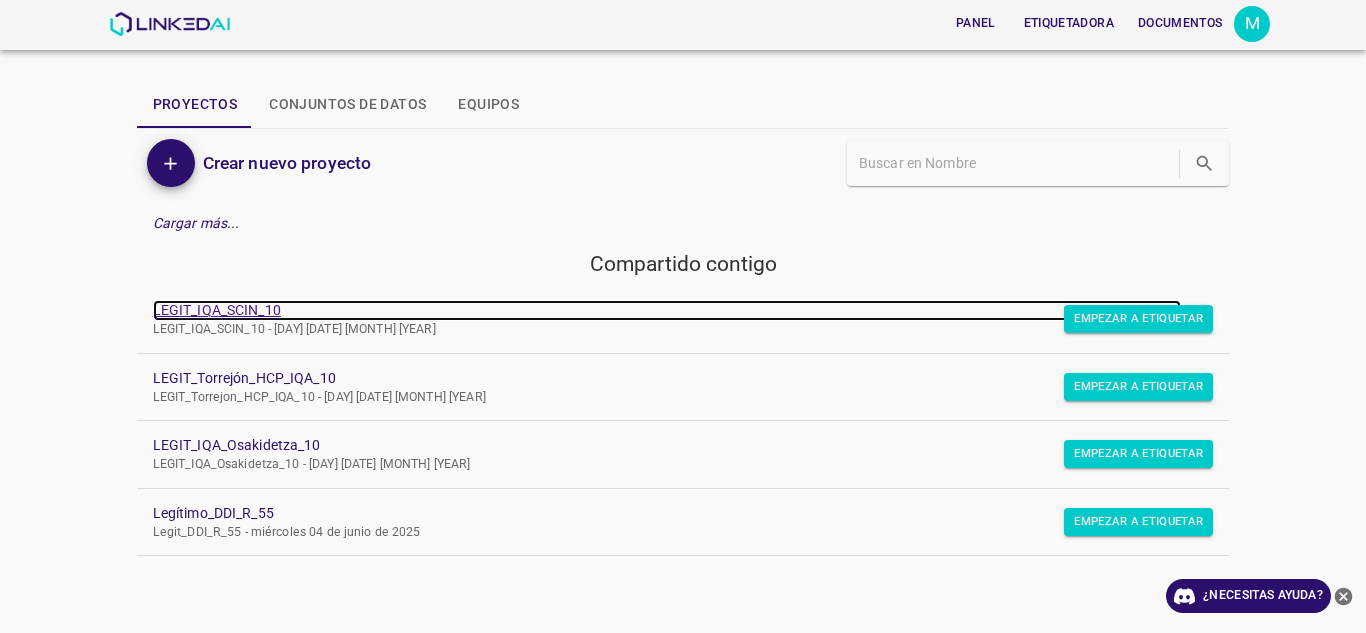 click on "LEGIT_IQA_SCIN_10" at bounding box center [217, 310] 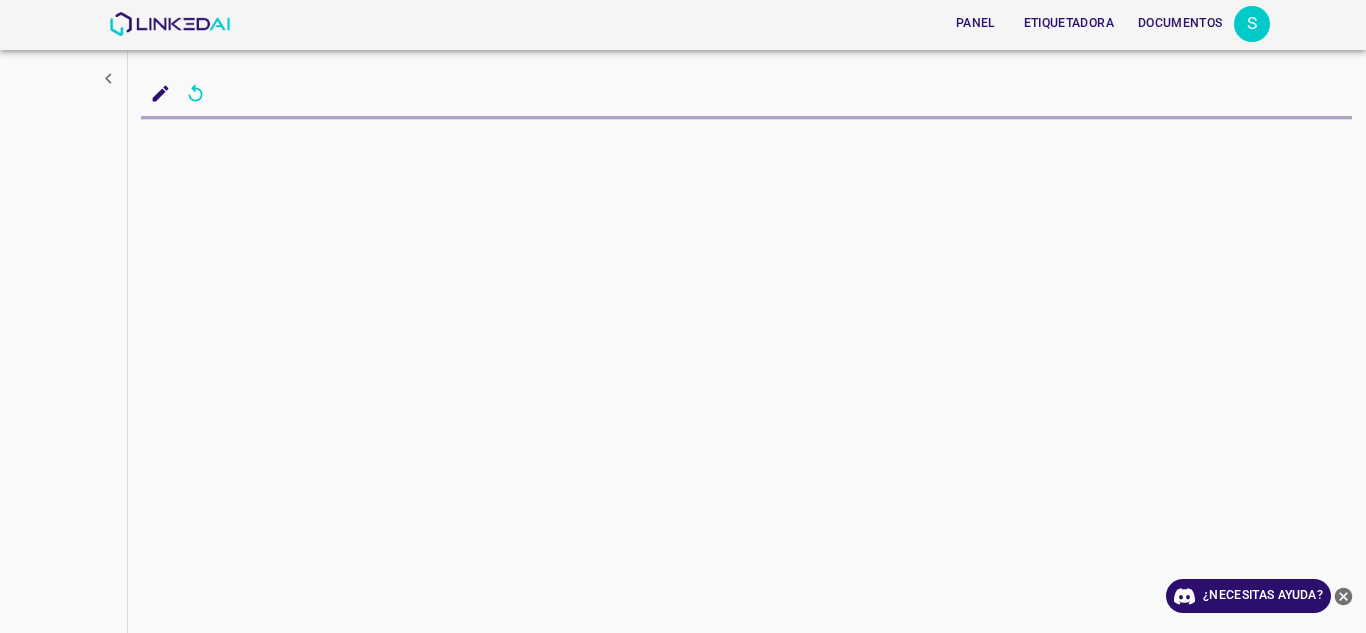 scroll, scrollTop: 0, scrollLeft: 0, axis: both 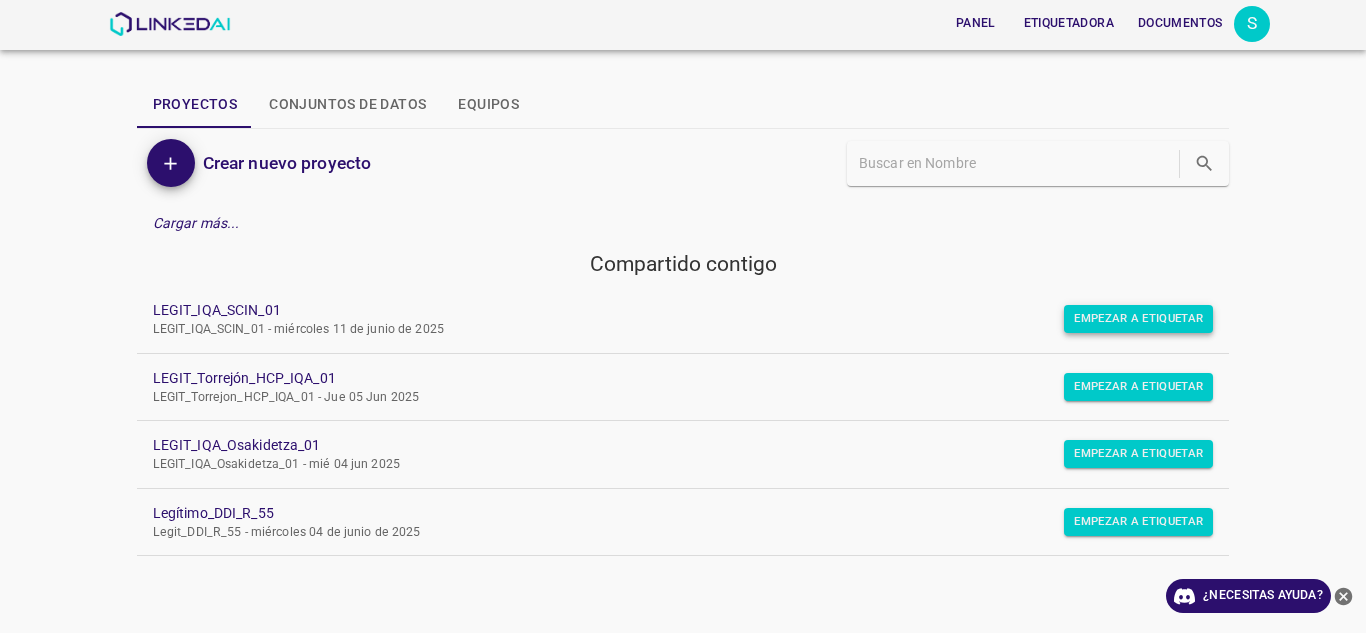 click on "Empezar a etiquetar" at bounding box center (1138, 318) 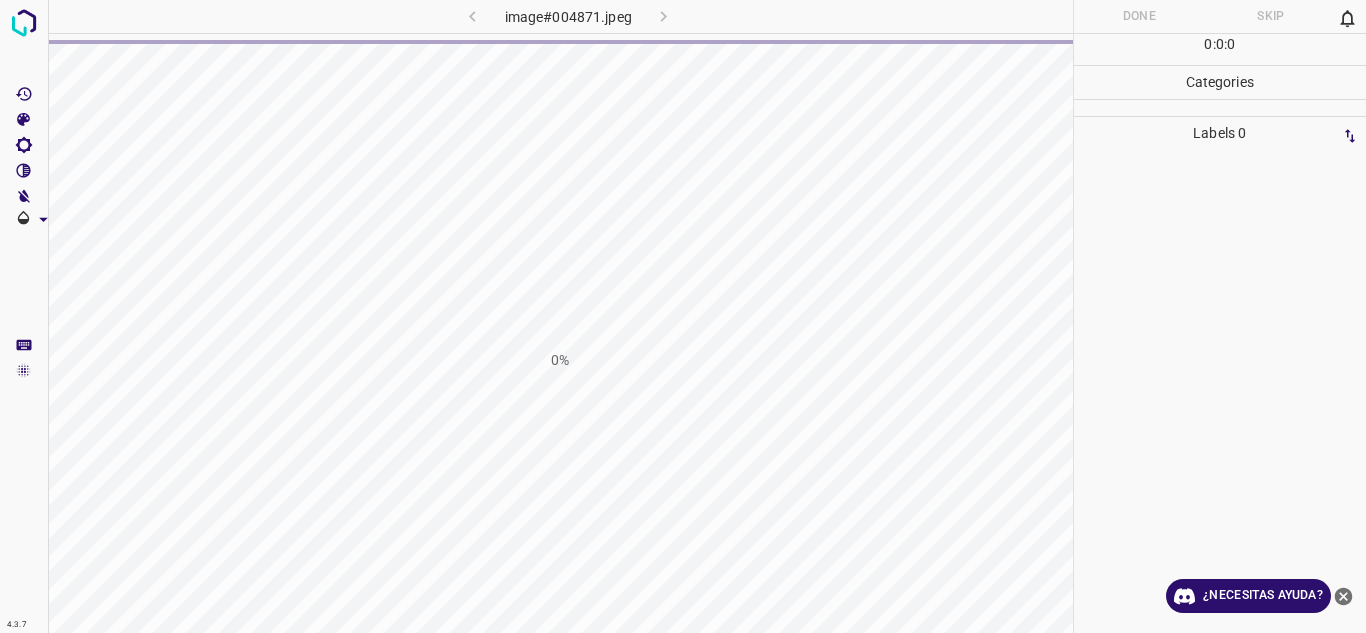 scroll, scrollTop: 0, scrollLeft: 0, axis: both 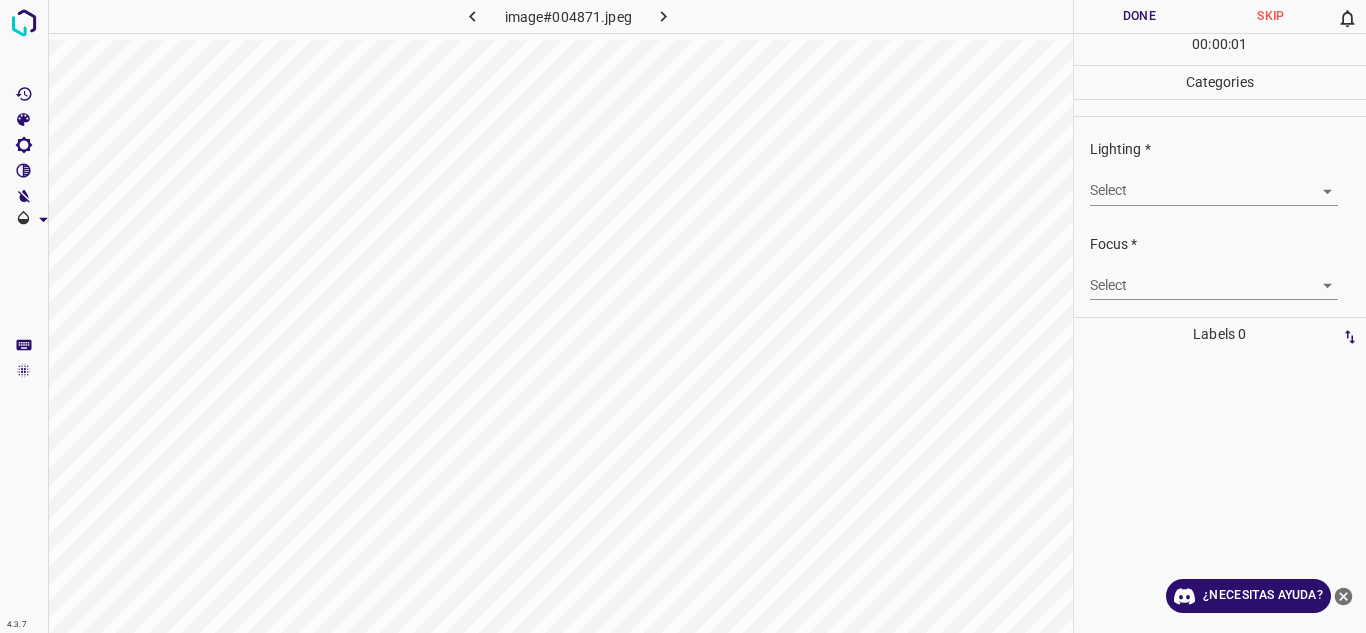 click on "4.3.7 image#004871.jpeg Done Skip 0 00   : 00   : 01   Categories Lighting *  Select ​ Focus *  Select ​ Overall *  Select ​ Labels   0 Categories 1 Lighting 2 Focus 3 Overall Tools Space Change between modes (Draw & Edit) I Auto labeling R Restore zoom M Zoom in N Zoom out Delete Delete selecte label Filters Z Restore filters X Saturation filter C Brightness filter V Contrast filter B Gray scale filter General O Download ¿Necesitas ayuda? Texto original Valora esta traducción Tu opinión servirá para ayudar a mejorar el Traductor de Google - Texto - Esconder - Borrar" at bounding box center [683, 316] 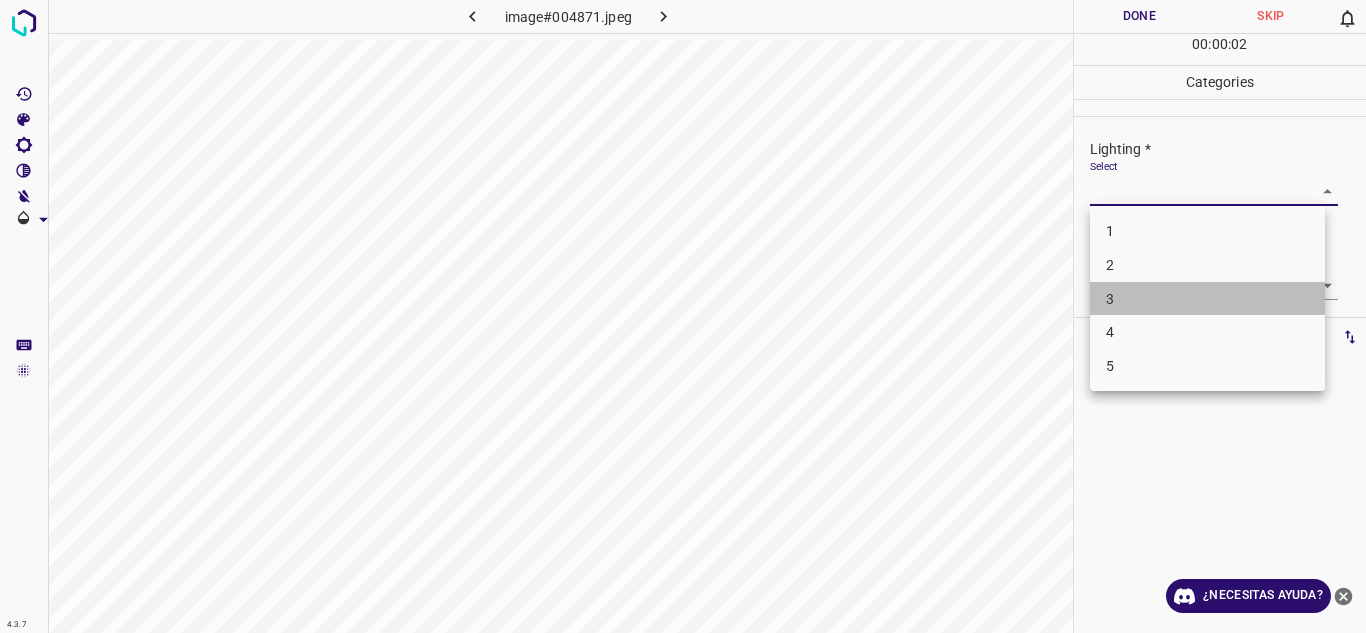 drag, startPoint x: 1131, startPoint y: 310, endPoint x: 1243, endPoint y: 284, distance: 114.97826 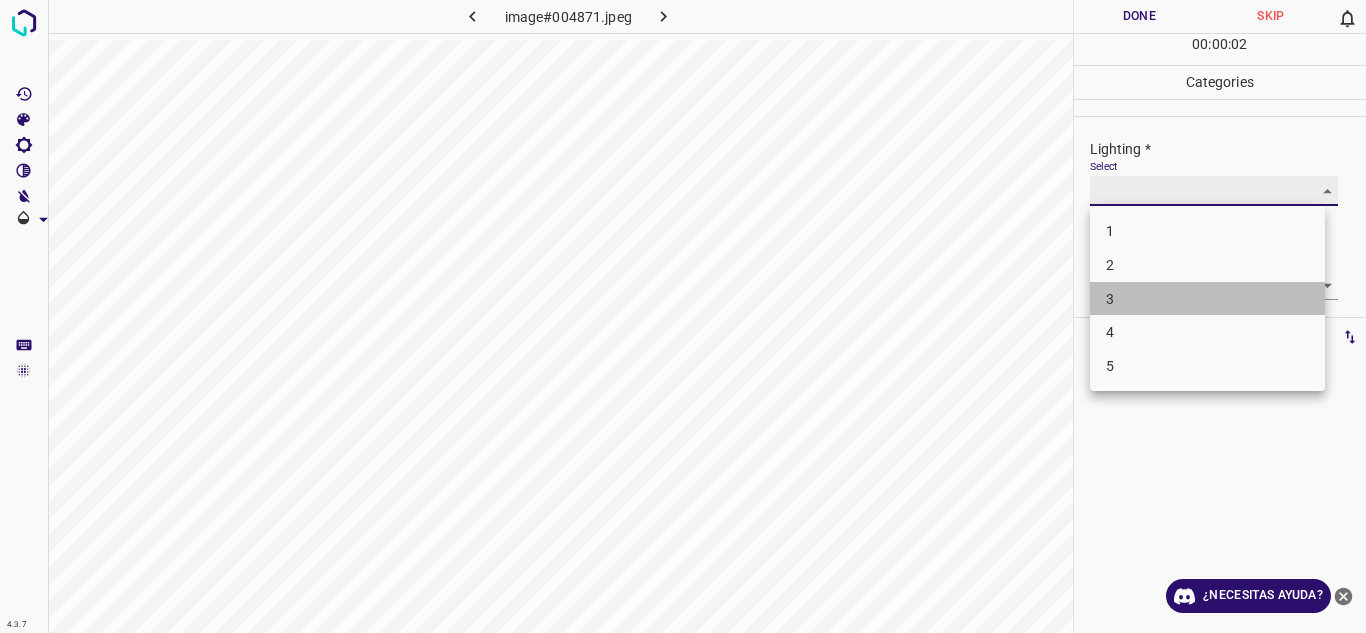 type on "3" 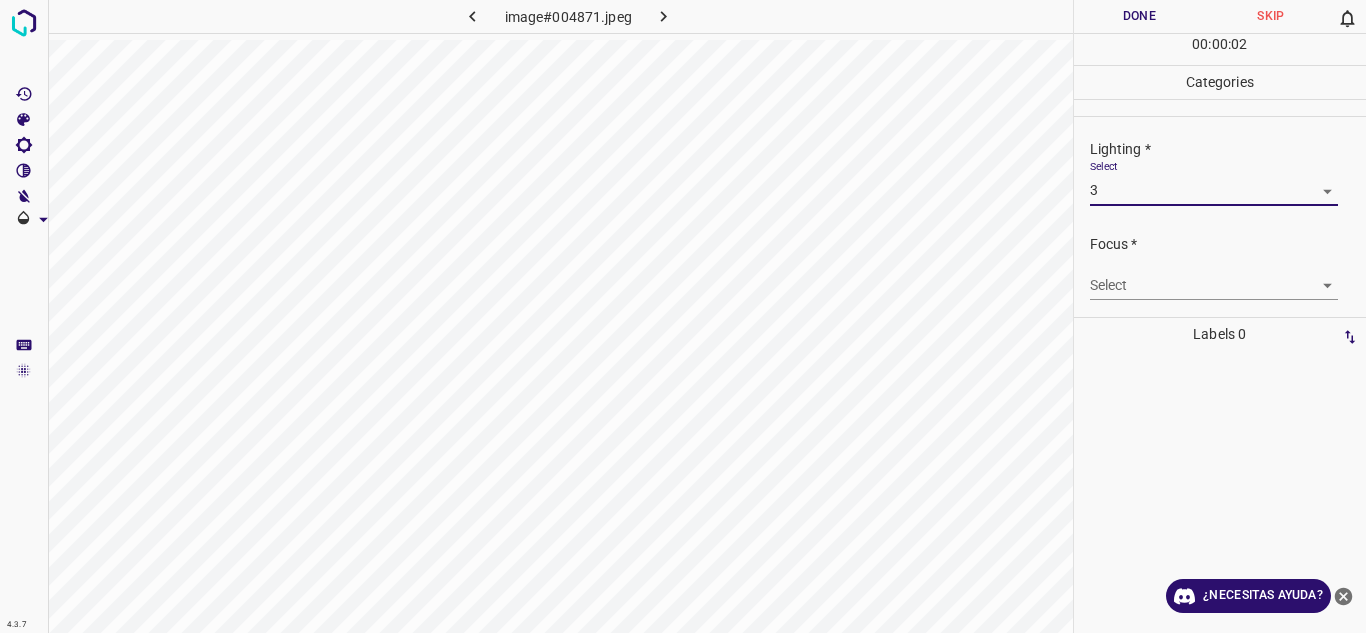 click on "4.3.7 image#004871.jpeg Done Skip 0 00   : 00   : 02   Categories Lighting *  Select 3 3 Focus *  Select ​ Overall *  Select ​ Labels   0 Categories 1 Lighting 2 Focus 3 Overall Tools Space Change between modes (Draw & Edit) I Auto labeling R Restore zoom M Zoom in N Zoom out Delete Delete selecte label Filters Z Restore filters X Saturation filter C Brightness filter V Contrast filter B Gray scale filter General O Download ¿Necesitas ayuda? Texto original Valora esta traducción Tu opinión servirá para ayudar a mejorar el Traductor de Google - Texto - Esconder - Borrar" at bounding box center (683, 316) 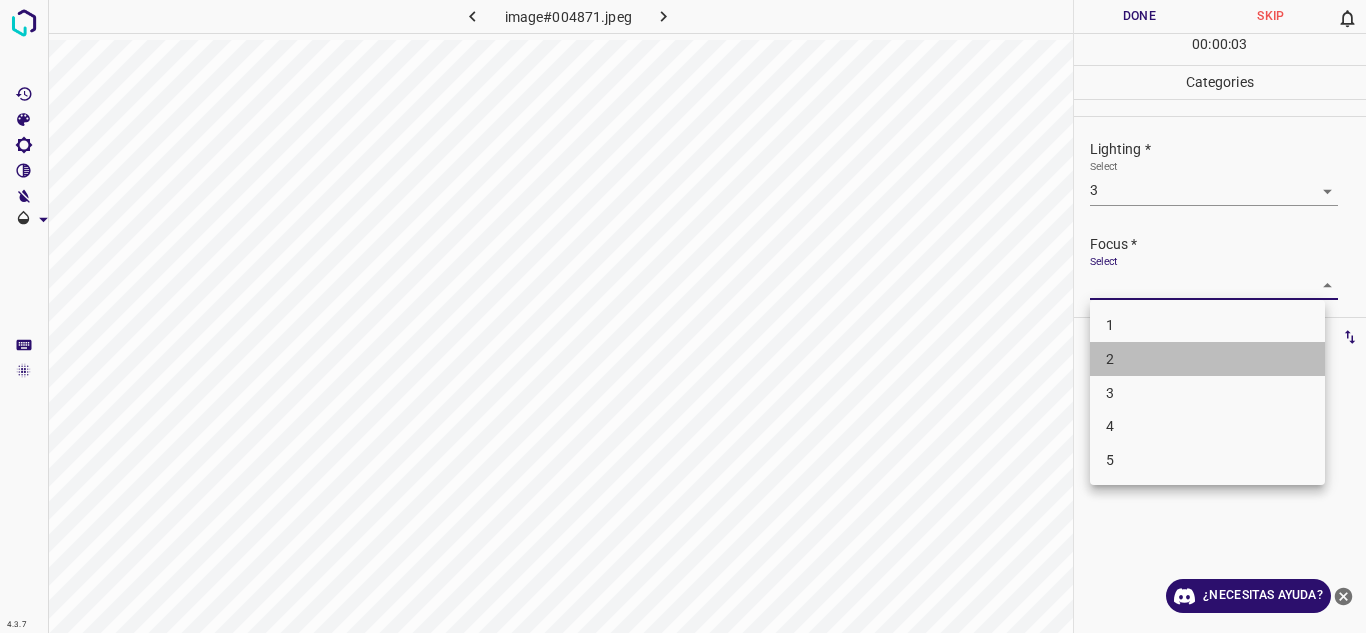 click on "2" at bounding box center (1207, 359) 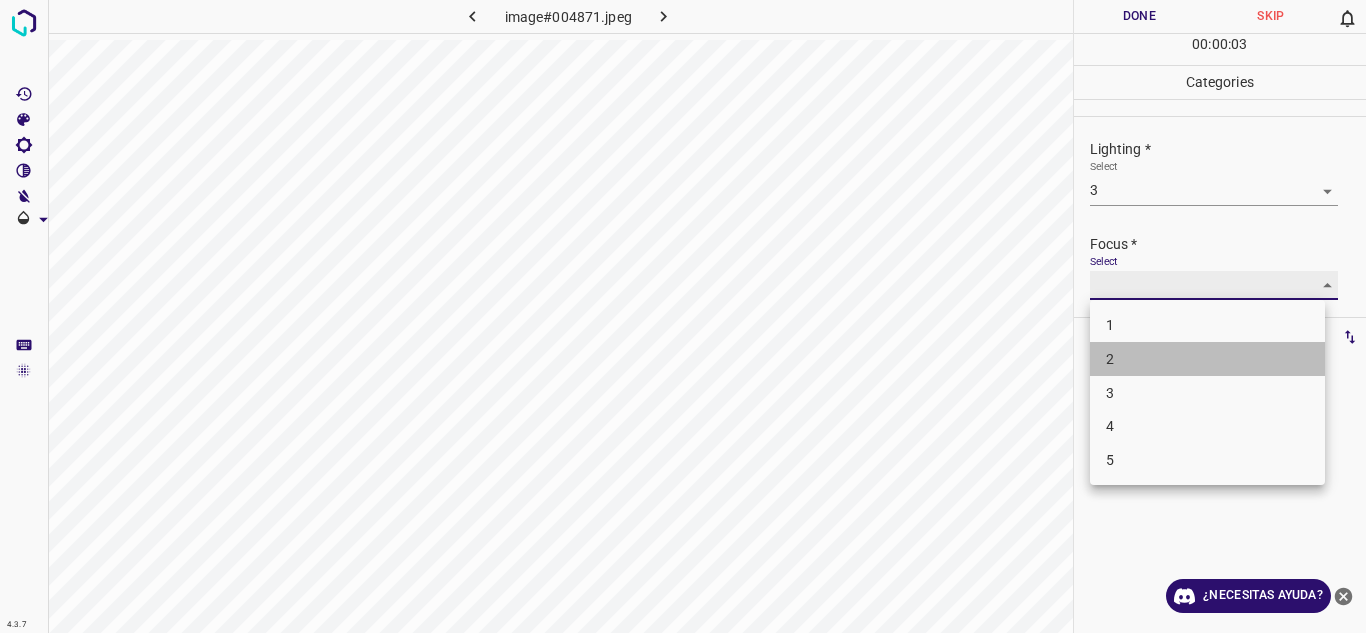 type on "2" 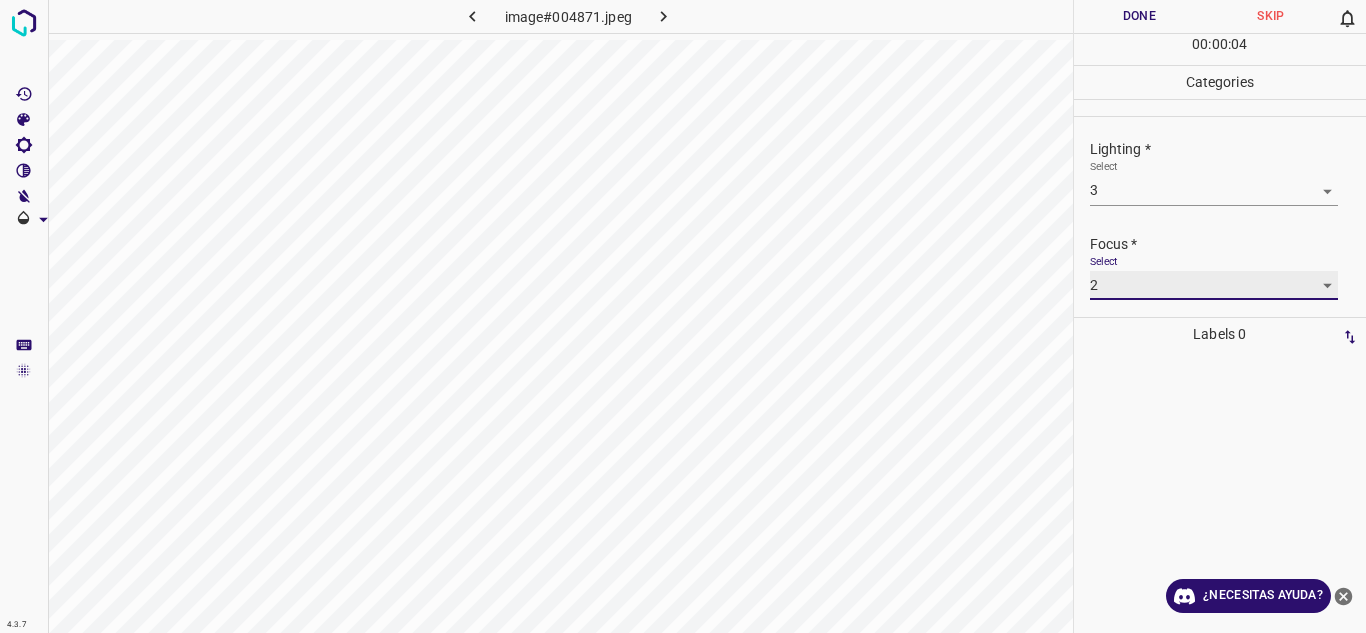 scroll, scrollTop: 98, scrollLeft: 0, axis: vertical 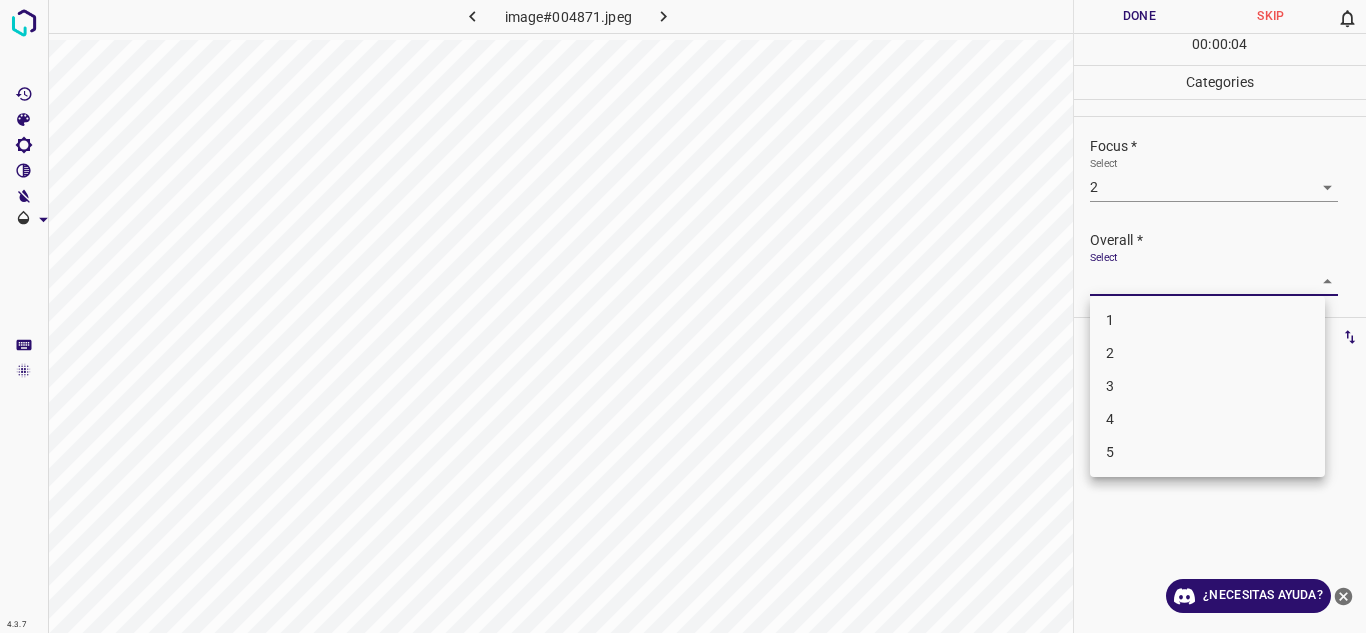 drag, startPoint x: 1313, startPoint y: 285, endPoint x: 1001, endPoint y: 437, distance: 347.05618 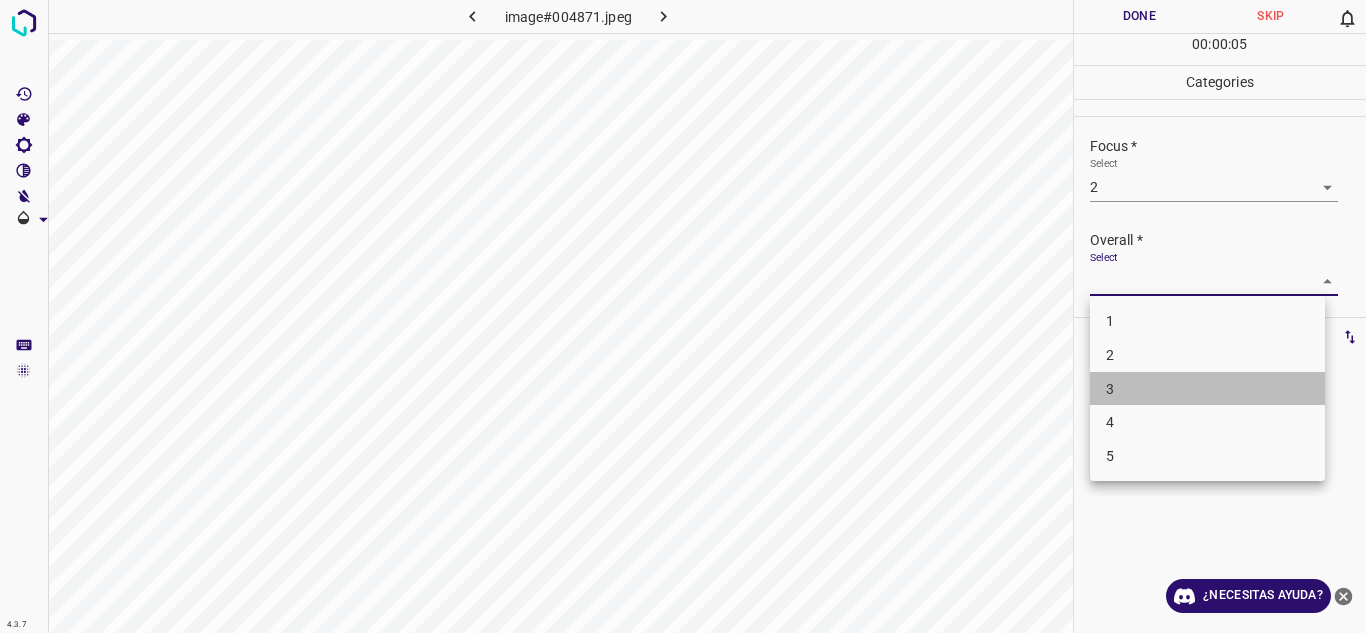 click on "3" at bounding box center (1110, 388) 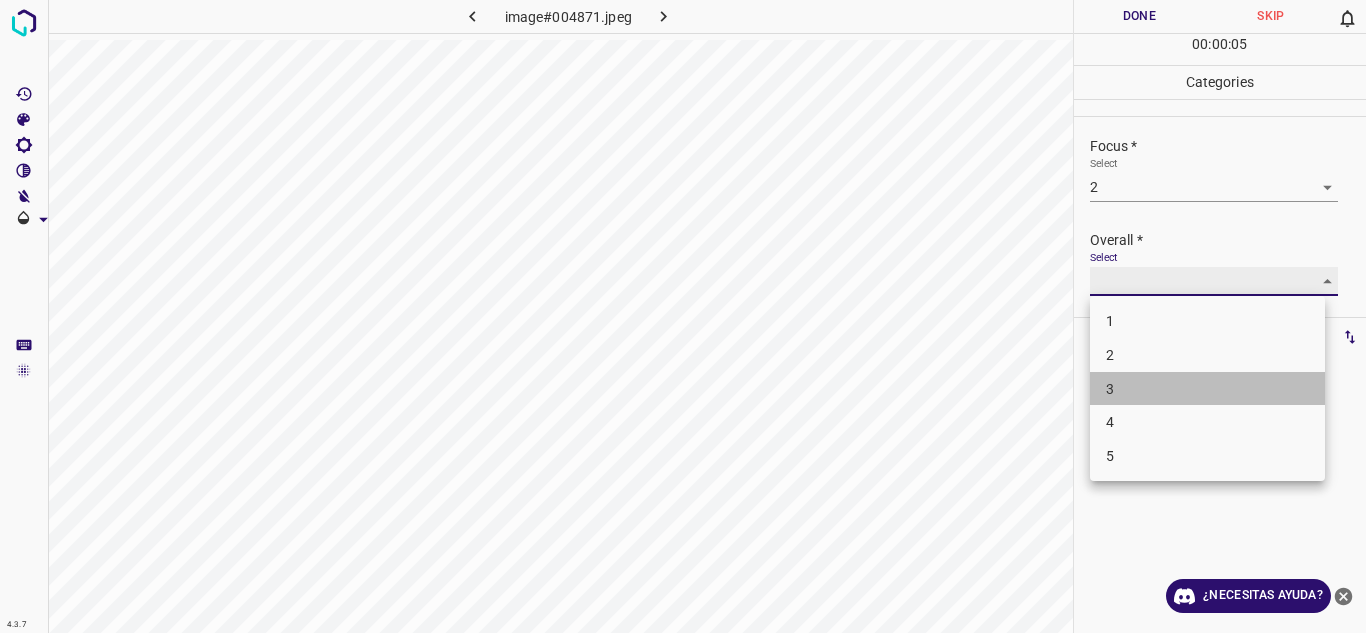 type on "3" 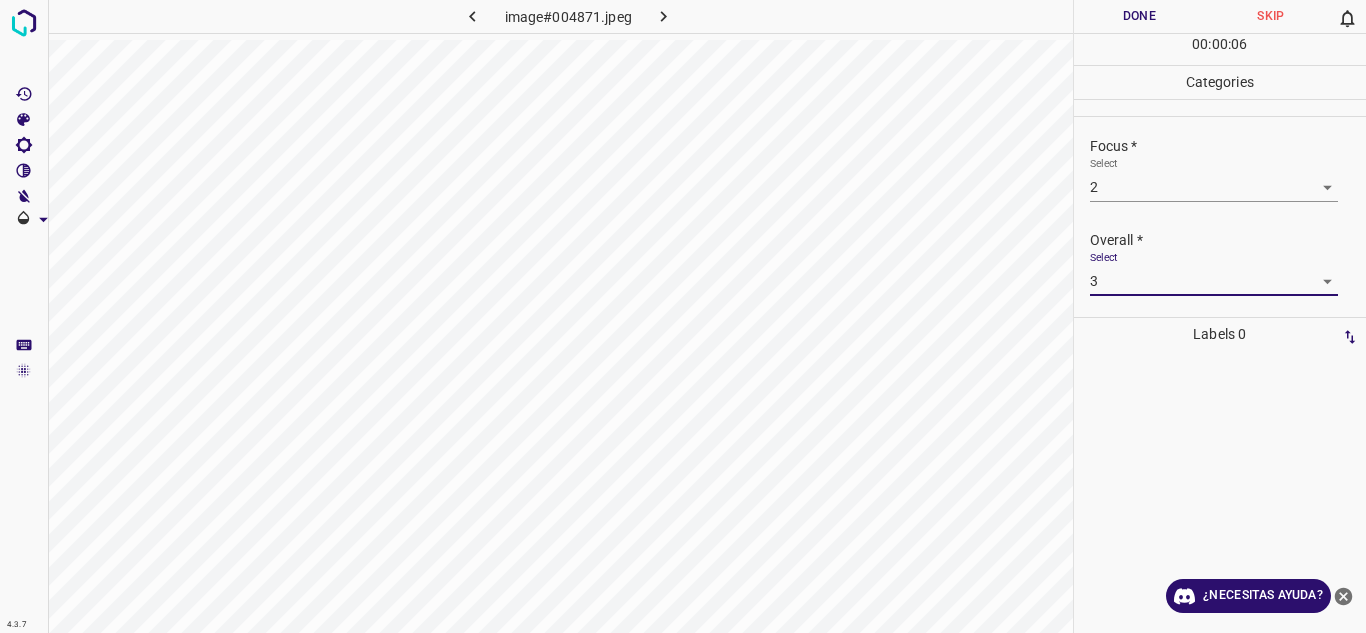 click on "Done" at bounding box center (1140, 16) 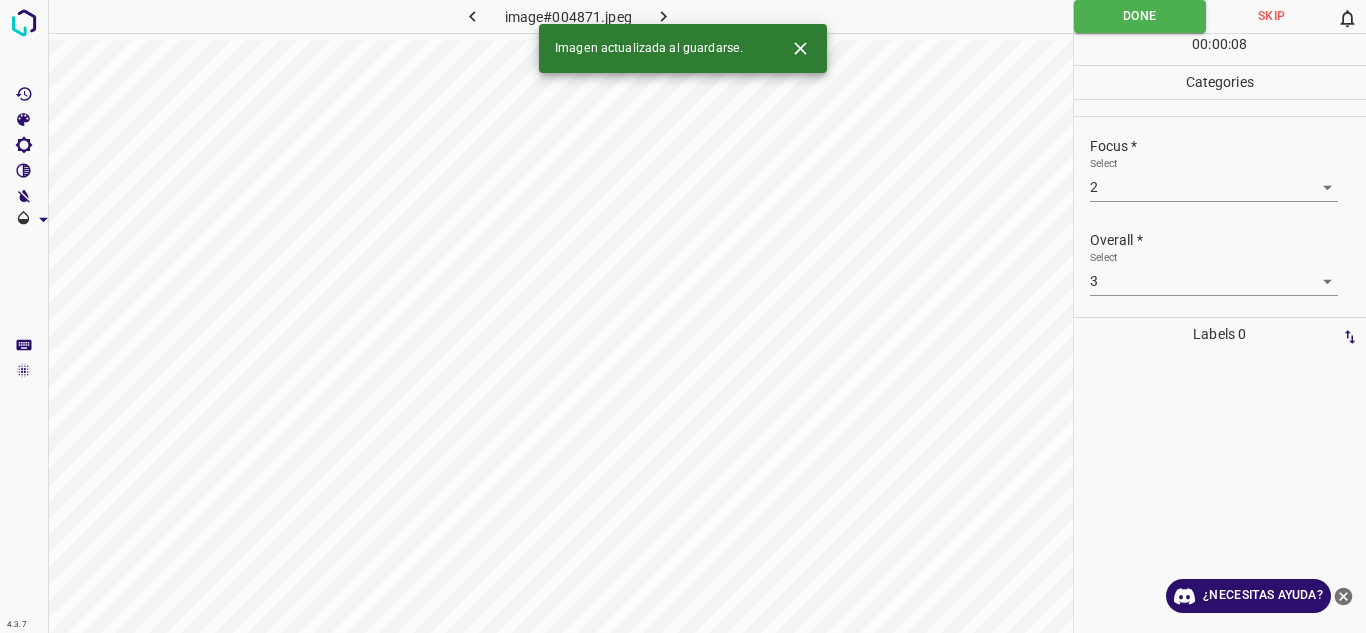 click at bounding box center (664, 16) 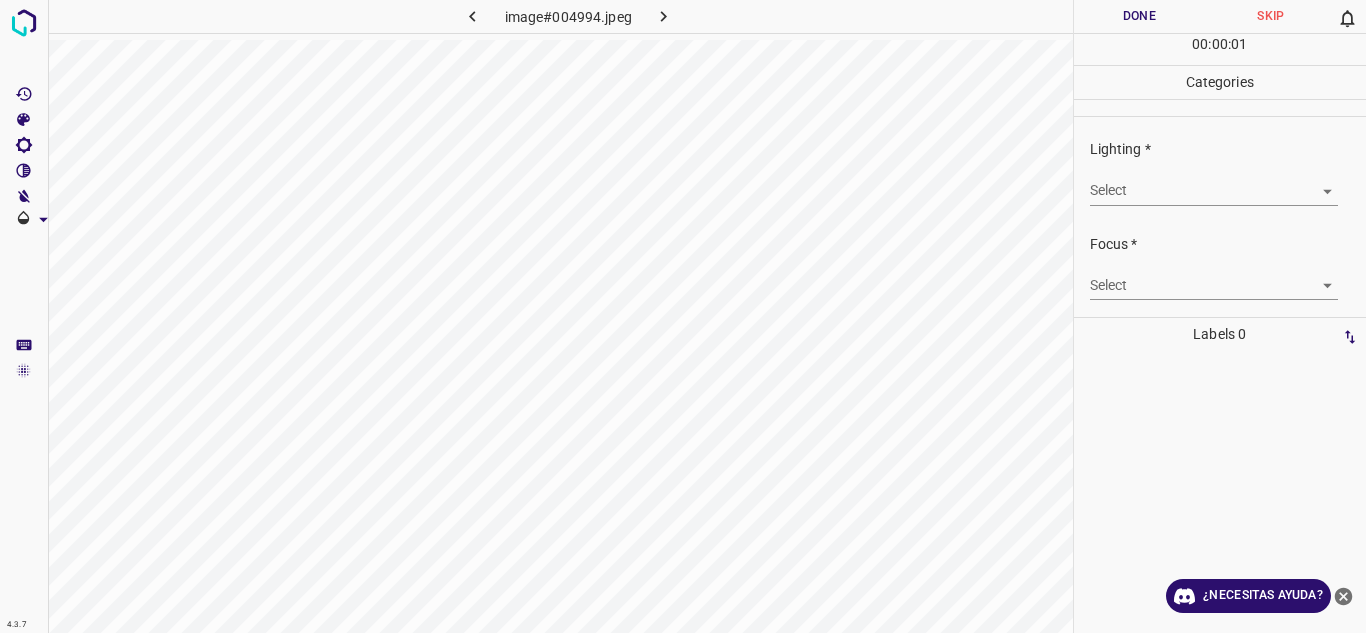 click on "4.3.7 image#004994.jpeg Done Skip 0 00   : 00   : 01   Categories Lighting *  Select ​ Focus *  Select ​ Overall *  Select ​ Labels   0 Categories 1 Lighting 2 Focus 3 Overall Tools Space Change between modes (Draw & Edit) I Auto labeling R Restore zoom M Zoom in N Zoom out Delete Delete selecte label Filters Z Restore filters X Saturation filter C Brightness filter V Contrast filter B Gray scale filter General O Download ¿Necesitas ayuda? Texto original Valora esta traducción Tu opinión servirá para ayudar a mejorar el Traductor de Google - Texto - Esconder - Borrar" at bounding box center [683, 316] 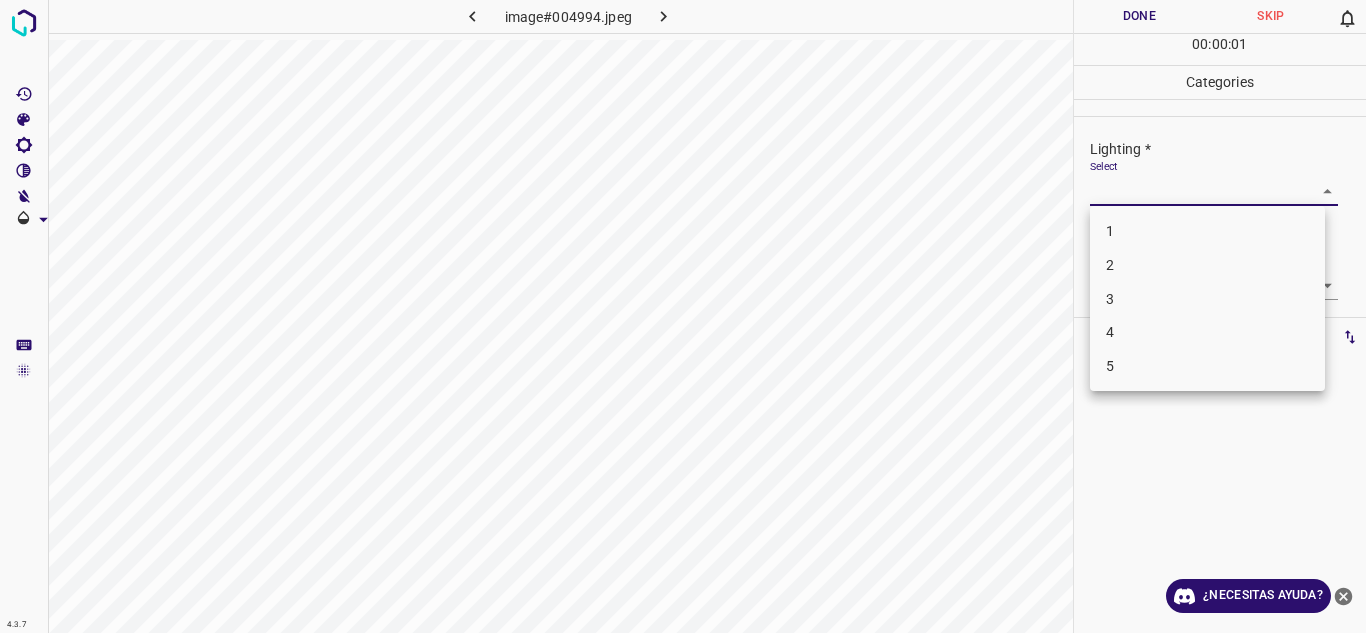 click on "3" at bounding box center (1207, 299) 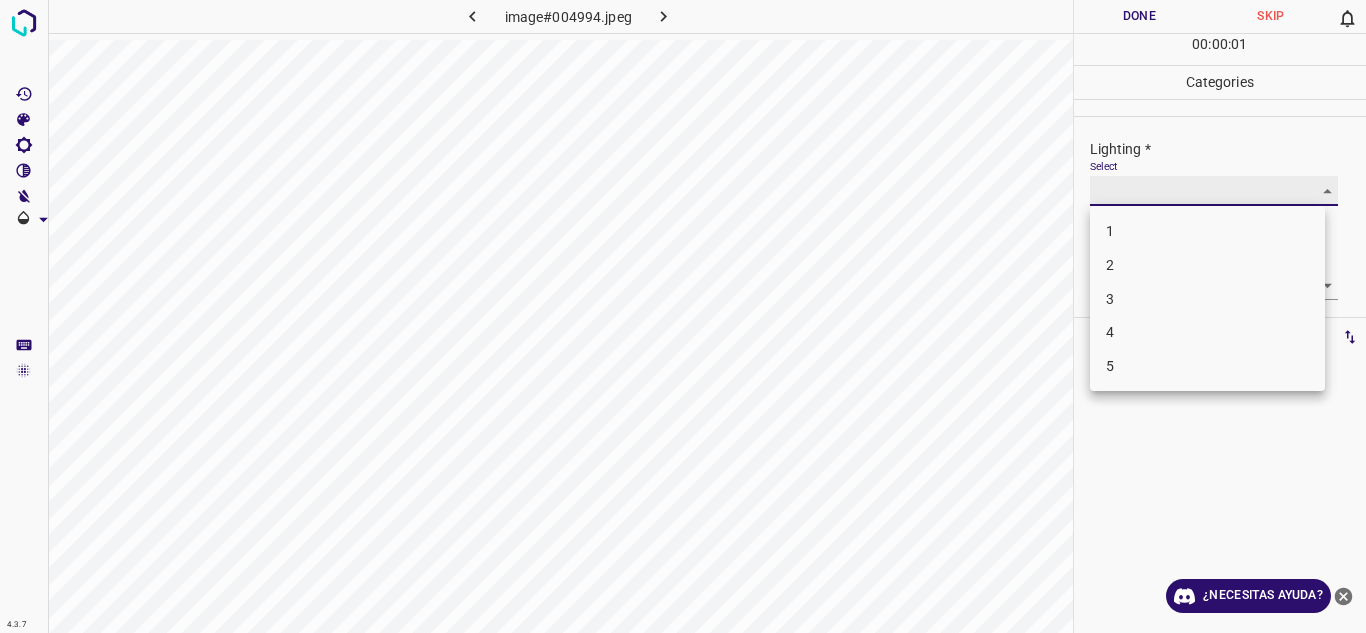 type on "3" 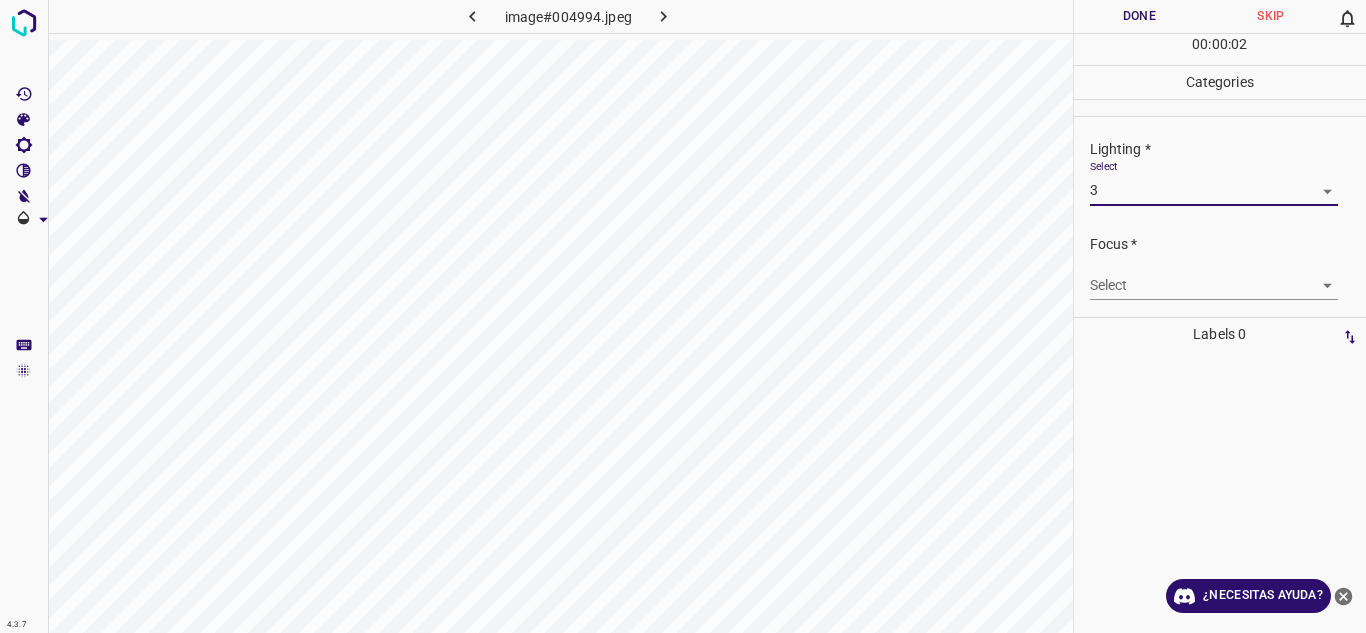 drag, startPoint x: 1330, startPoint y: 277, endPoint x: 1309, endPoint y: 290, distance: 24.698177 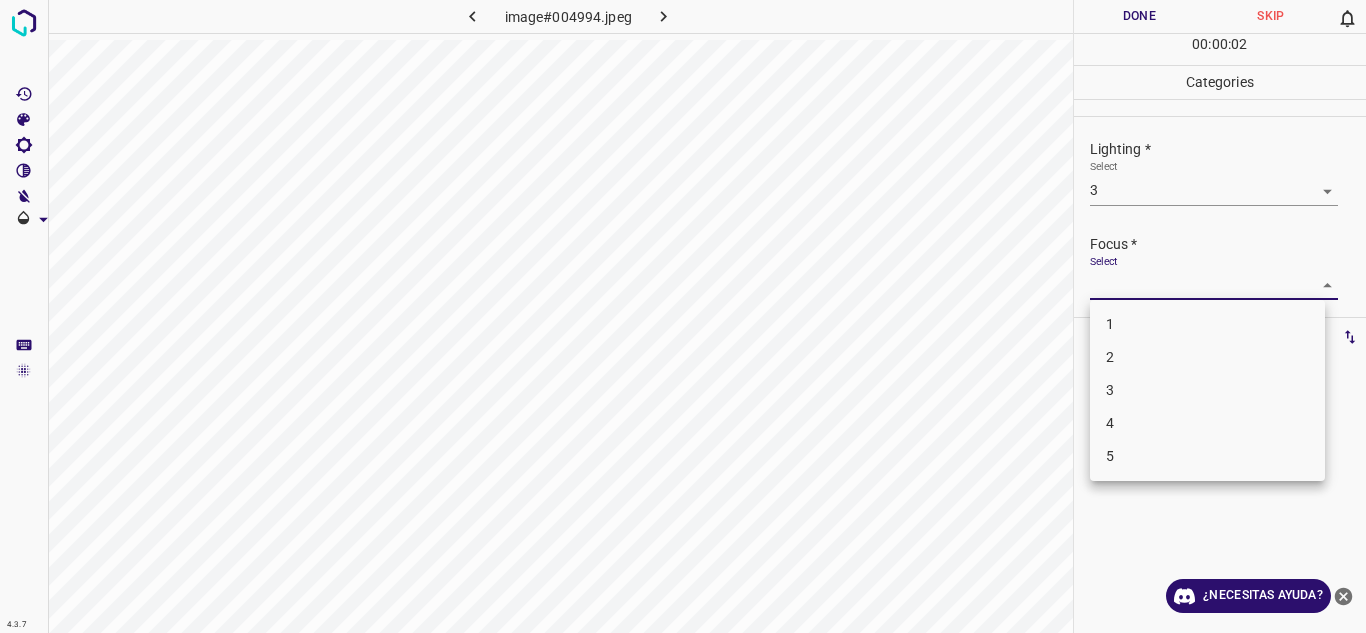 click on "4.3.7 image#004994.jpeg Done Skip 0 00   : 00   : 02   Categories Lighting *  Select 3 3 Focus *  Select ​ Overall *  Select ​ Labels   0 Categories 1 Lighting 2 Focus 3 Overall Tools Space Change between modes (Draw & Edit) I Auto labeling R Restore zoom M Zoom in N Zoom out Delete Delete selecte label Filters Z Restore filters X Saturation filter C Brightness filter V Contrast filter B Gray scale filter General O Download ¿Necesitas ayuda? Texto original Valora esta traducción Tu opinión servirá para ayudar a mejorar el Traductor de Google - Texto - Esconder - Borrar 1 2 3 4 5" at bounding box center [683, 316] 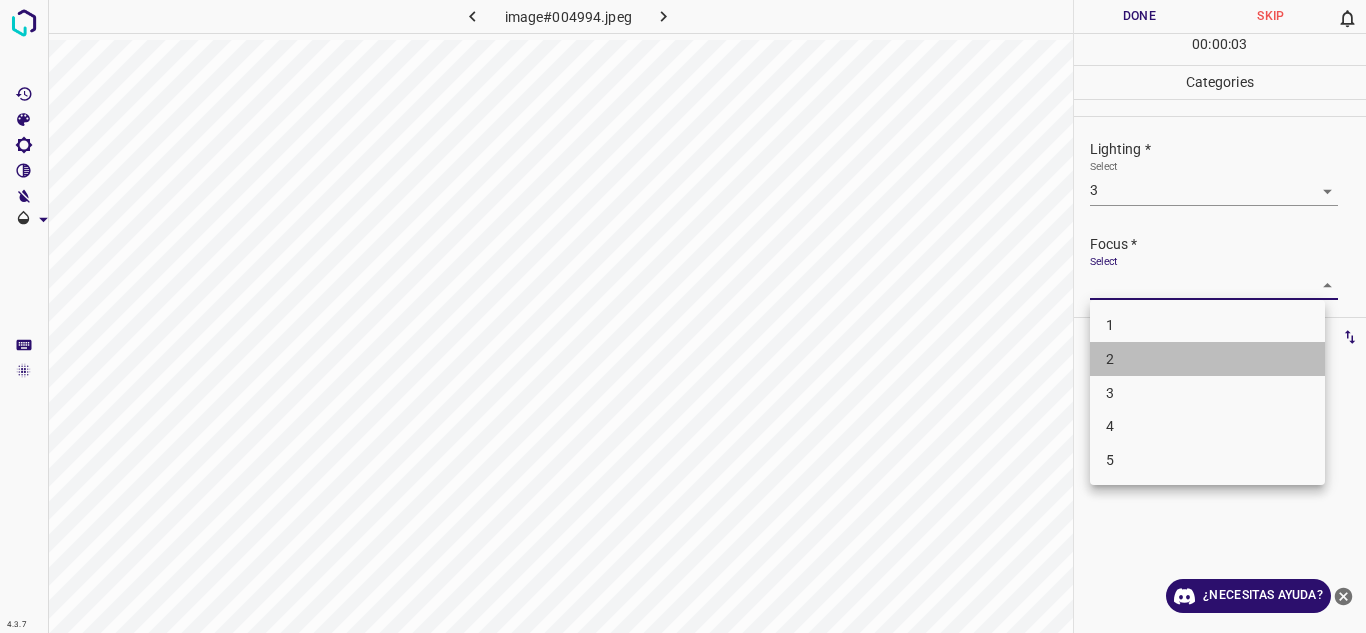 drag, startPoint x: 1193, startPoint y: 359, endPoint x: 1326, endPoint y: 234, distance: 182.52122 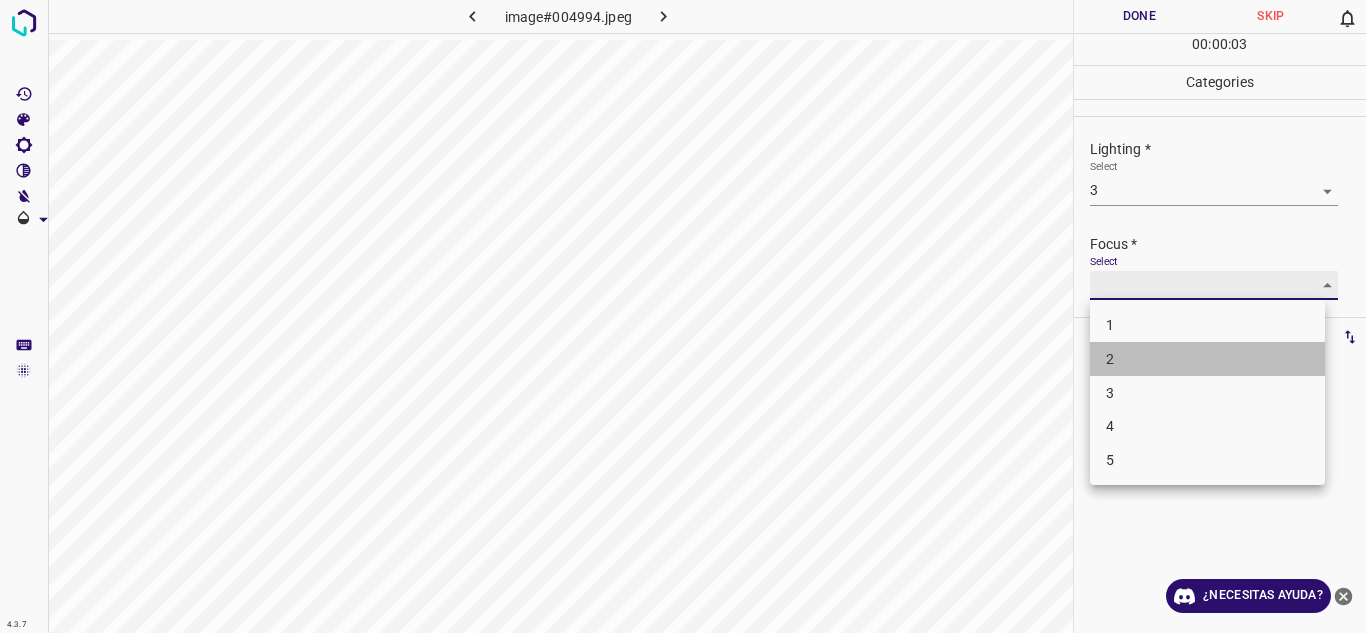 type on "2" 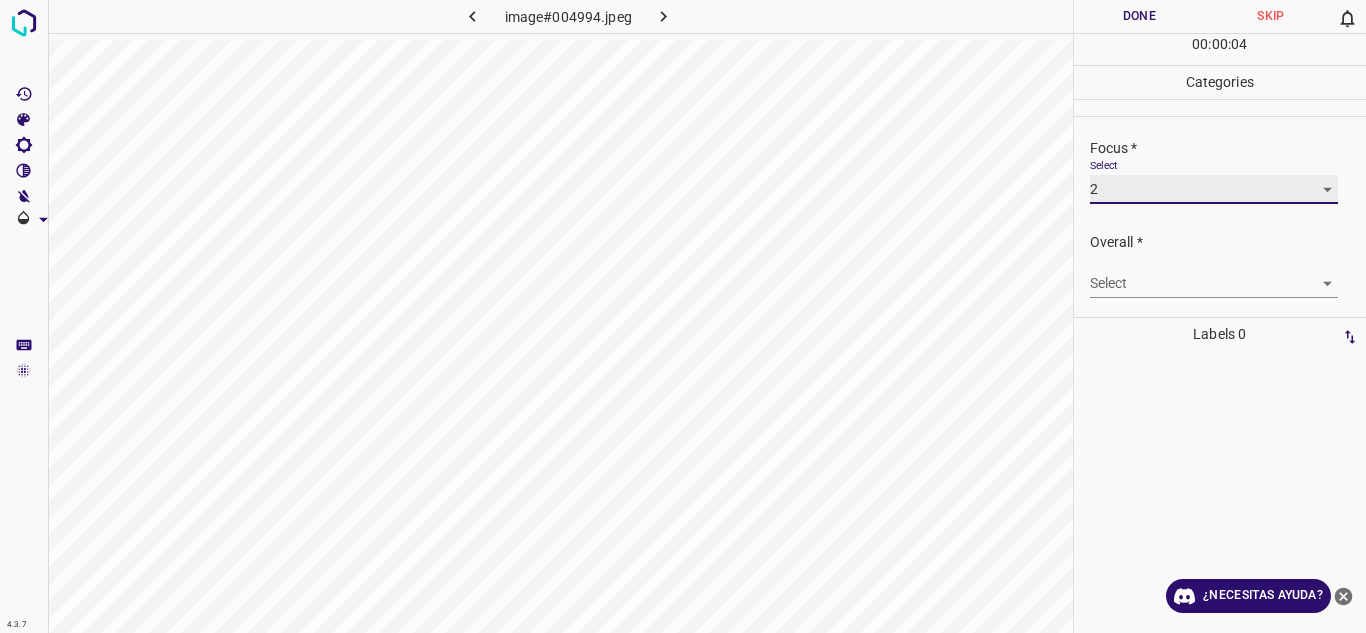 scroll, scrollTop: 98, scrollLeft: 0, axis: vertical 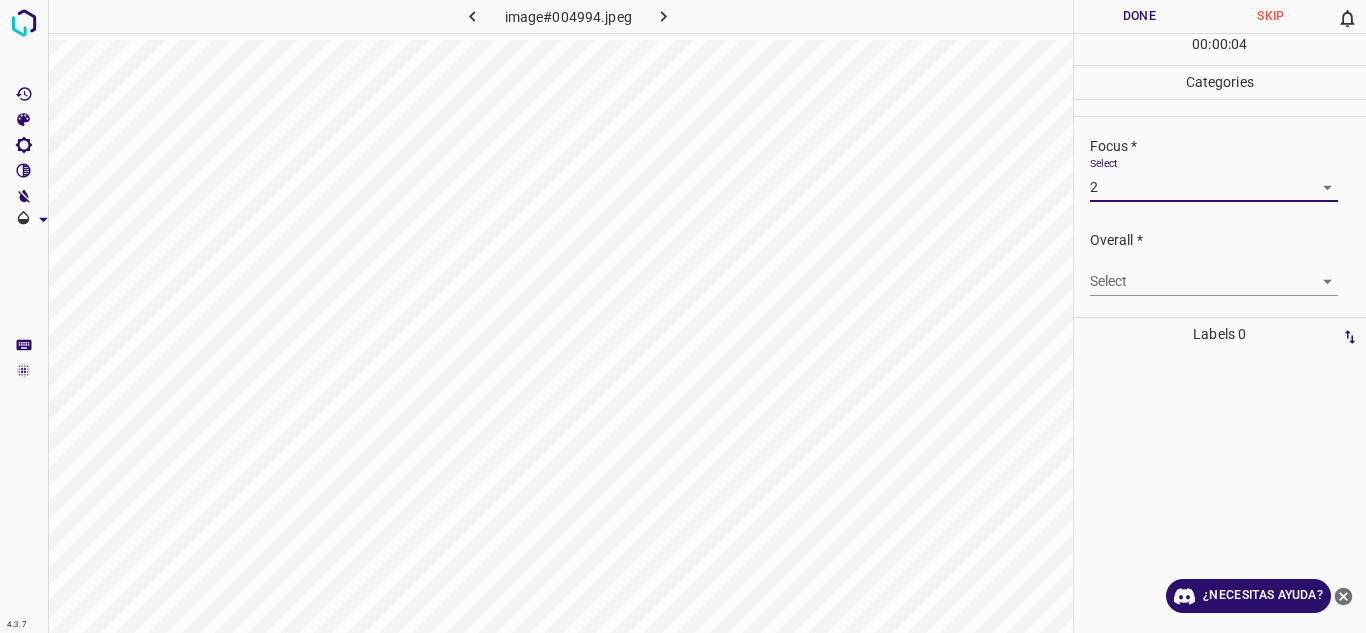click on "4.3.7 image#004994.jpeg Done Skip 0 00   : 00   : 04   Categories Lighting *  Select 3 3 Focus *  Select 2 2 Overall *  Select ​ Labels   0 Categories 1 Lighting 2 Focus 3 Overall Tools Space Change between modes (Draw & Edit) I Auto labeling R Restore zoom M Zoom in N Zoom out Delete Delete selecte label Filters Z Restore filters X Saturation filter C Brightness filter V Contrast filter B Gray scale filter General O Download ¿Necesitas ayuda? Texto original Valora esta traducción Tu opinión servirá para ayudar a mejorar el Traductor de Google - Texto - Esconder - Borrar" at bounding box center (683, 316) 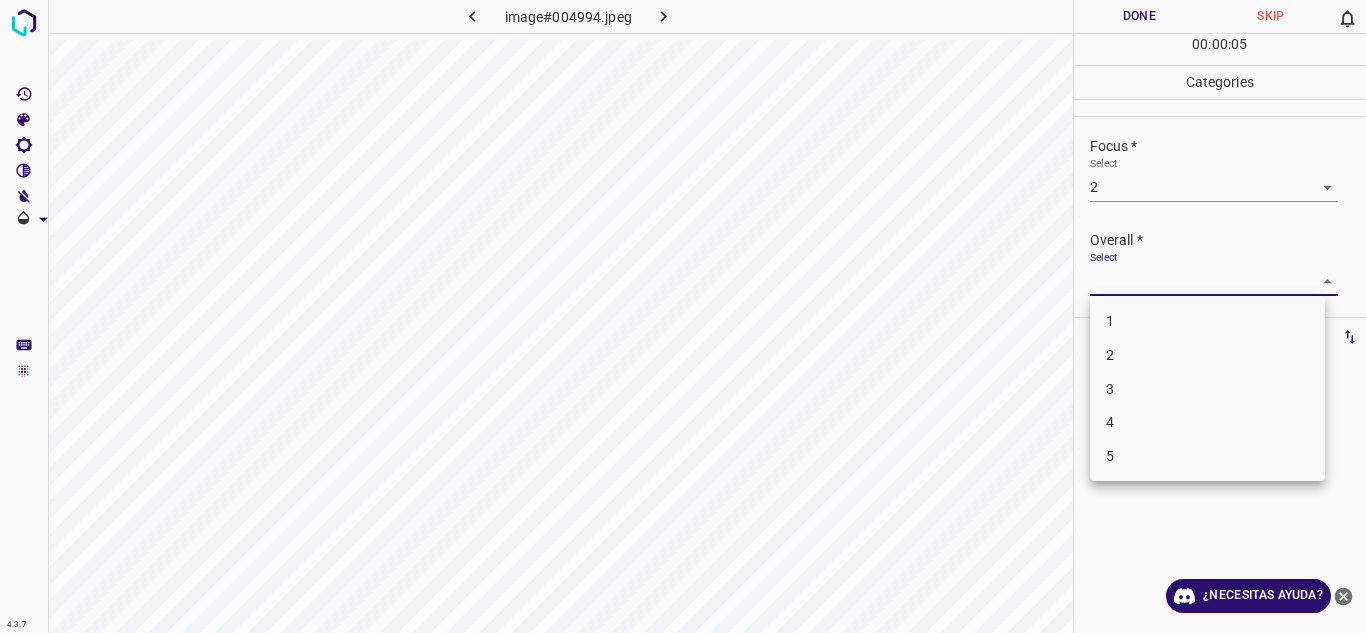 click on "3" at bounding box center (1207, 389) 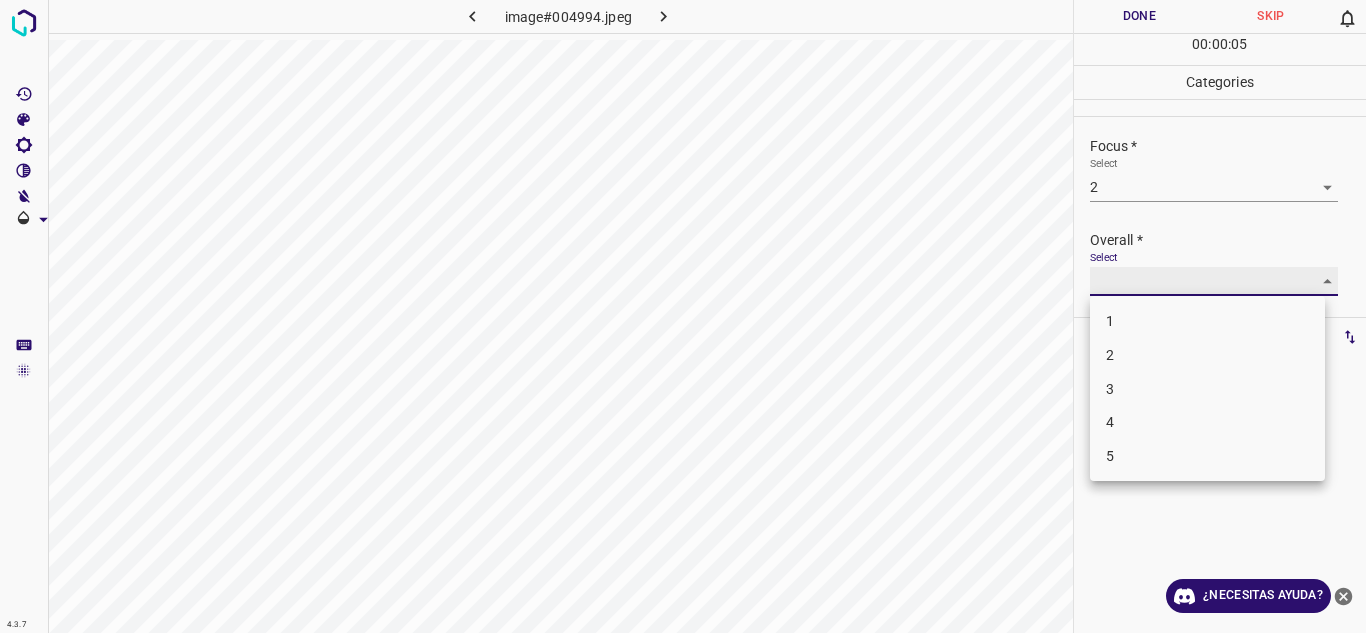 type on "3" 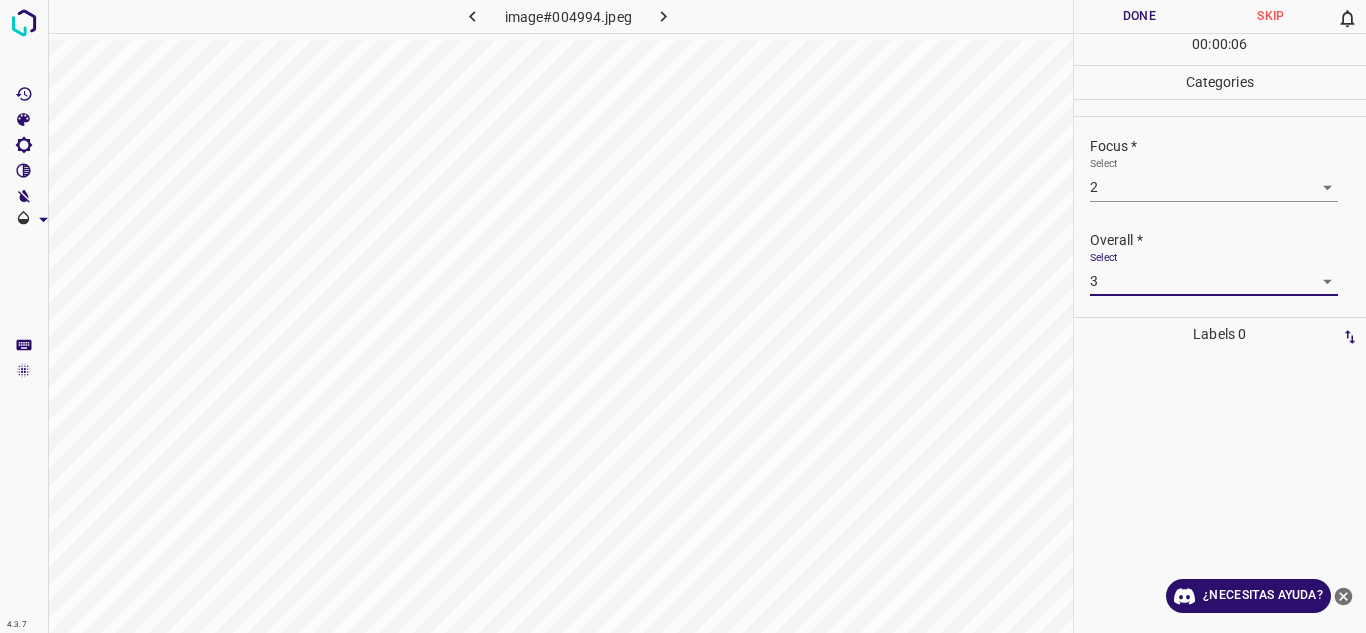 click on "Done" at bounding box center [1140, 16] 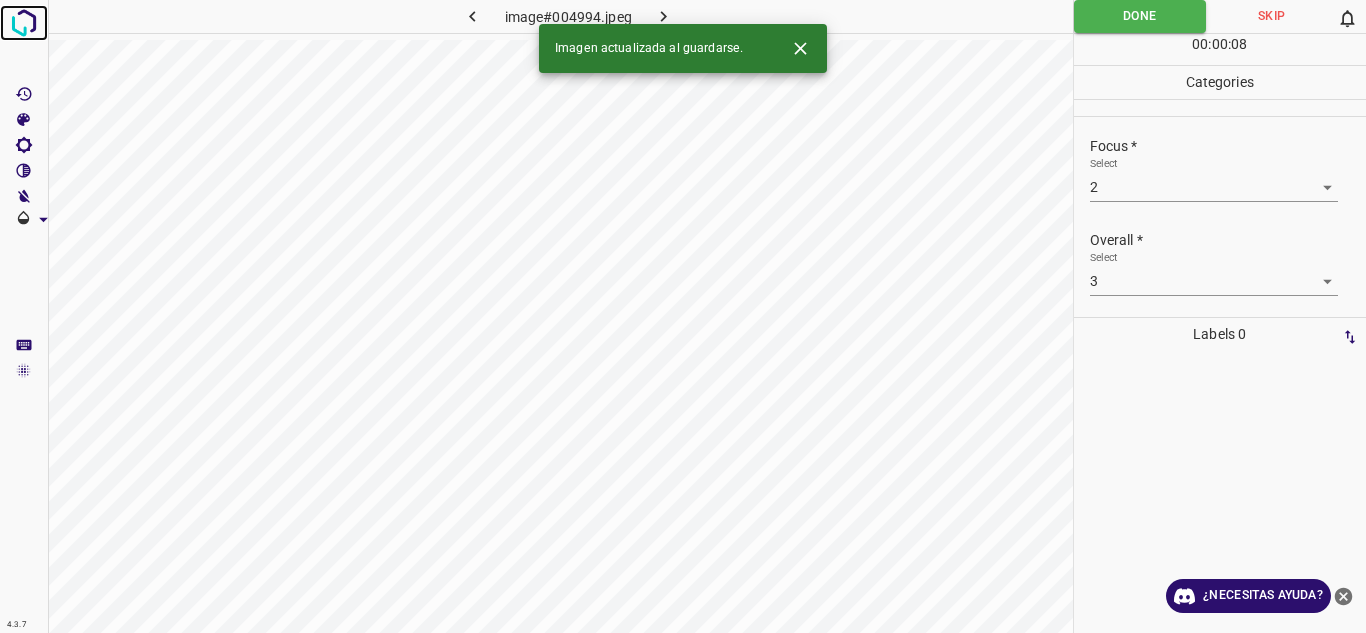 click at bounding box center [24, 23] 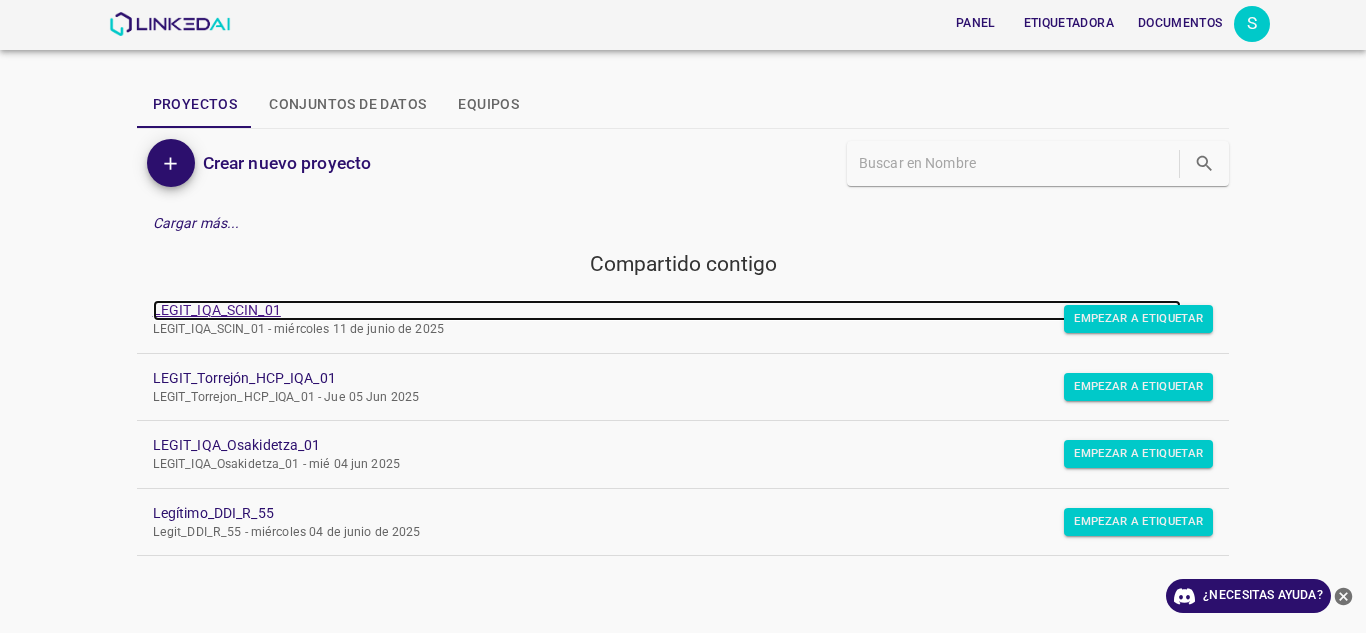click on "LEGIT_IQA_SCIN_01" at bounding box center [217, 310] 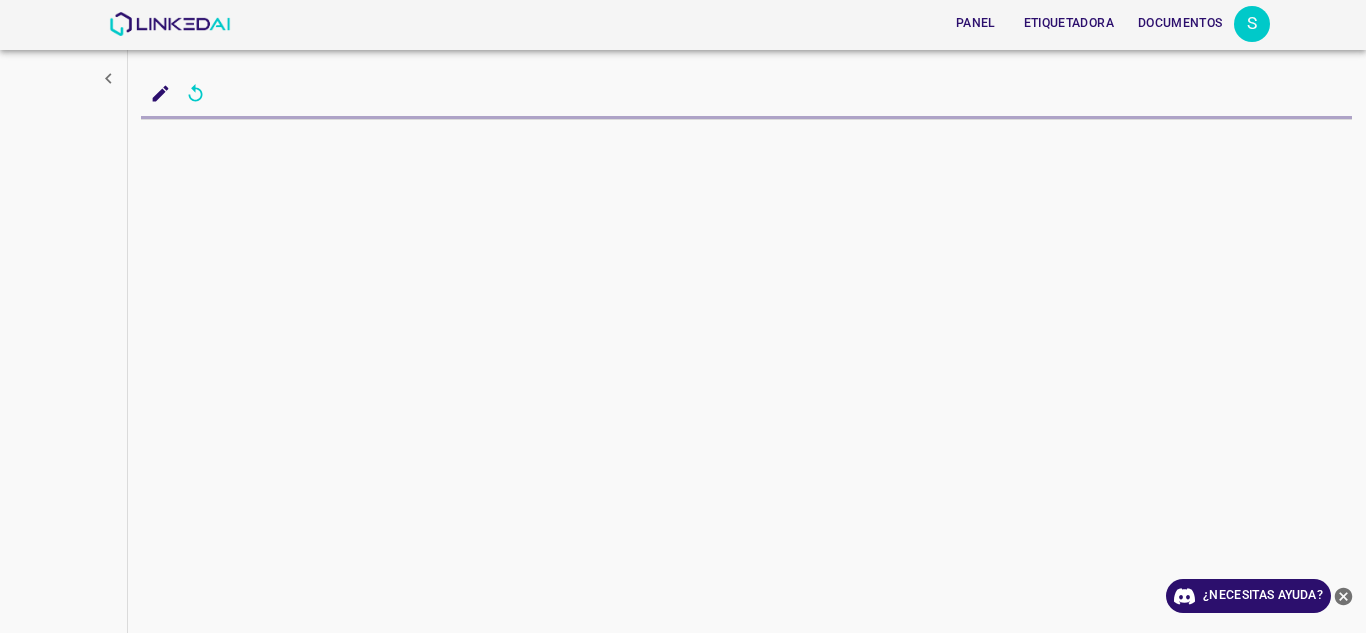scroll, scrollTop: 0, scrollLeft: 0, axis: both 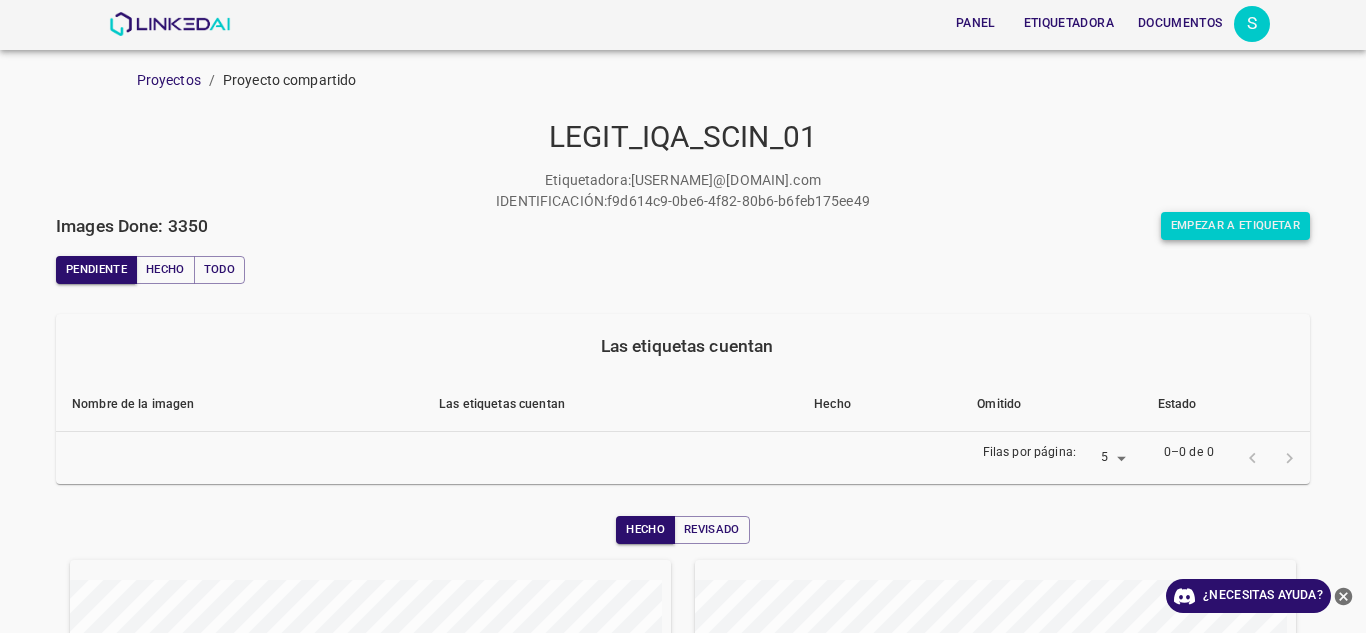 click on "Empezar a etiquetar" at bounding box center (1235, 225) 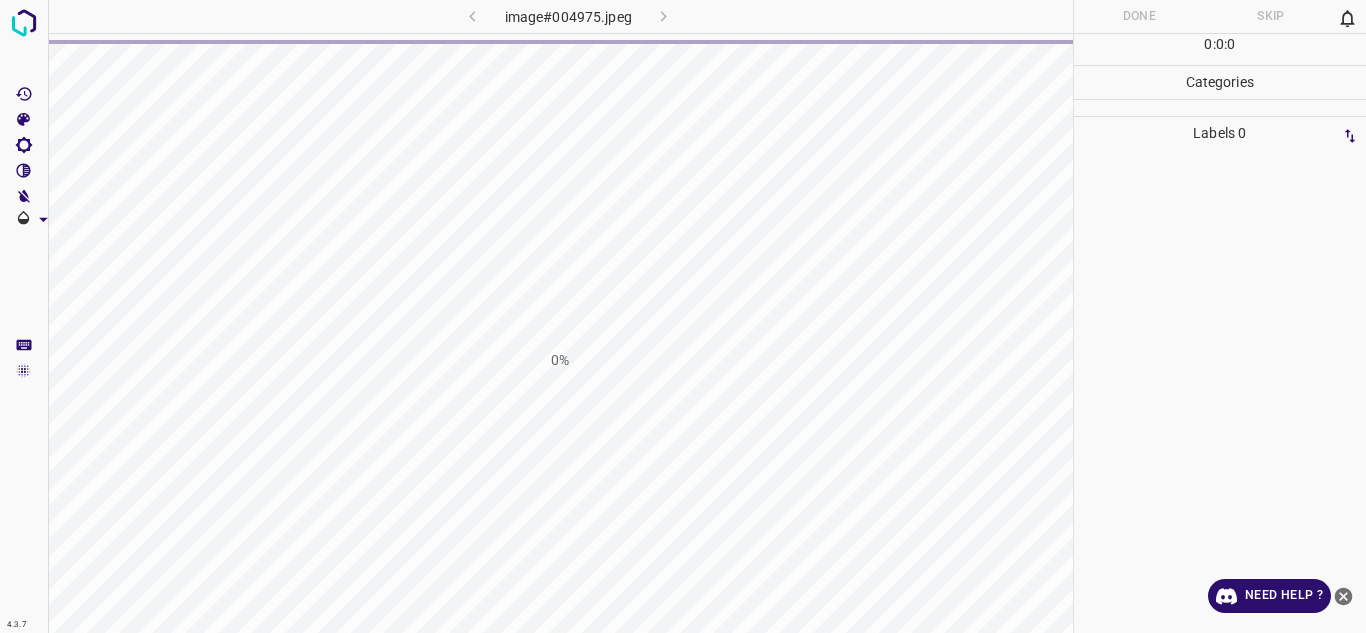 scroll, scrollTop: 0, scrollLeft: 0, axis: both 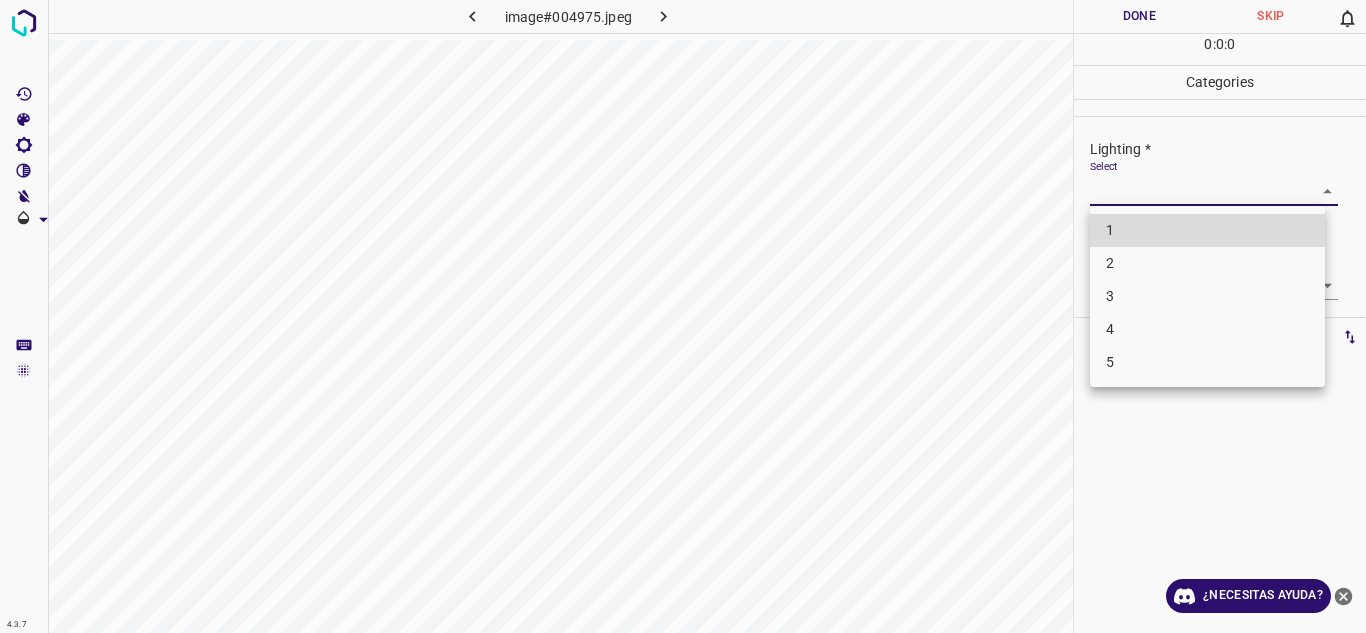 click on "4.3.7 image#004975.jpeg Done Skip 0 0   : 0   : 0   Categories Lighting *  Select ​ Focus *  Select ​ Overall *  Select ​ Labels   0 Categories 1 Lighting 2 Focus 3 Overall Tools Space Change between modes (Draw & Edit) I Auto labeling R Restore zoom M Zoom in N Zoom out Delete Delete selecte label Filters Z Restore filters X Saturation filter C Brightness filter V Contrast filter B Gray scale filter General O Download ¿Necesitas ayuda? Texto original Valora esta traducción Tu opinión servirá para ayudar a mejorar el Traductor de Google - Texto - Esconder - Borrar 1 2 3 4 5" at bounding box center [683, 316] 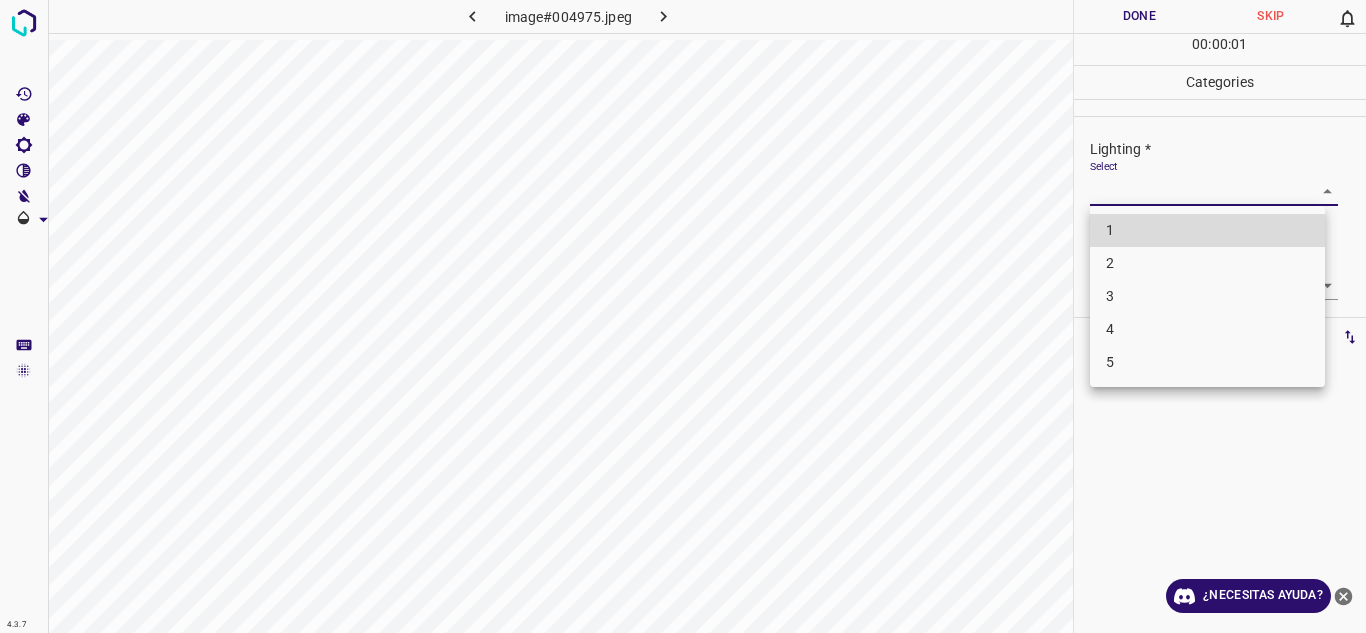 drag, startPoint x: 1207, startPoint y: 307, endPoint x: 1287, endPoint y: 314, distance: 80.305664 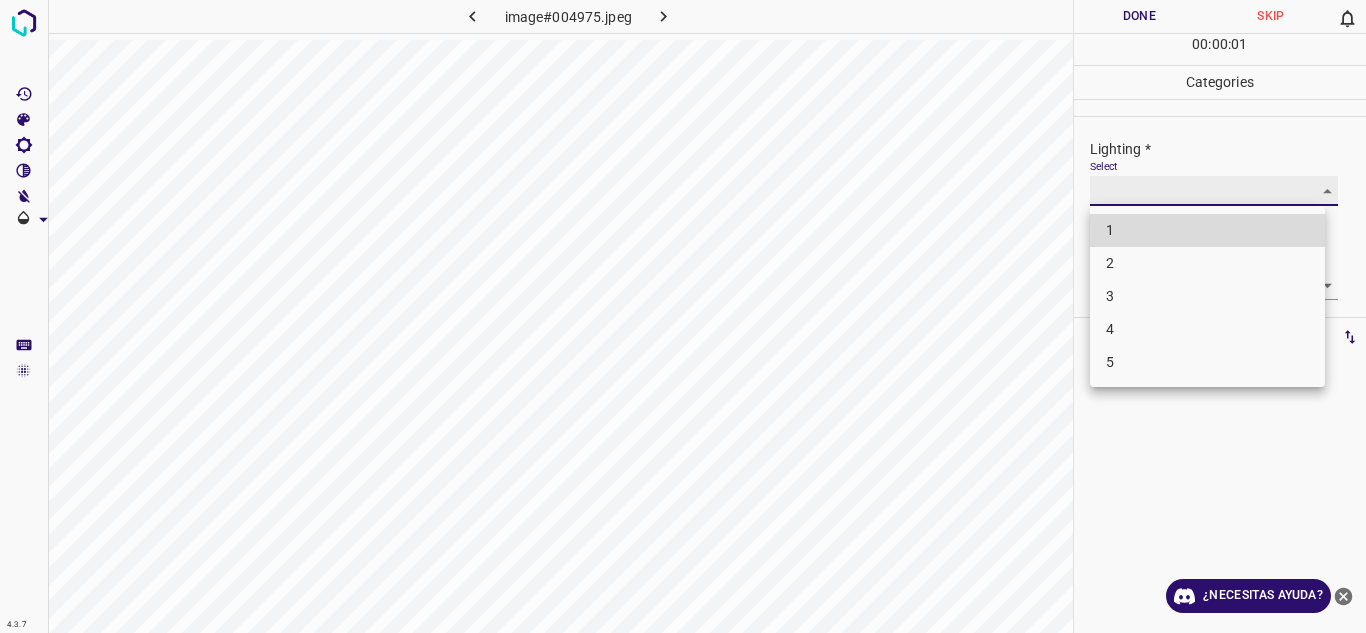 type on "3" 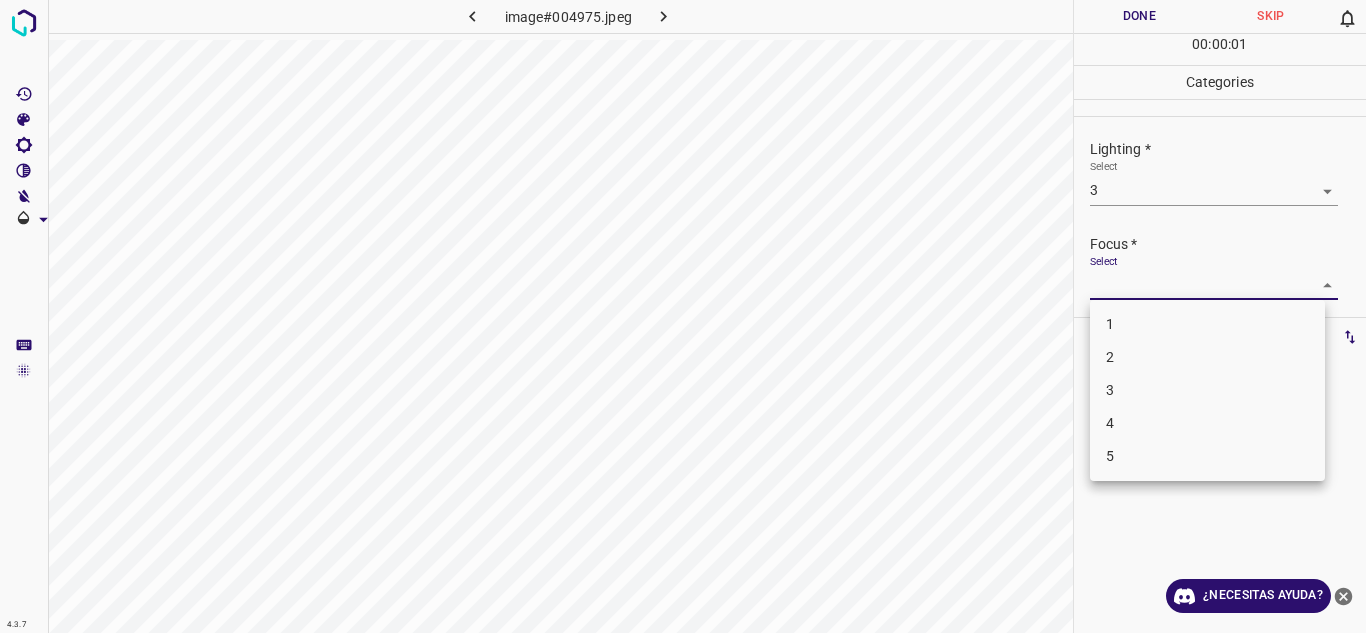 click on "4.3.7 image#004975.jpeg Done Skip 0 00   : 00   : 01   Categories Lighting *  Select 3 3 Focus *  Select ​ Overall *  Select ​ Labels   0 Categories 1 Lighting 2 Focus 3 Overall Tools Space Change between modes (Draw & Edit) I Auto labeling R Restore zoom M Zoom in N Zoom out Delete Delete selecte label Filters Z Restore filters X Saturation filter C Brightness filter V Contrast filter B Gray scale filter General O Download ¿Necesitas ayuda? Texto original Valora esta traducción Tu opinión servirá para ayudar a mejorar el Traductor de Google - Texto - Esconder - Borrar 1 2 3 4 5" at bounding box center [683, 316] 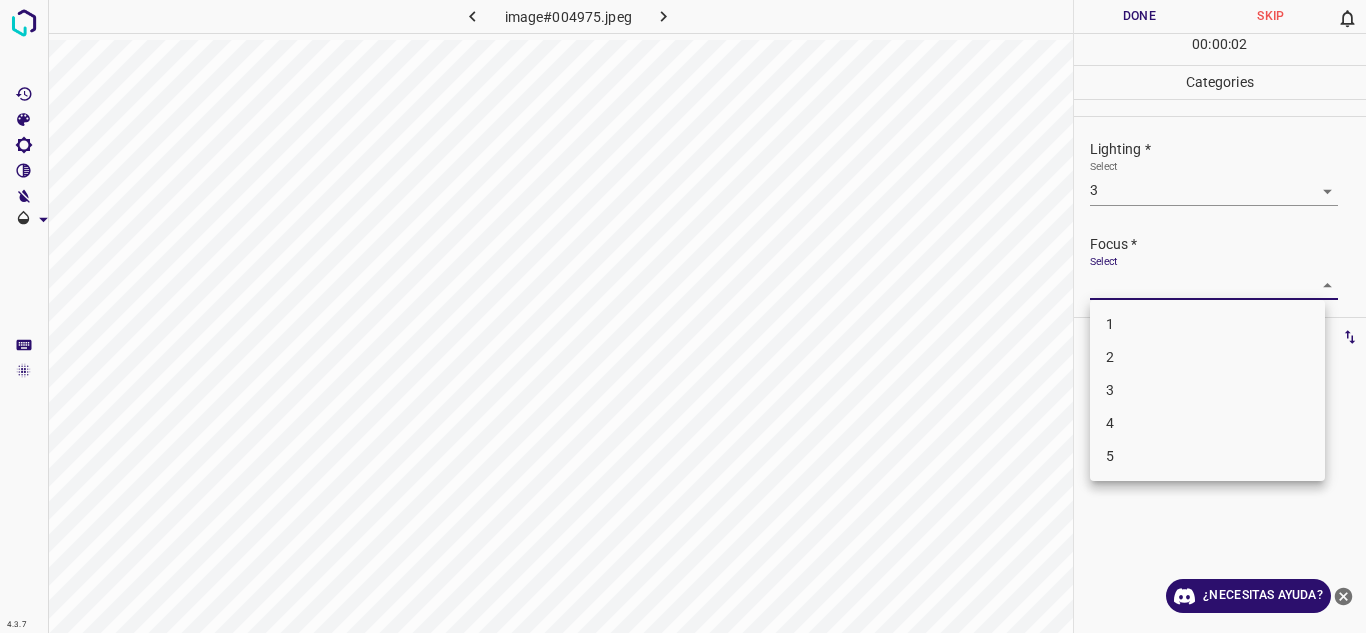 click on "2" at bounding box center [1207, 357] 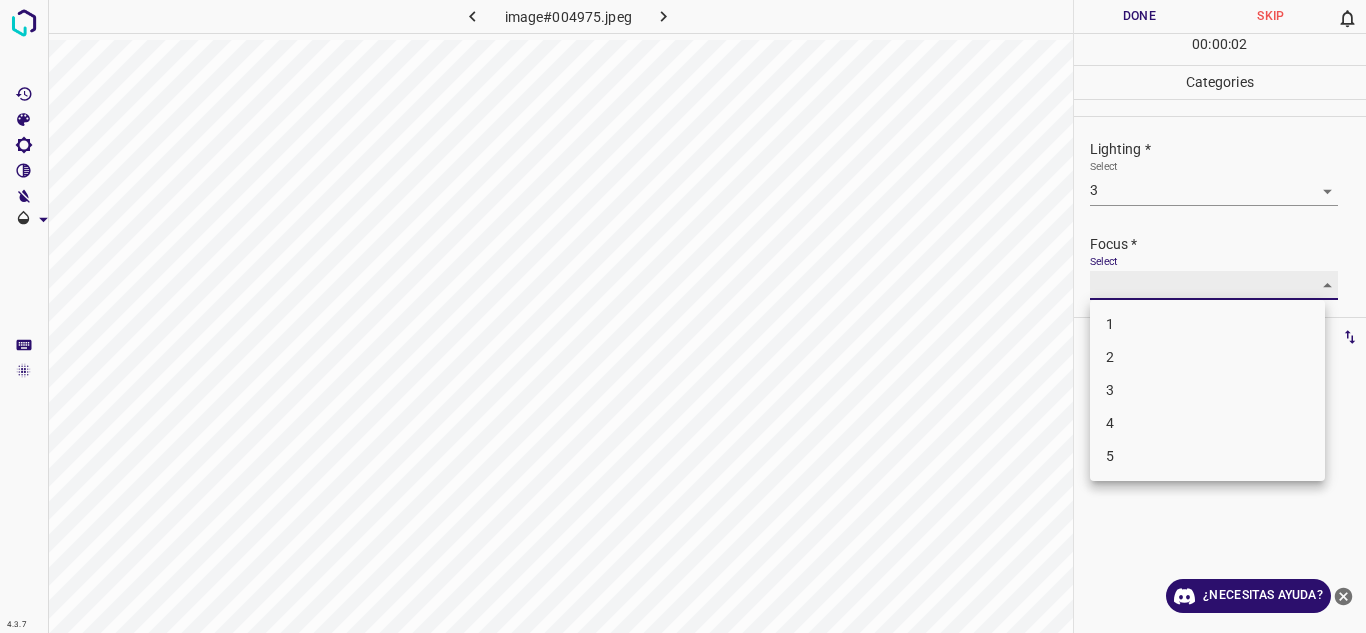 type on "2" 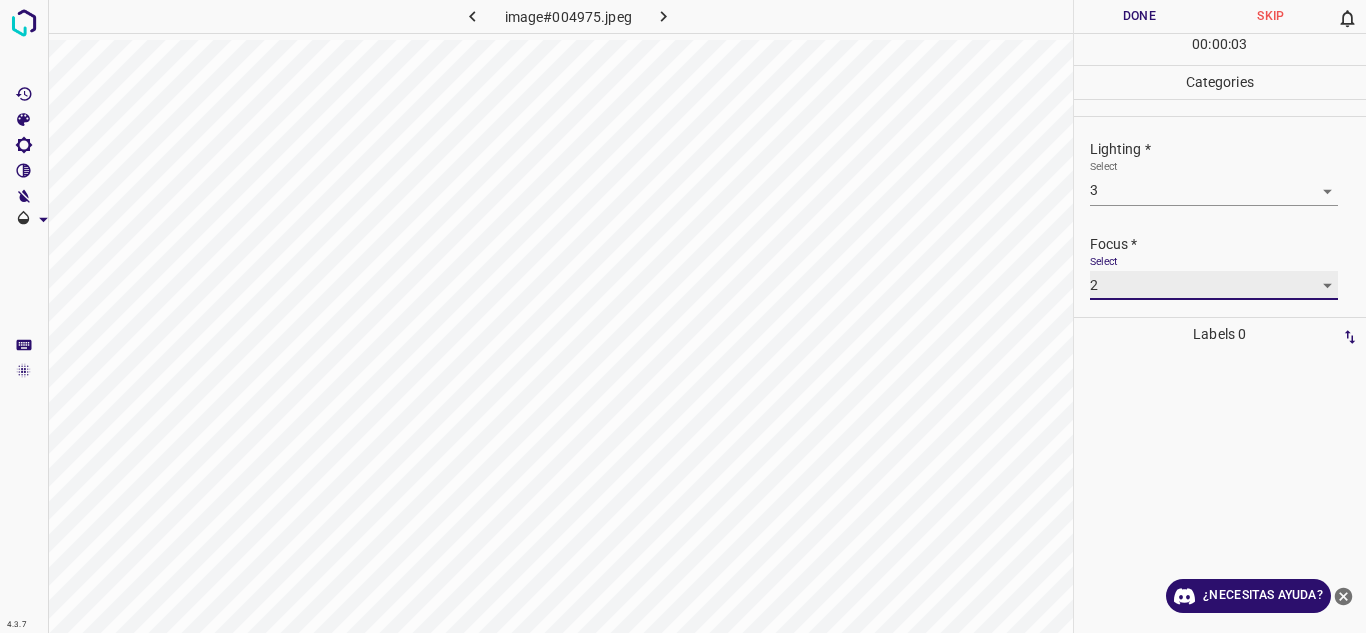 scroll, scrollTop: 98, scrollLeft: 0, axis: vertical 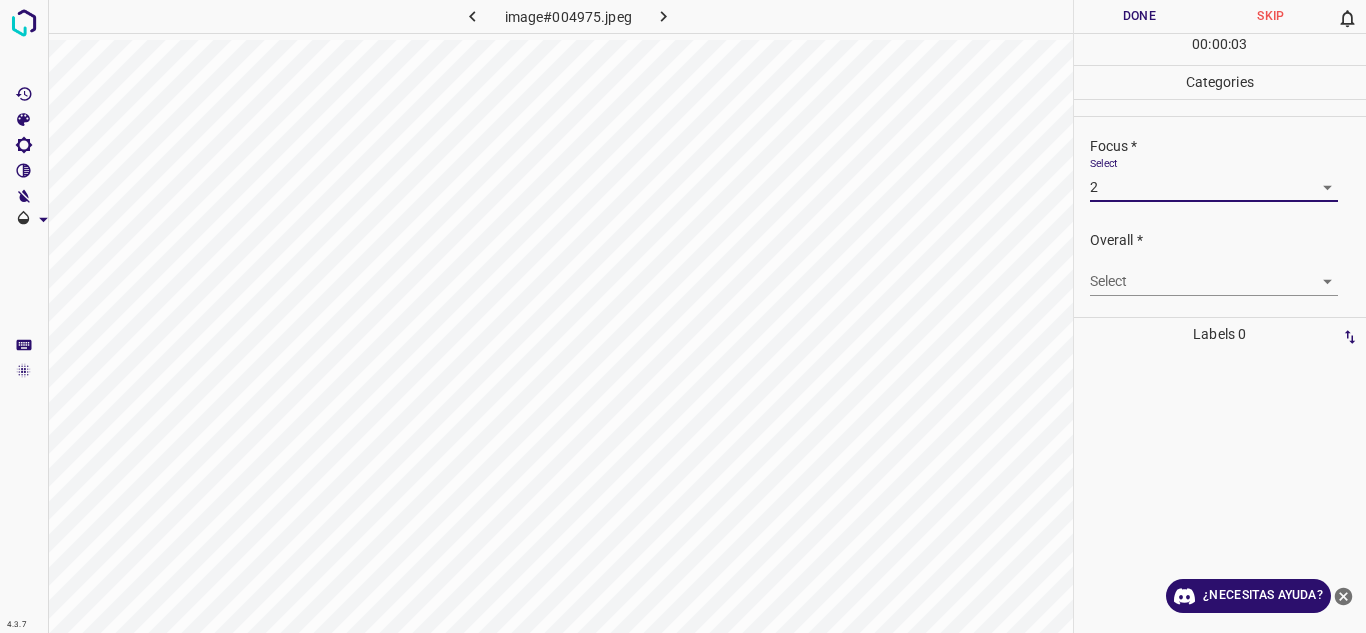 click on "4.3.7 image#004975.jpeg Done Skip 0 00   : 00   : 03   Categories Lighting *  Select 3 3 Focus *  Select 2 2 Overall *  Select ​ Labels   0 Categories 1 Lighting 2 Focus 3 Overall Tools Space Change between modes (Draw & Edit) I Auto labeling R Restore zoom M Zoom in N Zoom out Delete Delete selecte label Filters Z Restore filters X Saturation filter C Brightness filter V Contrast filter B Gray scale filter General O Download ¿Necesitas ayuda? Texto original Valora esta traducción Tu opinión servirá para ayudar a mejorar el Traductor de Google - Texto - Esconder - Borrar" at bounding box center [683, 316] 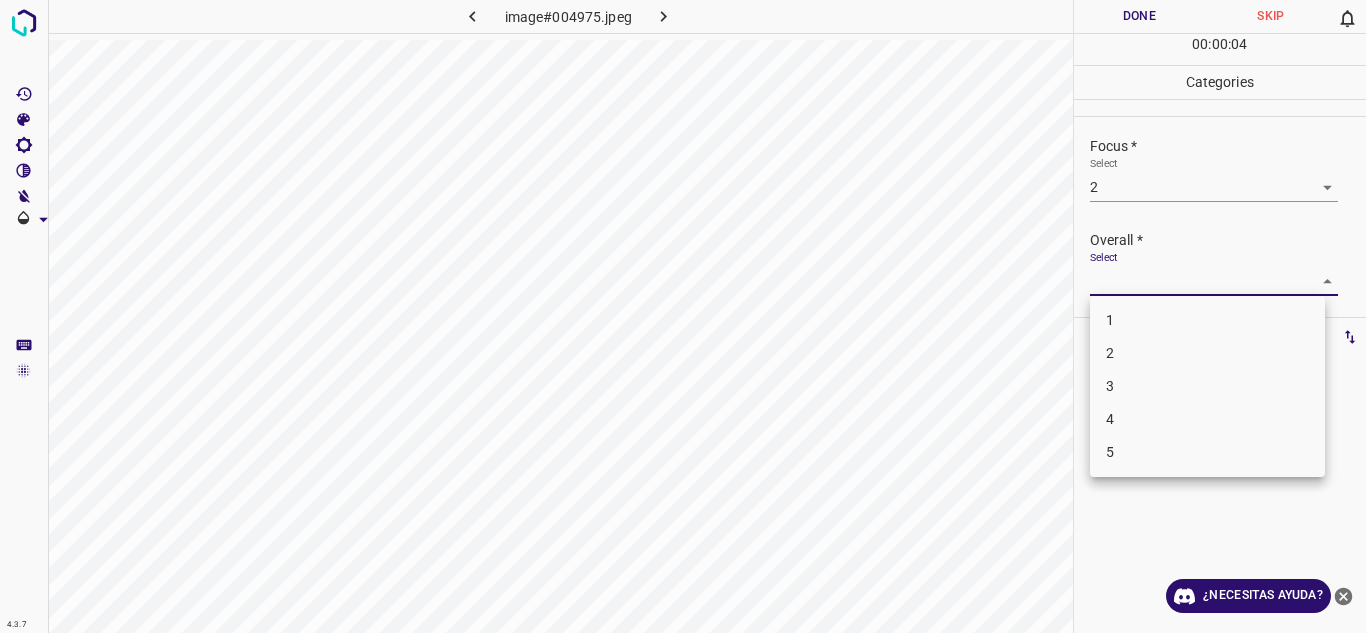 click on "3" at bounding box center (1207, 386) 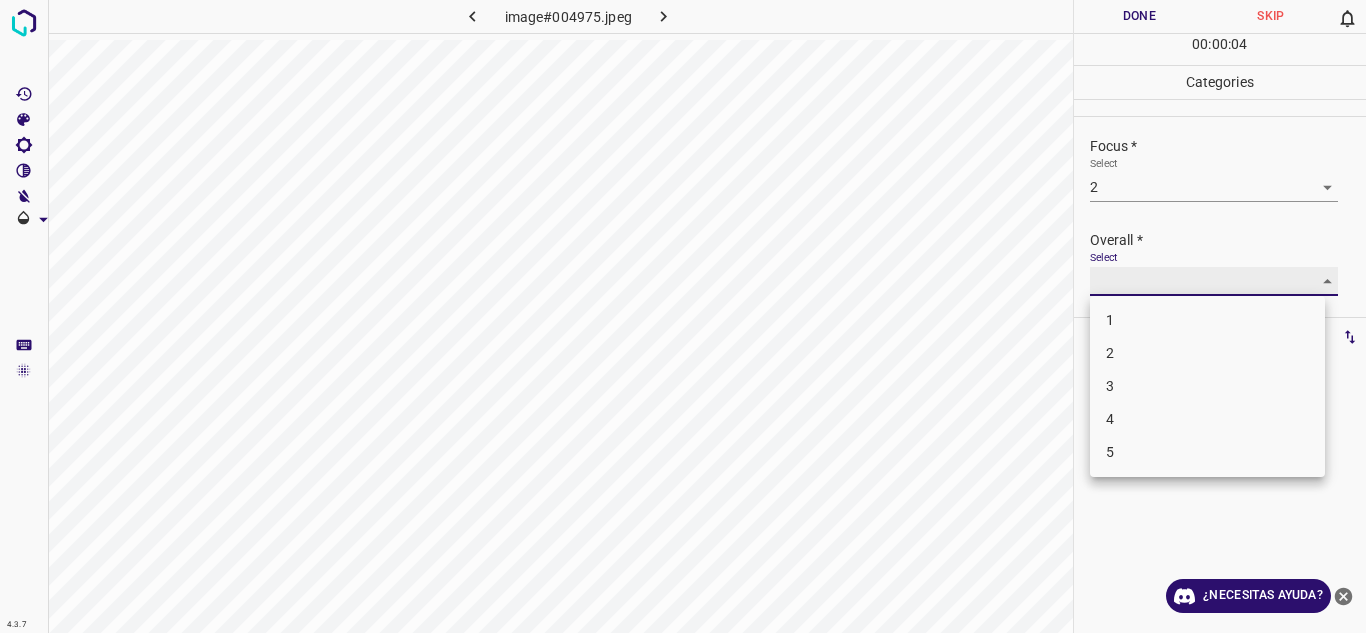 type on "3" 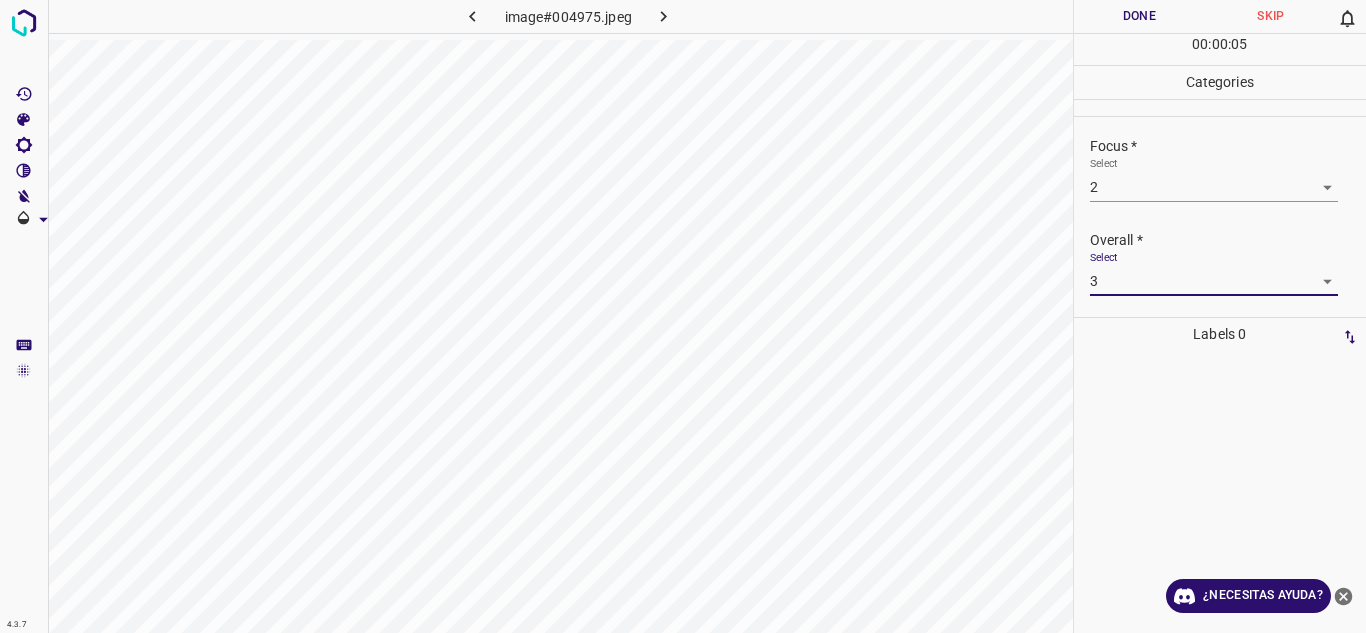 click on "Done" at bounding box center (1140, 16) 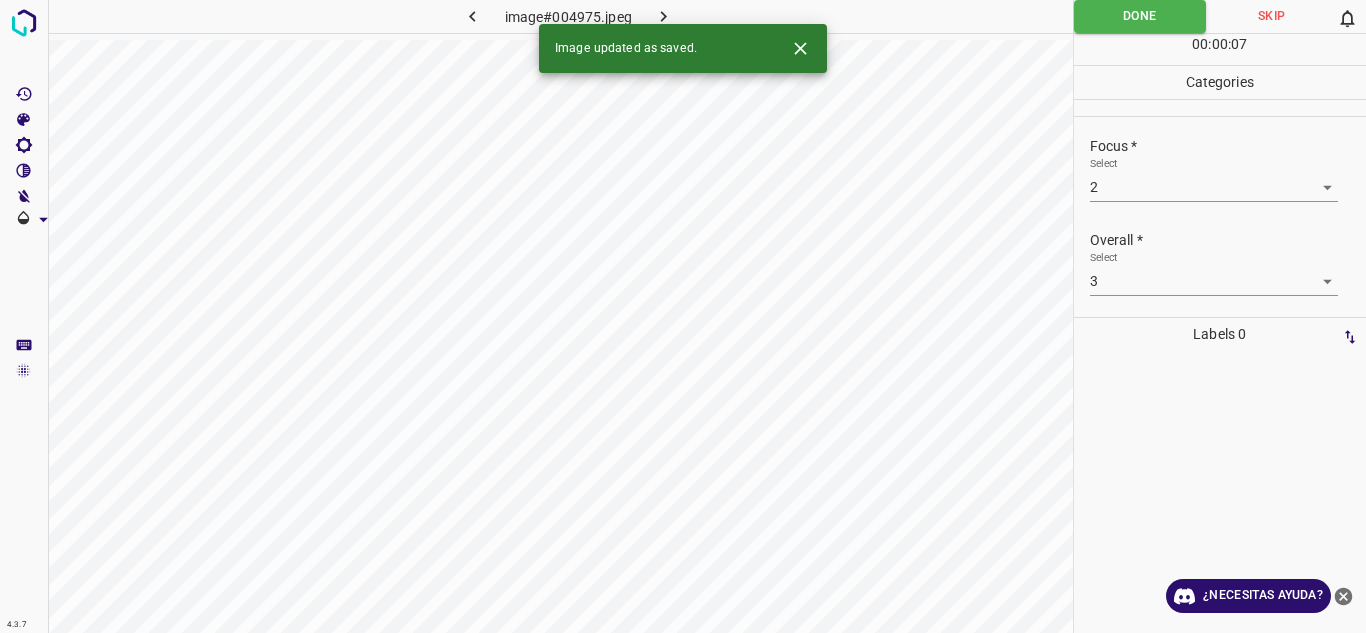 click 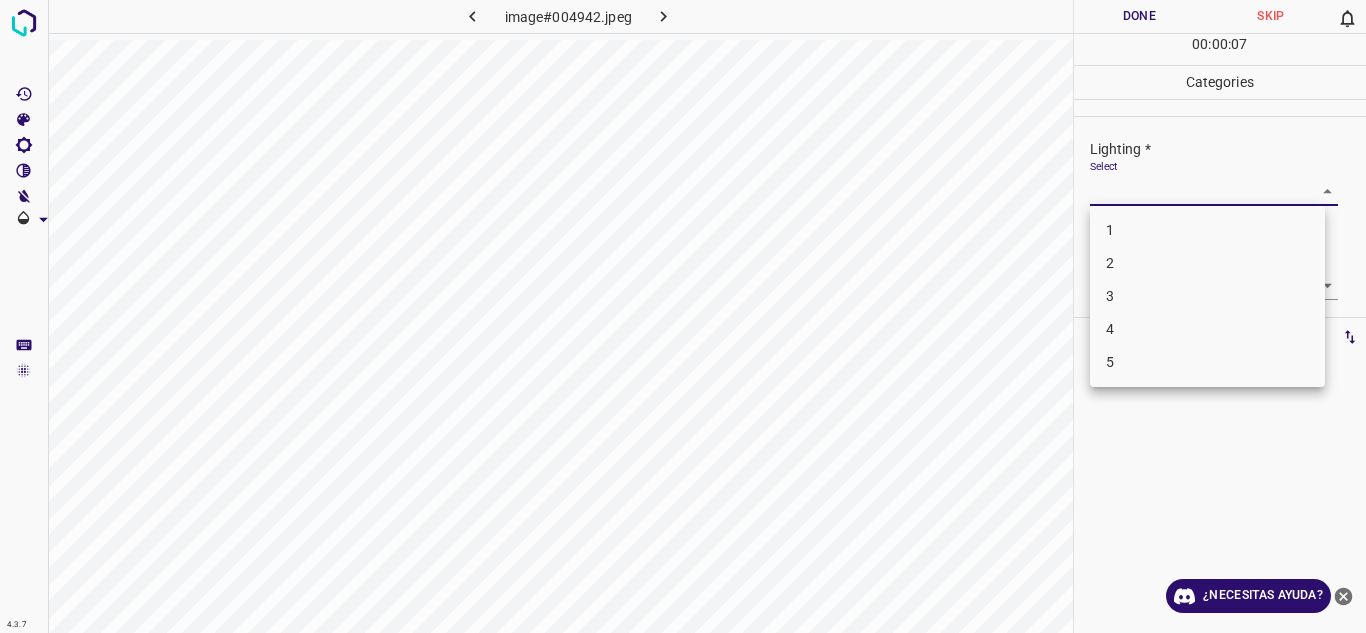 click on "4.3.7 image#004942.jpeg Done Skip 0 00   : 00   : 07   Categories Lighting *  Select ​ Focus *  Select ​ Overall *  Select ​ Labels   0 Categories 1 Lighting 2 Focus 3 Overall Tools Space Change between modes (Draw & Edit) I Auto labeling R Restore zoom M Zoom in N Zoom out Delete Delete selecte label Filters Z Restore filters X Saturation filter C Brightness filter V Contrast filter B Gray scale filter General O Download ¿Necesitas ayuda? Texto original Valora esta traducción Tu opinión servirá para ayudar a mejorar el Traductor de Google - Texto - Esconder - Borrar 1 2 3 4 5" at bounding box center [683, 316] 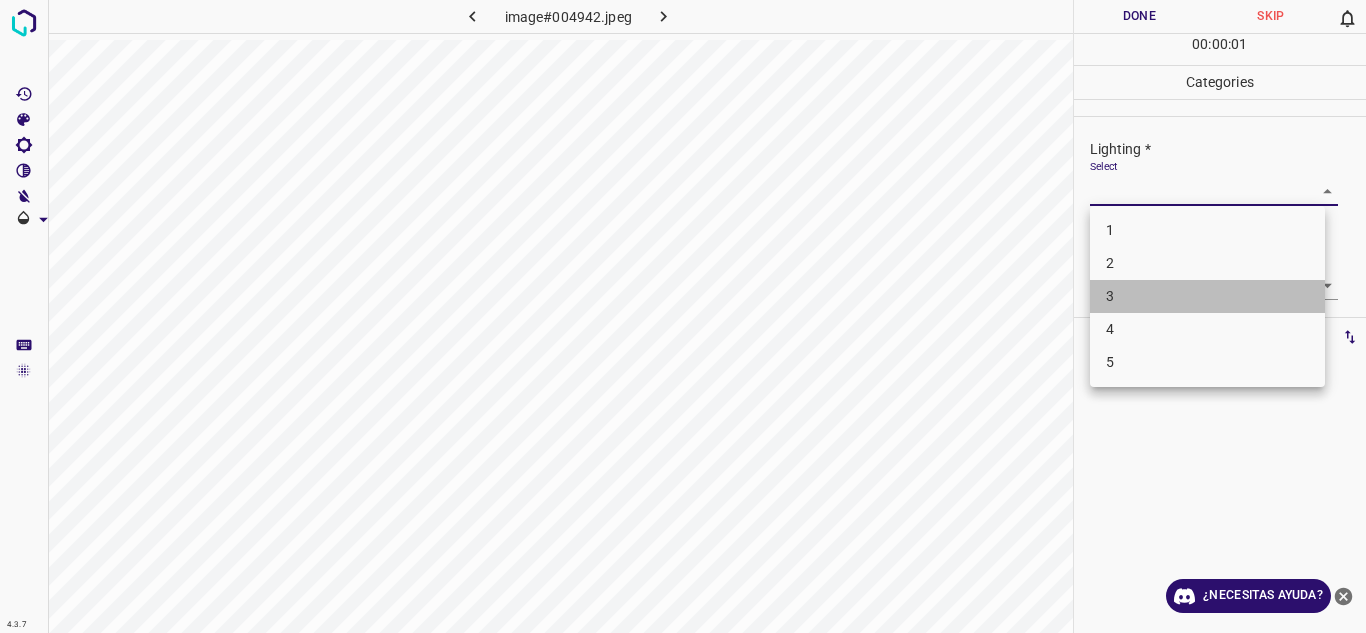 click on "3" at bounding box center (1207, 296) 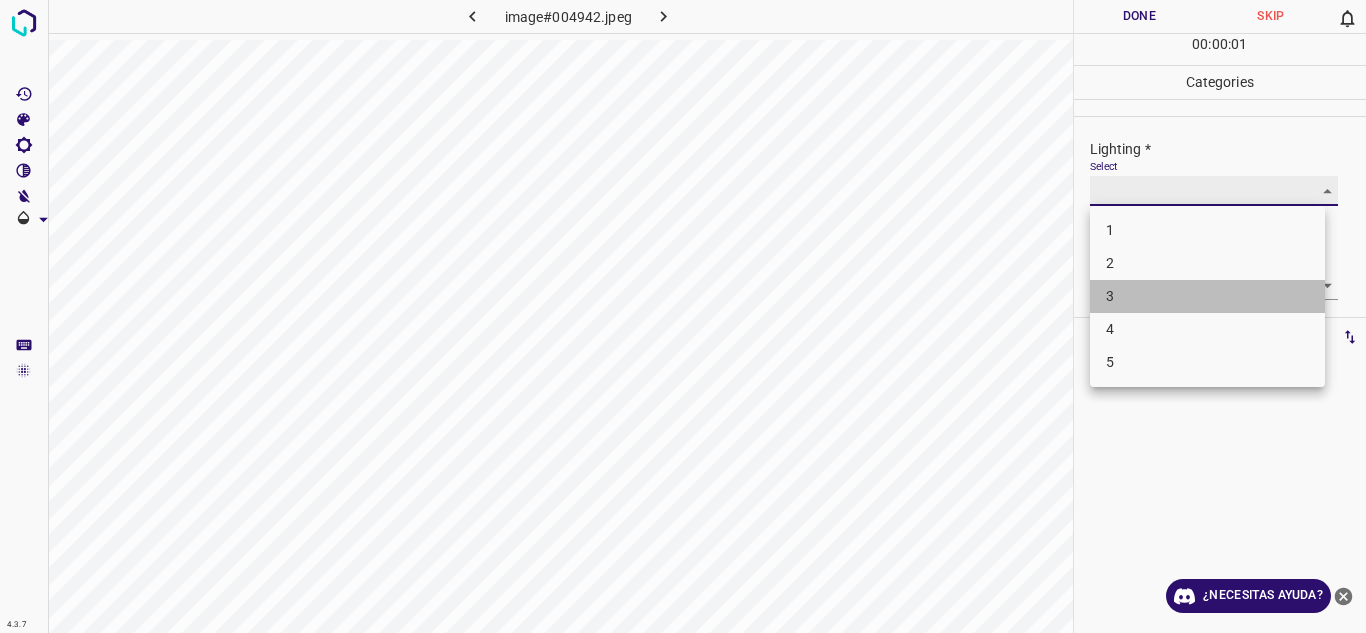 type on "3" 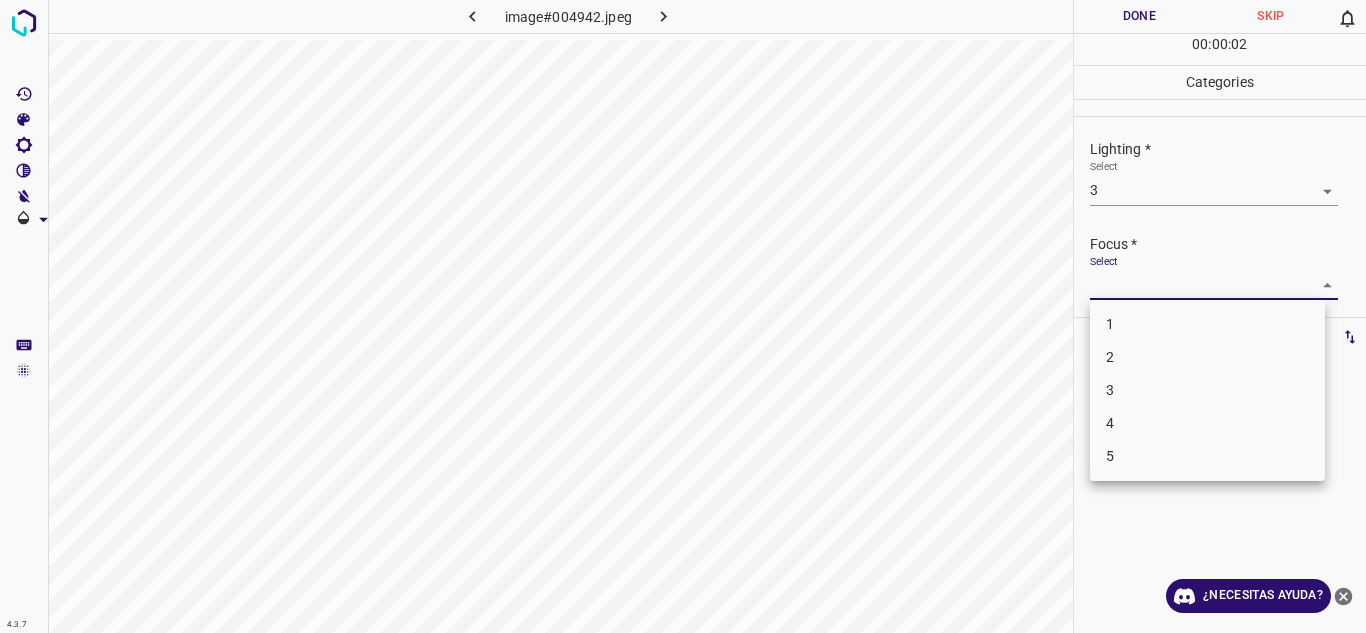 click on "4.3.7 image#004942.jpeg Done Skip 0 00   : 00   : 02   Categories Lighting *  Select 3 3 Focus *  Select ​ Overall *  Select ​ Labels   0 Categories 1 Lighting 2 Focus 3 Overall Tools Space Change between modes (Draw & Edit) I Auto labeling R Restore zoom M Zoom in N Zoom out Delete Delete selecte label Filters Z Restore filters X Saturation filter C Brightness filter V Contrast filter B Gray scale filter General O Download ¿Necesitas ayuda? Texto original Valora esta traducción Tu opinión servirá para ayudar a mejorar el Traductor de Google - Texto - Esconder - Borrar 1 2 3 4 5" at bounding box center [683, 316] 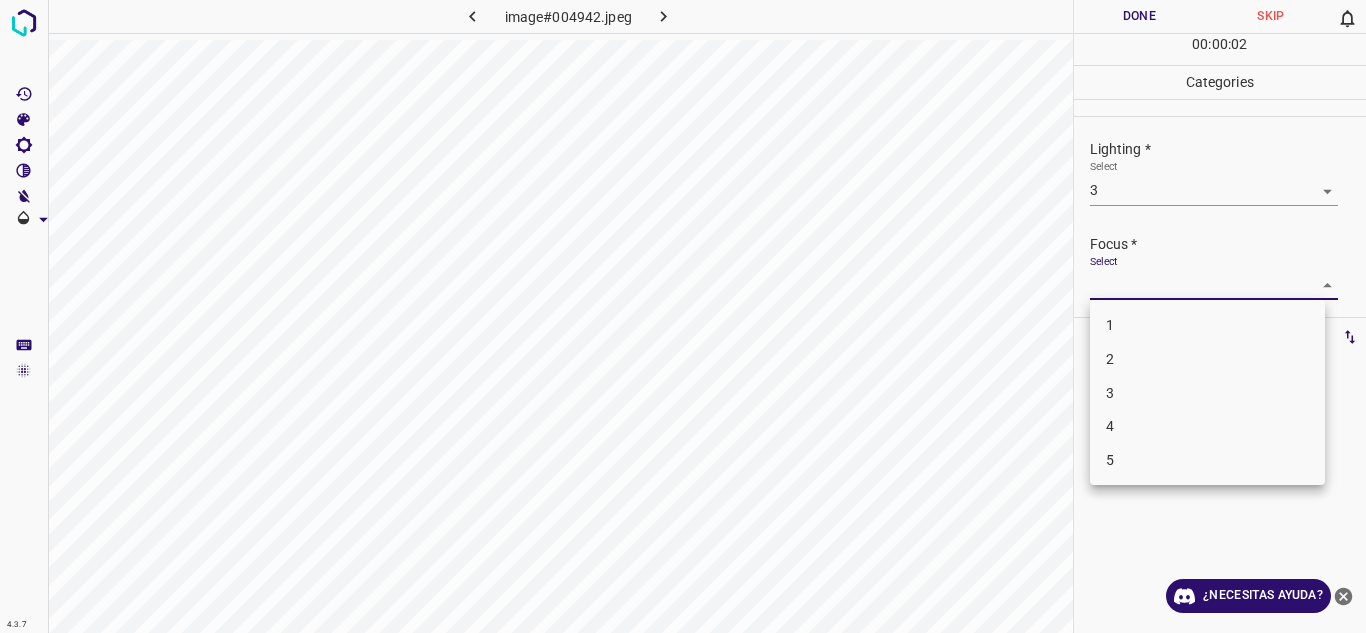 click on "3" at bounding box center [1207, 393] 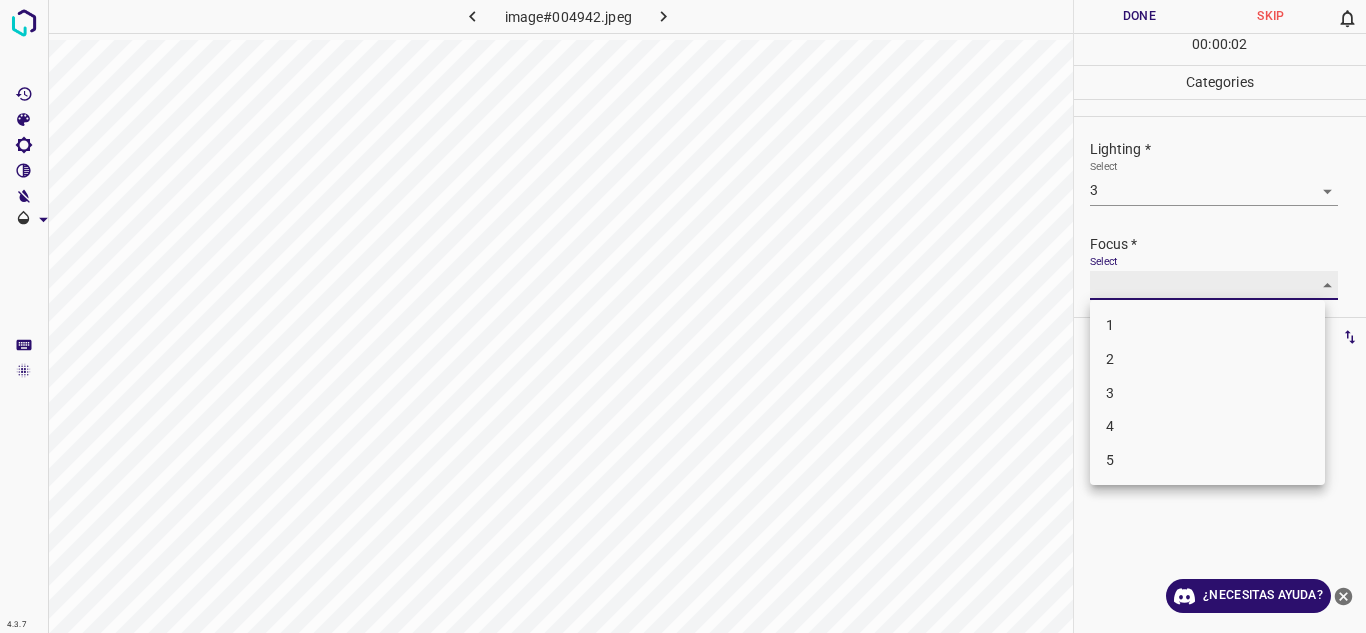 type on "3" 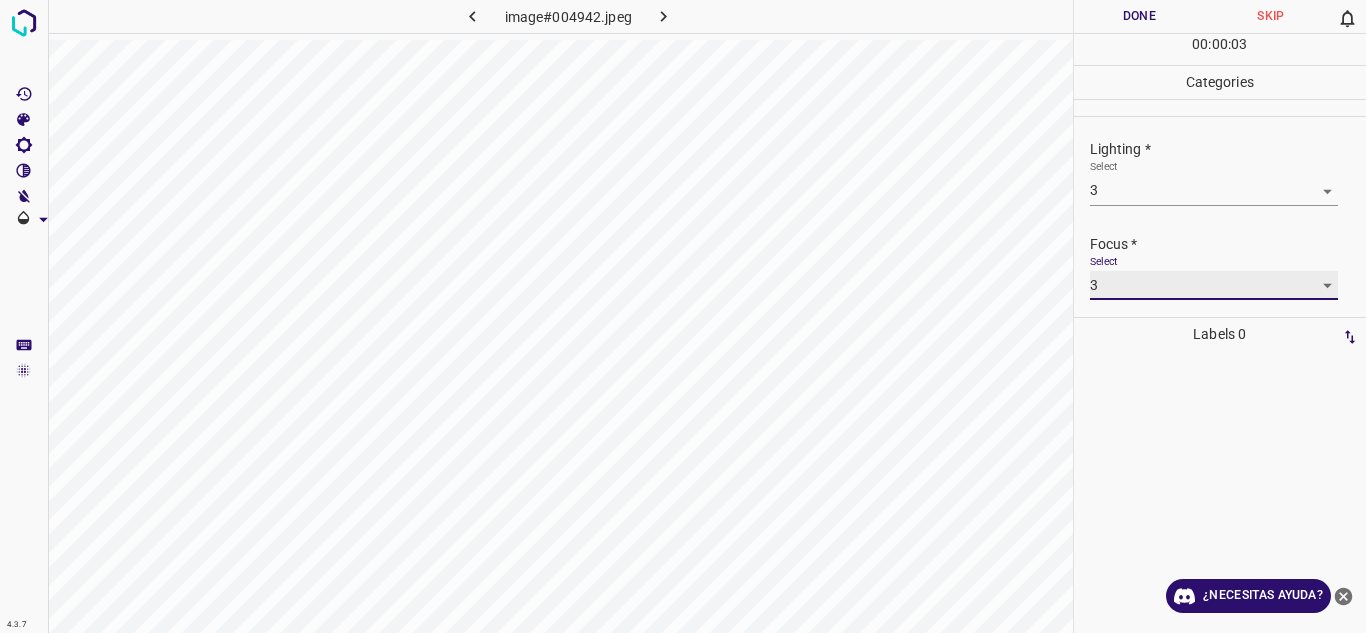 scroll, scrollTop: 98, scrollLeft: 0, axis: vertical 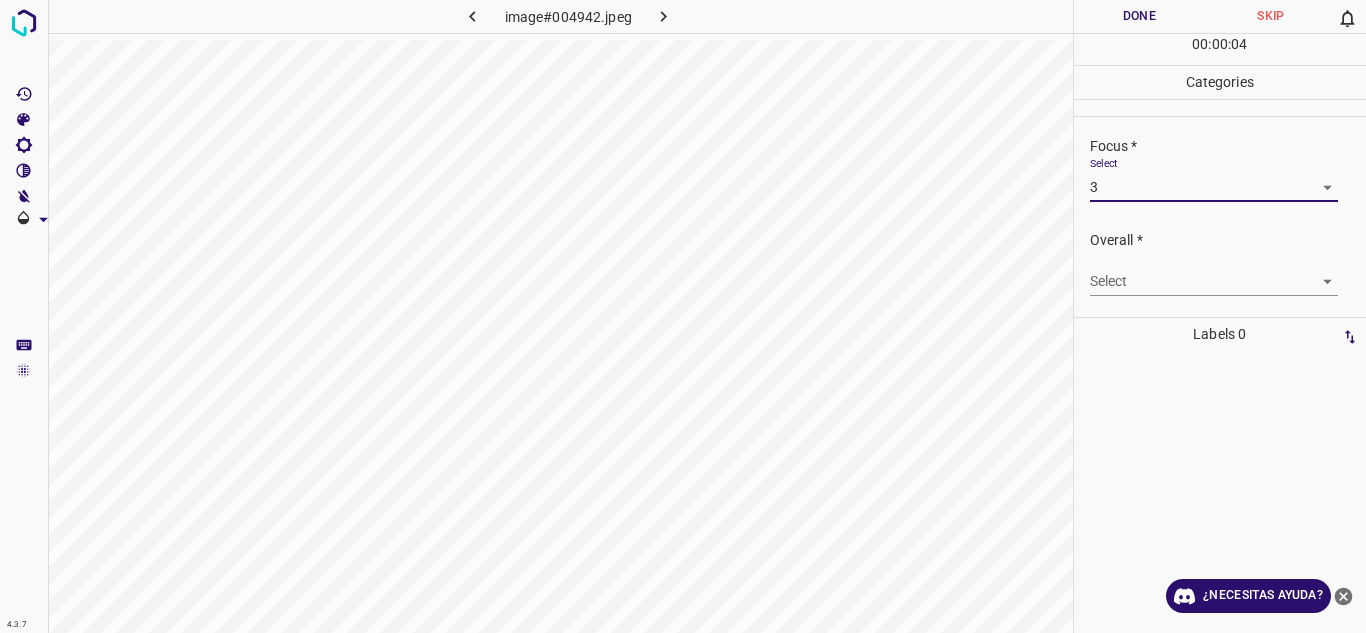 click on "4.3.7 image#004942.jpeg Done Skip 0 00   : 00   : 04   Categories Lighting *  Select 3 3 Focus *  Select 3 3 Overall *  Select ​ Labels   0 Categories 1 Lighting 2 Focus 3 Overall Tools Space Change between modes (Draw & Edit) I Auto labeling R Restore zoom M Zoom in N Zoom out Delete Delete selecte label Filters Z Restore filters X Saturation filter C Brightness filter V Contrast filter B Gray scale filter General O Download ¿Necesitas ayuda? Texto original Valora esta traducción Tu opinión servirá para ayudar a mejorar el Traductor de Google - Texto - Esconder - Borrar" at bounding box center [683, 316] 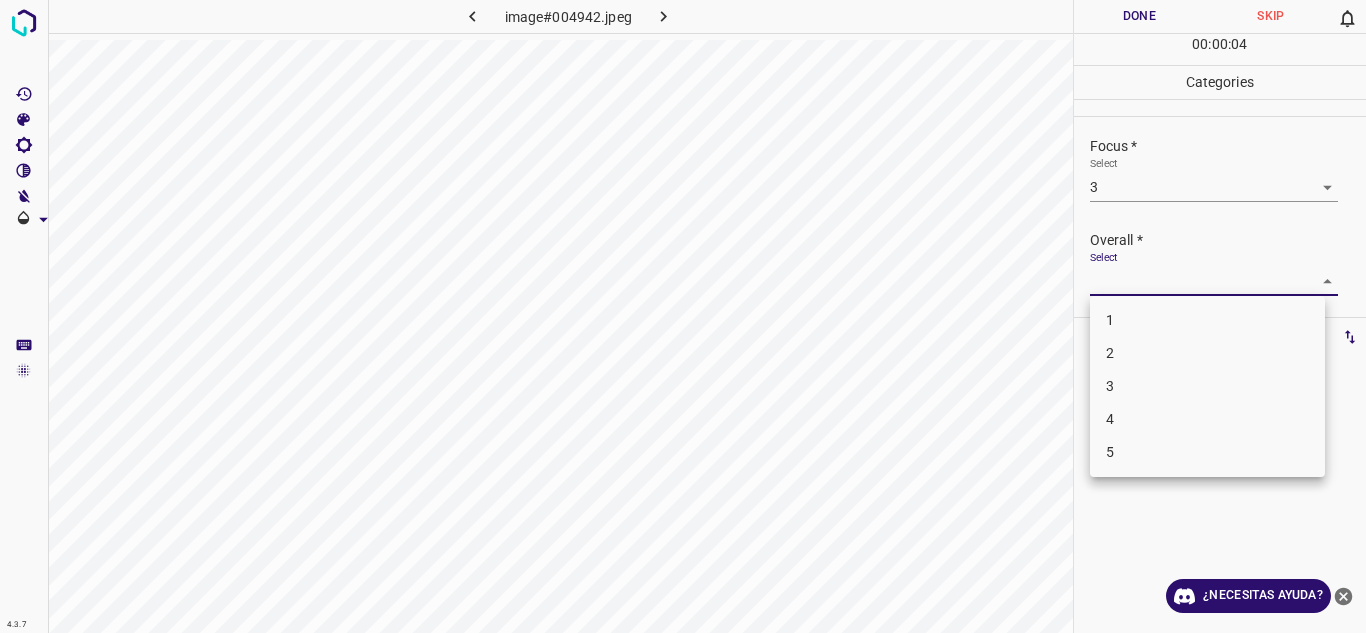 click on "3" at bounding box center [1207, 386] 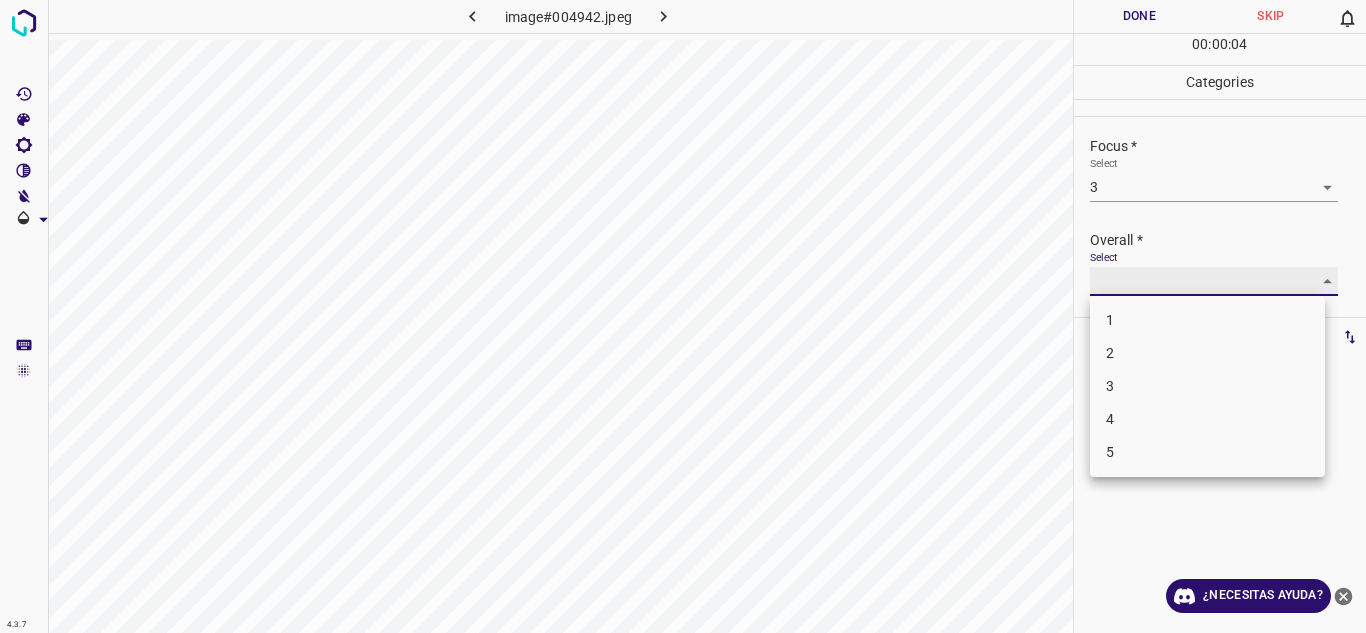type on "3" 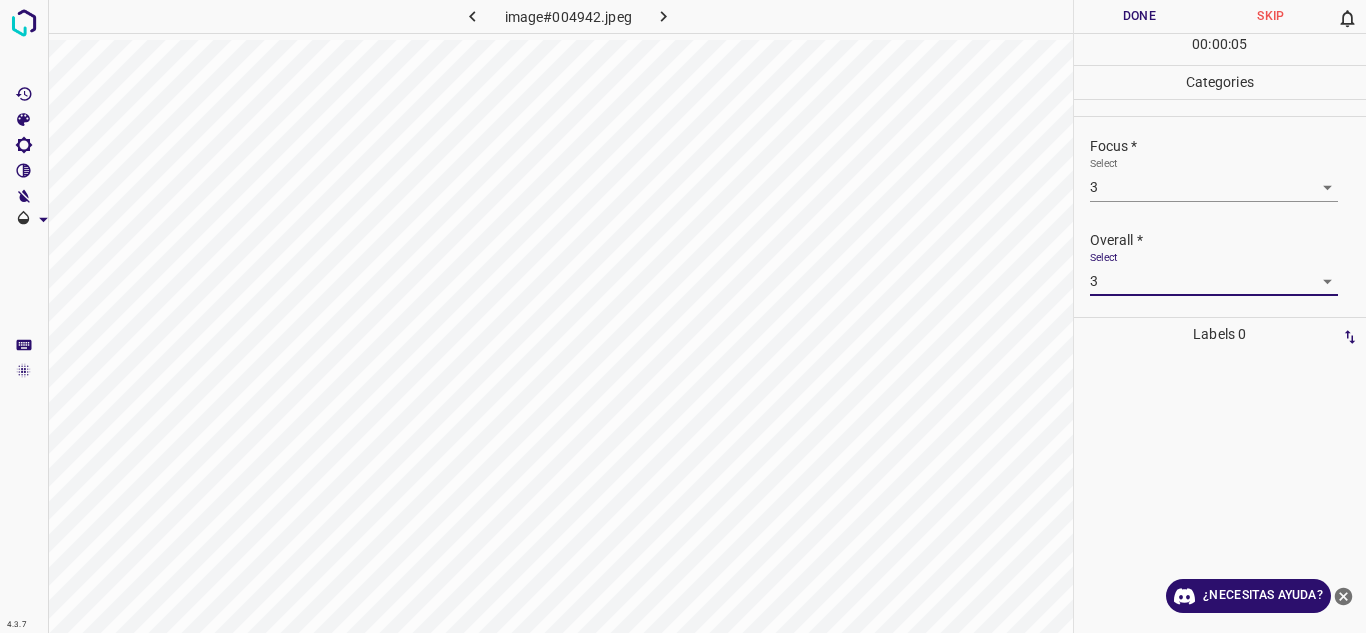 click on "Done" at bounding box center [1140, 16] 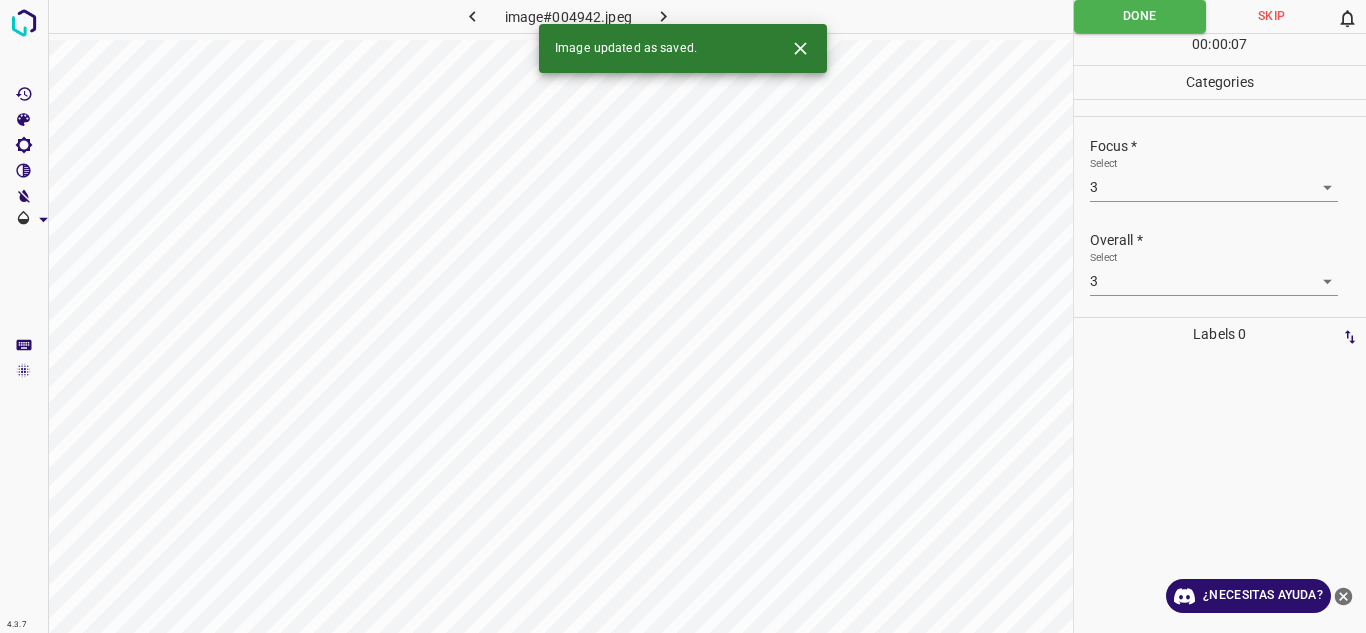 click 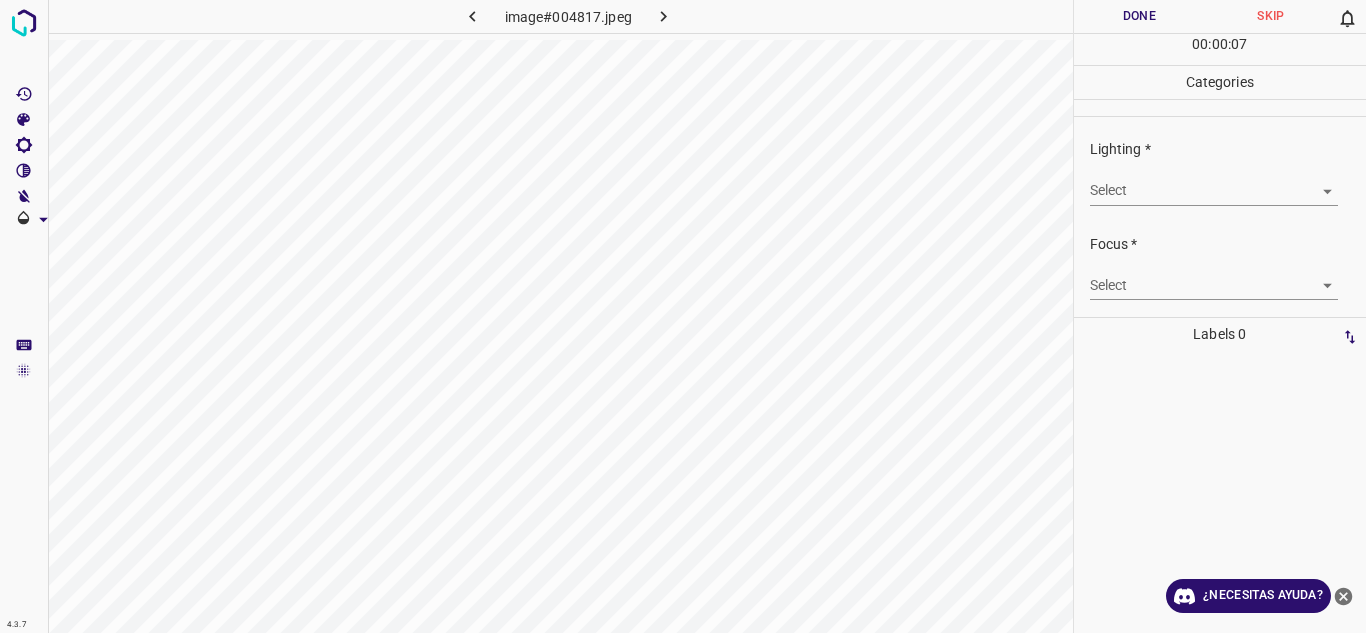 click on "4.3.7 image#004817.jpeg Done Skip 0 00   : 00   : 07   Categories Lighting *  Select ​ Focus *  Select ​ Overall *  Select ​ Labels   0 Categories 1 Lighting 2 Focus 3 Overall Tools Space Change between modes (Draw & Edit) I Auto labeling R Restore zoom M Zoom in N Zoom out Delete Delete selecte label Filters Z Restore filters X Saturation filter C Brightness filter V Contrast filter B Gray scale filter General O Download ¿Necesitas ayuda? Texto original Valora esta traducción Tu opinión servirá para ayudar a mejorar el Traductor de Google - Texto - Esconder - Borrar" at bounding box center [683, 316] 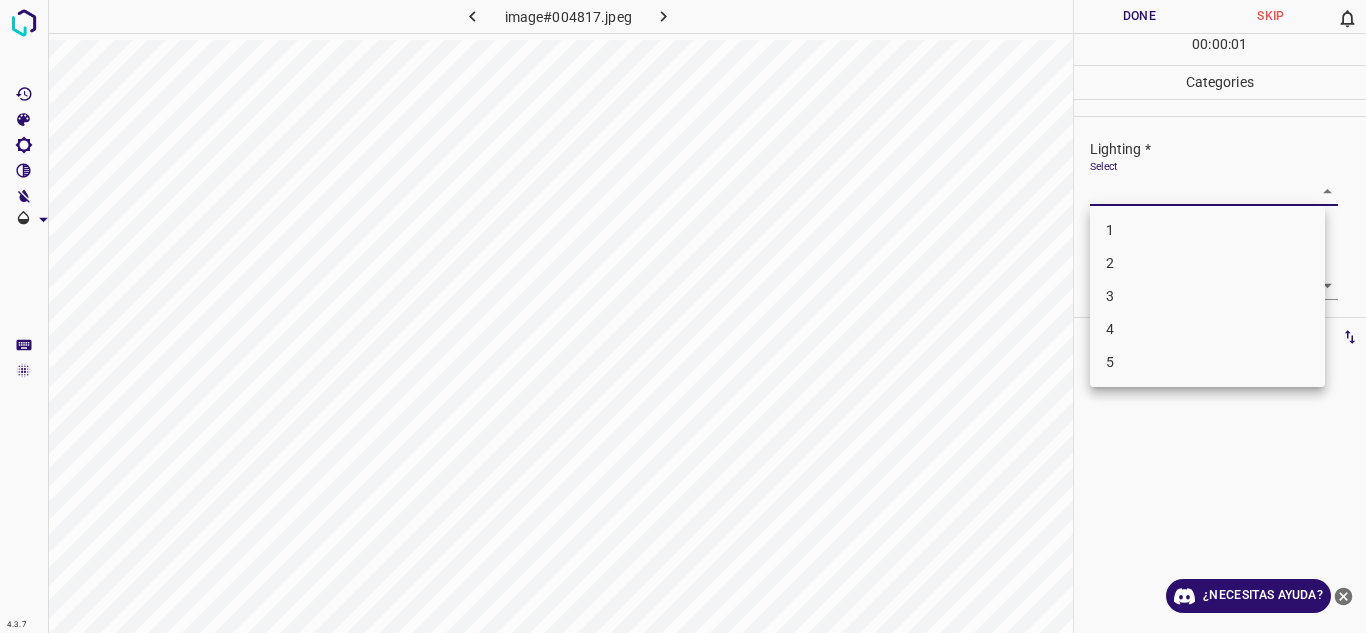 click on "4" at bounding box center [1207, 329] 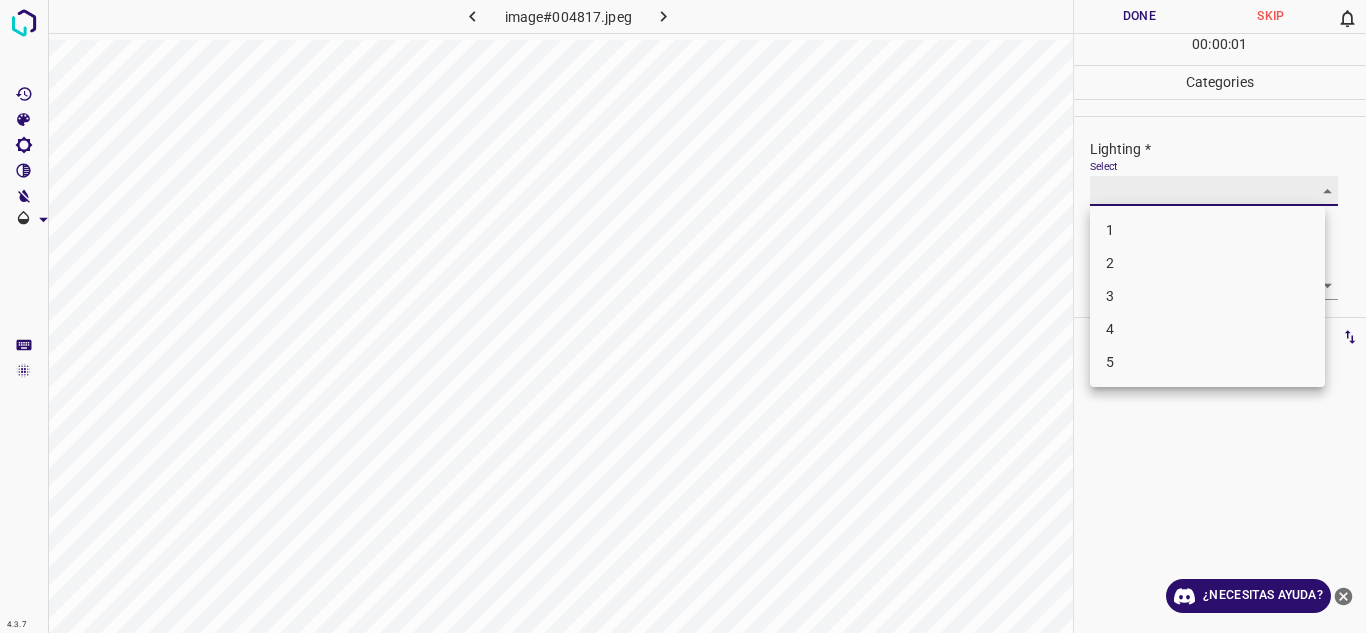 type on "4" 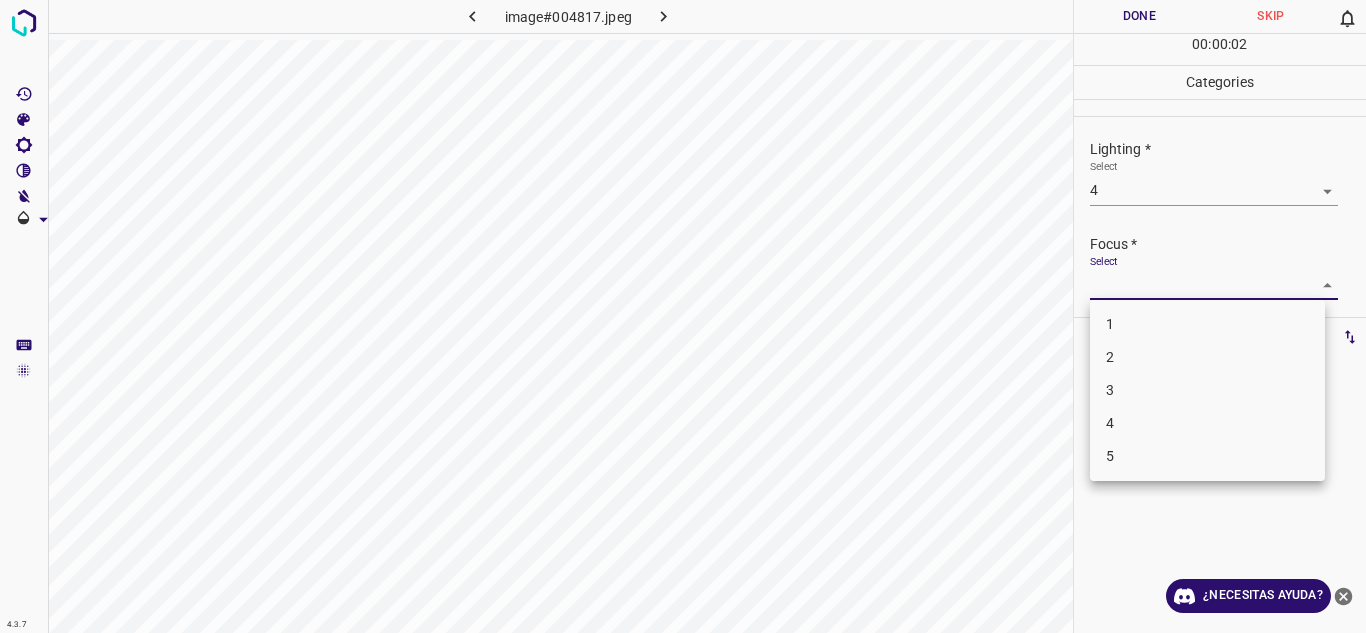 drag, startPoint x: 1312, startPoint y: 272, endPoint x: 1283, endPoint y: 313, distance: 50.219517 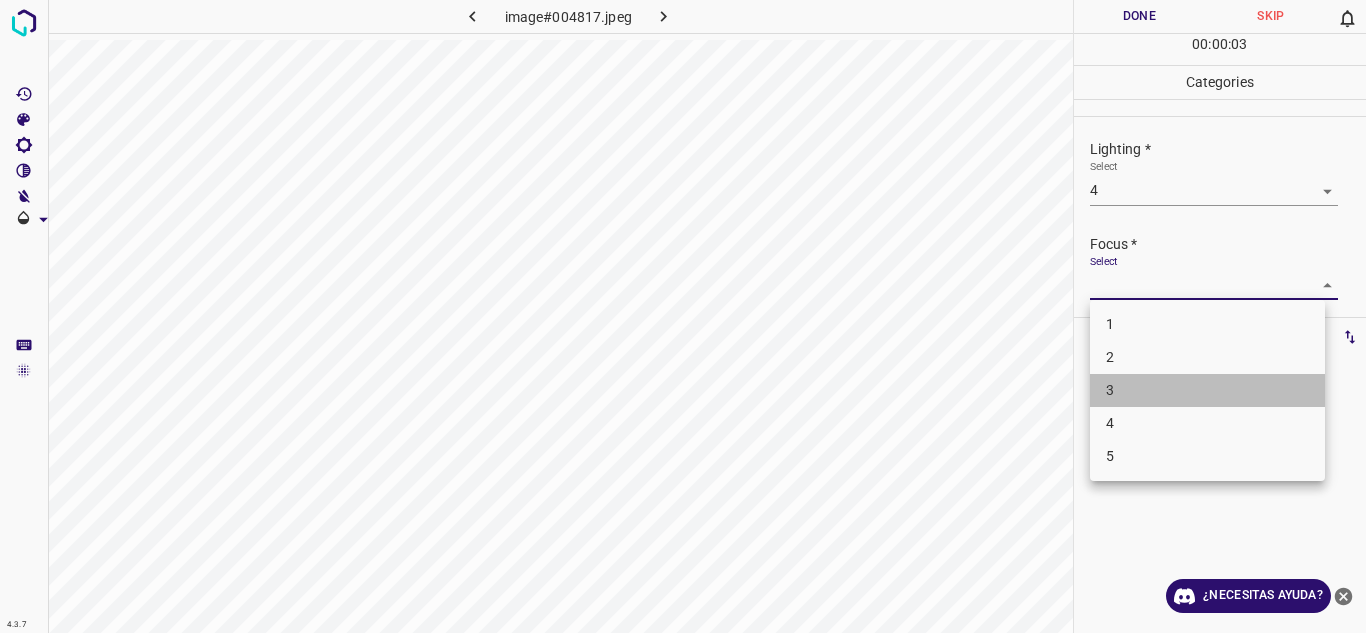 click on "3" at bounding box center [1207, 390] 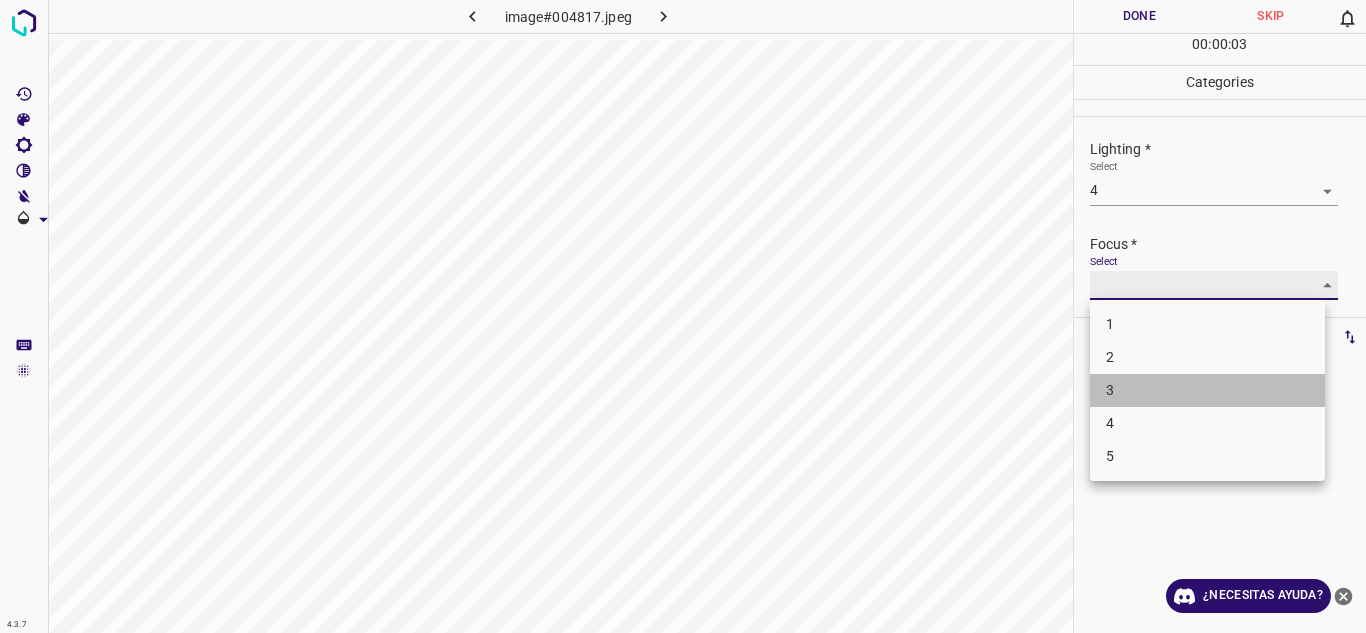 type on "3" 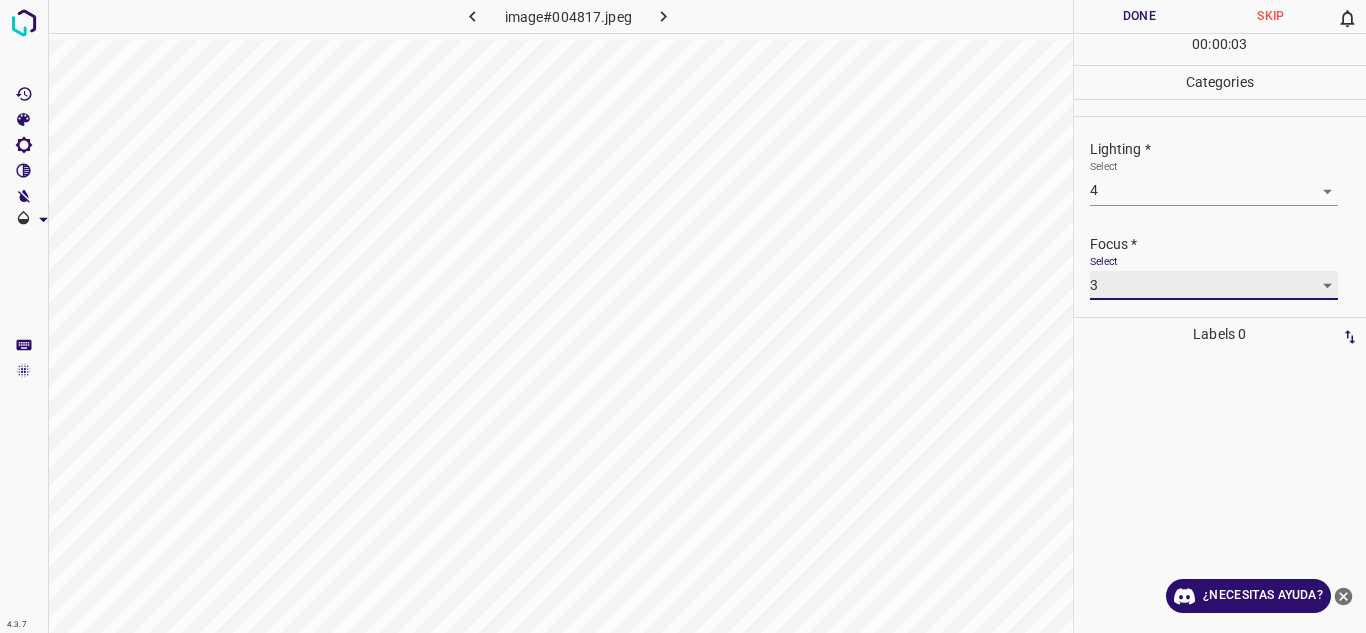 scroll, scrollTop: 98, scrollLeft: 0, axis: vertical 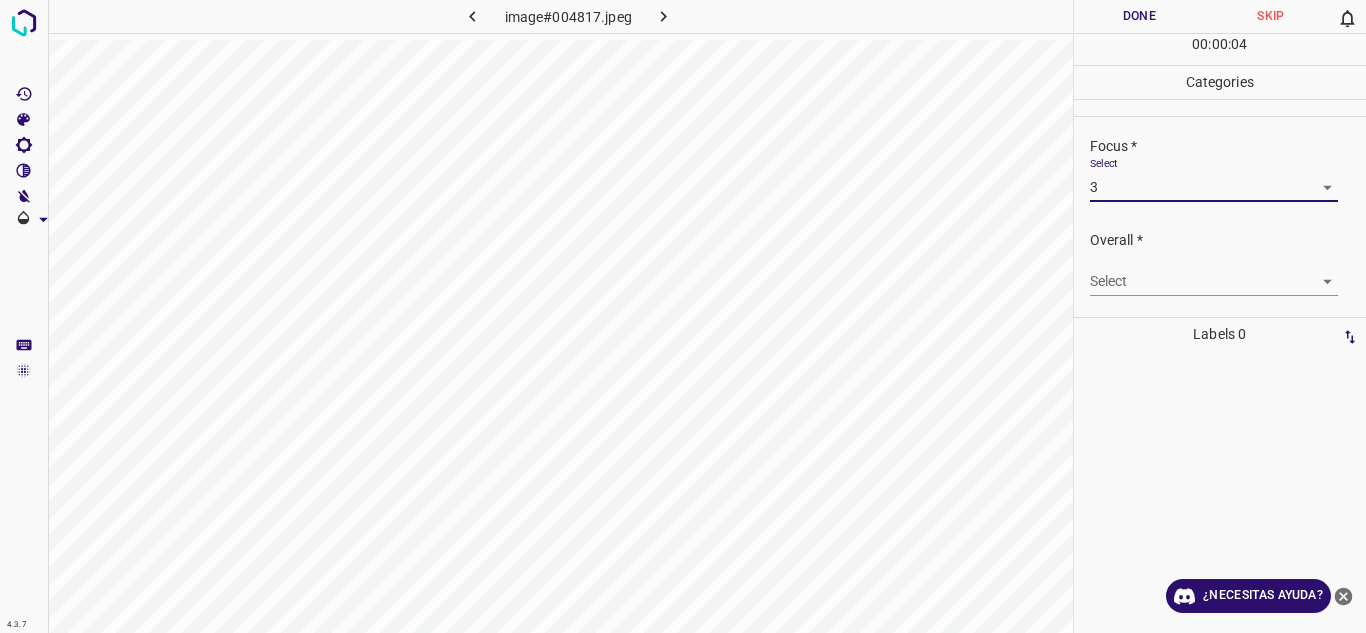 click on "4.3.7 image#004817.jpeg Done Skip 0 00   : 00   : 04   Categories Lighting *  Select 4 4 Focus *  Select 3 3 Overall *  Select ​ Labels   0 Categories 1 Lighting 2 Focus 3 Overall Tools Space Change between modes (Draw & Edit) I Auto labeling R Restore zoom M Zoom in N Zoom out Delete Delete selecte label Filters Z Restore filters X Saturation filter C Brightness filter V Contrast filter B Gray scale filter General O Download ¿Necesitas ayuda? Texto original Valora esta traducción Tu opinión servirá para ayudar a mejorar el Traductor de Google - Texto - Esconder - Borrar" at bounding box center [683, 316] 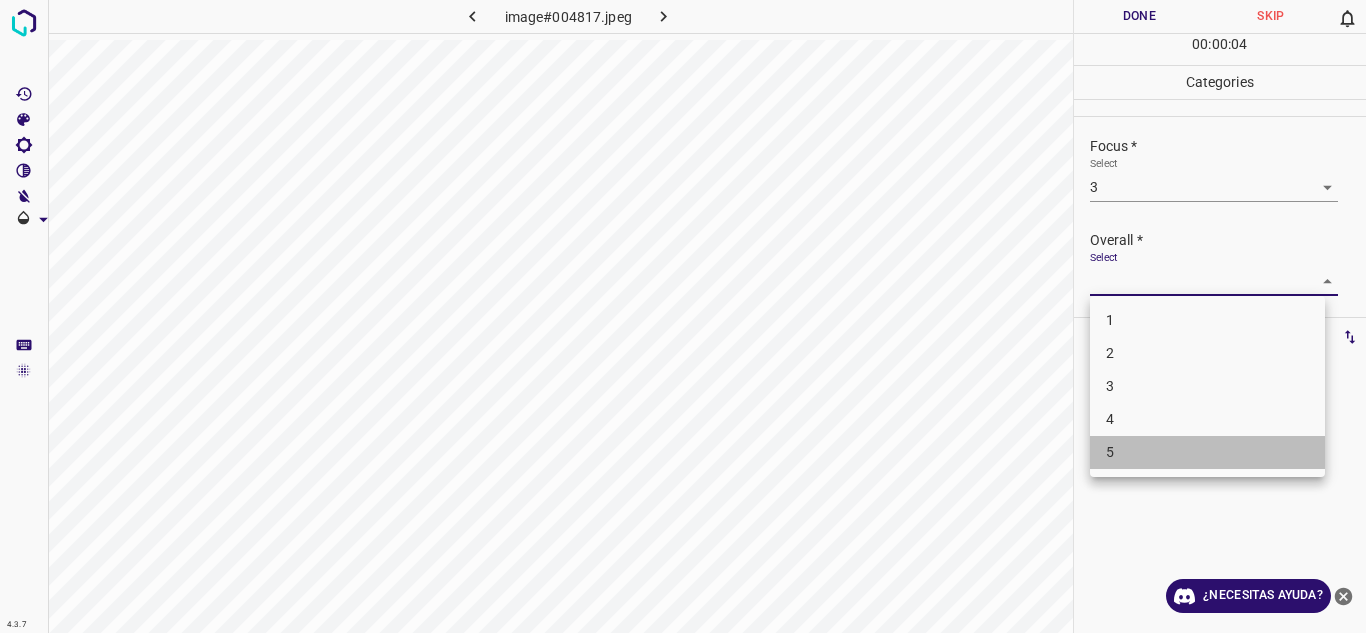 click on "5" at bounding box center (1207, 452) 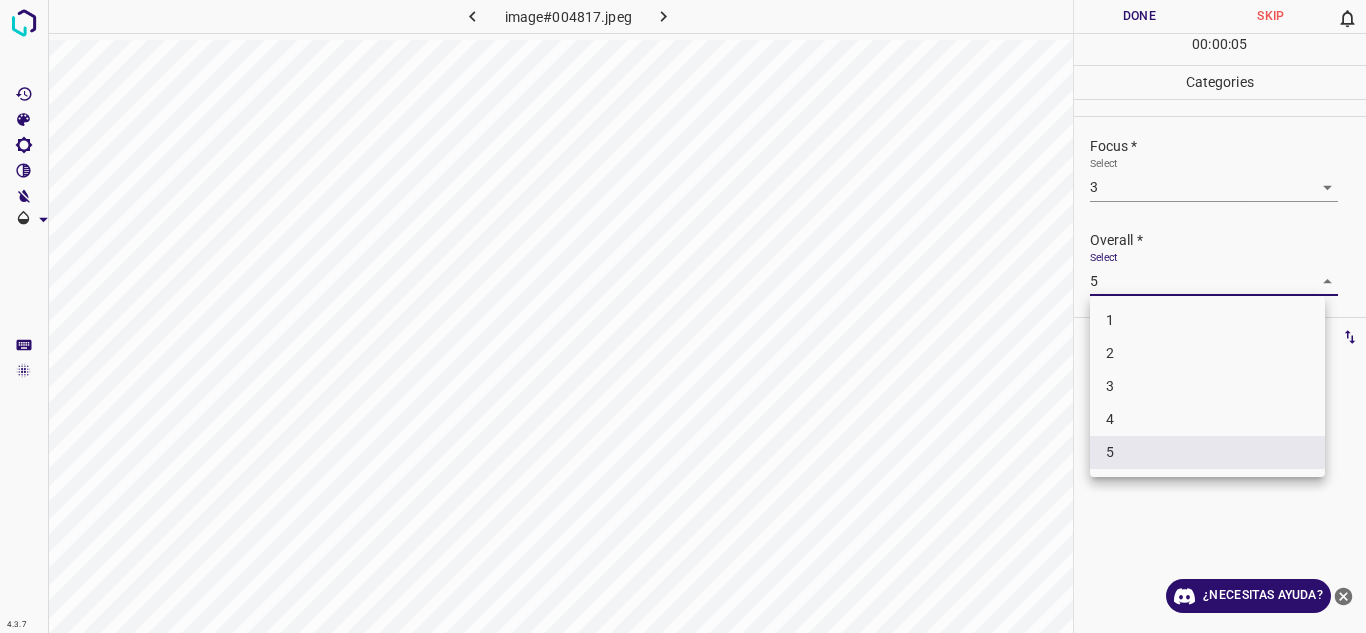 drag, startPoint x: 1310, startPoint y: 273, endPoint x: 1126, endPoint y: 396, distance: 221.32555 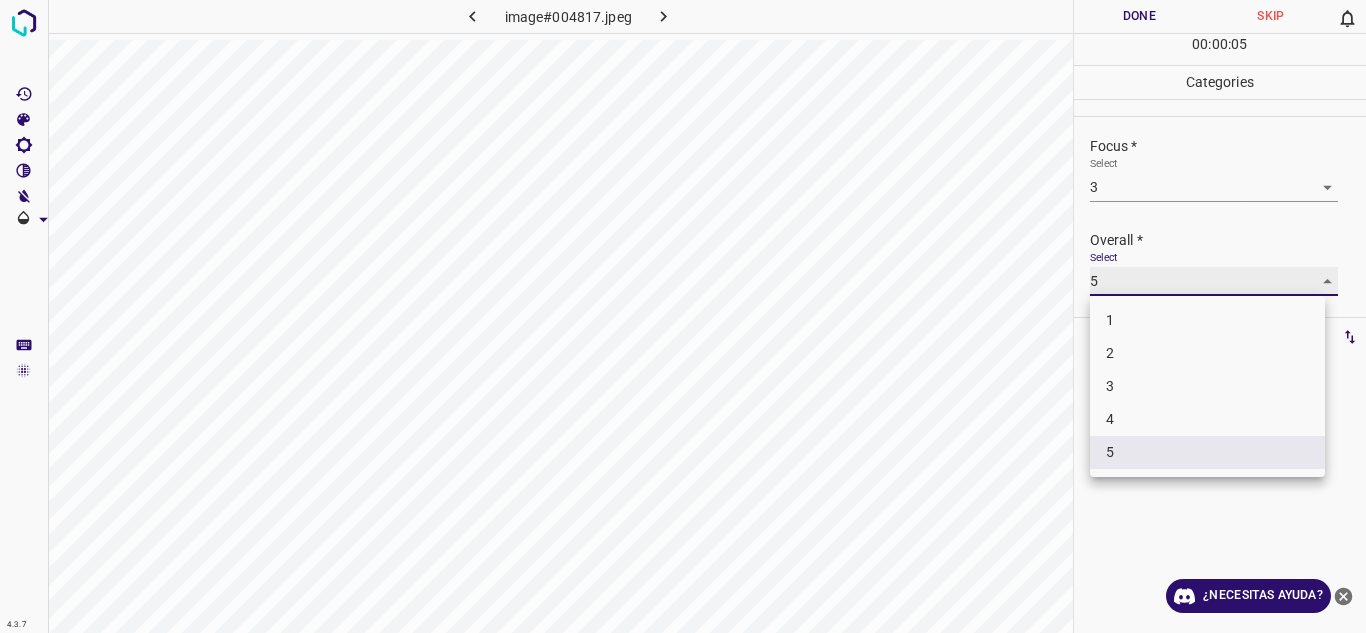 type on "4" 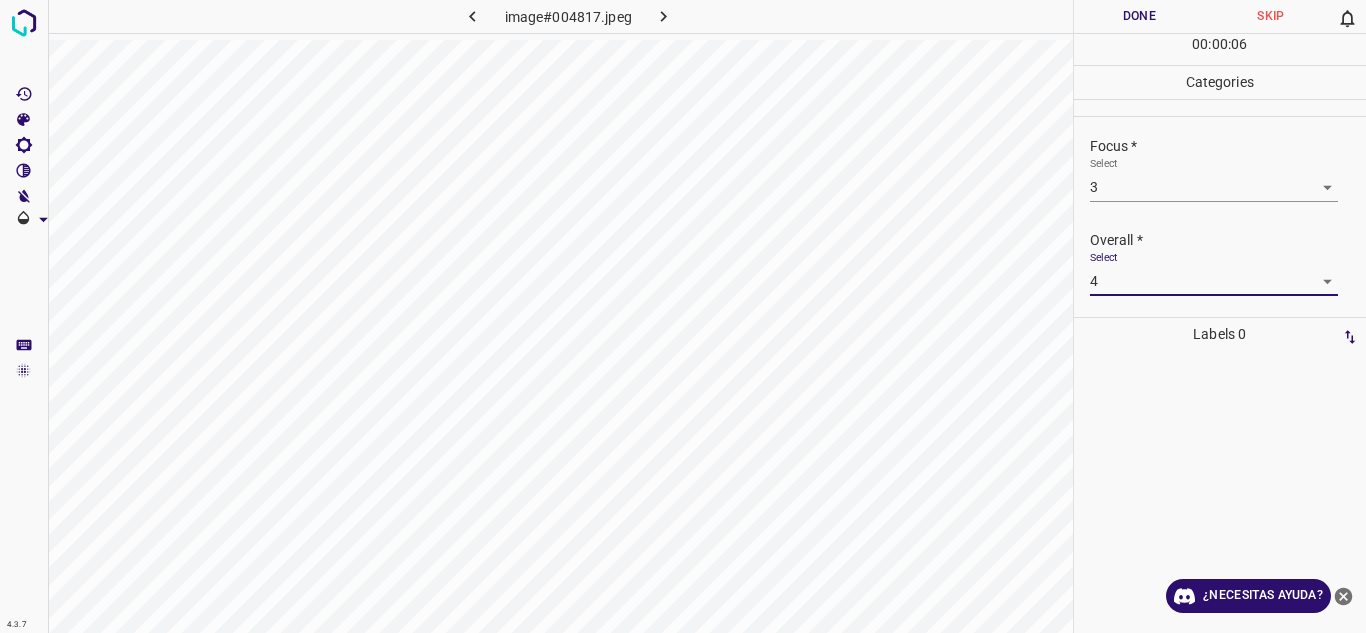 click on "Done" at bounding box center (1140, 16) 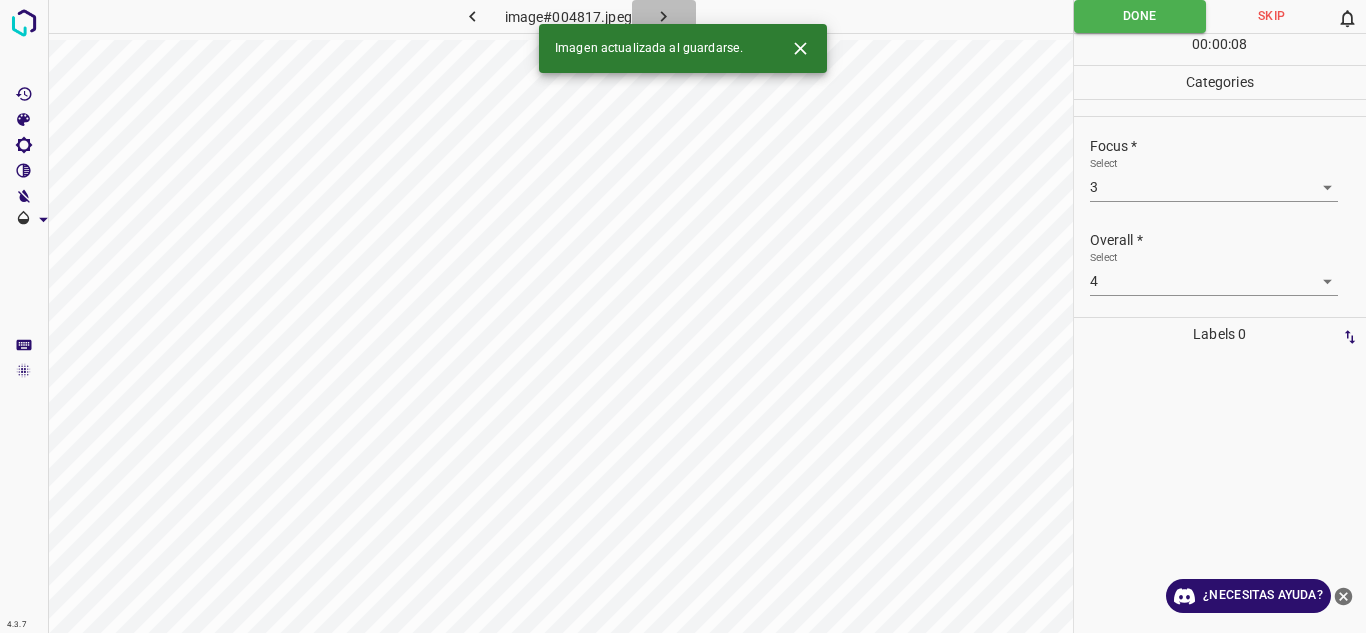 click at bounding box center [664, 16] 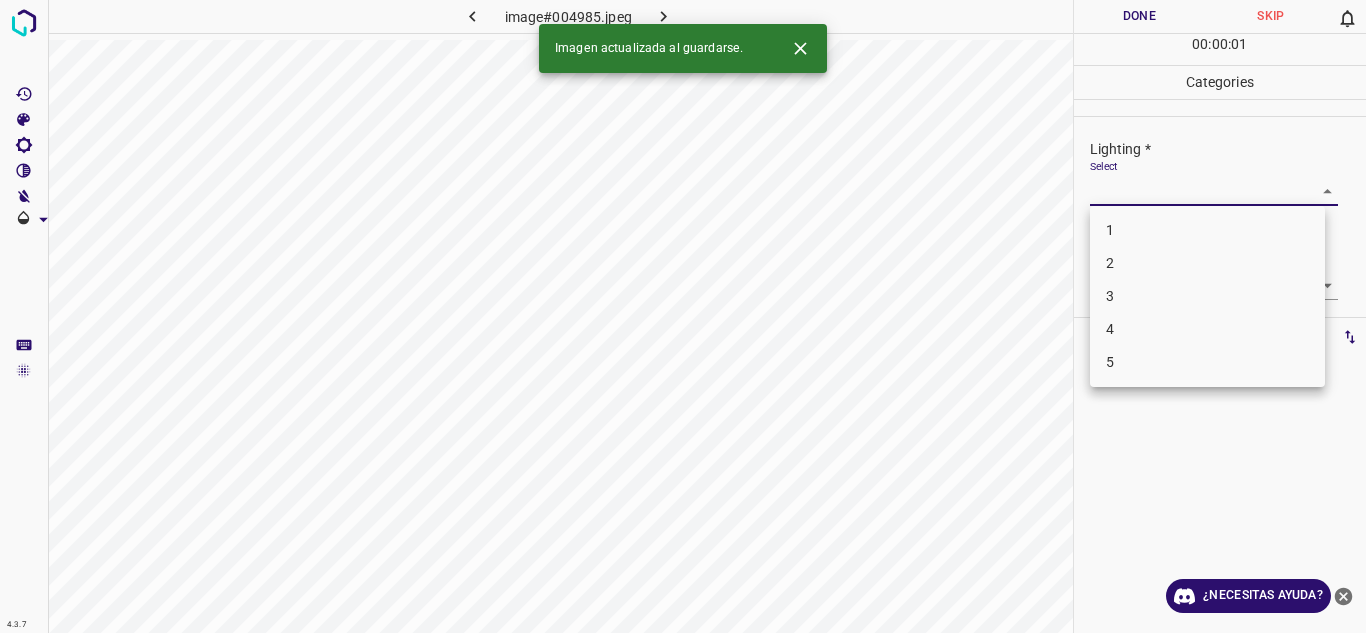 click on "4.3.7 image#004985.jpeg Done Skip 0 00   : 00   : 01   Categories Lighting *  Select ​ Focus *  Select ​ Overall *  Select ​ Labels   0 Categories 1 Lighting 2 Focus 3 Overall Tools Space Change between modes (Draw & Edit) I Auto labeling R Restore zoom M Zoom in N Zoom out Delete Delete selecte label Filters Z Restore filters X Saturation filter C Brightness filter V Contrast filter B Gray scale filter General O Download Imagen actualizada al guardarse. ¿Necesitas ayuda? Texto original Valora esta traducción Tu opinión servirá para ayudar a mejorar el Traductor de Google - Texto - Esconder - Borrar 1 2 3 4 5" at bounding box center (683, 316) 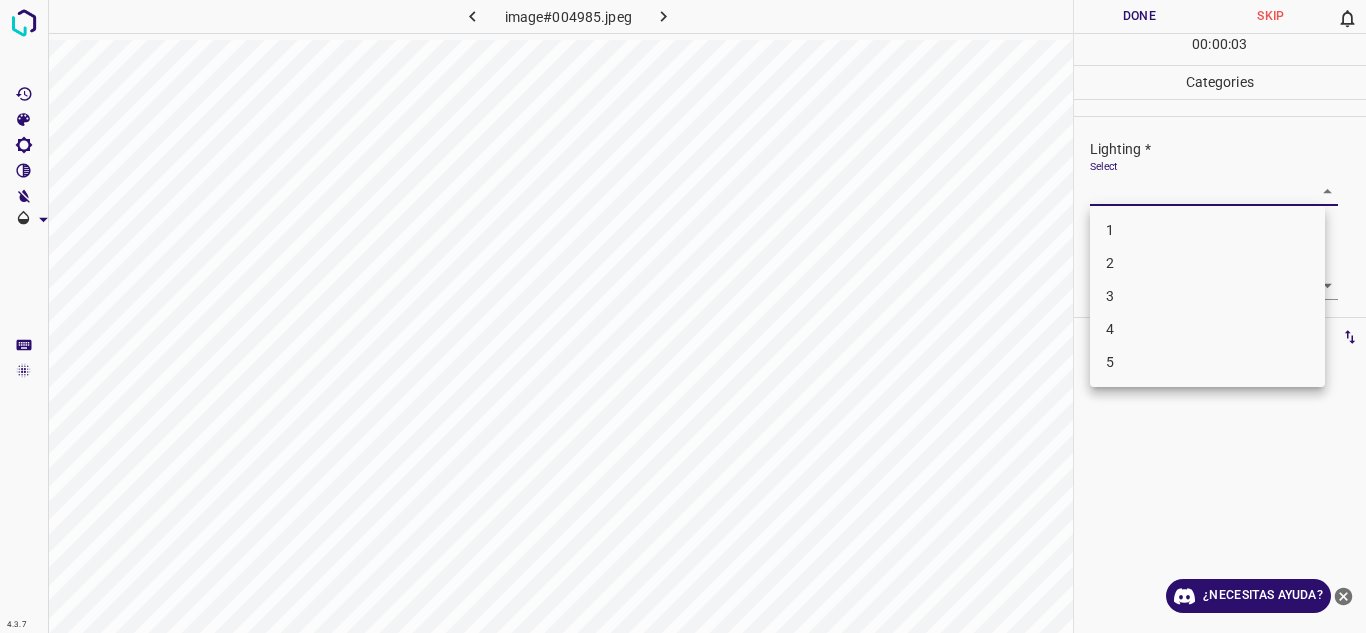 click on "3" at bounding box center (1207, 296) 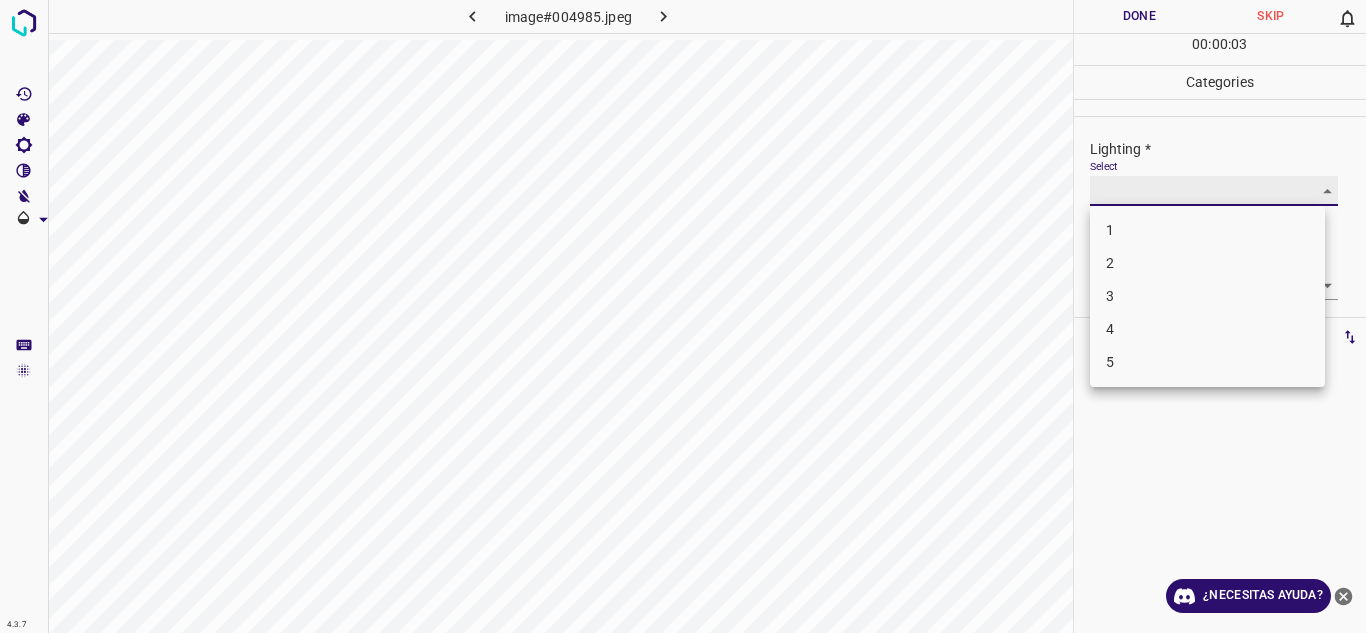 type on "3" 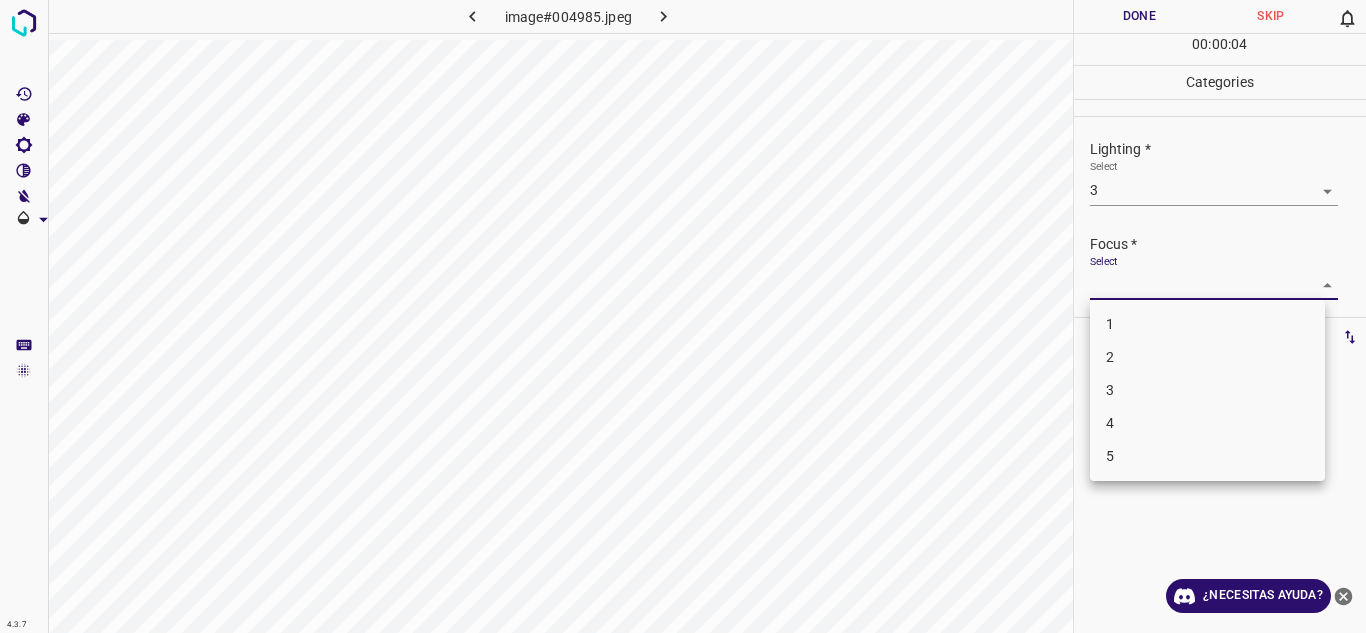 click on "4.3.7 image#004985.jpeg Done Skip 0 00   : 00   : 04   Categories Lighting *  Select 3 3 Focus *  Select ​ Overall *  Select ​ Labels   0 Categories 1 Lighting 2 Focus 3 Overall Tools Space Change between modes (Draw & Edit) I Auto labeling R Restore zoom M Zoom in N Zoom out Delete Delete selecte label Filters Z Restore filters X Saturation filter C Brightness filter V Contrast filter B Gray scale filter General O Download ¿Necesitas ayuda? Texto original Valora esta traducción Tu opinión servirá para ayudar a mejorar el Traductor de Google - Texto - Esconder - Borrar 1 2 3 4 5" at bounding box center (683, 316) 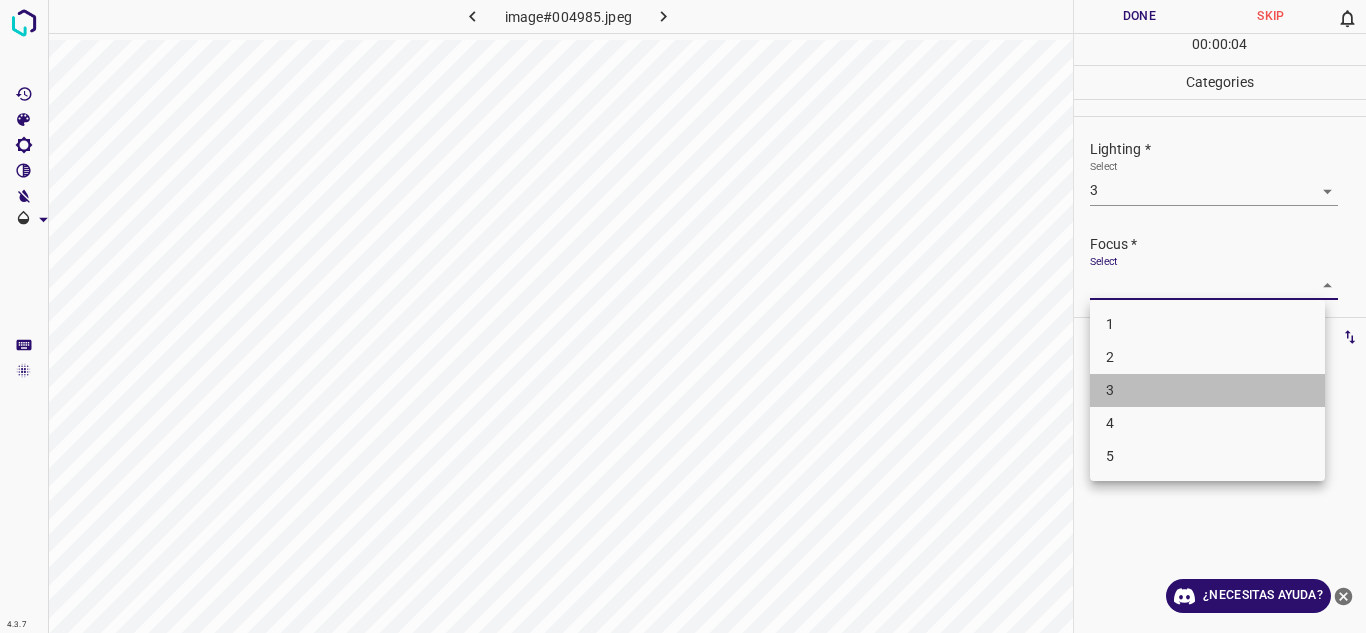 click on "3" at bounding box center (1207, 390) 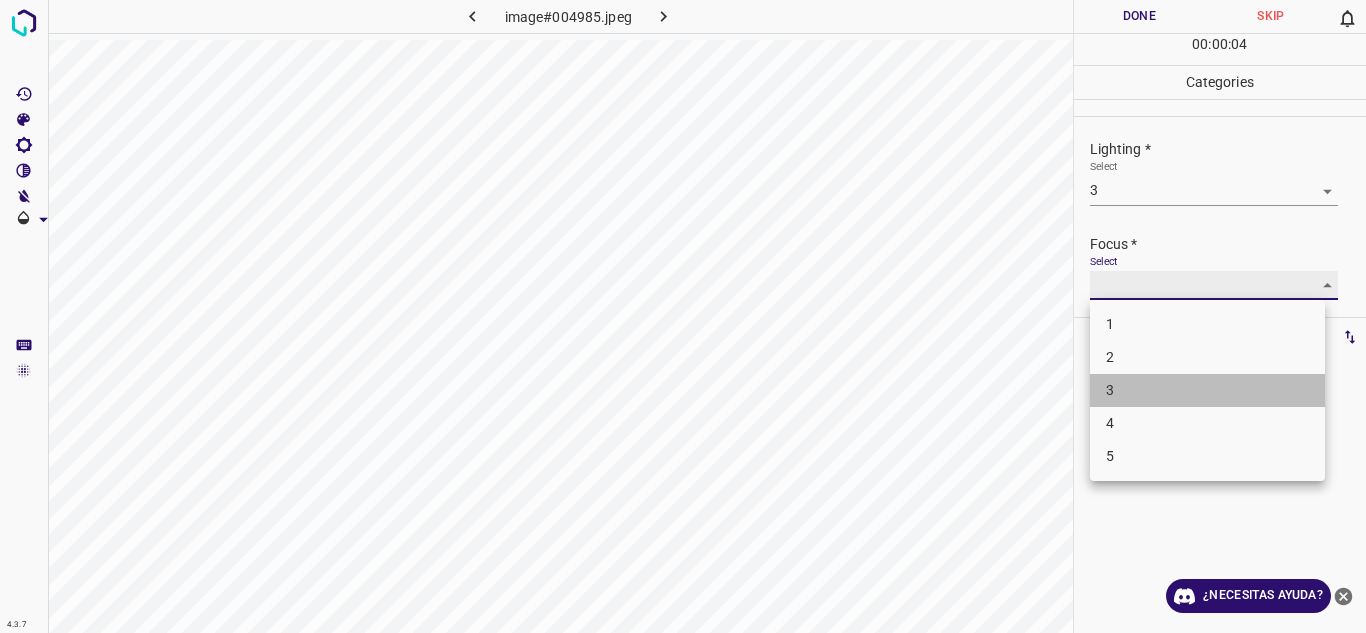 type on "3" 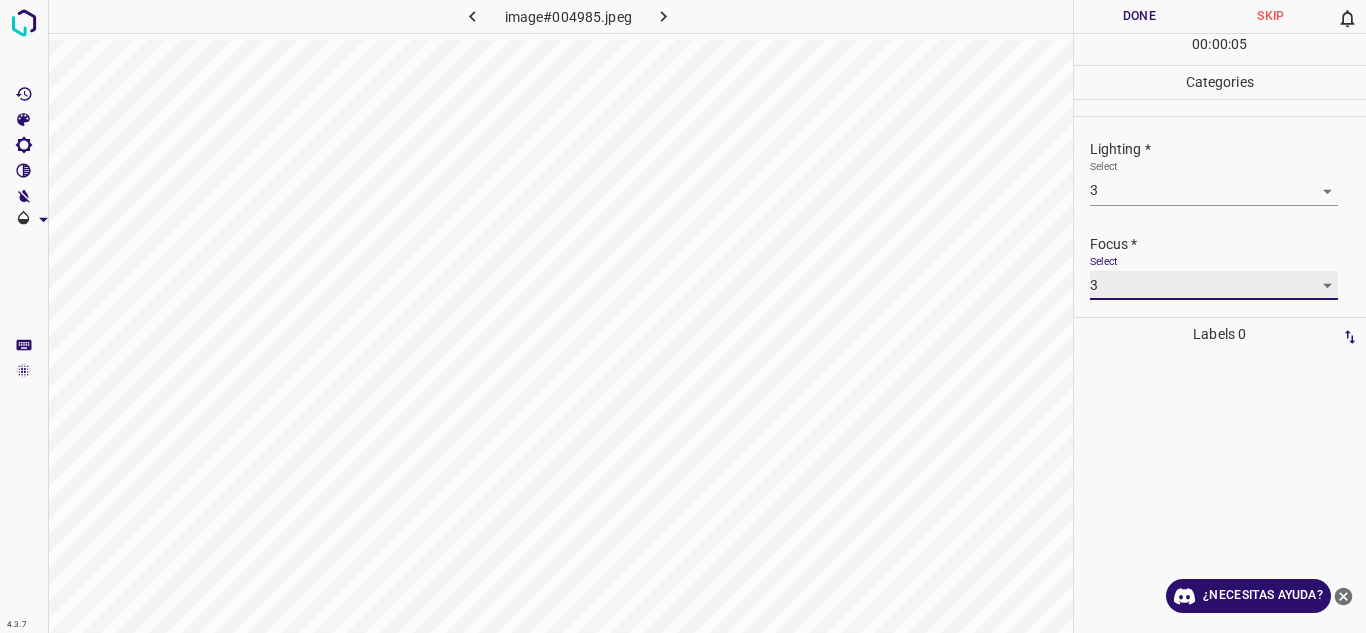scroll, scrollTop: 98, scrollLeft: 0, axis: vertical 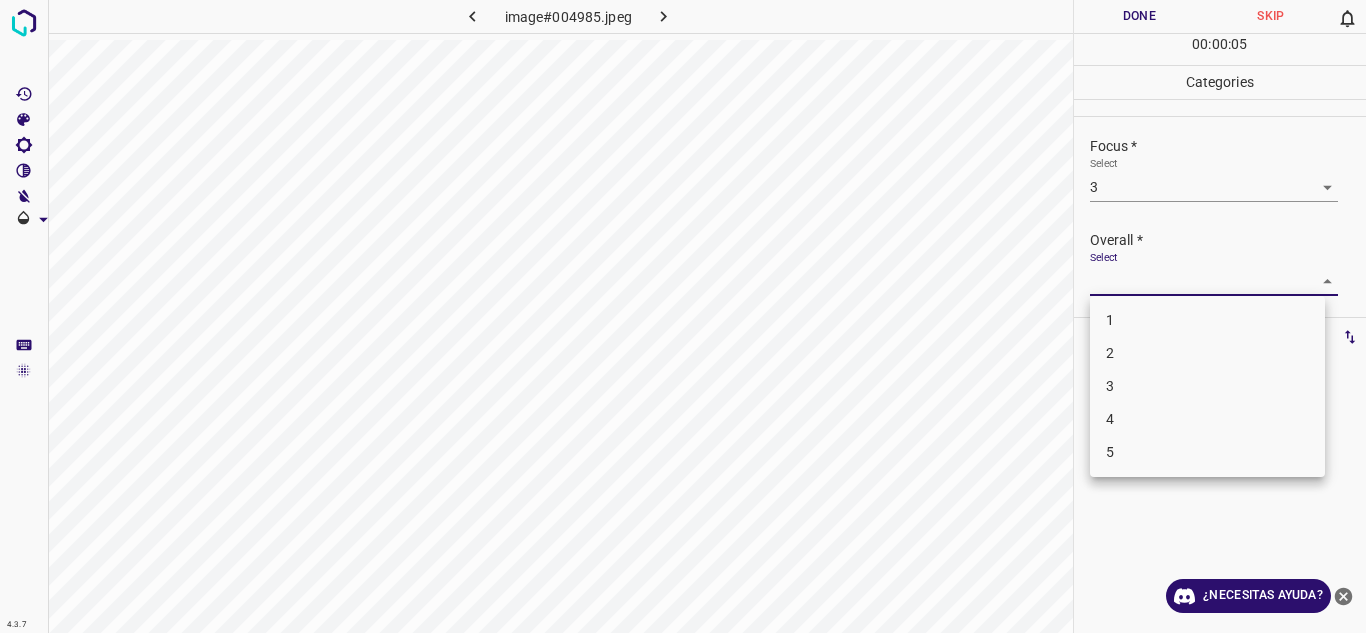 drag, startPoint x: 1317, startPoint y: 280, endPoint x: 1212, endPoint y: 351, distance: 126.751724 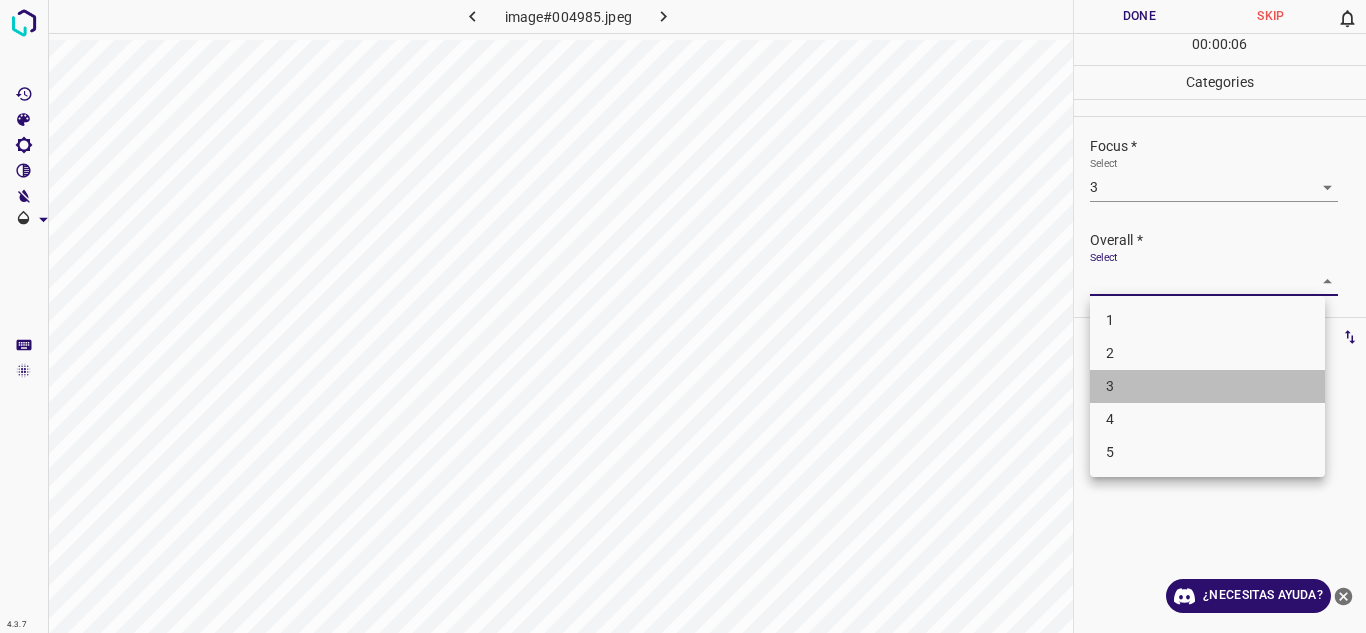 click on "3" at bounding box center [1207, 386] 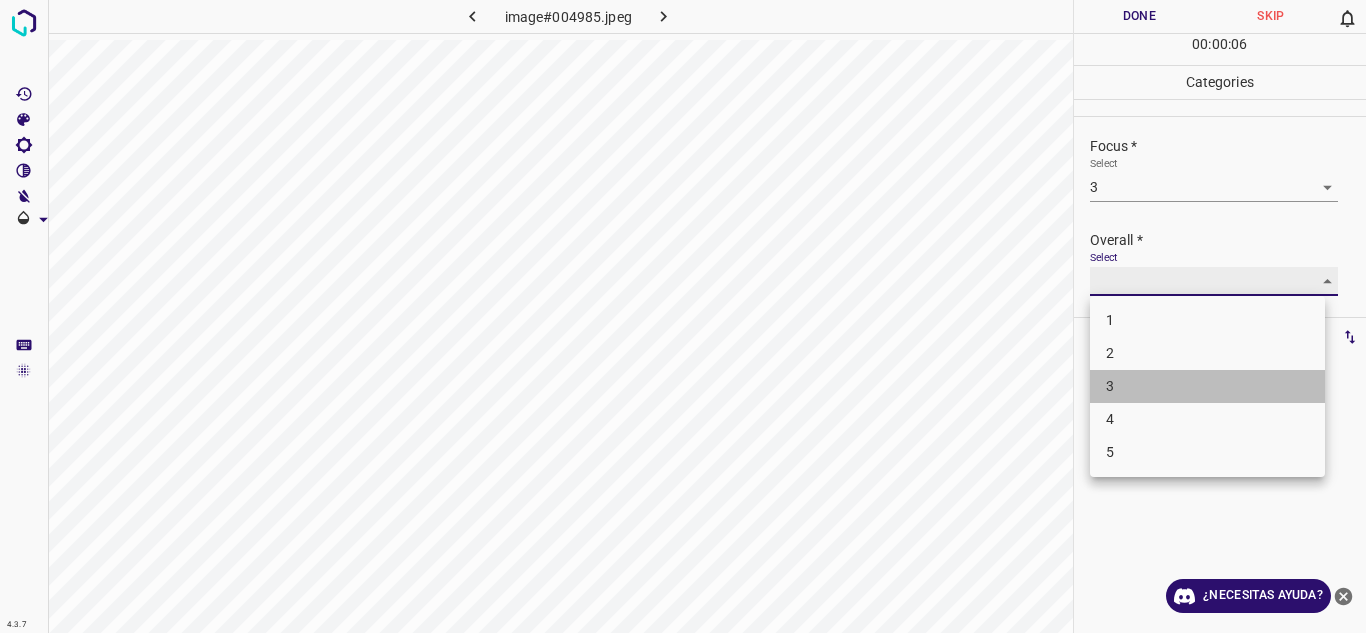 type on "3" 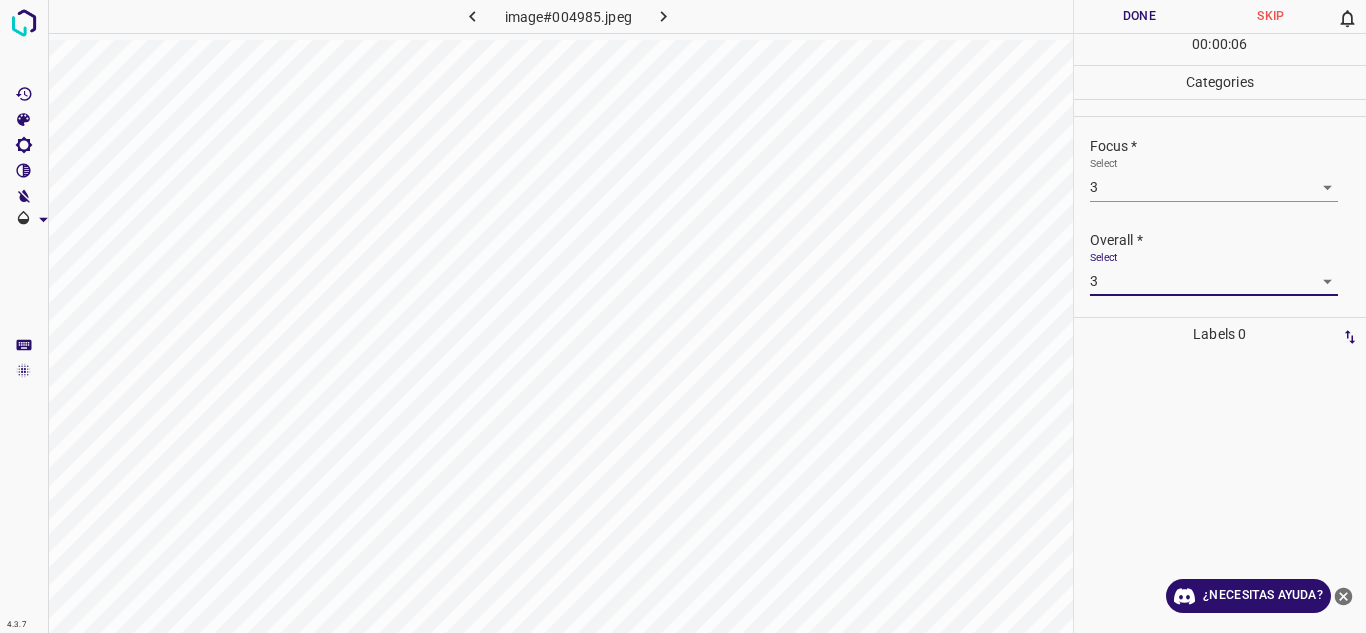 click on "Done" at bounding box center (1140, 16) 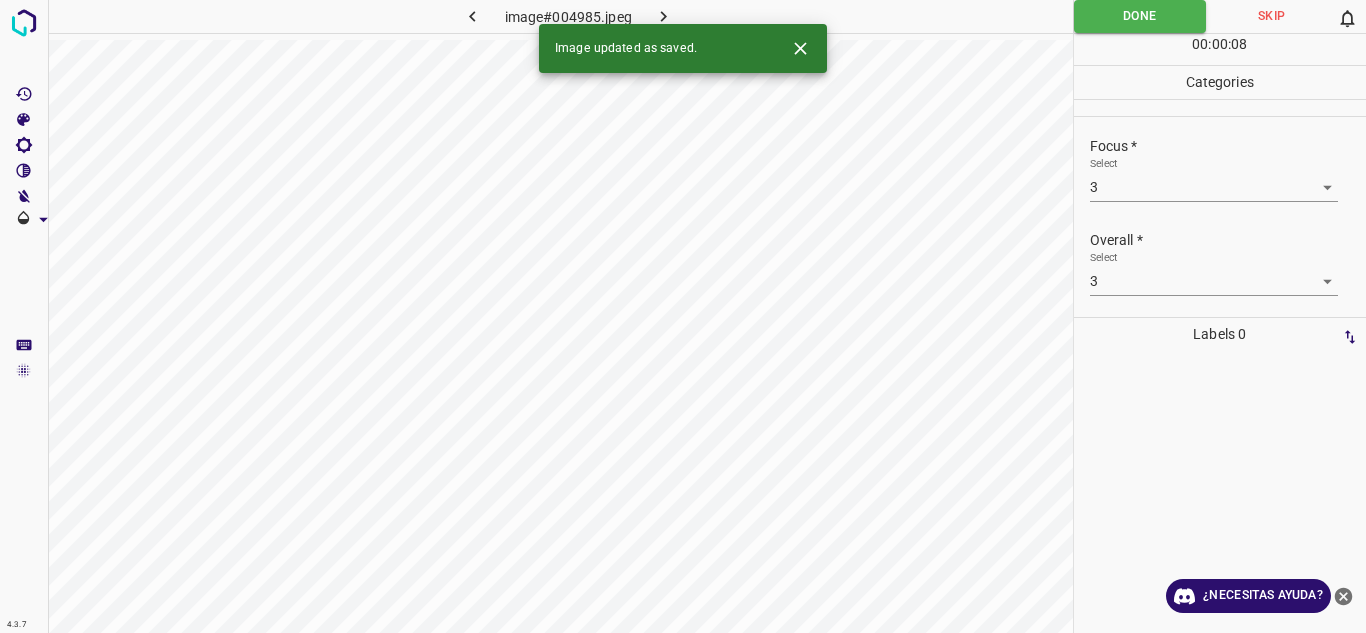 click 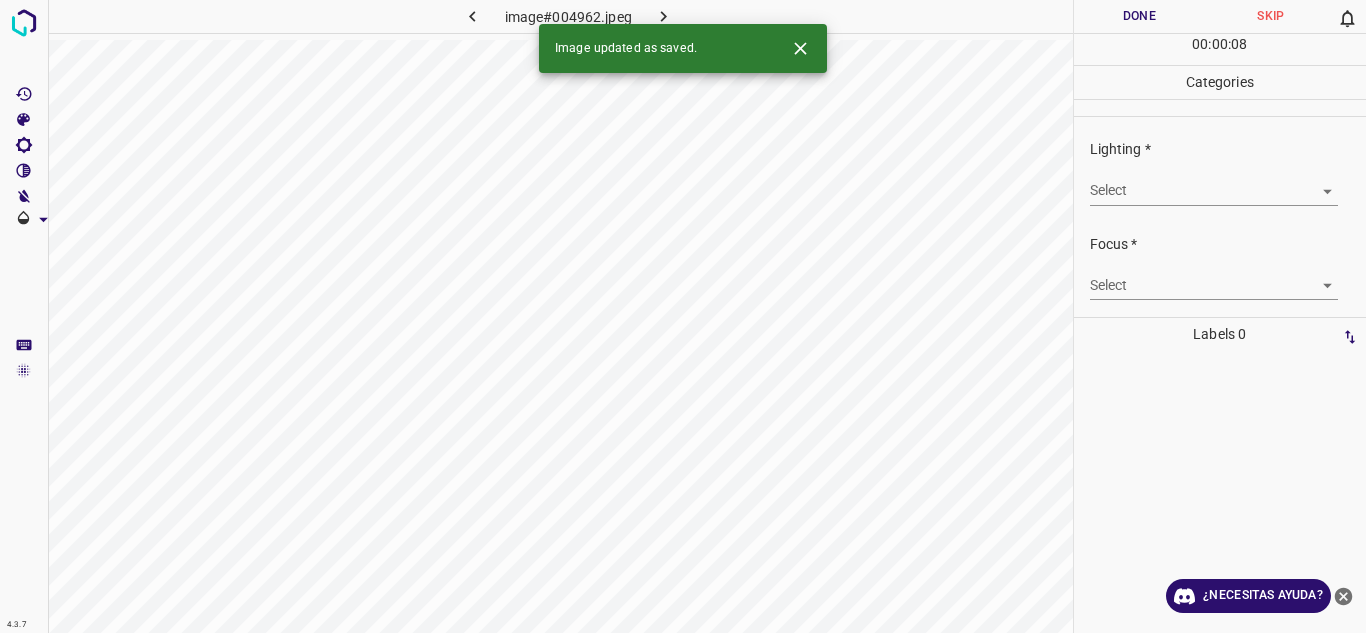 click on "4.3.7 image#004962.jpeg Done Skip 0 00   : 00   : 08   Categories Lighting *  Select ​ Focus *  Select ​ Overall *  Select ​ Labels   0 Categories 1 Lighting 2 Focus 3 Overall Tools Space Change between modes (Draw & Edit) I Auto labeling R Restore zoom M Zoom in N Zoom out Delete Delete selecte label Filters Z Restore filters X Saturation filter C Brightness filter V Contrast filter B Gray scale filter General O Download Image updated as saved. ¿Necesitas ayuda? Texto original Valora esta traducción Tu opinión servirá para ayudar a mejorar el Traductor de Google - Texto - Esconder - Borrar" at bounding box center [683, 316] 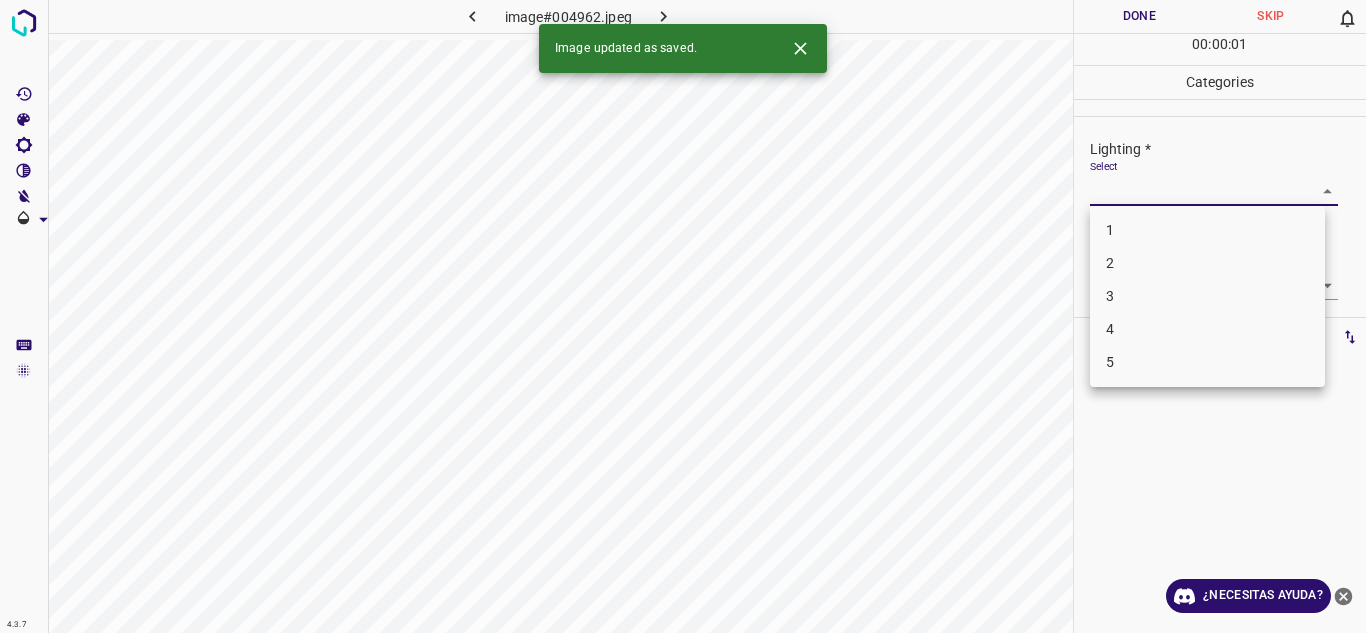 drag, startPoint x: 1180, startPoint y: 311, endPoint x: 1179, endPoint y: 301, distance: 10.049875 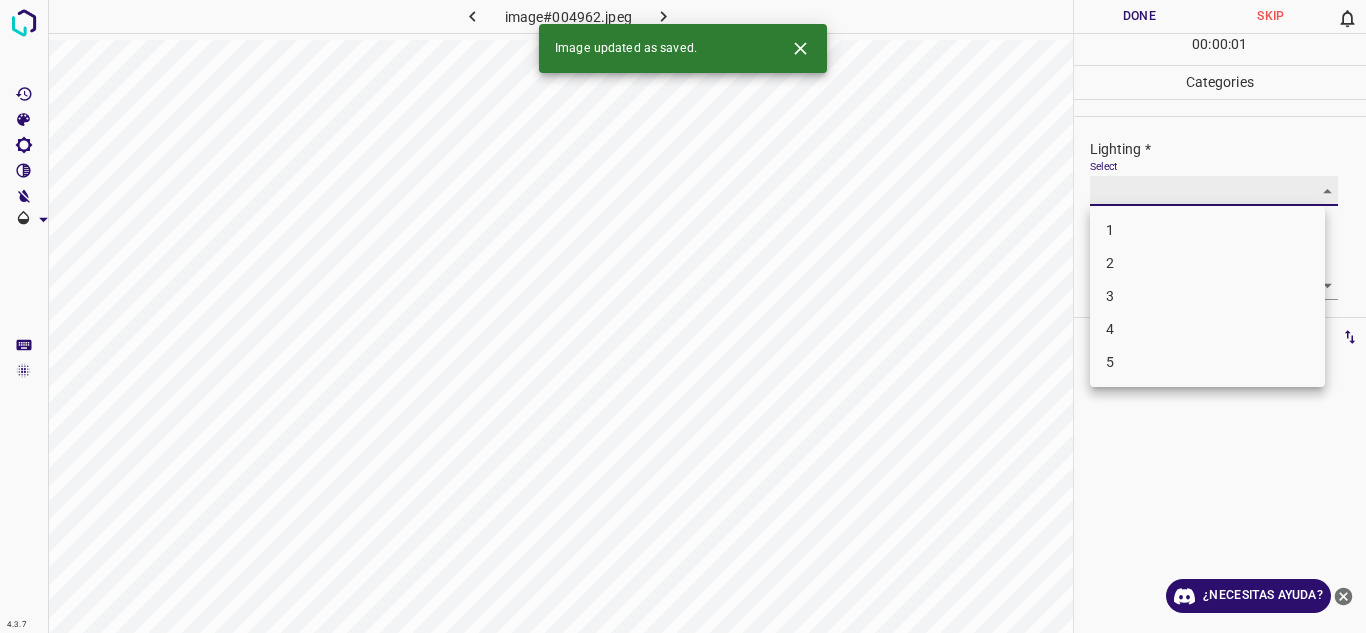 type on "3" 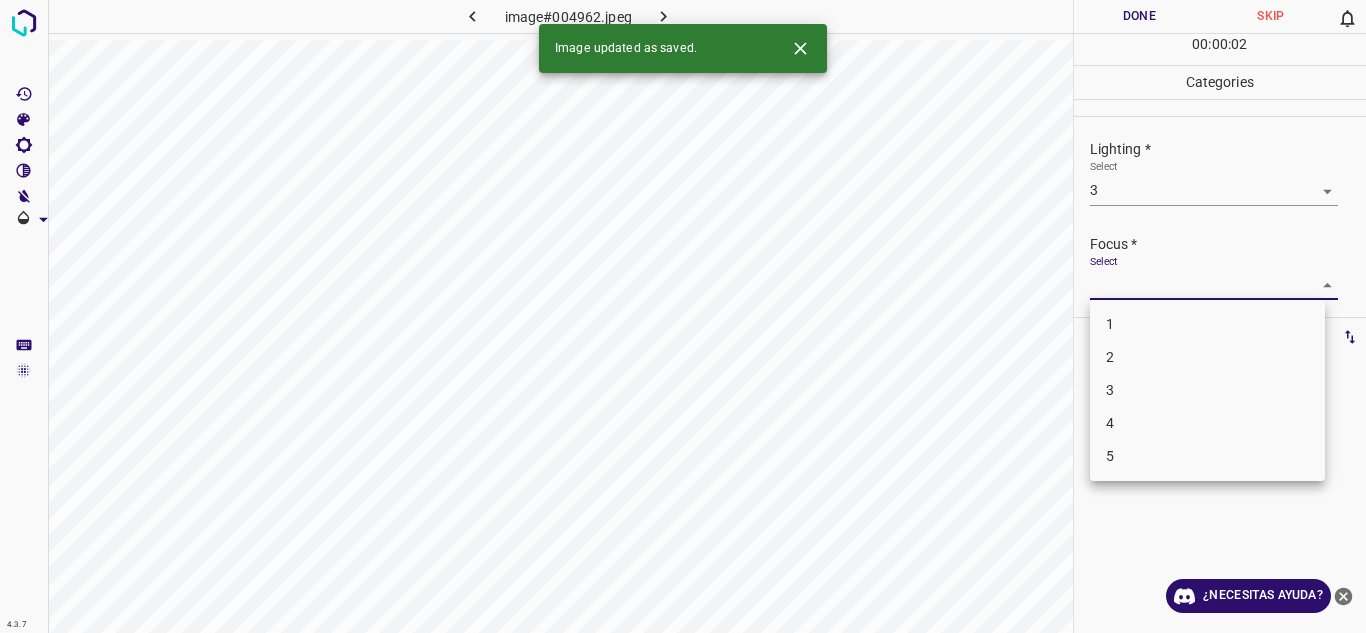 drag, startPoint x: 1301, startPoint y: 284, endPoint x: 1144, endPoint y: 384, distance: 186.14243 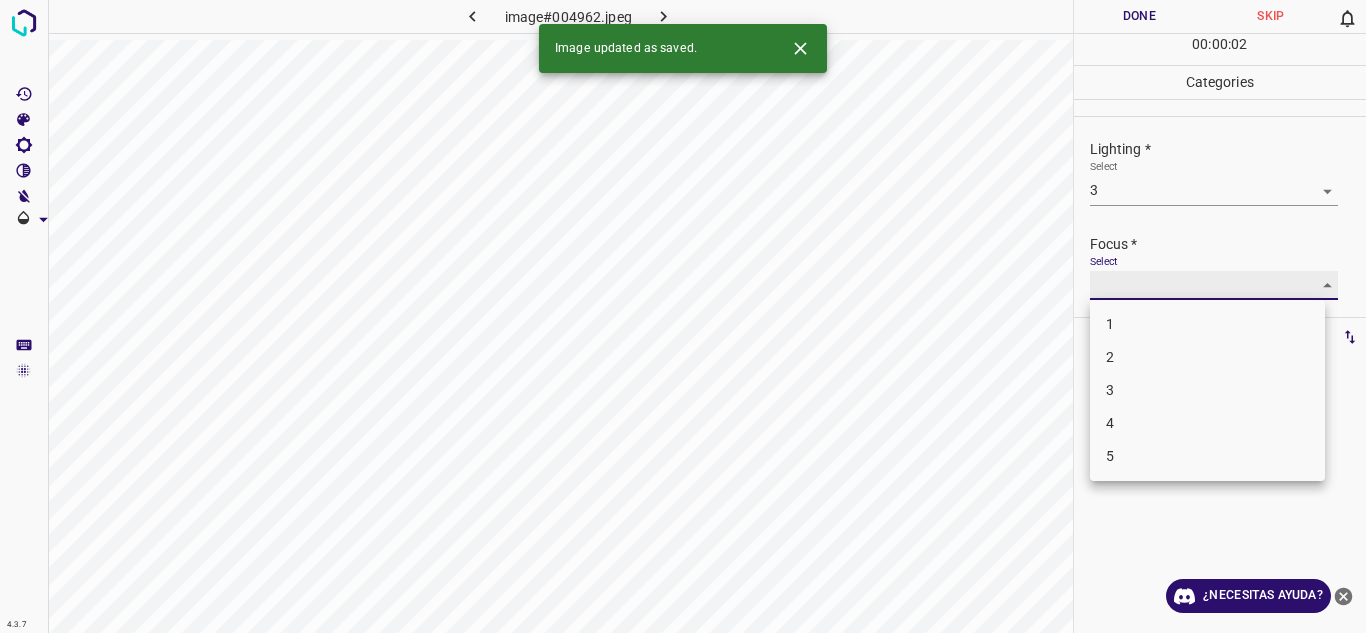 type on "3" 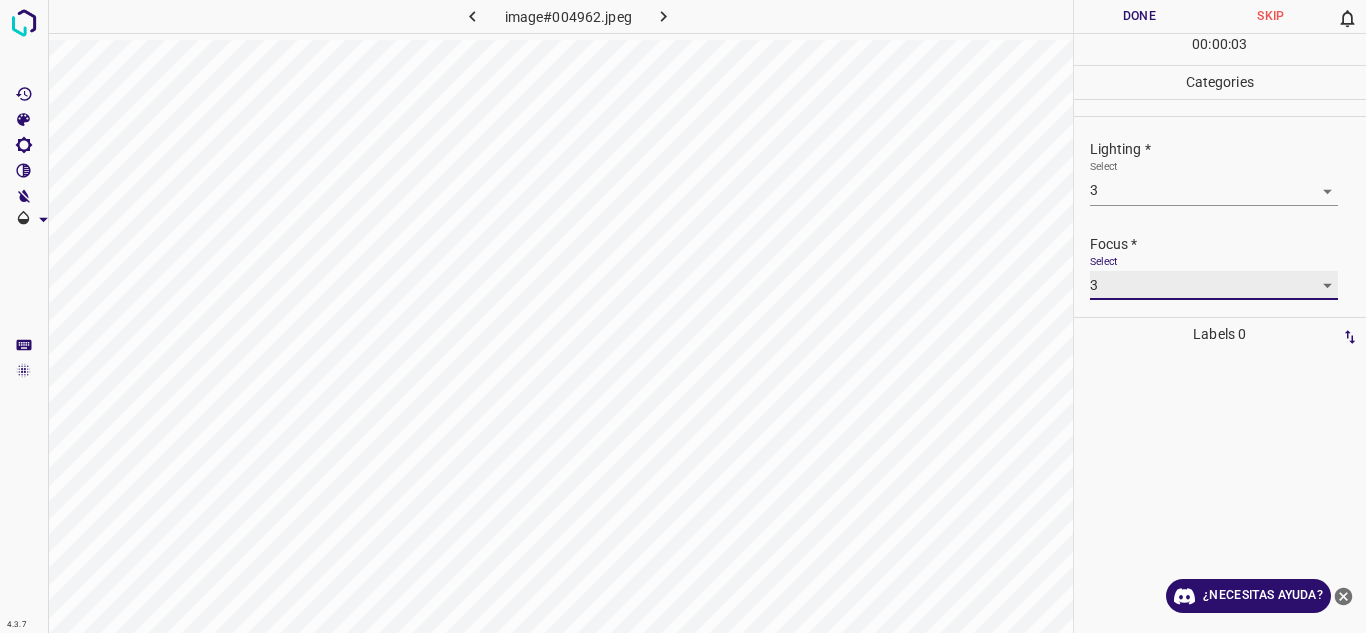 scroll, scrollTop: 98, scrollLeft: 0, axis: vertical 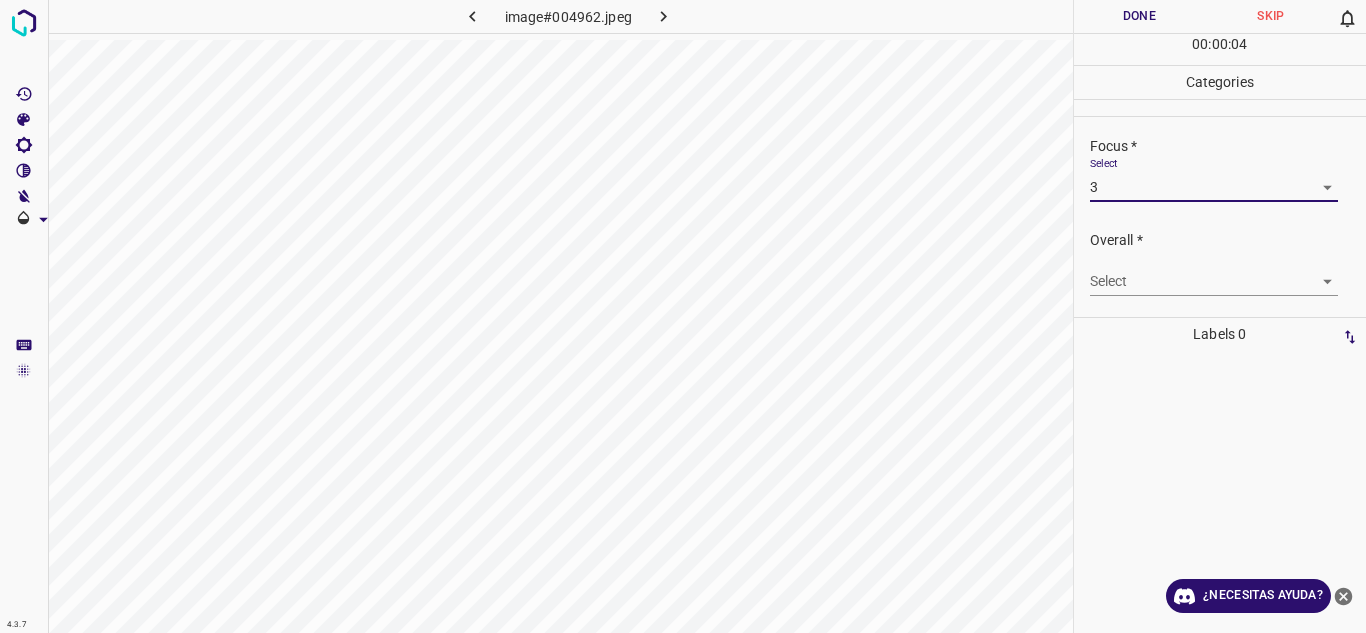 click on "4.3.7 image#004962.jpeg Done Skip 0 00   : 00   : 04   Categories Lighting *  Select 3 3 Focus *  Select 3 3 Overall *  Select ​ Labels   0 Categories 1 Lighting 2 Focus 3 Overall Tools Space Change between modes (Draw & Edit) I Auto labeling R Restore zoom M Zoom in N Zoom out Delete Delete selecte label Filters Z Restore filters X Saturation filter C Brightness filter V Contrast filter B Gray scale filter General O Download ¿Necesitas ayuda? Texto original Valora esta traducción Tu opinión servirá para ayudar a mejorar el Traductor de Google - Texto - Esconder - Borrar" at bounding box center (683, 316) 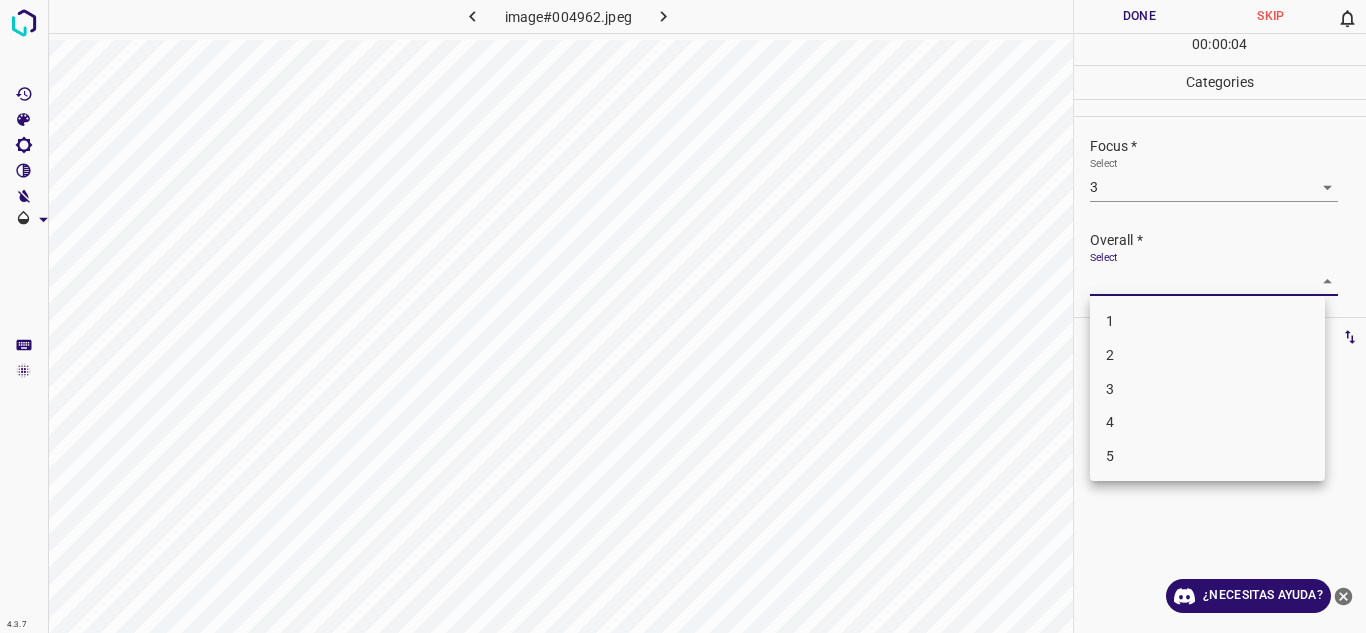 click on "3" at bounding box center [1207, 389] 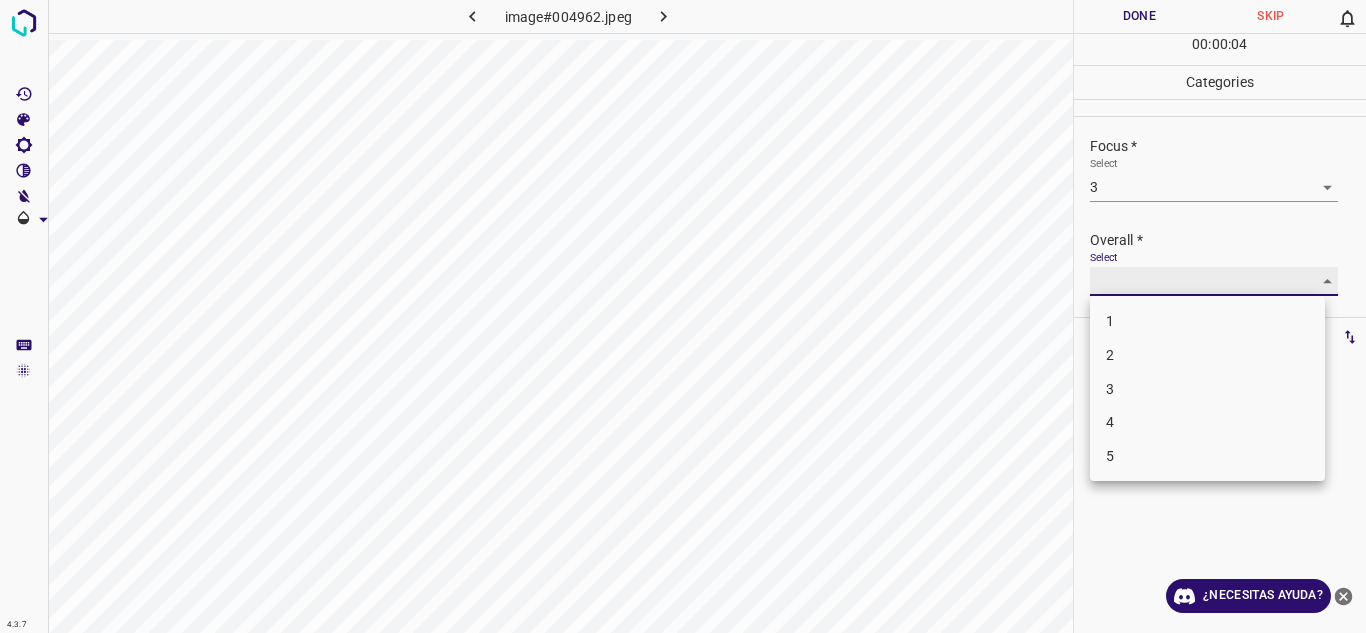 type on "3" 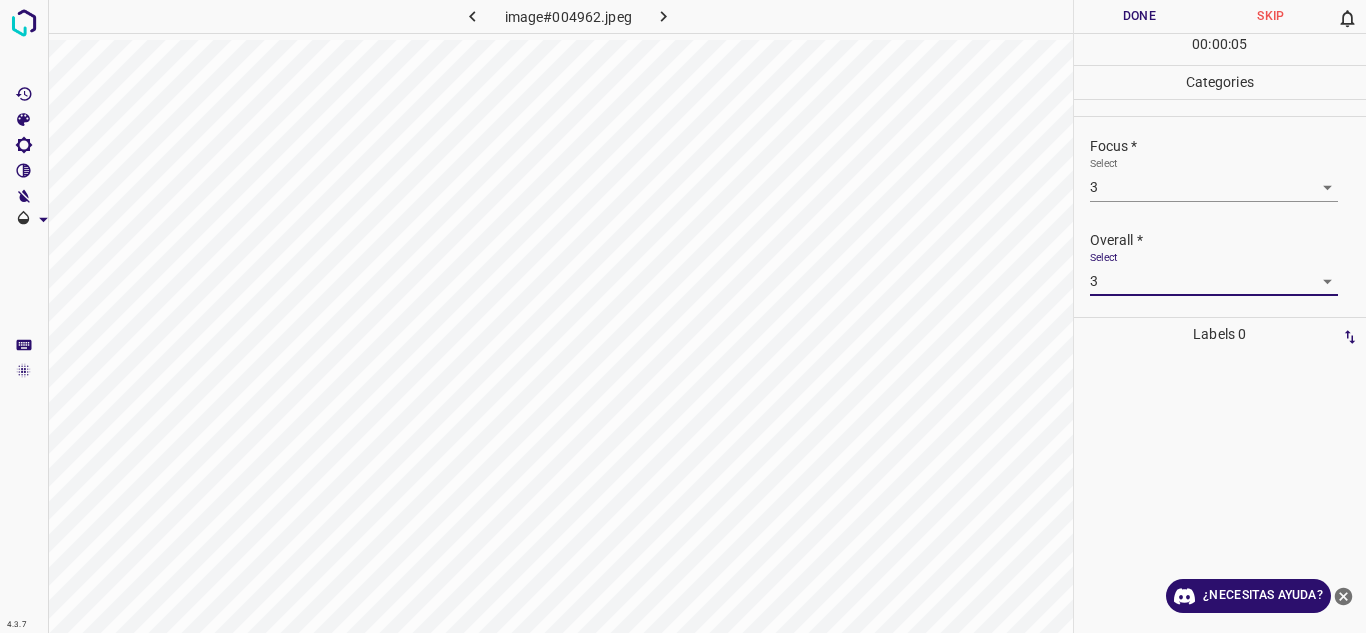 click on "Done" at bounding box center [1140, 16] 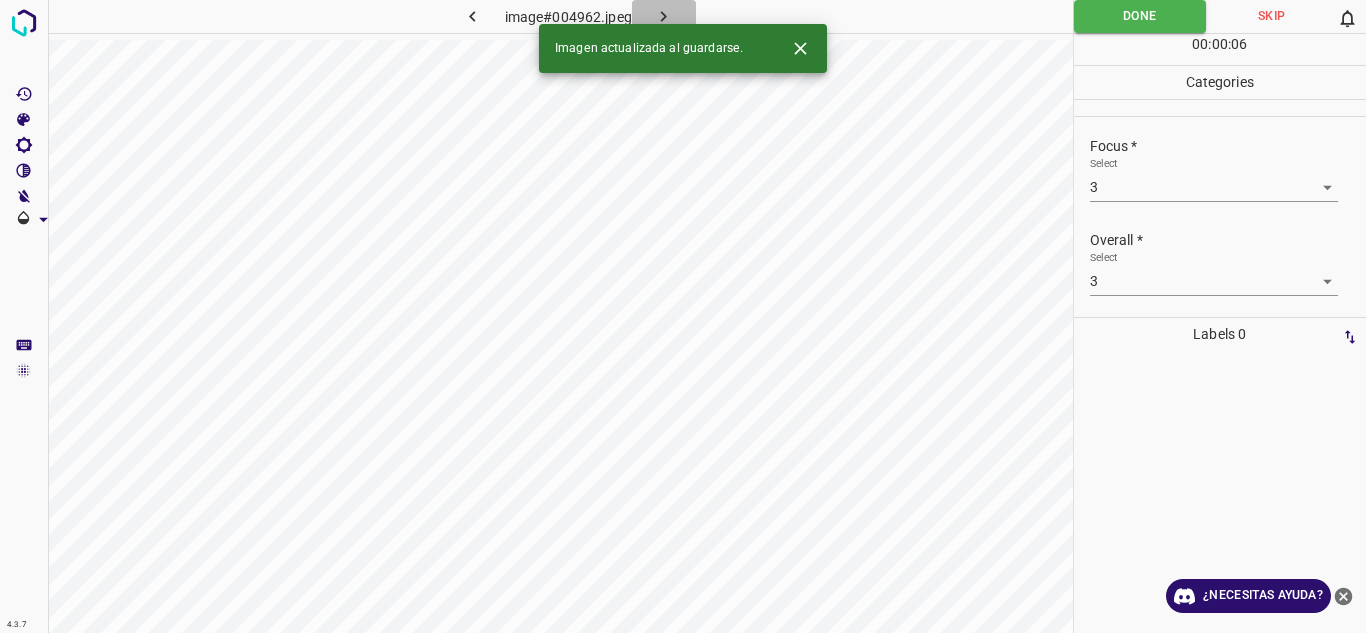 click at bounding box center [664, 16] 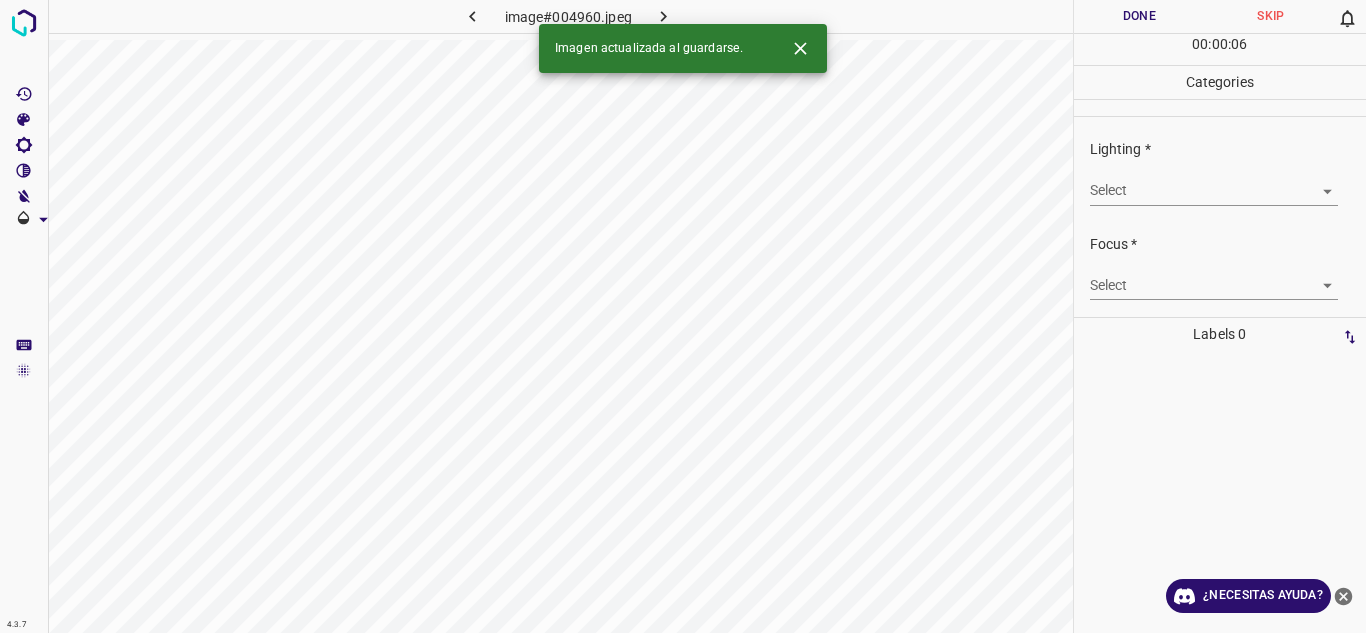 click on "4.3.7 image#004960.jpeg Done Skip 0 00   : 00   : 06   Categories Lighting *  Select ​ Focus *  Select ​ Overall *  Select ​ Labels   0 Categories 1 Lighting 2 Focus 3 Overall Tools Space Change between modes (Draw & Edit) I Auto labeling R Restore zoom M Zoom in N Zoom out Delete Delete selecte label Filters Z Restore filters X Saturation filter C Brightness filter V Contrast filter B Gray scale filter General O Download Imagen actualizada al guardarse. ¿Necesitas ayuda? Texto original Valora esta traducción Tu opinión servirá para ayudar a mejorar el Traductor de Google - Texto - Esconder - Borrar" at bounding box center [683, 316] 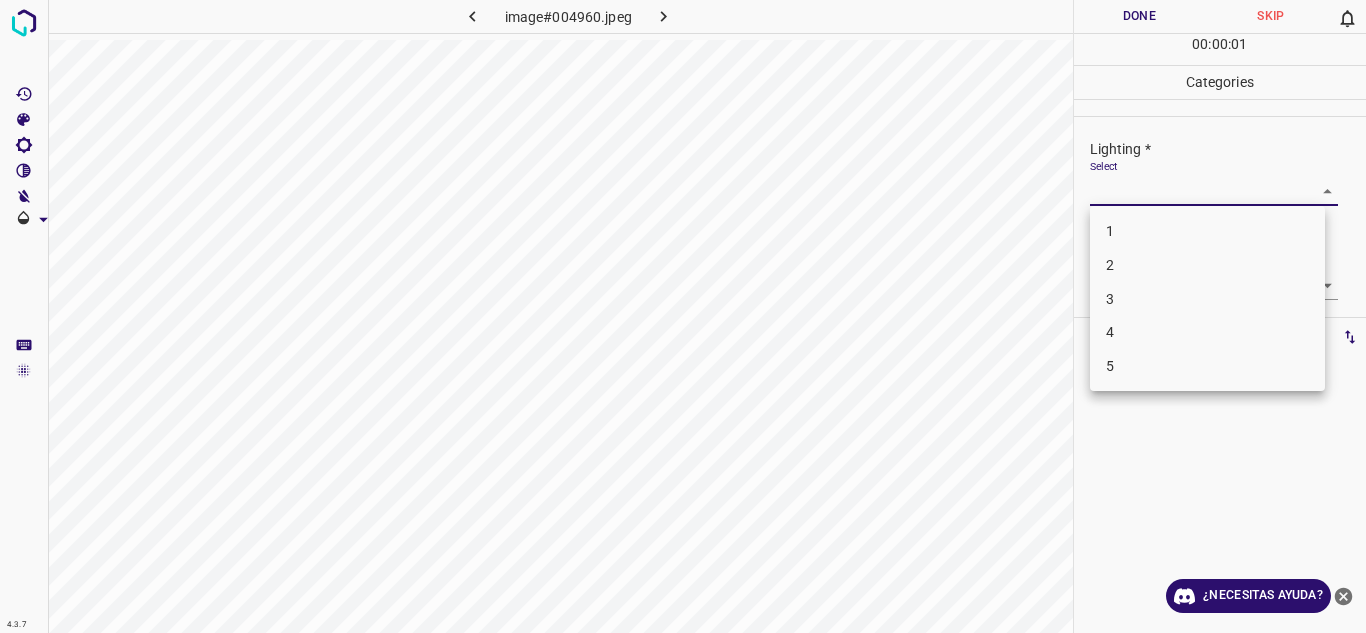 click on "3" at bounding box center [1207, 299] 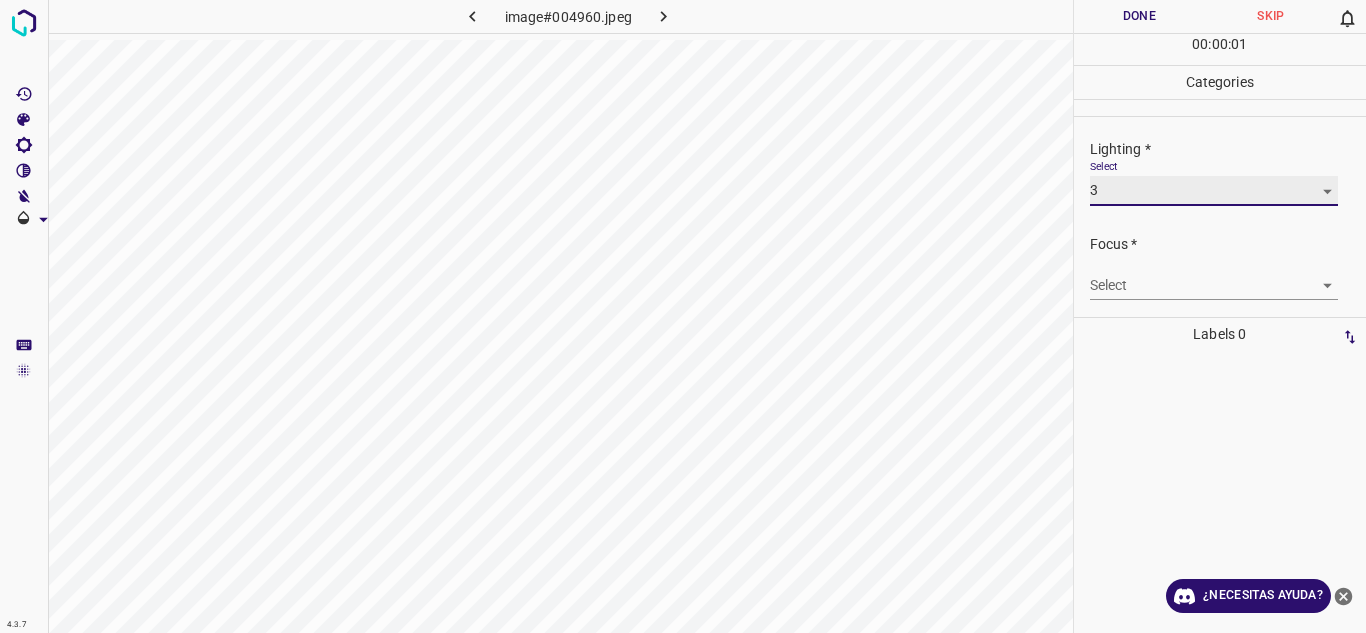 type on "3" 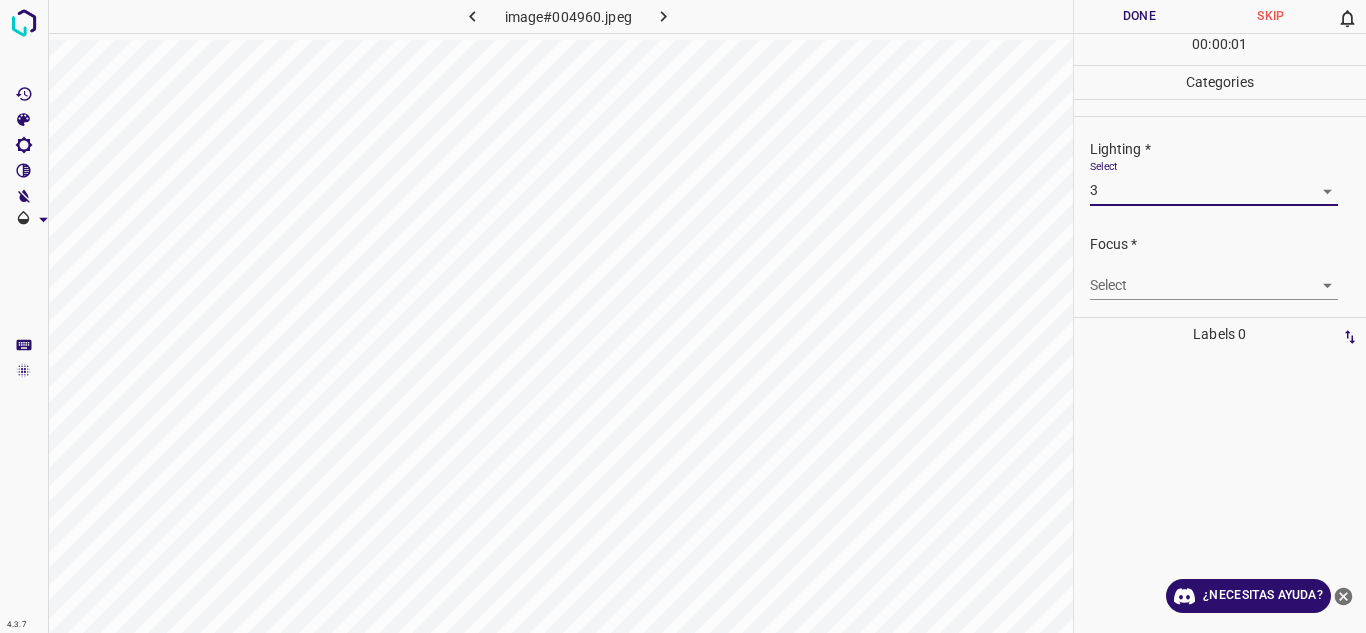 click on "4.3.7 image#004960.jpeg Done Skip 0 00   : 00   : 01   Categories Lighting *  Select 3 3 Focus *  Select ​ Overall *  Select ​ Labels   0 Categories 1 Lighting 2 Focus 3 Overall Tools Space Change between modes (Draw & Edit) I Auto labeling R Restore zoom M Zoom in N Zoom out Delete Delete selecte label Filters Z Restore filters X Saturation filter C Brightness filter V Contrast filter B Gray scale filter General O Download ¿Necesitas ayuda? Texto original Valora esta traducción Tu opinión servirá para ayudar a mejorar el Traductor de Google - Texto - Esconder - Borrar" at bounding box center [683, 316] 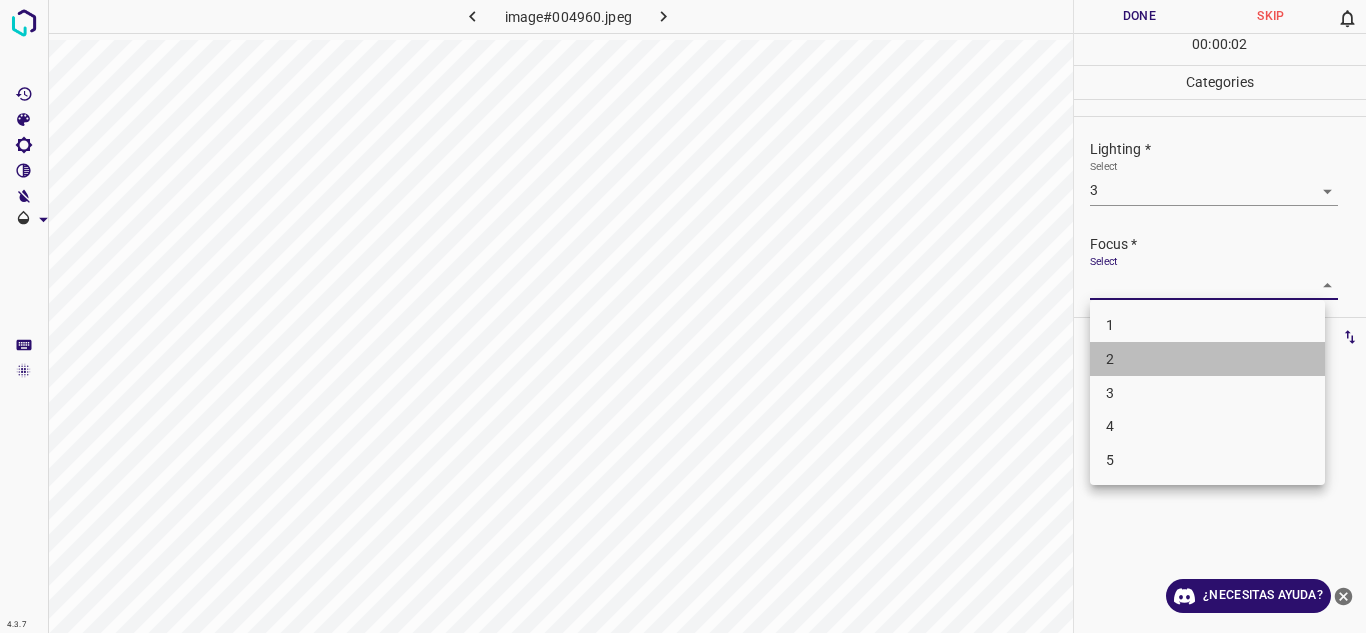 drag, startPoint x: 1167, startPoint y: 357, endPoint x: 1360, endPoint y: 235, distance: 228.32652 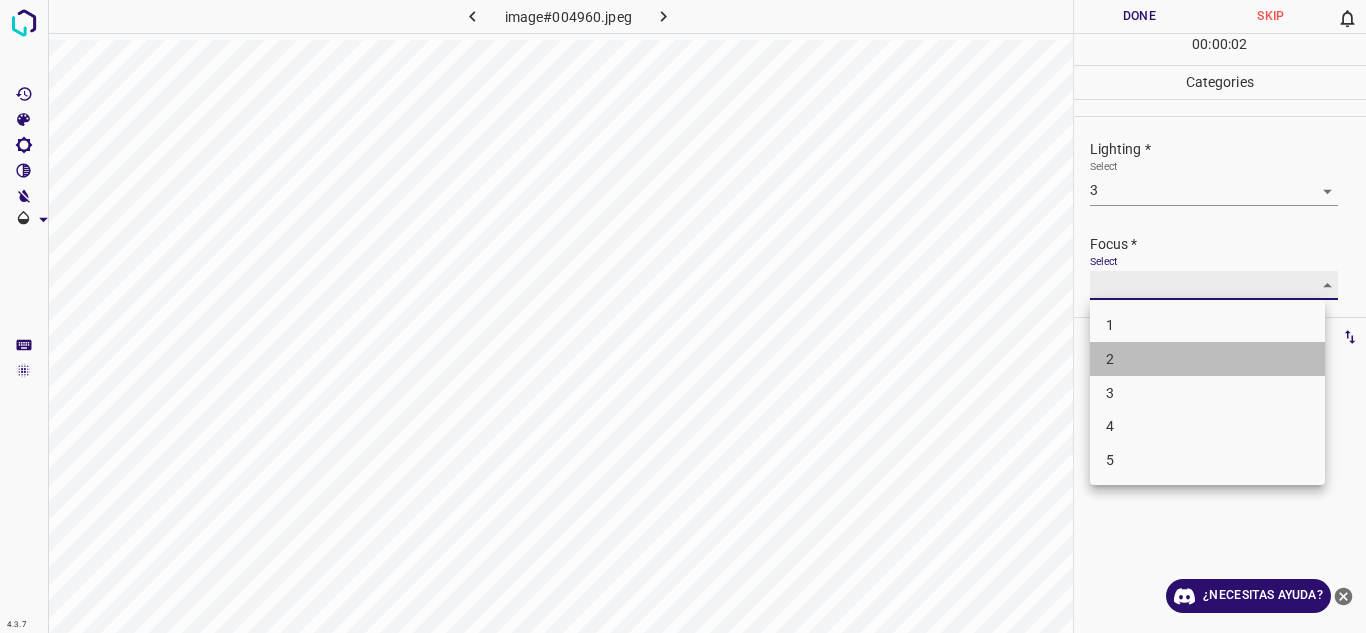 type on "2" 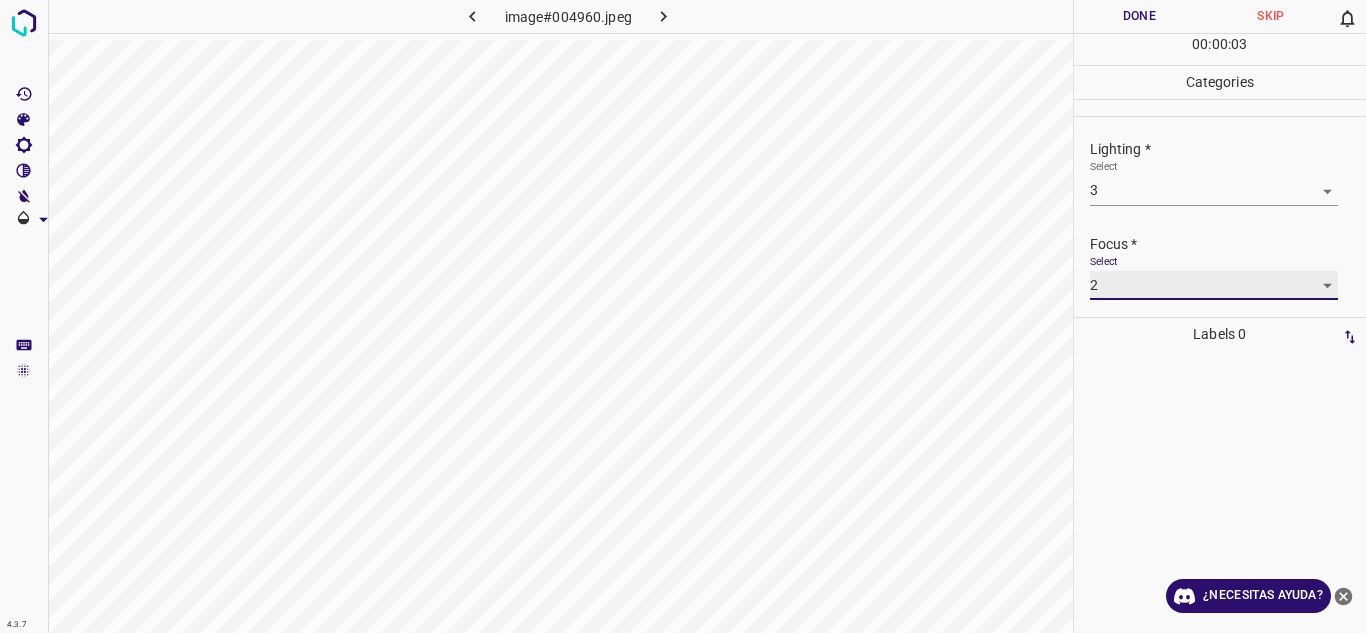scroll, scrollTop: 98, scrollLeft: 0, axis: vertical 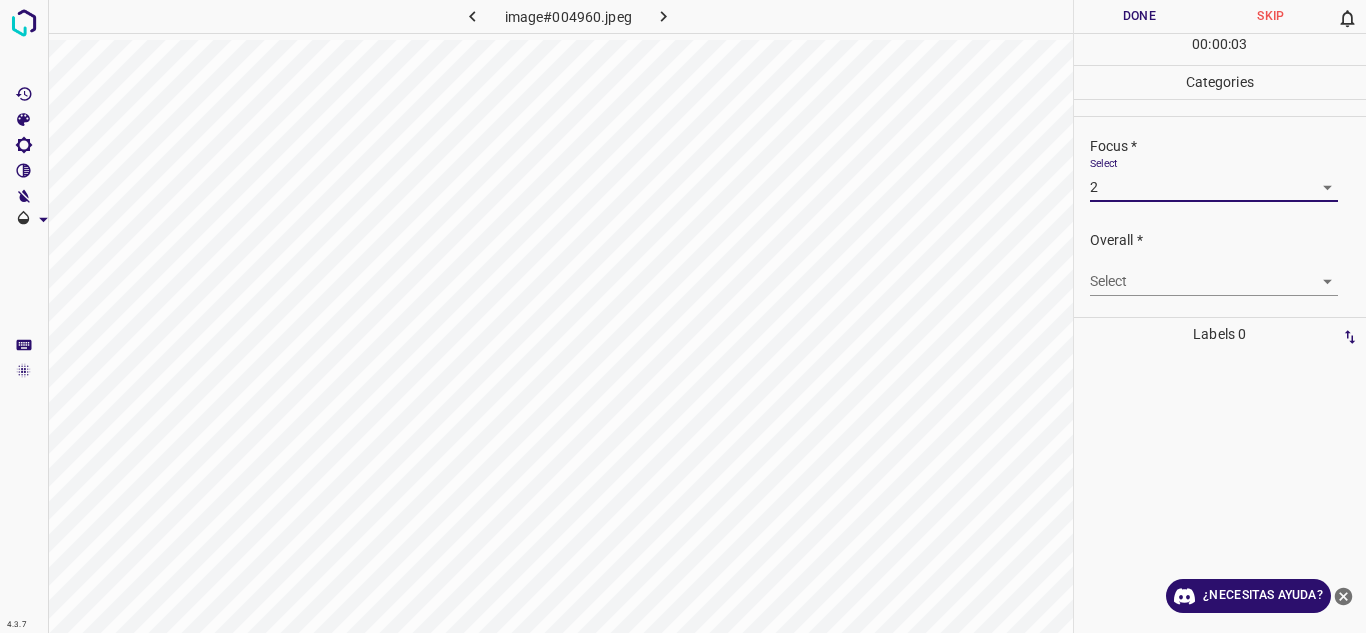 click on "4.3.7 image#004960.jpeg Done Skip 0 00   : 00   : 03   Categories Lighting *  Select 3 3 Focus *  Select 2 2 Overall *  Select ​ Labels   0 Categories 1 Lighting 2 Focus 3 Overall Tools Space Change between modes (Draw & Edit) I Auto labeling R Restore zoom M Zoom in N Zoom out Delete Delete selecte label Filters Z Restore filters X Saturation filter C Brightness filter V Contrast filter B Gray scale filter General O Download ¿Necesitas ayuda? Texto original Valora esta traducción Tu opinión servirá para ayudar a mejorar el Traductor de Google - Texto - Esconder - Borrar" at bounding box center [683, 316] 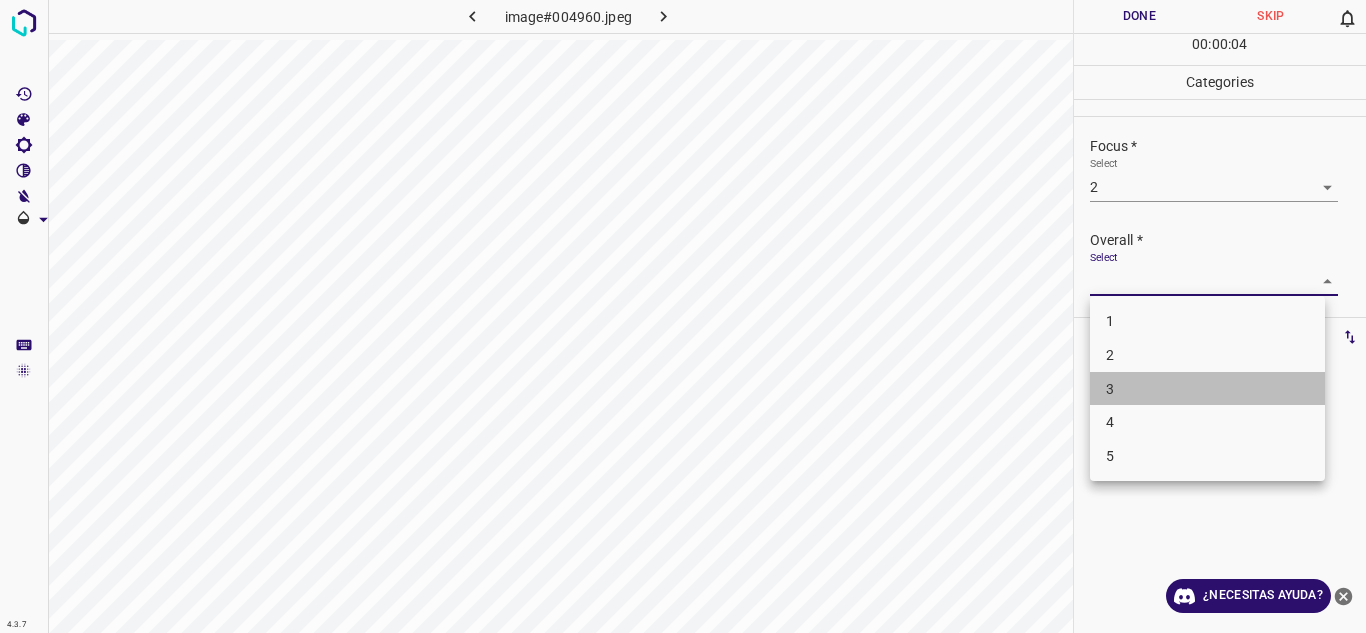 click on "3" at bounding box center [1207, 389] 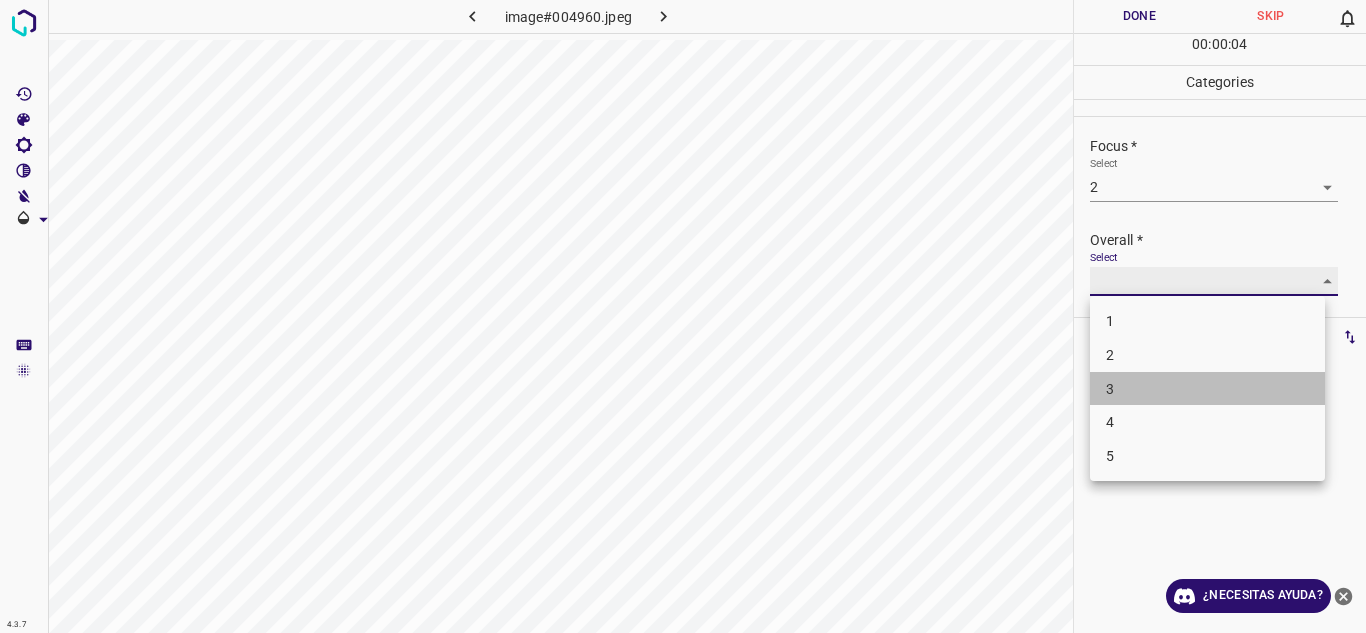 type on "3" 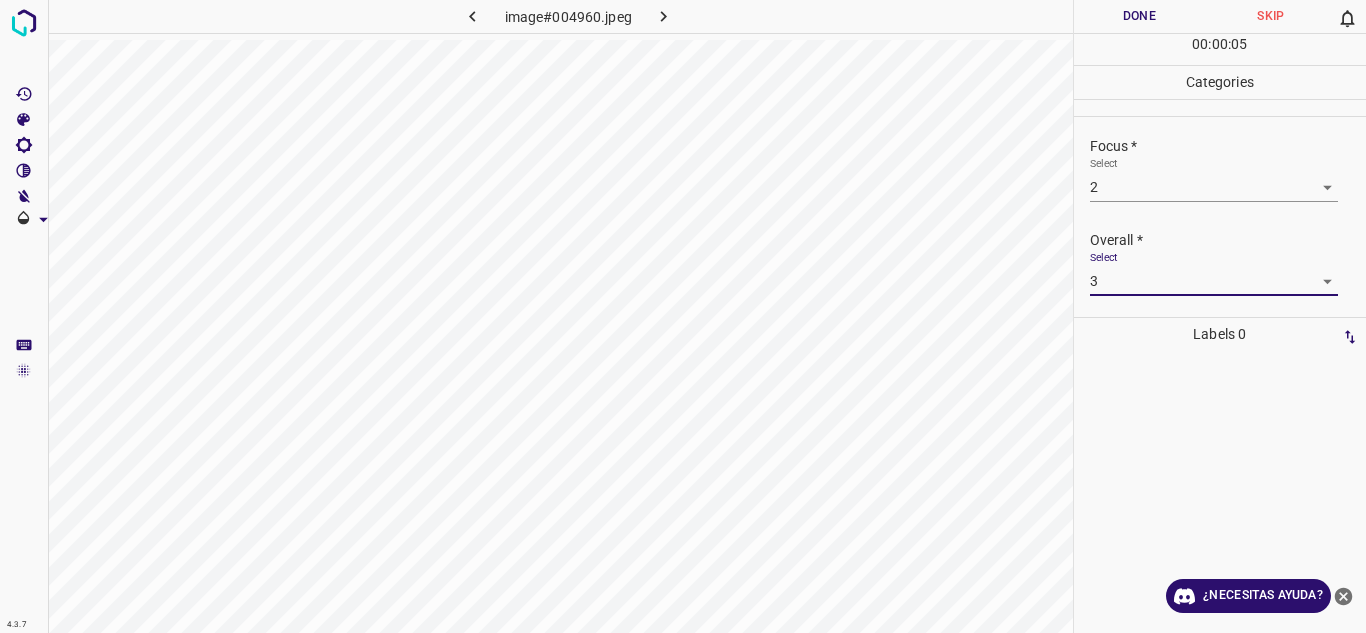click on "Done" at bounding box center [1140, 16] 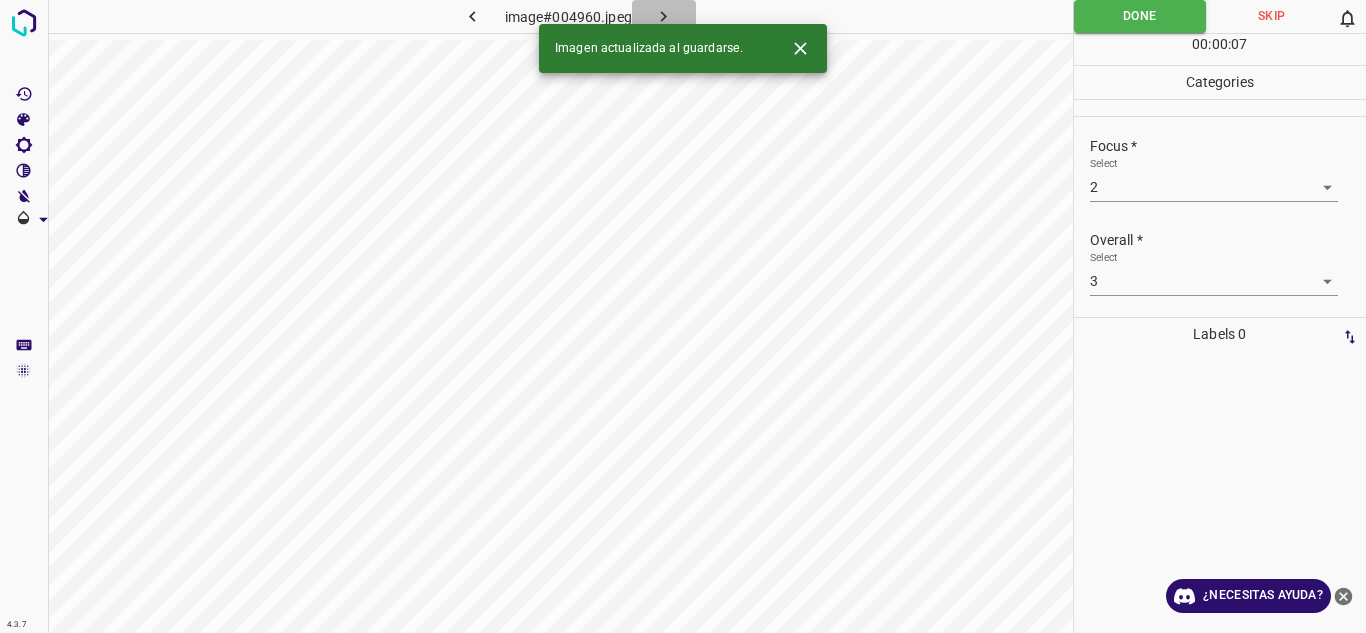 click at bounding box center [664, 16] 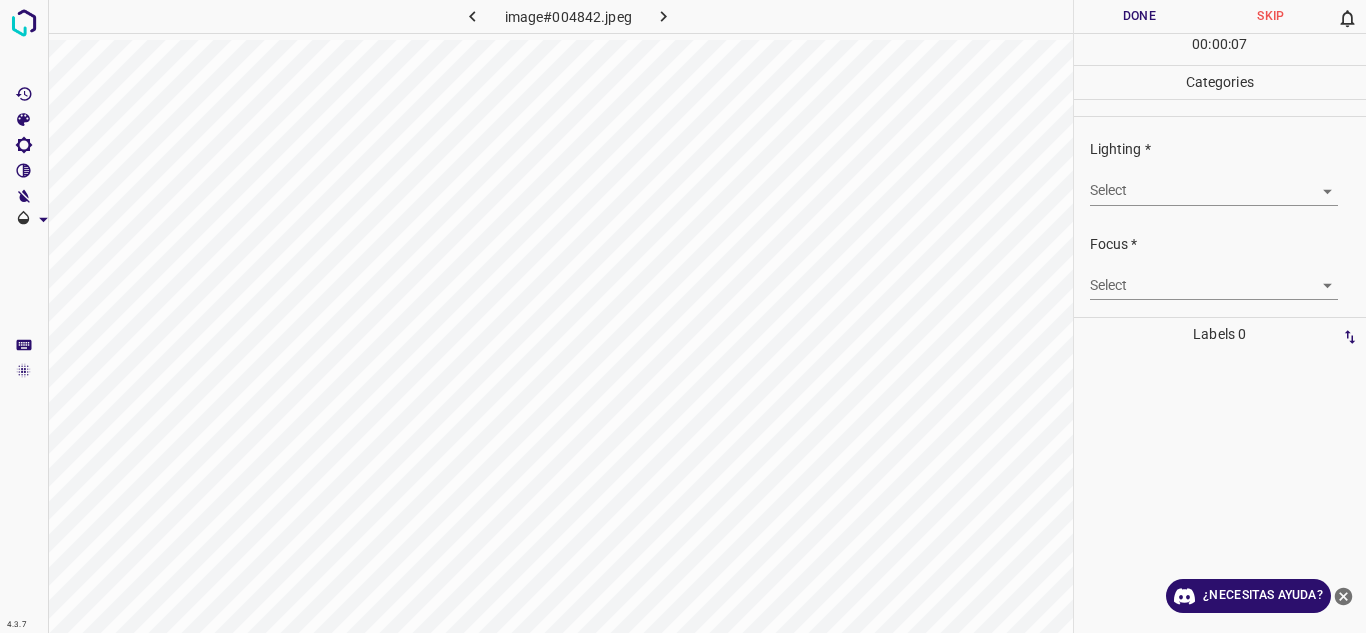 click on "4.3.7 image#004842.jpeg Done Skip 0 00   : 00   : 07   Categories Lighting *  Select ​ Focus *  Select ​ Overall *  Select ​ Labels   0 Categories 1 Lighting 2 Focus 3 Overall Tools Space Change between modes (Draw & Edit) I Auto labeling R Restore zoom M Zoom in N Zoom out Delete Delete selecte label Filters Z Restore filters X Saturation filter C Brightness filter V Contrast filter B Gray scale filter General O Download ¿Necesitas ayuda? Texto original Valora esta traducción Tu opinión servirá para ayudar a mejorar el Traductor de Google - Texto - Esconder - Borrar" at bounding box center [683, 316] 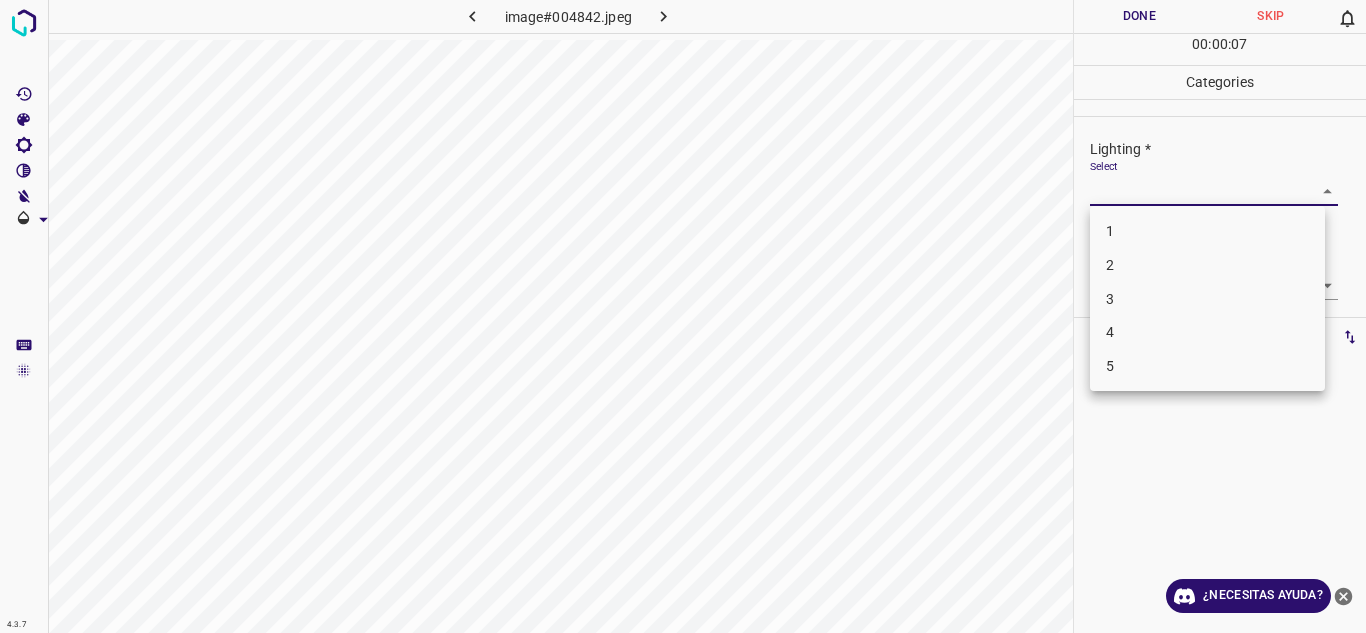 click on "3" at bounding box center [1207, 299] 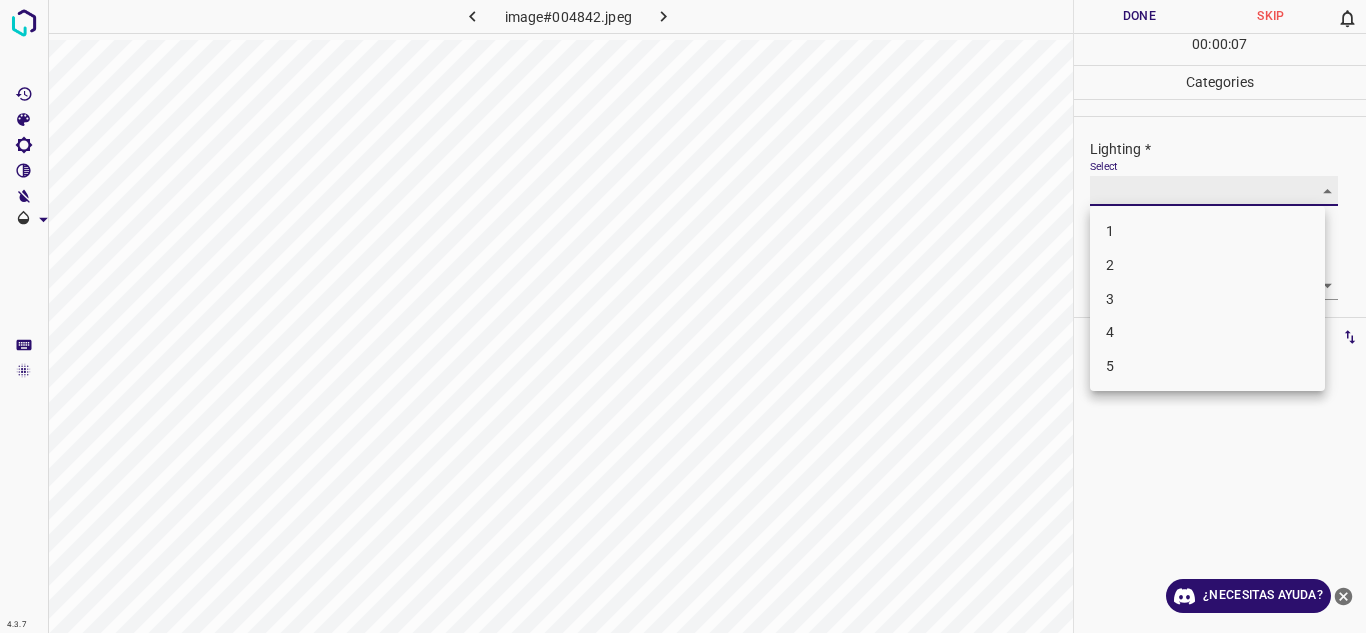 type on "3" 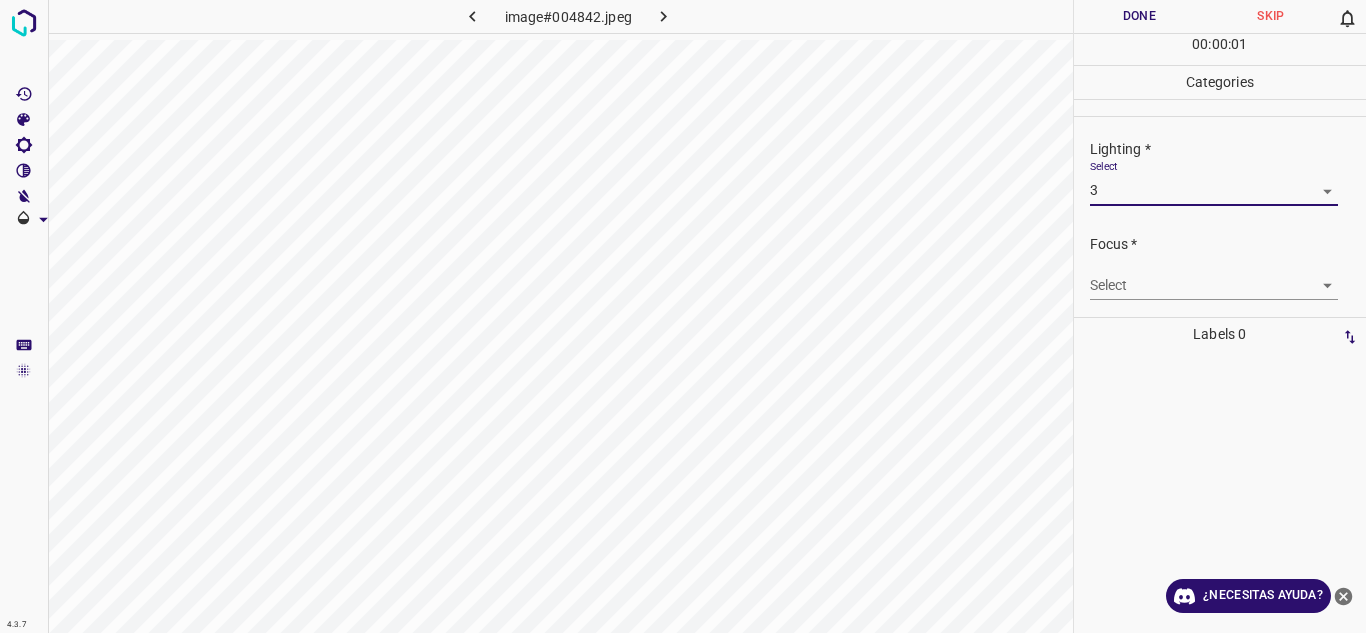 click on "4.3.7 image#004842.jpeg Done Skip 0 00   : 00   : 01   Categories Lighting *  Select 3 3 Focus *  Select ​ Overall *  Select ​ Labels   0 Categories 1 Lighting 2 Focus 3 Overall Tools Space Change between modes (Draw & Edit) I Auto labeling R Restore zoom M Zoom in N Zoom out Delete Delete selecte label Filters Z Restore filters X Saturation filter C Brightness filter V Contrast filter B Gray scale filter General O Download ¿Necesitas ayuda? Texto original Valora esta traducción Tu opinión servirá para ayudar a mejorar el Traductor de Google - Texto - Esconder - Borrar 1 2 3 4 5" at bounding box center (683, 316) 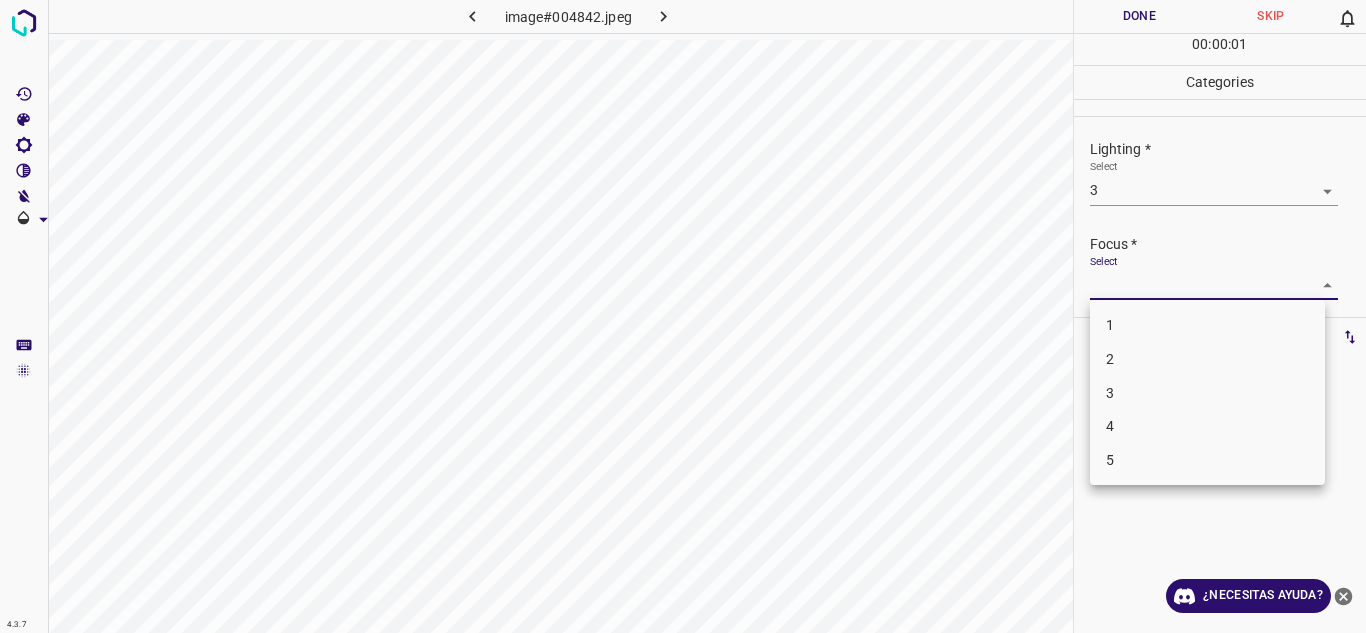 drag, startPoint x: 1170, startPoint y: 350, endPoint x: 1304, endPoint y: 300, distance: 143.02448 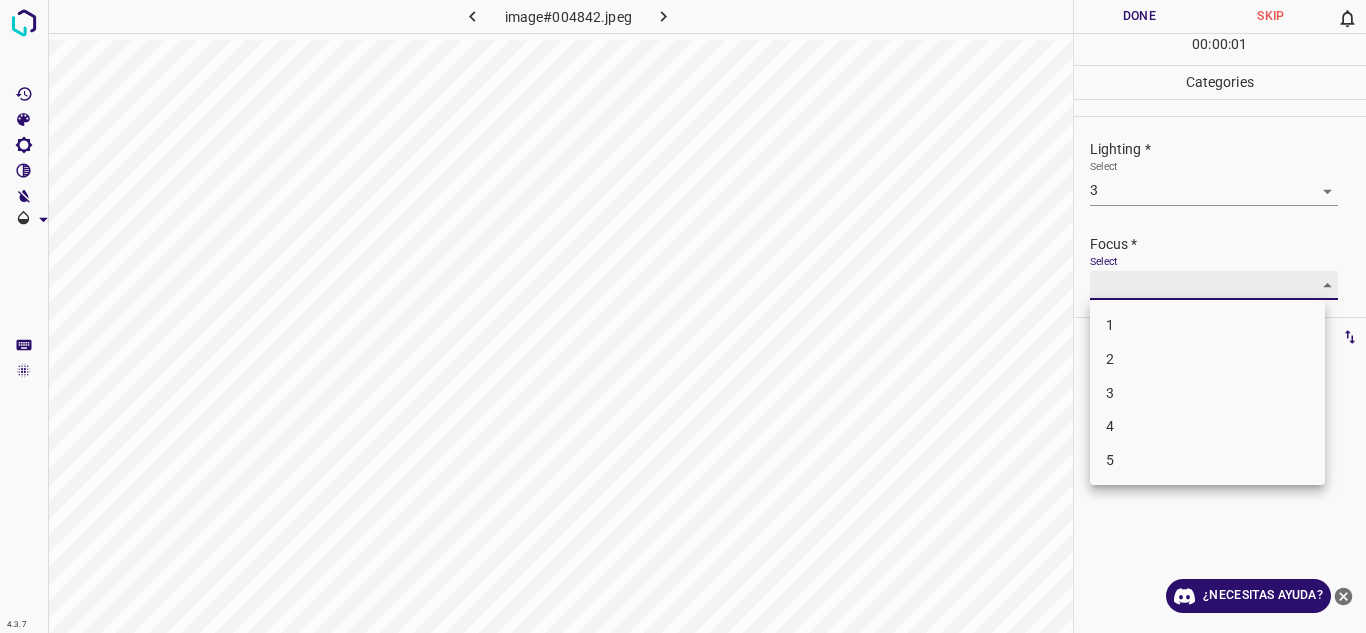 type on "2" 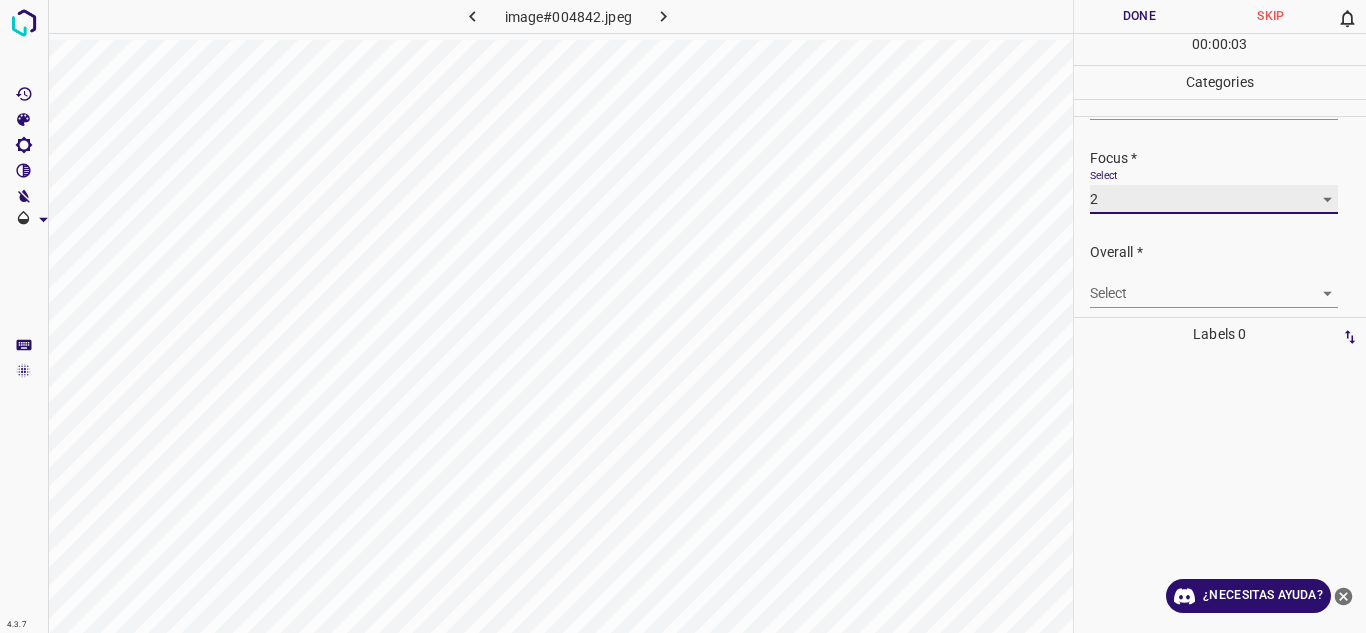 scroll, scrollTop: 98, scrollLeft: 0, axis: vertical 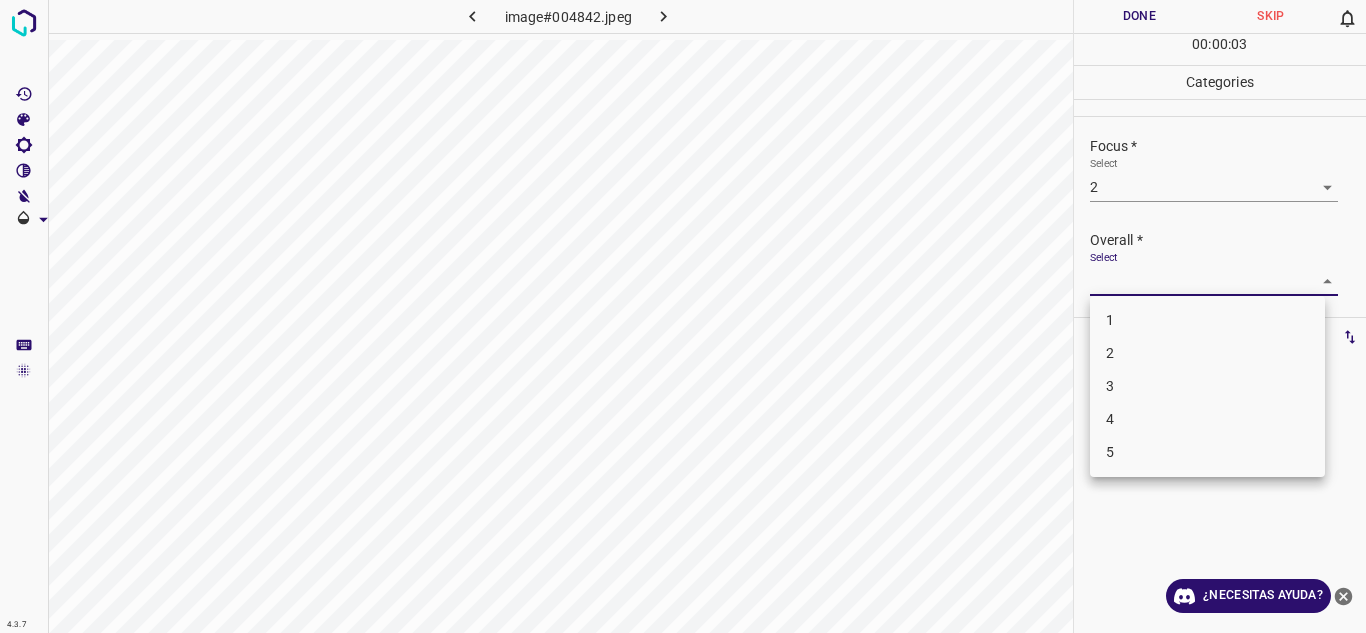 click on "4.3.7 image#004842.jpeg Done Skip 0 00   : 00   : 03   Categories Lighting *  Select 3 3 Focus *  Select 2 2 Overall *  Select ​ Labels   0 Categories 1 Lighting 2 Focus 3 Overall Tools Space Change between modes (Draw & Edit) I Auto labeling R Restore zoom M Zoom in N Zoom out Delete Delete selecte label Filters Z Restore filters X Saturation filter C Brightness filter V Contrast filter B Gray scale filter General O Download ¿Necesitas ayuda? Texto original Valora esta traducción Tu opinión servirá para ayudar a mejorar el Traductor de Google - Texto - Esconder - Borrar 1 2 3 4 5" at bounding box center (683, 316) 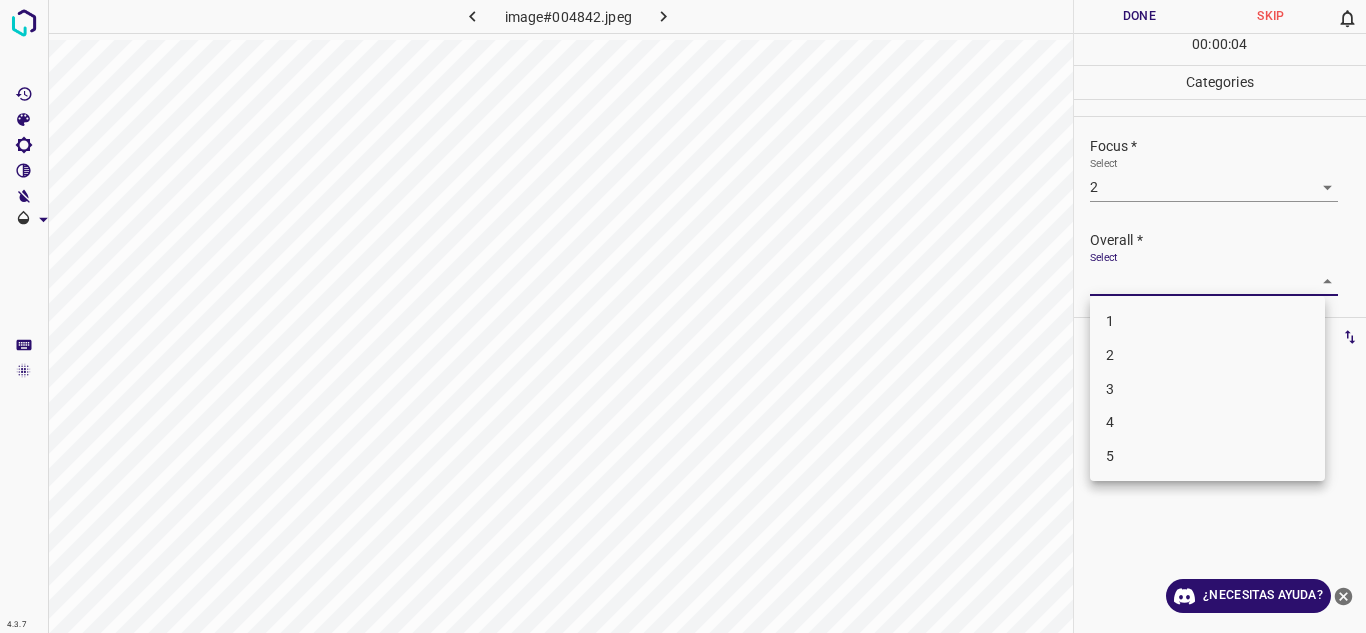 click on "3" at bounding box center (1207, 389) 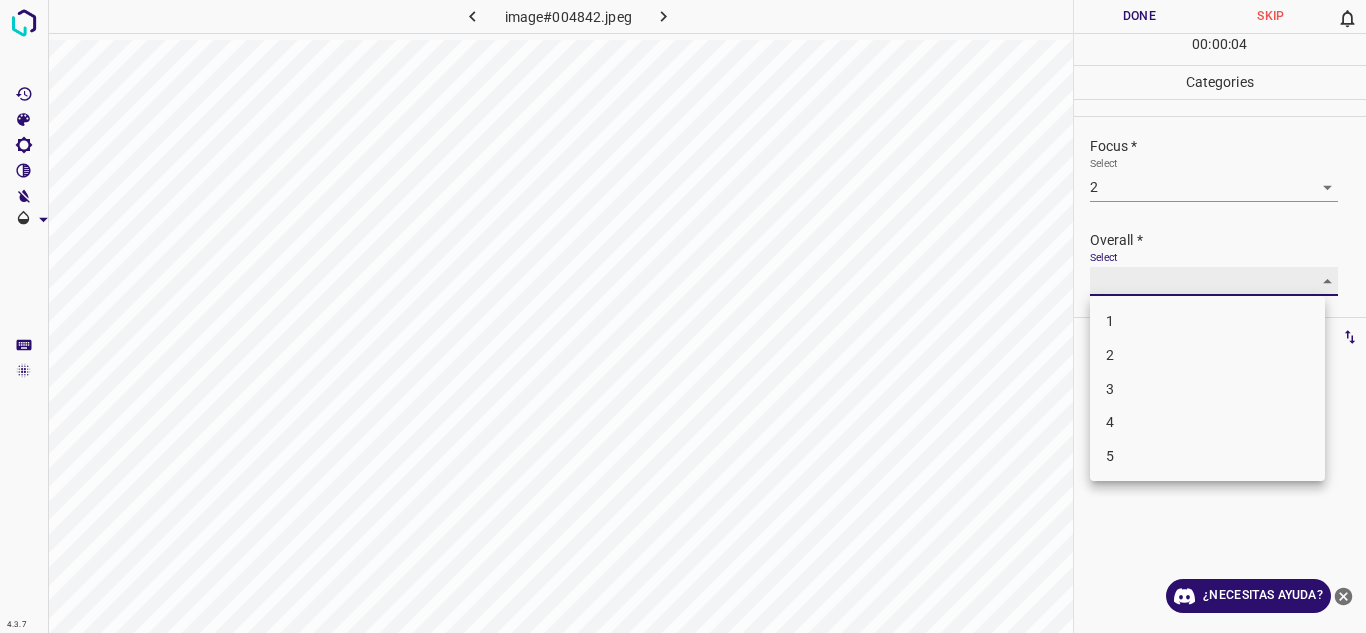 type on "3" 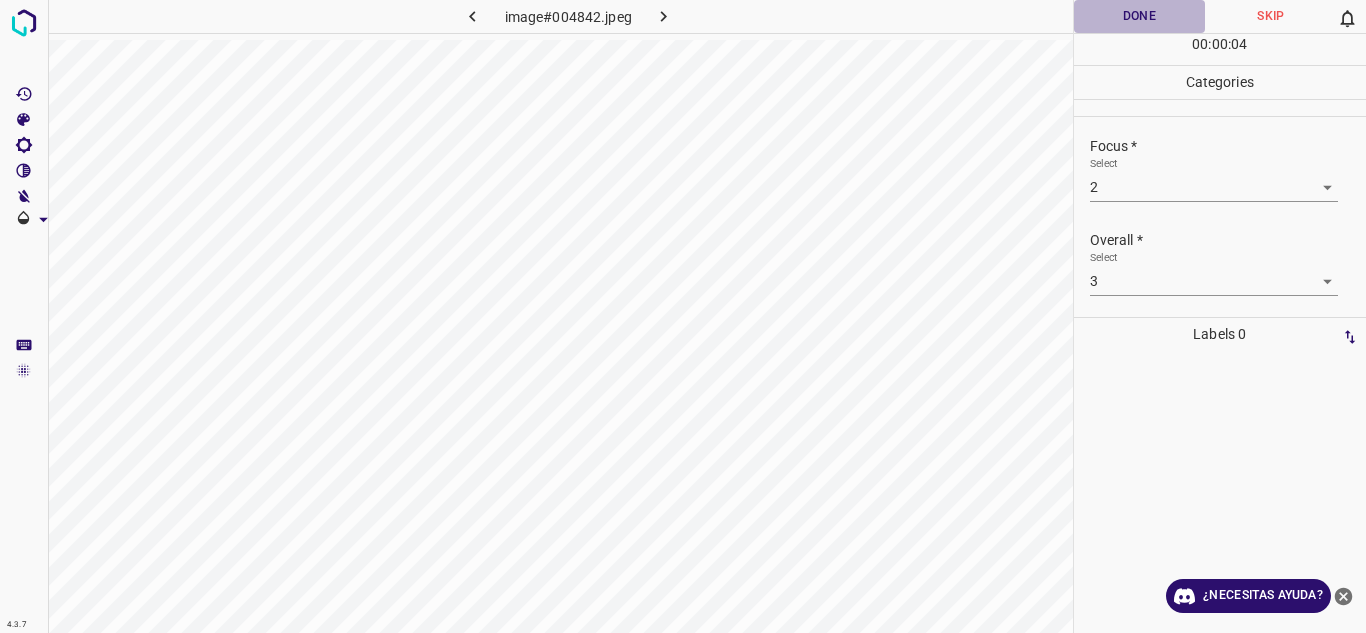 click on "Done" at bounding box center [1140, 16] 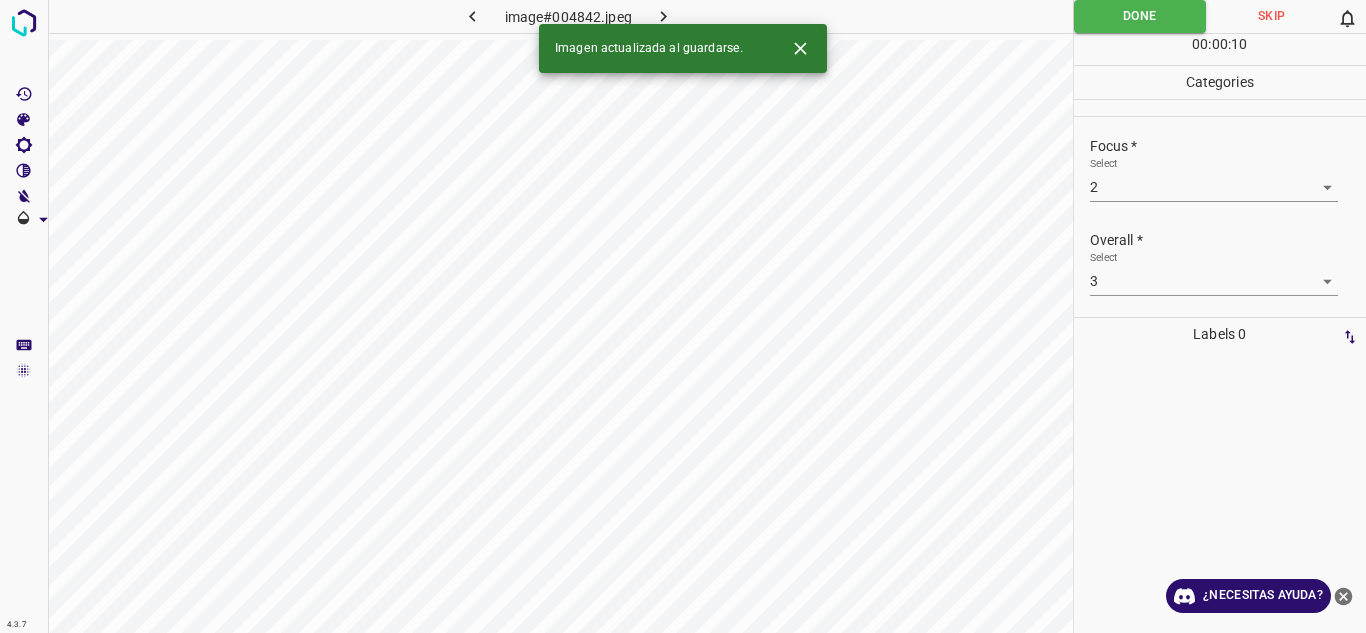 click 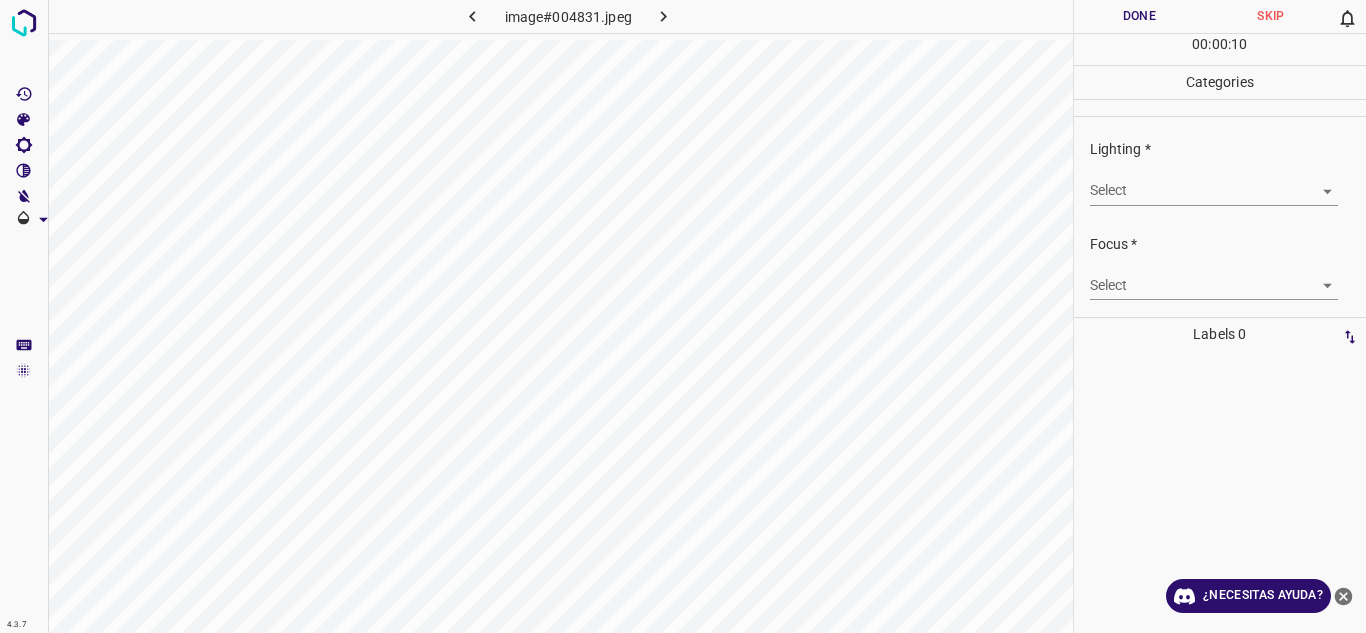 click on "4.3.7 image#004831.jpeg Done Skip 0 00   : 00   : 10   Categories Lighting *  Select ​ Focus *  Select ​ Overall *  Select ​ Labels   0 Categories 1 Lighting 2 Focus 3 Overall Tools Space Change between modes (Draw & Edit) I Auto labeling R Restore zoom M Zoom in N Zoom out Delete Delete selecte label Filters Z Restore filters X Saturation filter C Brightness filter V Contrast filter B Gray scale filter General O Download ¿Necesitas ayuda? Texto original Valora esta traducción Tu opinión servirá para ayudar a mejorar el Traductor de Google - Texto - Esconder - Borrar" at bounding box center [683, 316] 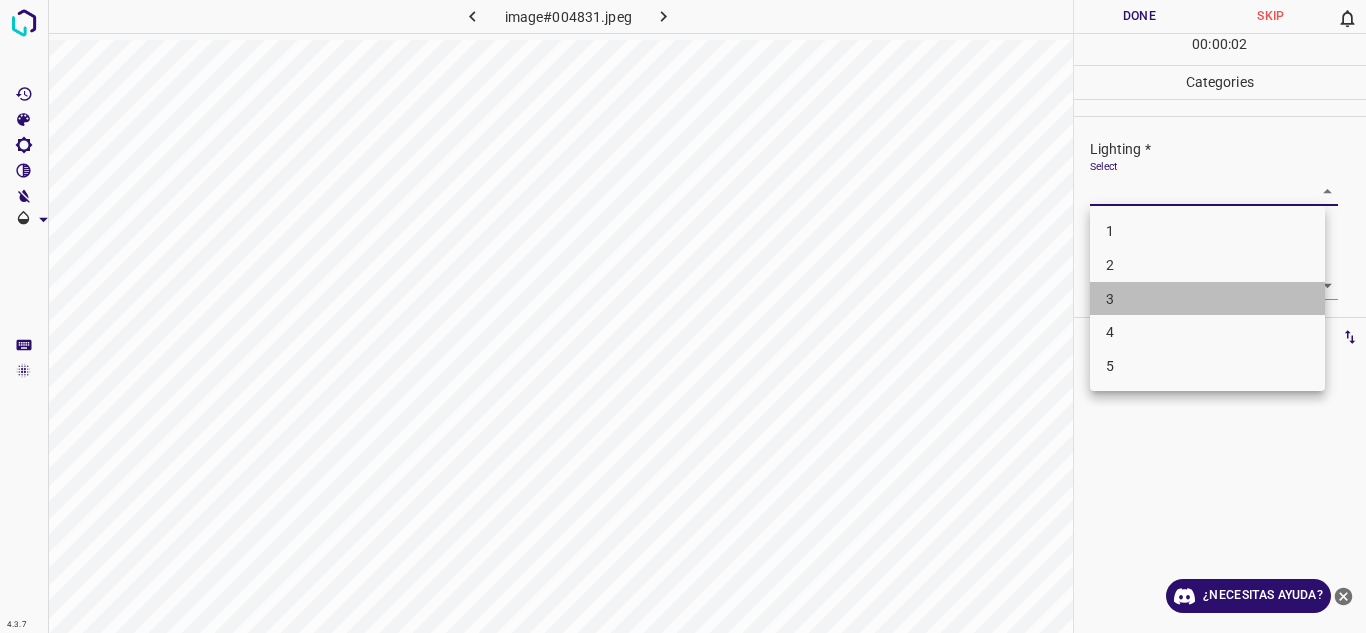 click on "3" at bounding box center [1207, 299] 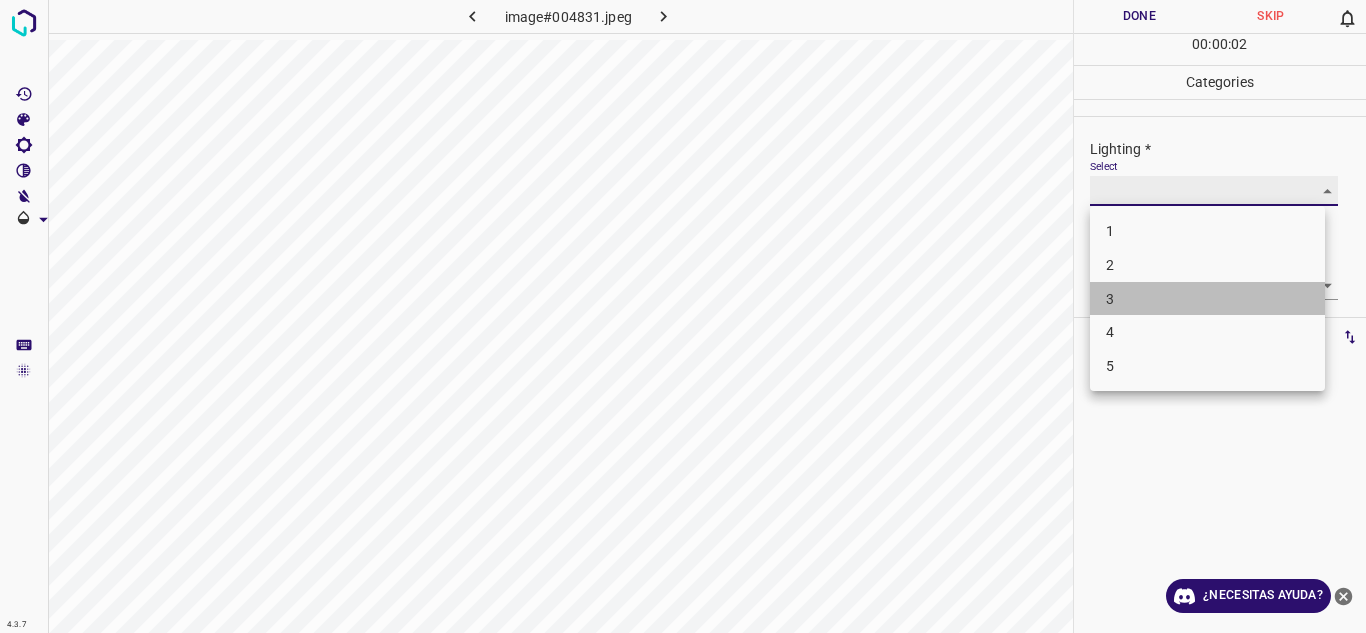 type on "3" 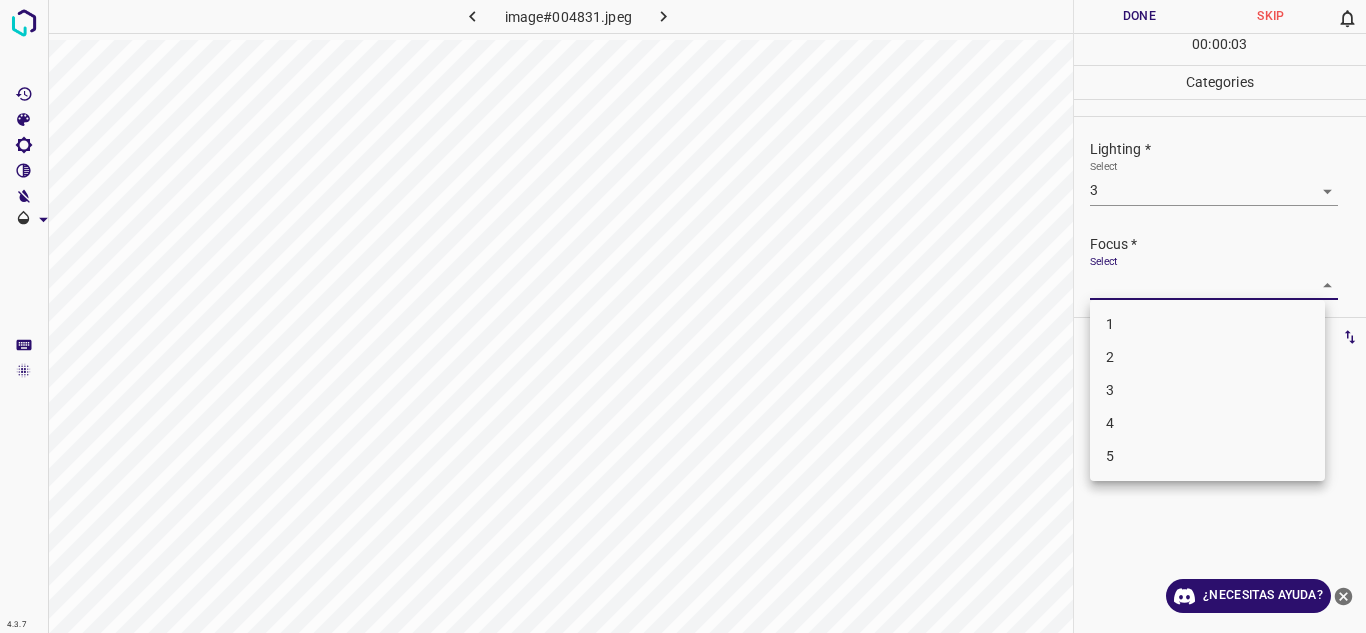 click on "4.3.7 image#004831.jpeg Done Skip 0 00   : 00   : 03   Categories Lighting *  Select 3 3 Focus *  Select ​ Overall *  Select ​ Labels   0 Categories 1 Lighting 2 Focus 3 Overall Tools Space Change between modes (Draw & Edit) I Auto labeling R Restore zoom M Zoom in N Zoom out Delete Delete selecte label Filters Z Restore filters X Saturation filter C Brightness filter V Contrast filter B Gray scale filter General O Download ¿Necesitas ayuda? Texto original Valora esta traducción Tu opinión servirá para ayudar a mejorar el Traductor de Google - Texto - Esconder - Borrar 1 2 3 4 5" at bounding box center [683, 316] 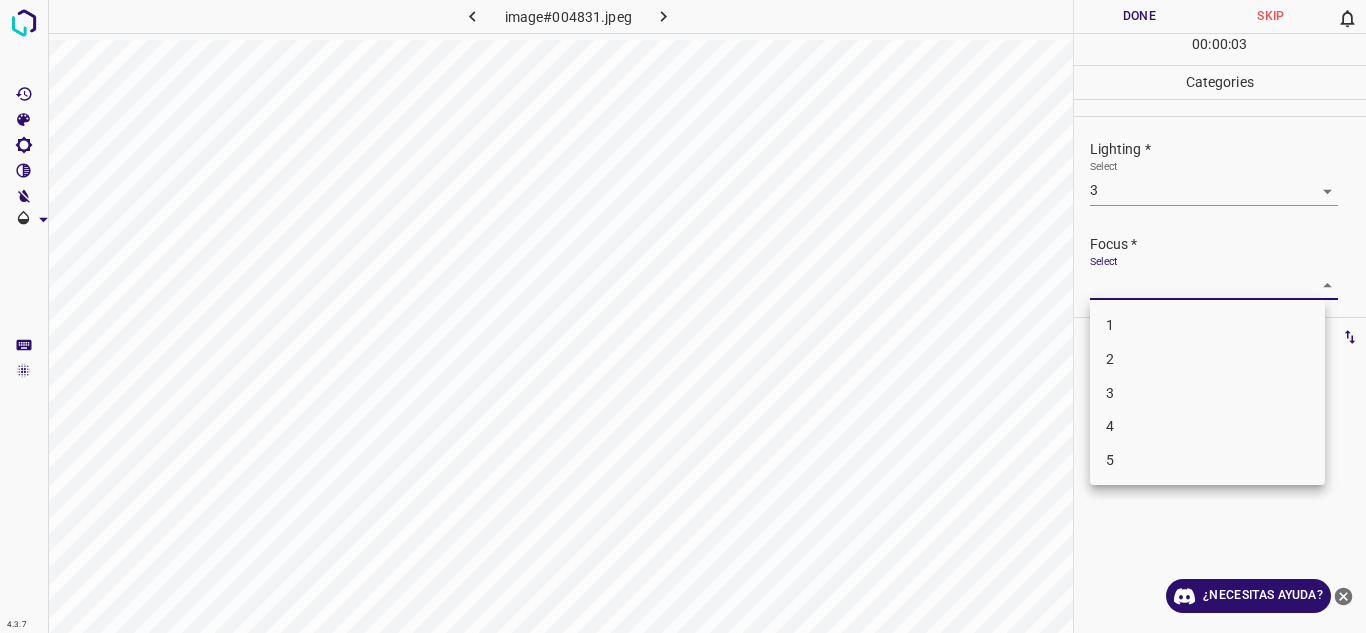 click on "2" at bounding box center (1207, 359) 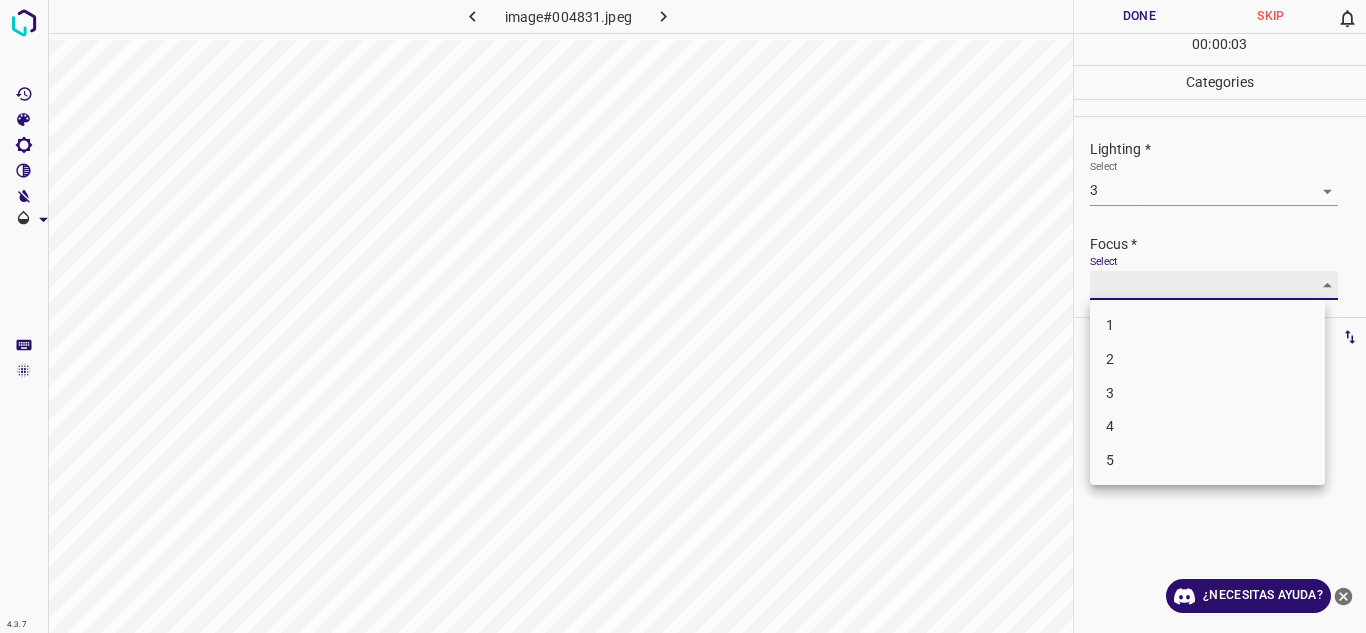 type on "2" 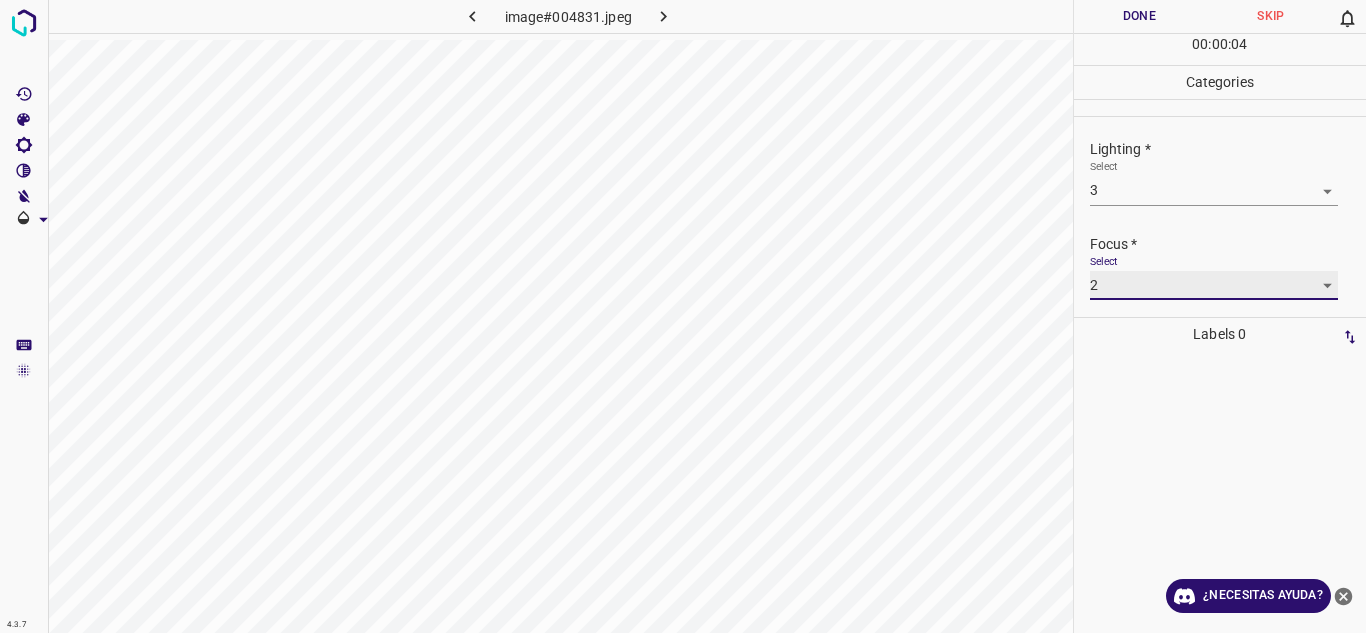 scroll, scrollTop: 98, scrollLeft: 0, axis: vertical 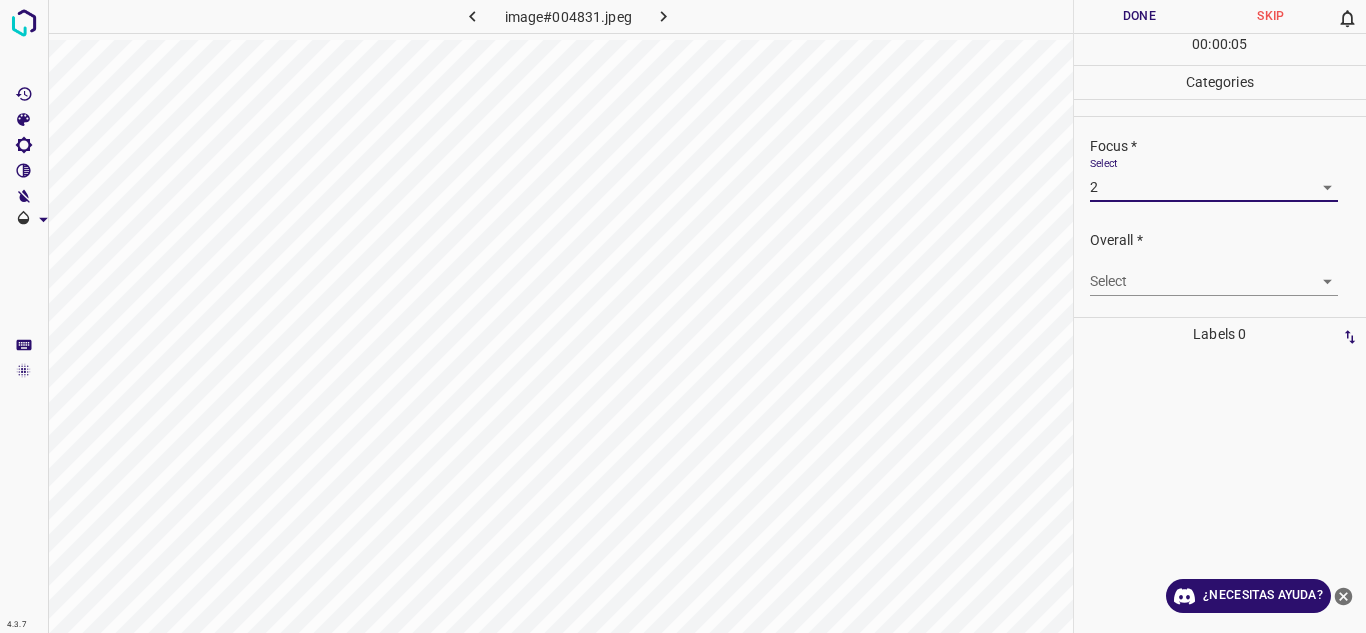 click on "4.3.7 image#004831.jpeg Done Skip 0 00   : 00   : 05   Categories Lighting *  Select 3 3 Focus *  Select 2 2 Overall *  Select ​ Labels   0 Categories 1 Lighting 2 Focus 3 Overall Tools Space Change between modes (Draw & Edit) I Auto labeling R Restore zoom M Zoom in N Zoom out Delete Delete selecte label Filters Z Restore filters X Saturation filter C Brightness filter V Contrast filter B Gray scale filter General O Download ¿Necesitas ayuda? Texto original Valora esta traducción Tu opinión servirá para ayudar a mejorar el Traductor de Google - Texto - Esconder - Borrar" at bounding box center [683, 316] 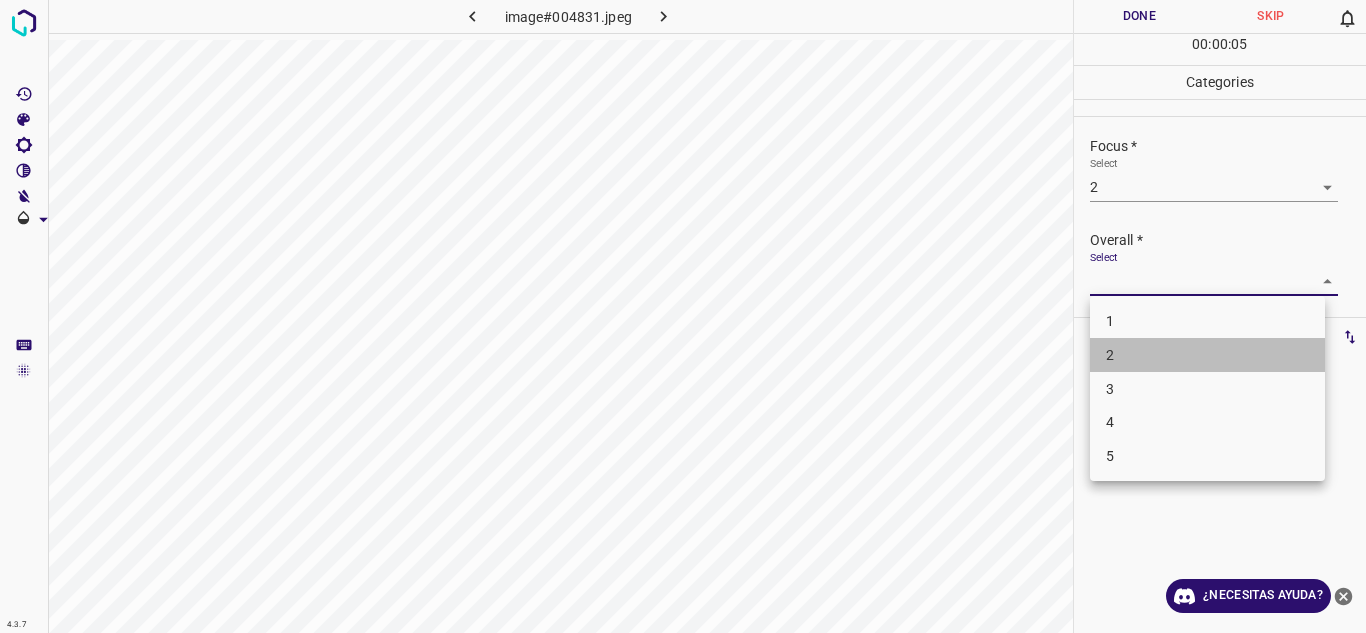 click on "2" at bounding box center [1207, 355] 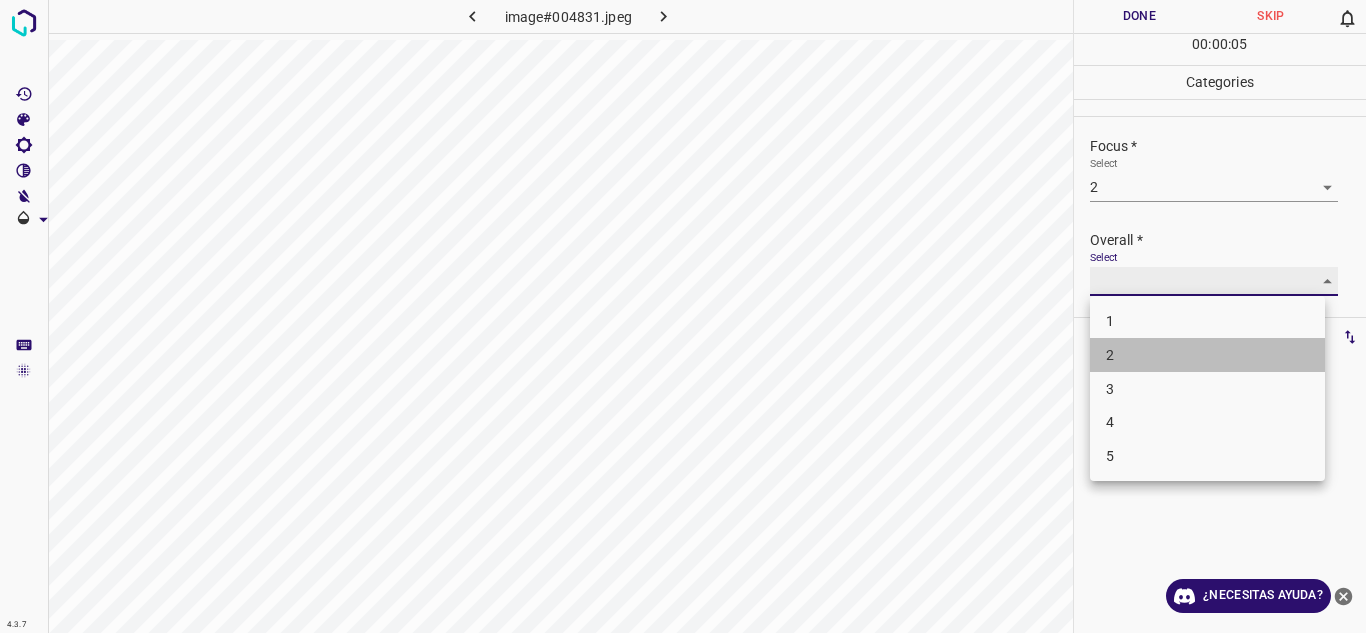 type on "2" 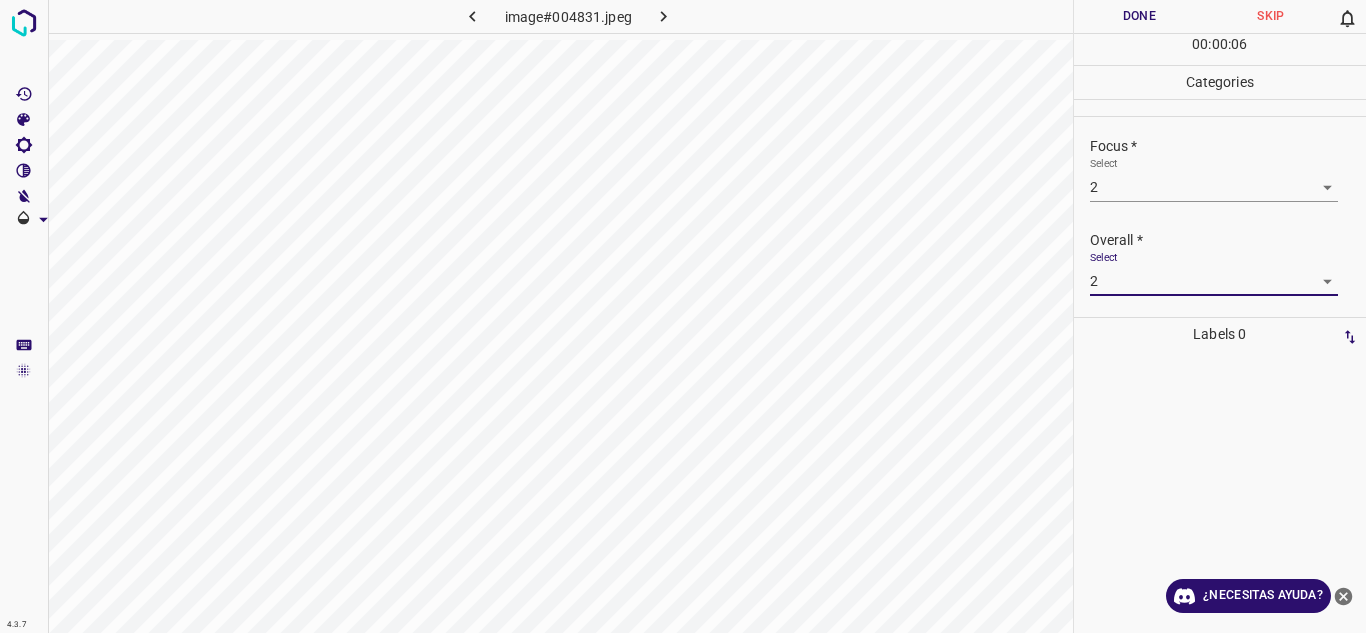 click on "Done" at bounding box center [1140, 16] 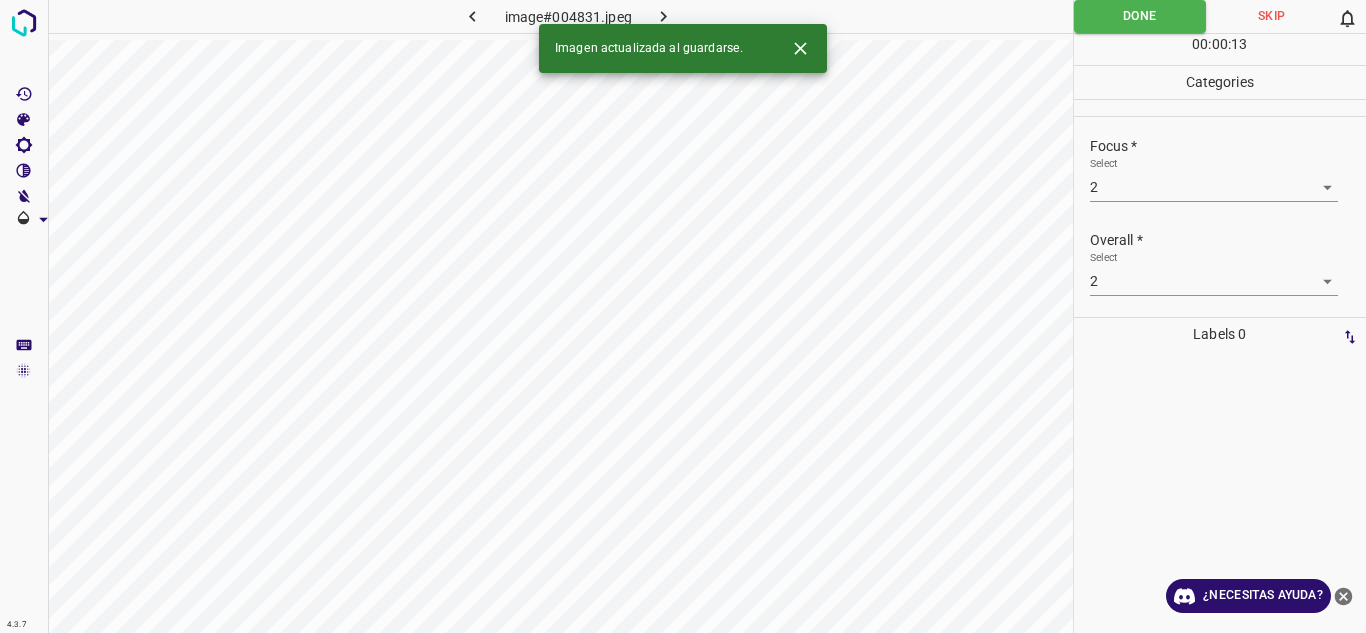 click 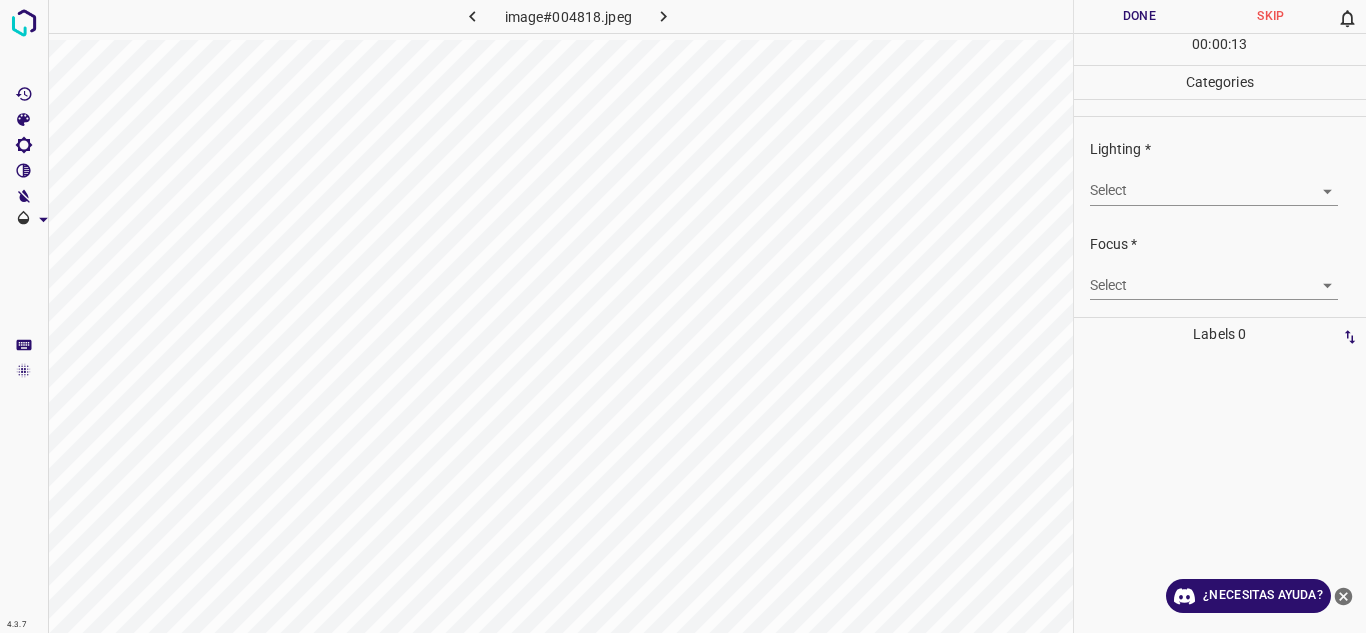 click on "4.3.7 image#004818.jpeg Done Skip 0 00   : 00   : 13   Categories Lighting *  Select ​ Focus *  Select ​ Overall *  Select ​ Labels   0 Categories 1 Lighting 2 Focus 3 Overall Tools Space Change between modes (Draw & Edit) I Auto labeling R Restore zoom M Zoom in N Zoom out Delete Delete selecte label Filters Z Restore filters X Saturation filter C Brightness filter V Contrast filter B Gray scale filter General O Download ¿Necesitas ayuda? Texto original Valora esta traducción Tu opinión servirá para ayudar a mejorar el Traductor de Google - Texto - Esconder - Borrar" at bounding box center (683, 316) 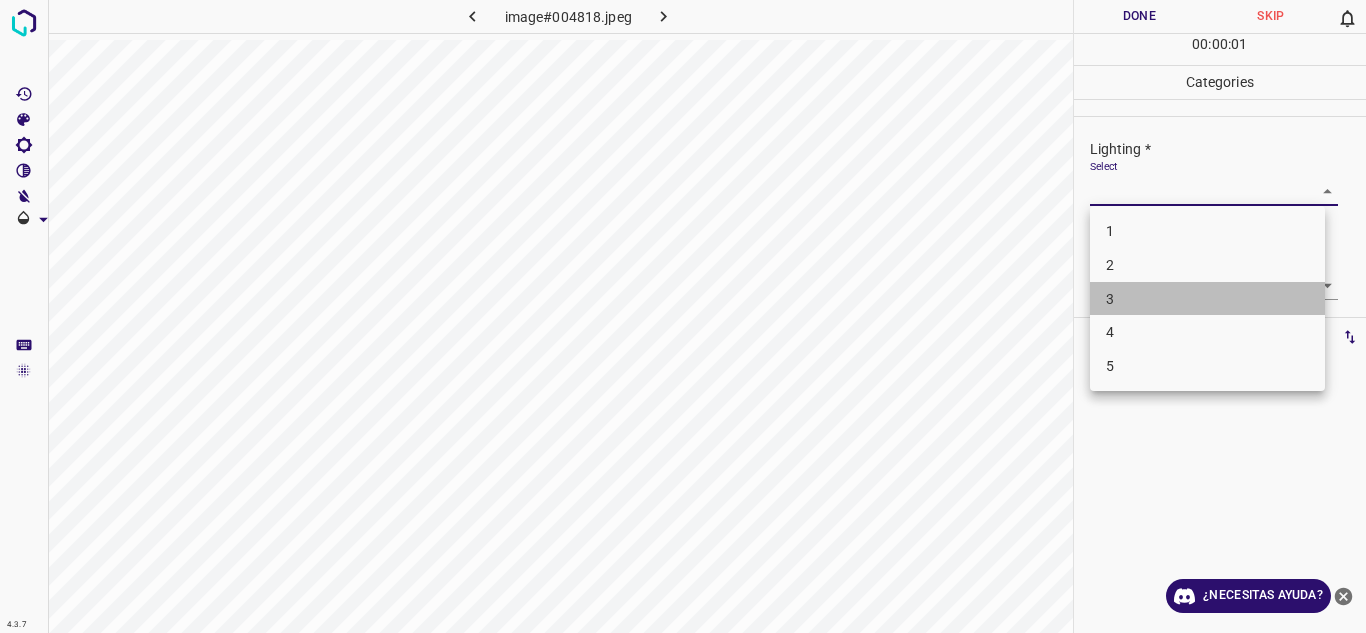 click on "3" at bounding box center (1207, 299) 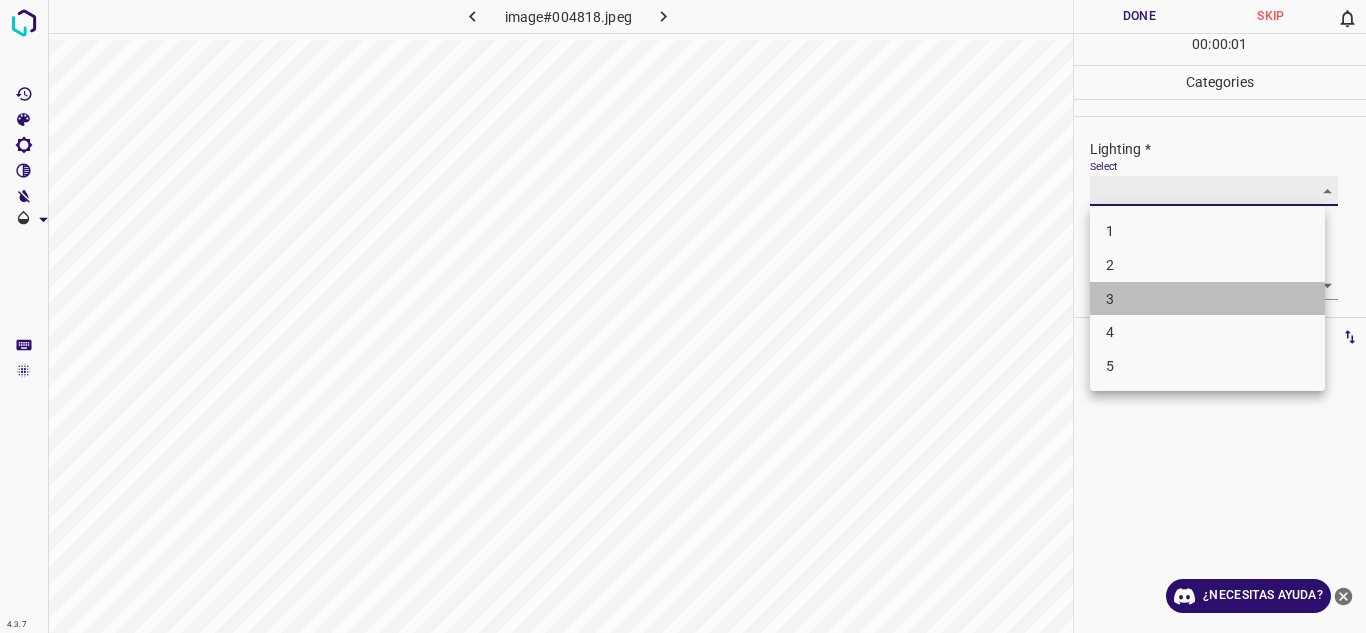 type on "3" 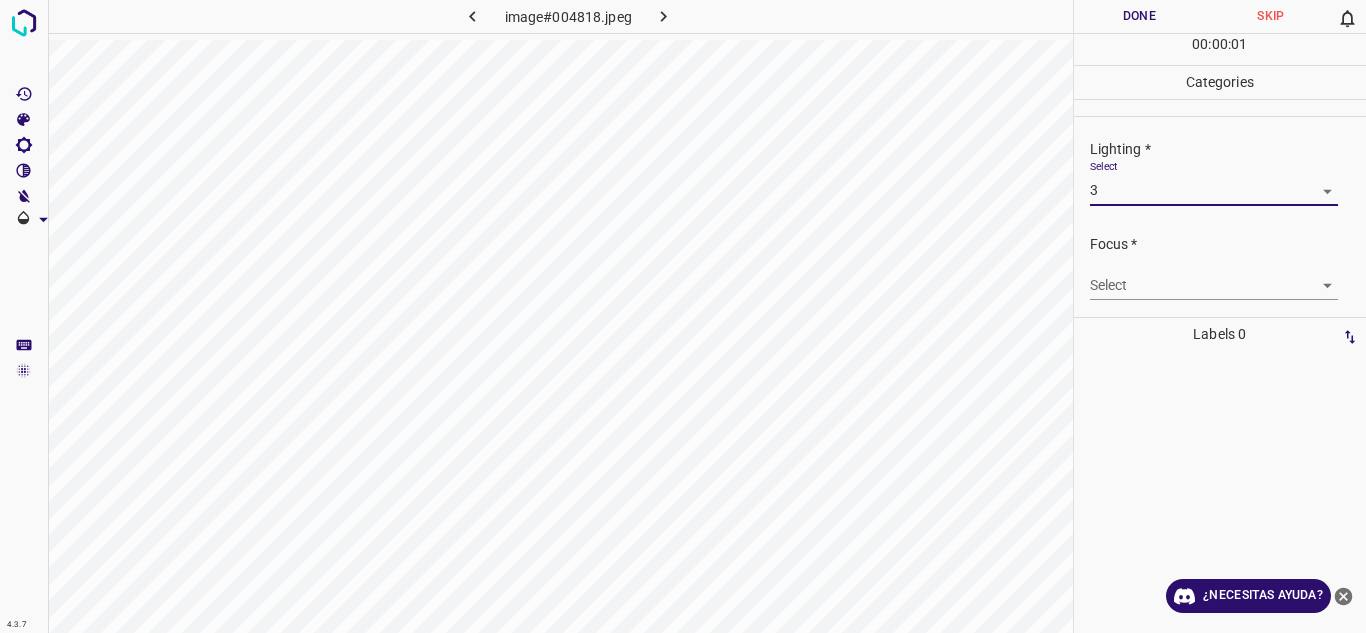 click on "4.3.7 image#004818.jpeg Done Skip 0 00   : 00   : 01   Categories Lighting *  Select 3 3 Focus *  Select ​ Overall *  Select ​ Labels   0 Categories 1 Lighting 2 Focus 3 Overall Tools Space Change between modes (Draw & Edit) I Auto labeling R Restore zoom M Zoom in N Zoom out Delete Delete selecte label Filters Z Restore filters X Saturation filter C Brightness filter V Contrast filter B Gray scale filter General O Download ¿Necesitas ayuda? Texto original Valora esta traducción Tu opinión servirá para ayudar a mejorar el Traductor de Google - Texto - Esconder - Borrar" at bounding box center [683, 316] 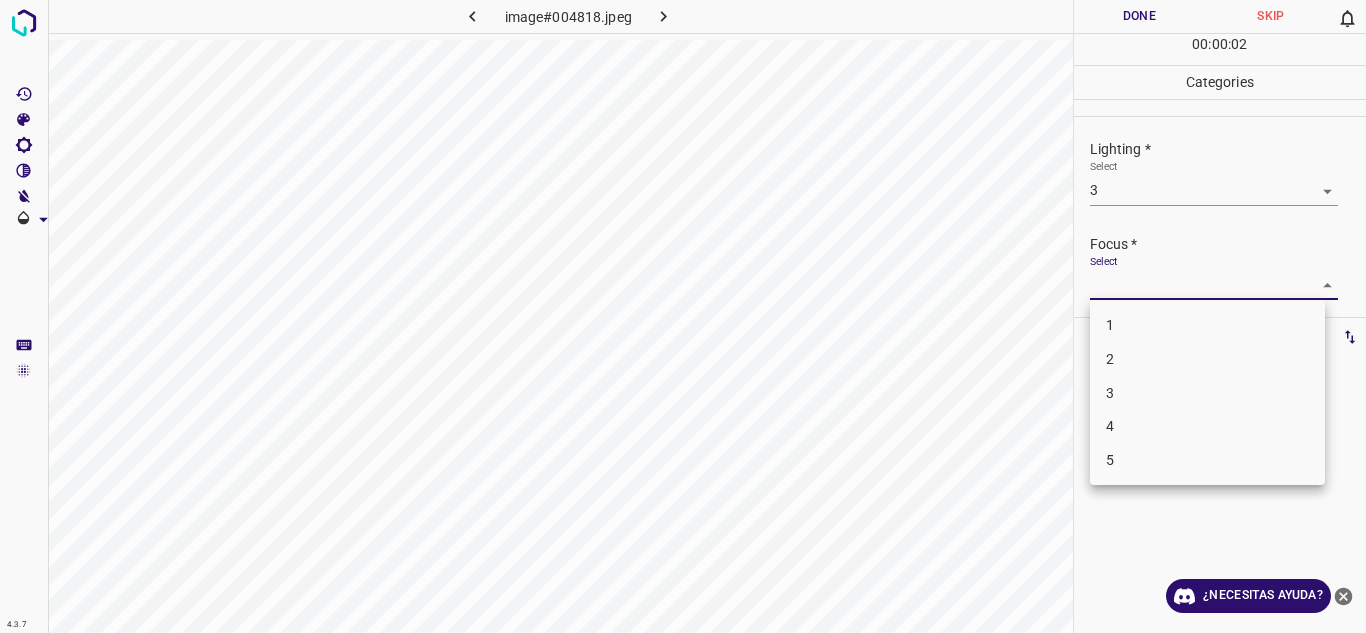 drag, startPoint x: 1178, startPoint y: 362, endPoint x: 1304, endPoint y: 311, distance: 135.93013 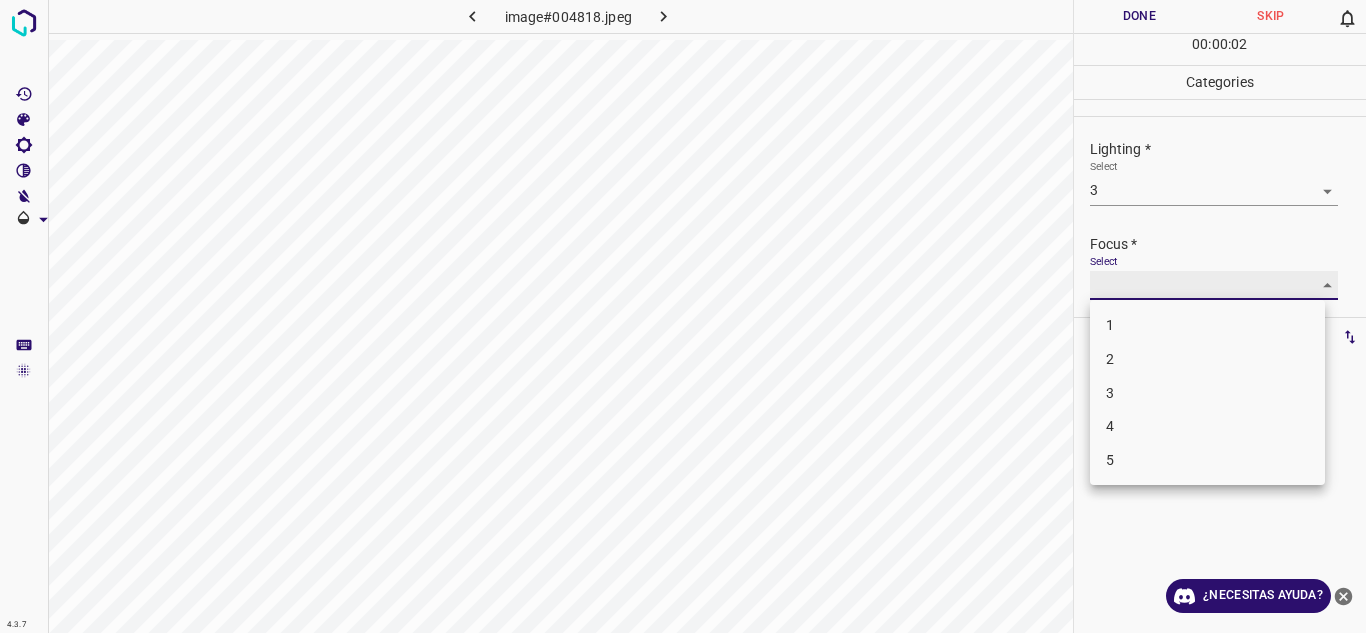 type on "2" 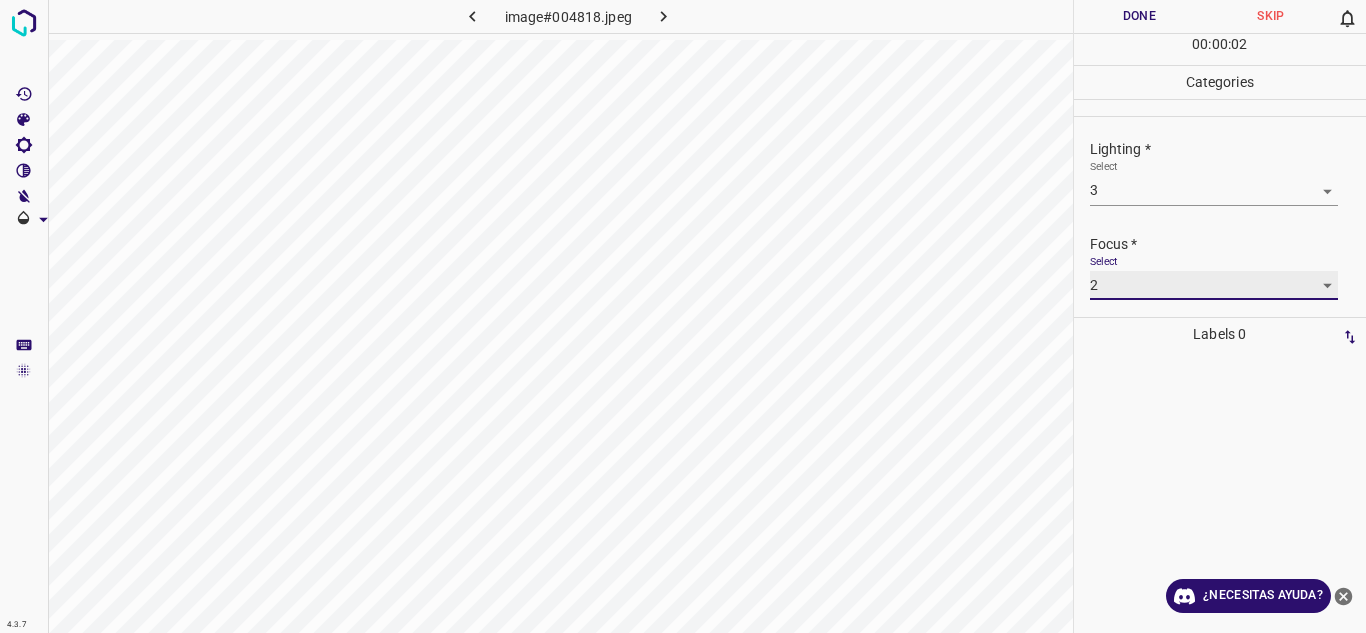 scroll, scrollTop: 98, scrollLeft: 0, axis: vertical 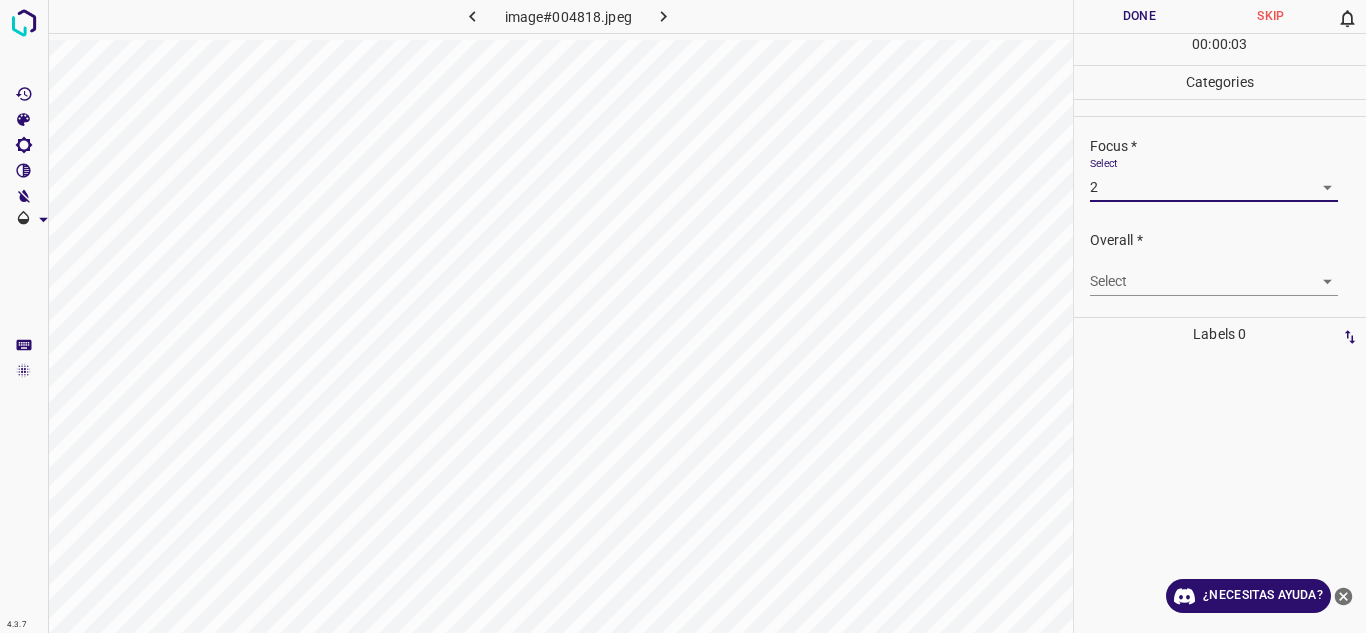 click on "4.3.7 image#004818.jpeg Done Skip 0 00   : 00   : 03   Categories Lighting *  Select 3 3 Focus *  Select 2 2 Overall *  Select ​ Labels   0 Categories 1 Lighting 2 Focus 3 Overall Tools Space Change between modes (Draw & Edit) I Auto labeling R Restore zoom M Zoom in N Zoom out Delete Delete selecte label Filters Z Restore filters X Saturation filter C Brightness filter V Contrast filter B Gray scale filter General O Download ¿Necesitas ayuda? Texto original Valora esta traducción Tu opinión servirá para ayudar a mejorar el Traductor de Google - Texto - Esconder - Borrar" at bounding box center (683, 316) 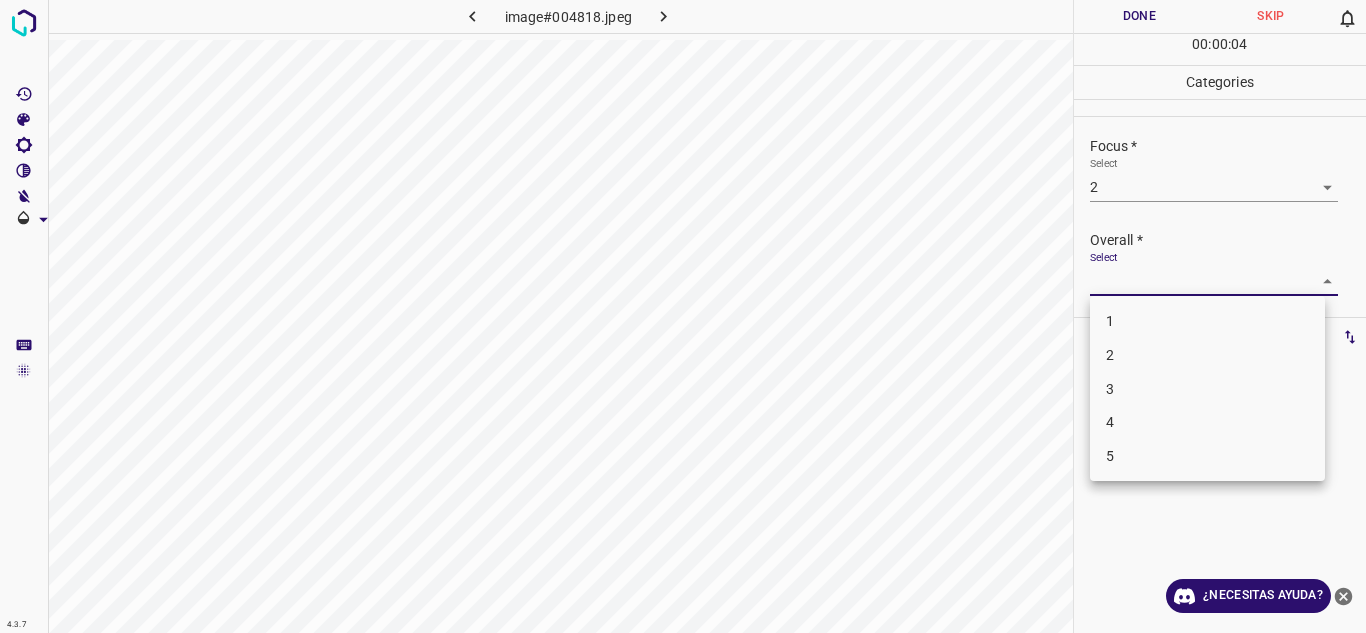 click on "3" at bounding box center [1207, 389] 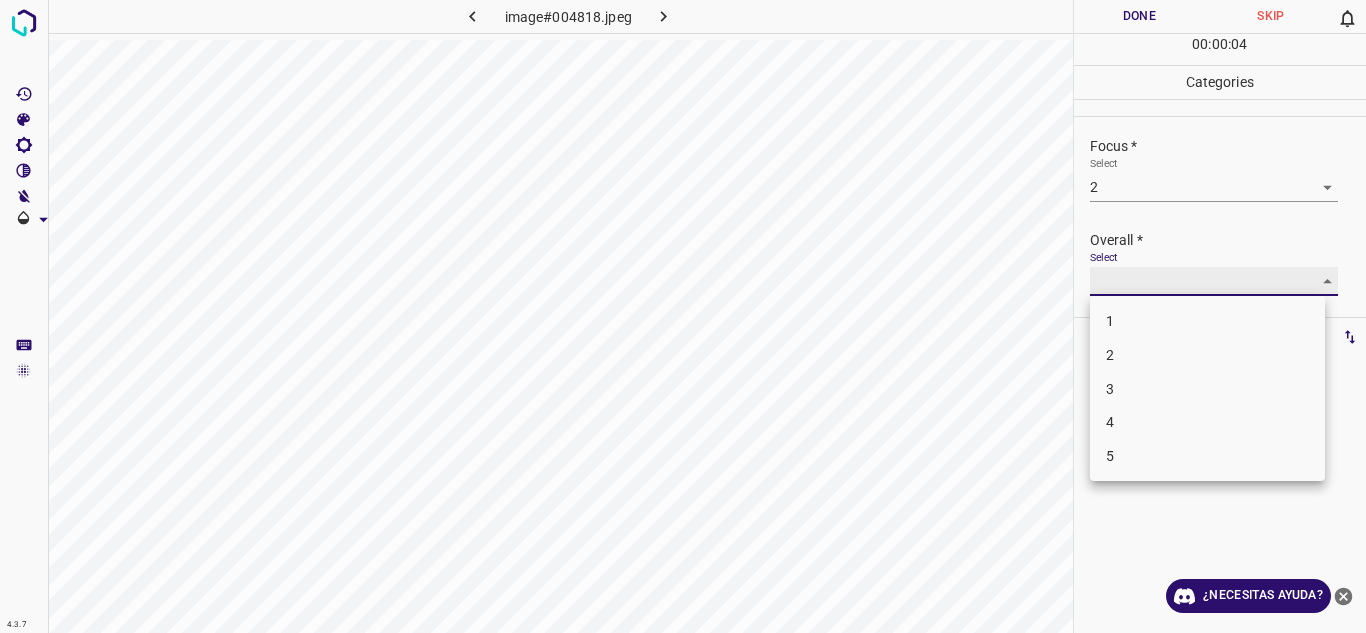 type on "3" 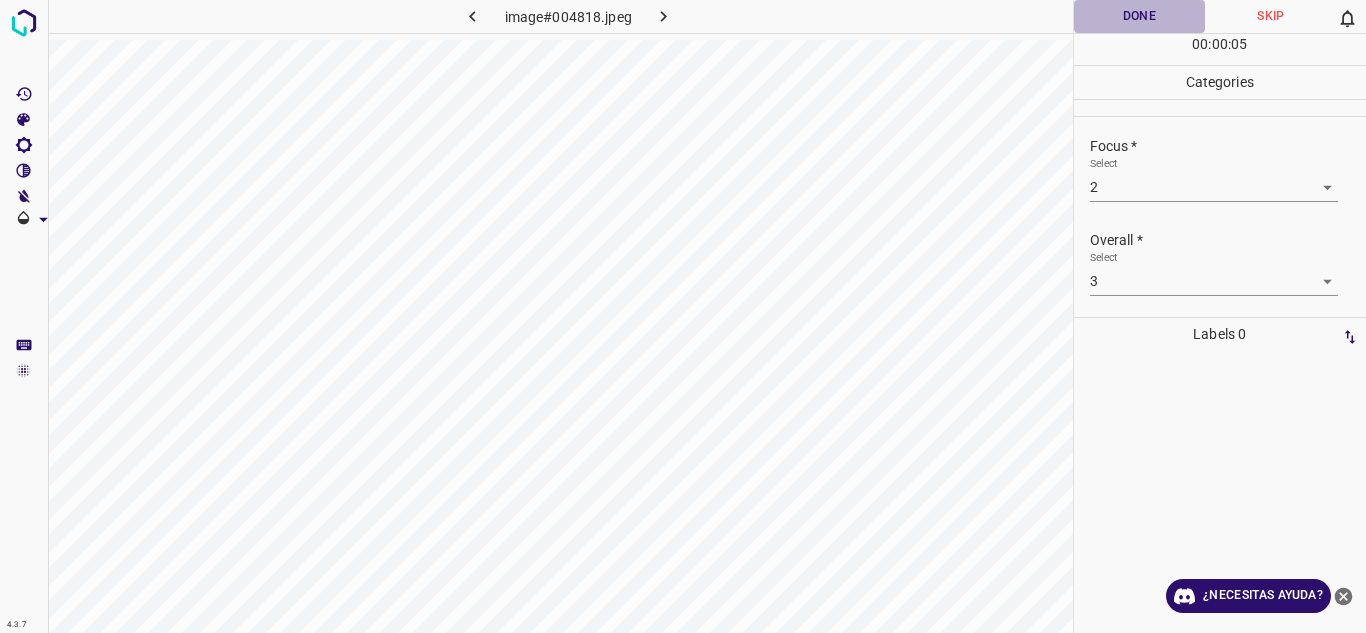 click on "Done" at bounding box center [1140, 16] 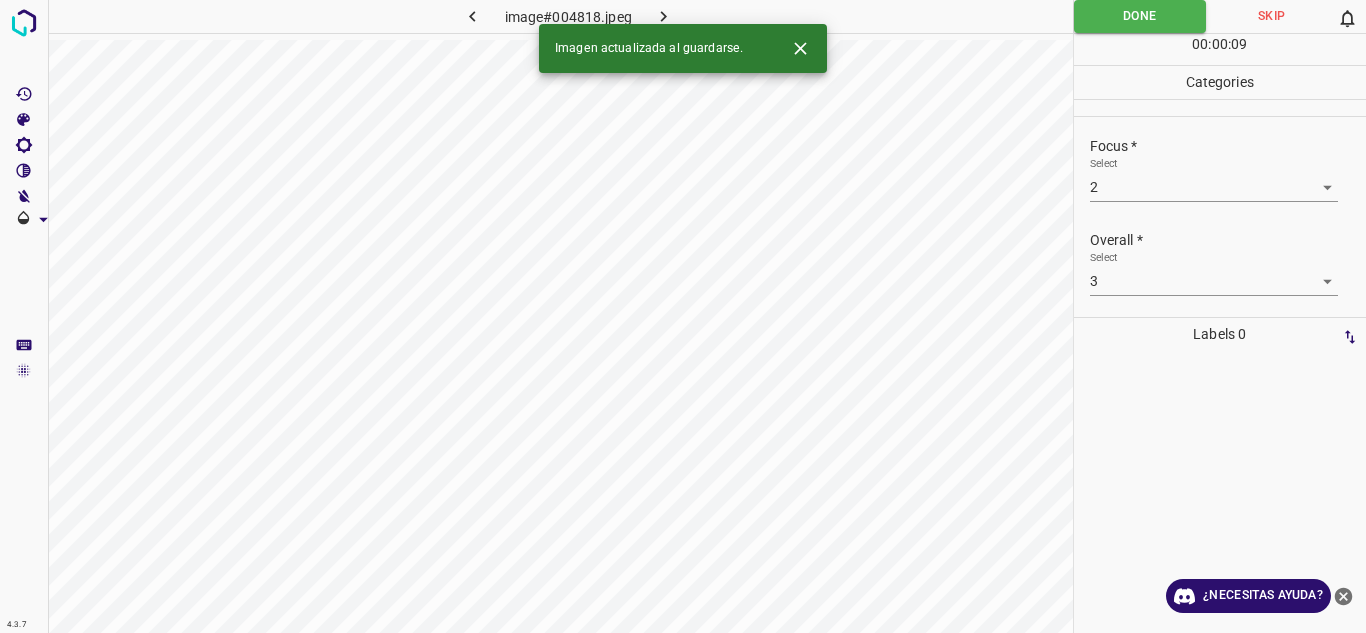 click 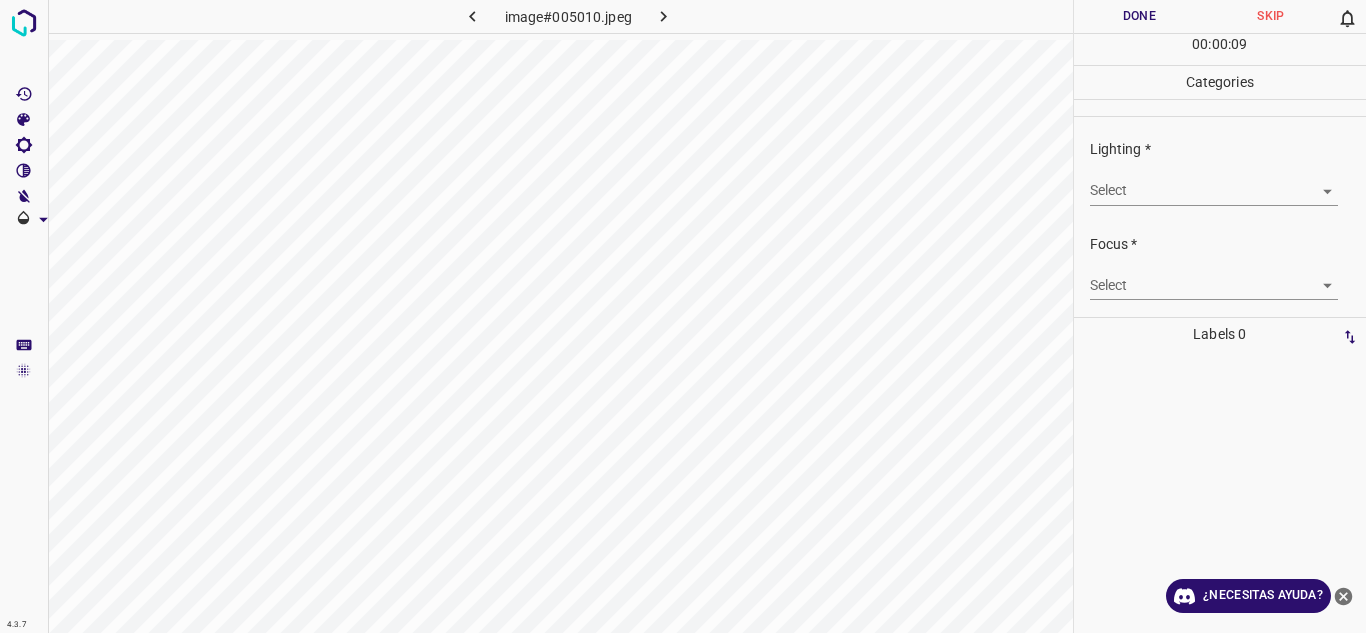 click on "4.3.7 image#005010.jpeg Done Skip 0 00   : 00   : 09   Categories Lighting *  Select ​ Focus *  Select ​ Overall *  Select ​ Labels   0 Categories 1 Lighting 2 Focus 3 Overall Tools Space Change between modes (Draw & Edit) I Auto labeling R Restore zoom M Zoom in N Zoom out Delete Delete selecte label Filters Z Restore filters X Saturation filter C Brightness filter V Contrast filter B Gray scale filter General O Download ¿Necesitas ayuda? Texto original Valora esta traducción Tu opinión servirá para ayudar a mejorar el Traductor de Google - Texto - Esconder - Borrar" at bounding box center [683, 316] 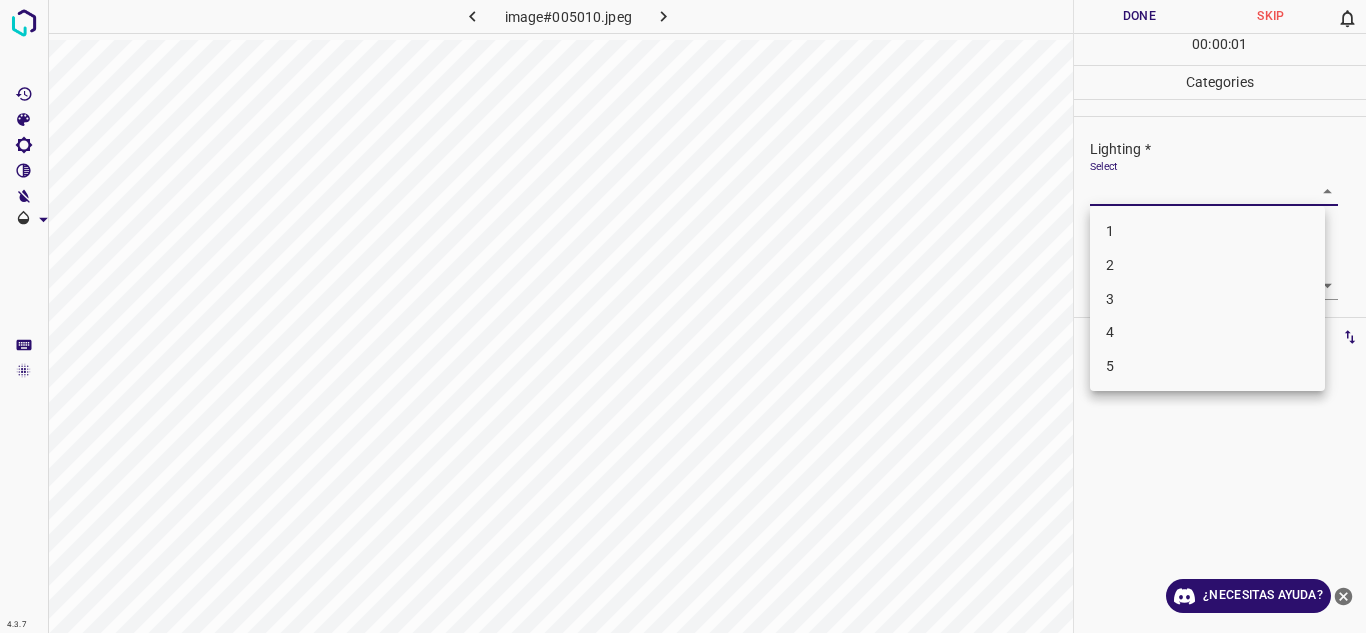 click on "3" at bounding box center [1207, 299] 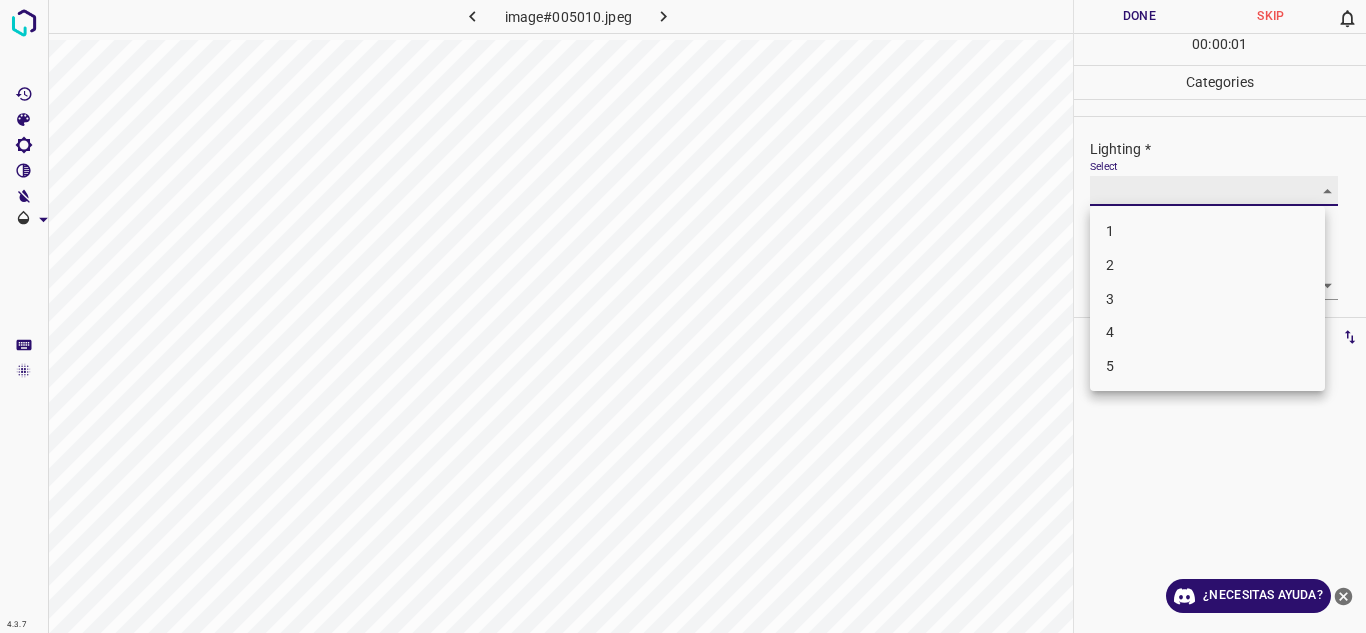 type on "3" 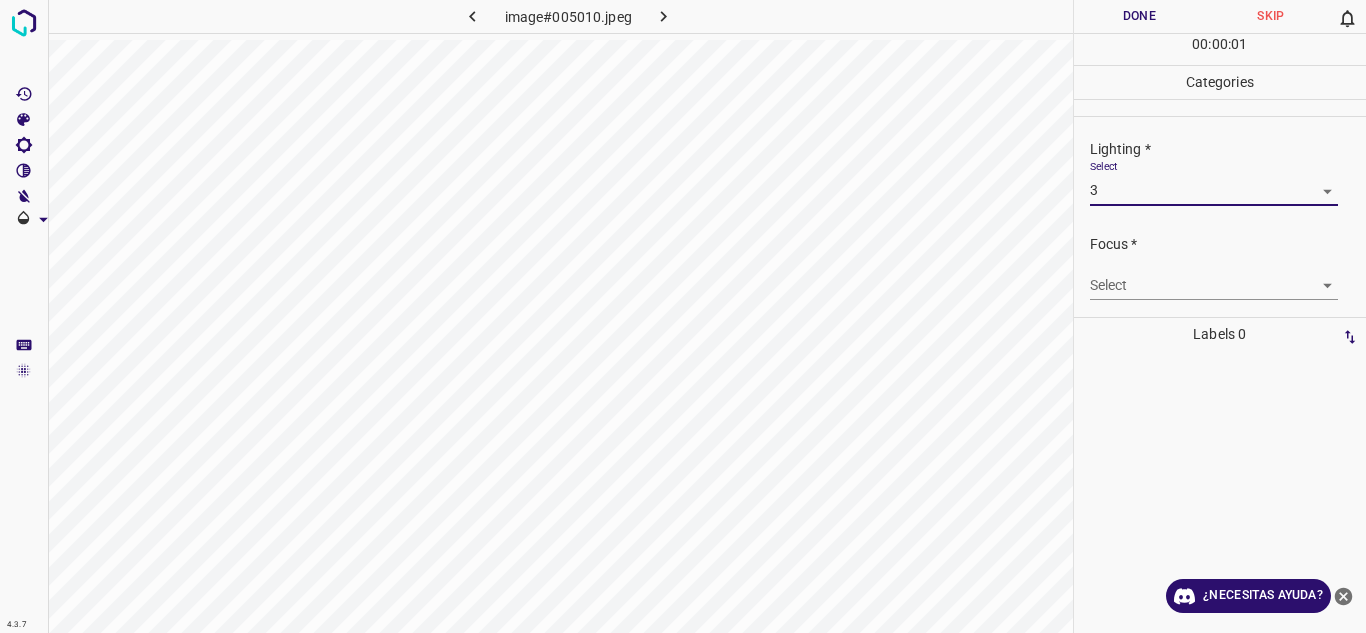 click on "4.3.7 image#005010.jpeg Done Skip 0 00   : 00   : 01   Categories Lighting *  Select 3 3 Focus *  Select ​ Overall *  Select ​ Labels   0 Categories 1 Lighting 2 Focus 3 Overall Tools Space Change between modes (Draw & Edit) I Auto labeling R Restore zoom M Zoom in N Zoom out Delete Delete selecte label Filters Z Restore filters X Saturation filter C Brightness filter V Contrast filter B Gray scale filter General O Download ¿Necesitas ayuda? Texto original Valora esta traducción Tu opinión servirá para ayudar a mejorar el Traductor de Google - Texto - Esconder - Borrar" at bounding box center (683, 316) 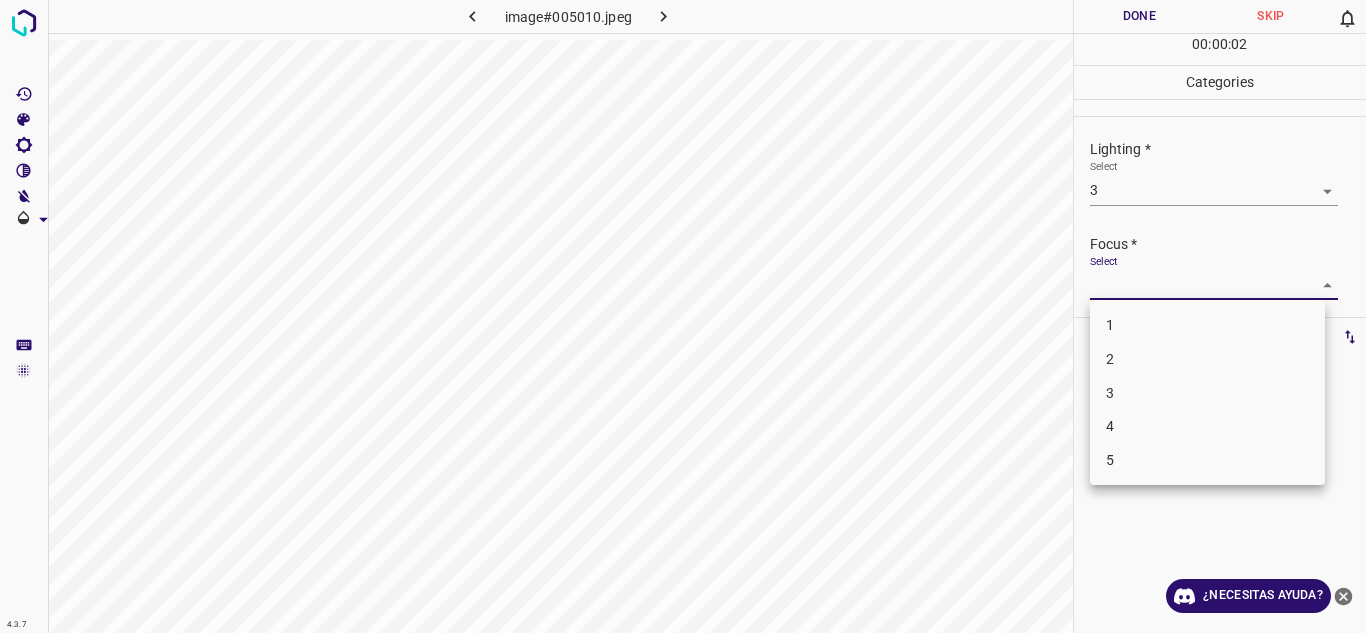 click on "2" at bounding box center [1207, 359] 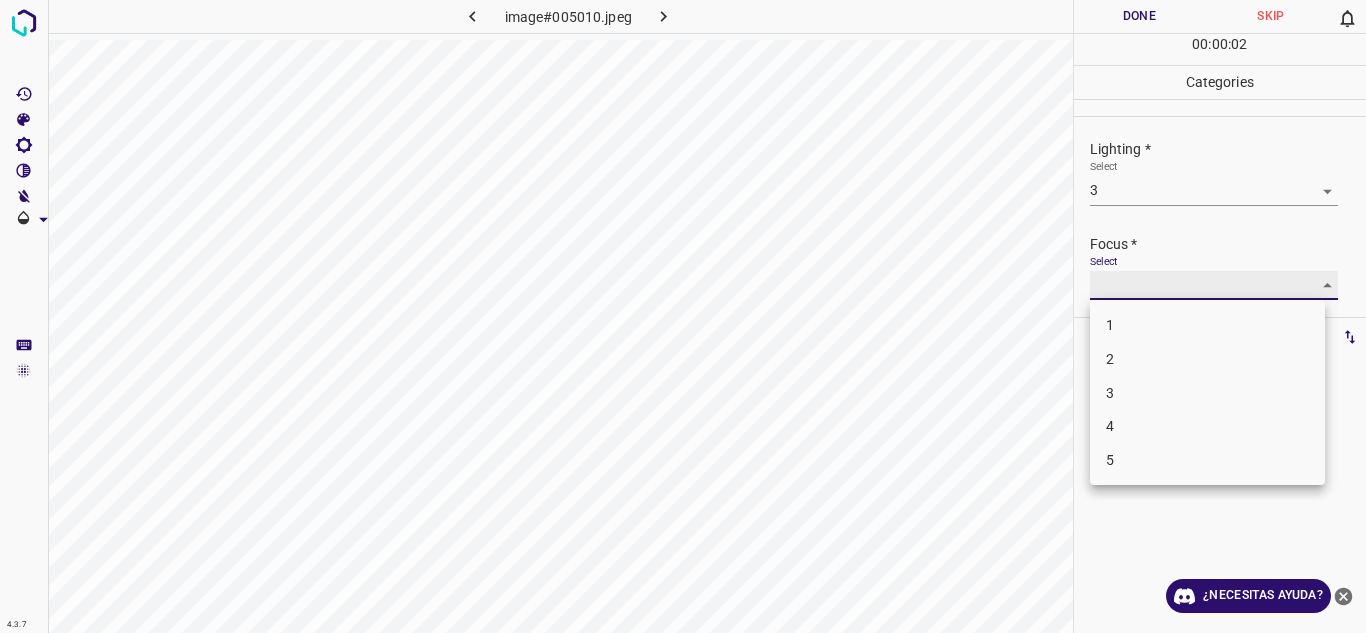 type on "2" 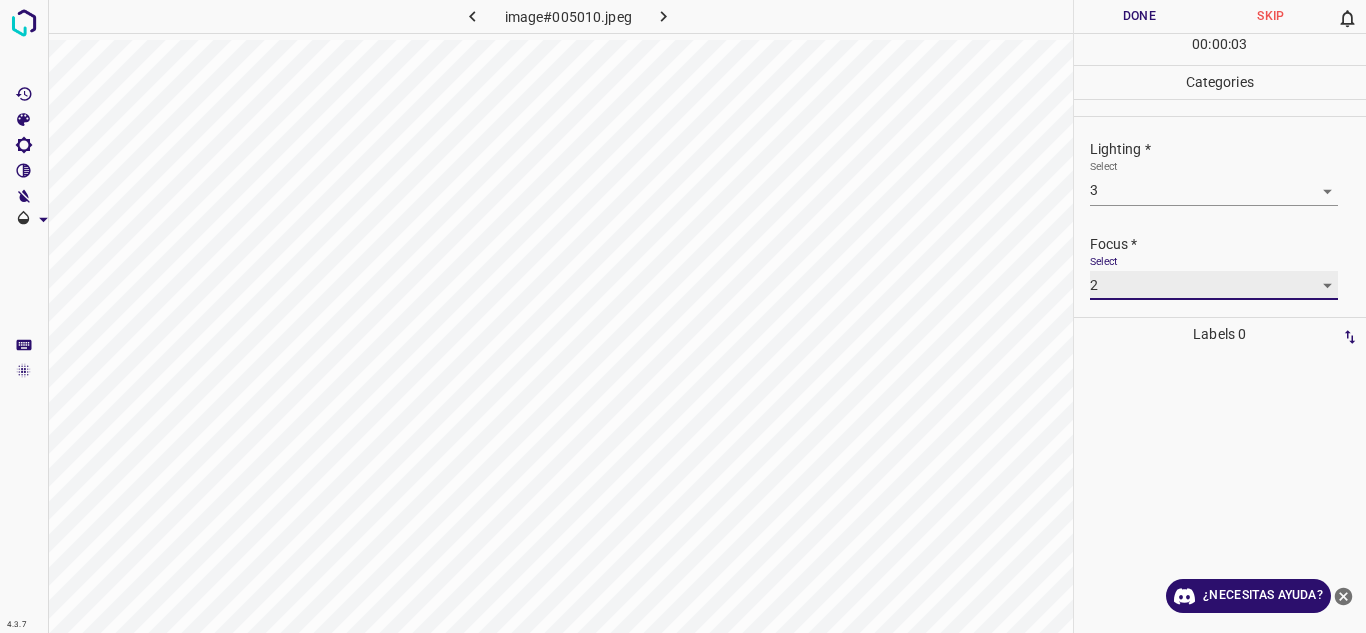 scroll, scrollTop: 98, scrollLeft: 0, axis: vertical 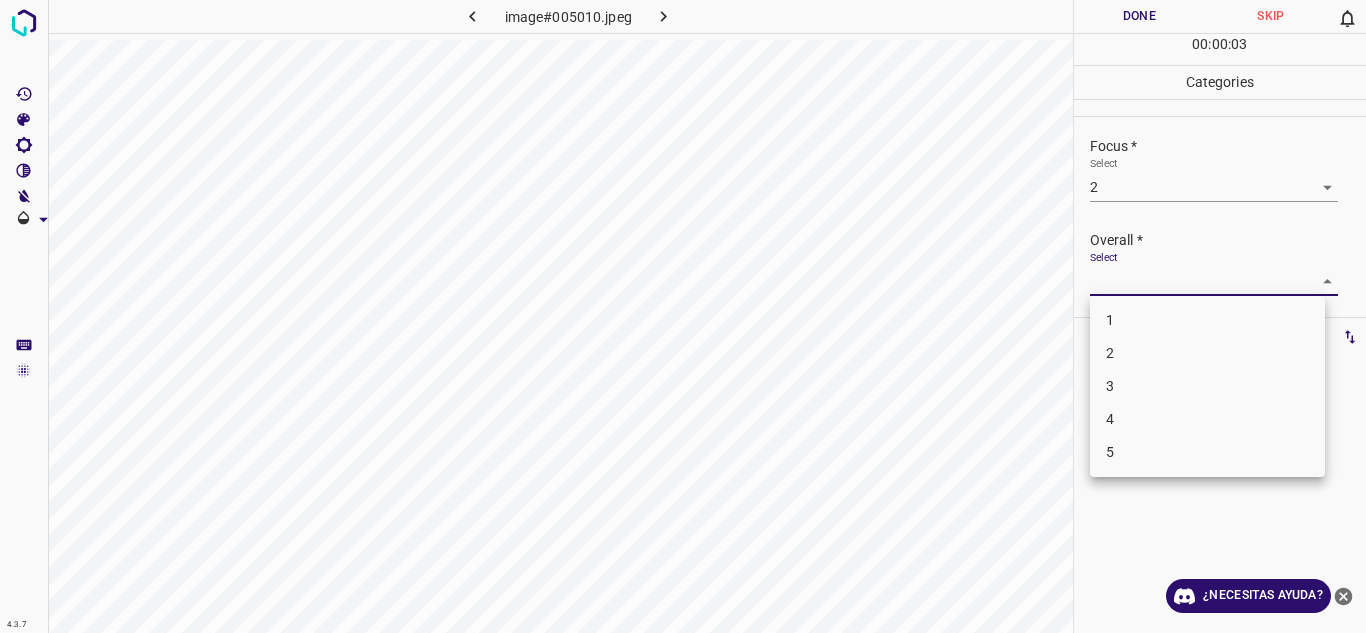 click on "4.3.7 image#005010.jpeg Done Skip 0 00   : 00   : 03   Categories Lighting *  Select 3 3 Focus *  Select 2 2 Overall *  Select ​ Labels   0 Categories 1 Lighting 2 Focus 3 Overall Tools Space Change between modes (Draw & Edit) I Auto labeling R Restore zoom M Zoom in N Zoom out Delete Delete selecte label Filters Z Restore filters X Saturation filter C Brightness filter V Contrast filter B Gray scale filter General O Download ¿Necesitas ayuda? Texto original Valora esta traducción Tu opinión servirá para ayudar a mejorar el Traductor de Google - Texto - Esconder - Borrar 1 2 3 4 5" at bounding box center (683, 316) 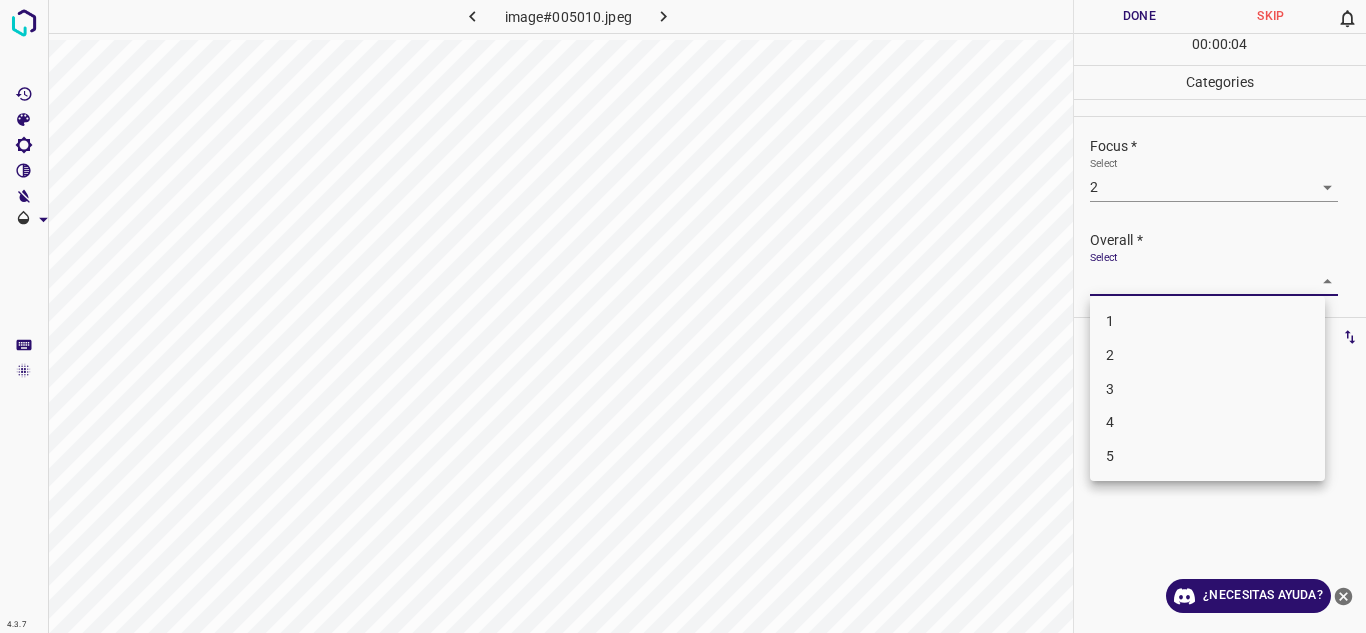 drag, startPoint x: 1124, startPoint y: 379, endPoint x: 1140, endPoint y: 286, distance: 94.36631 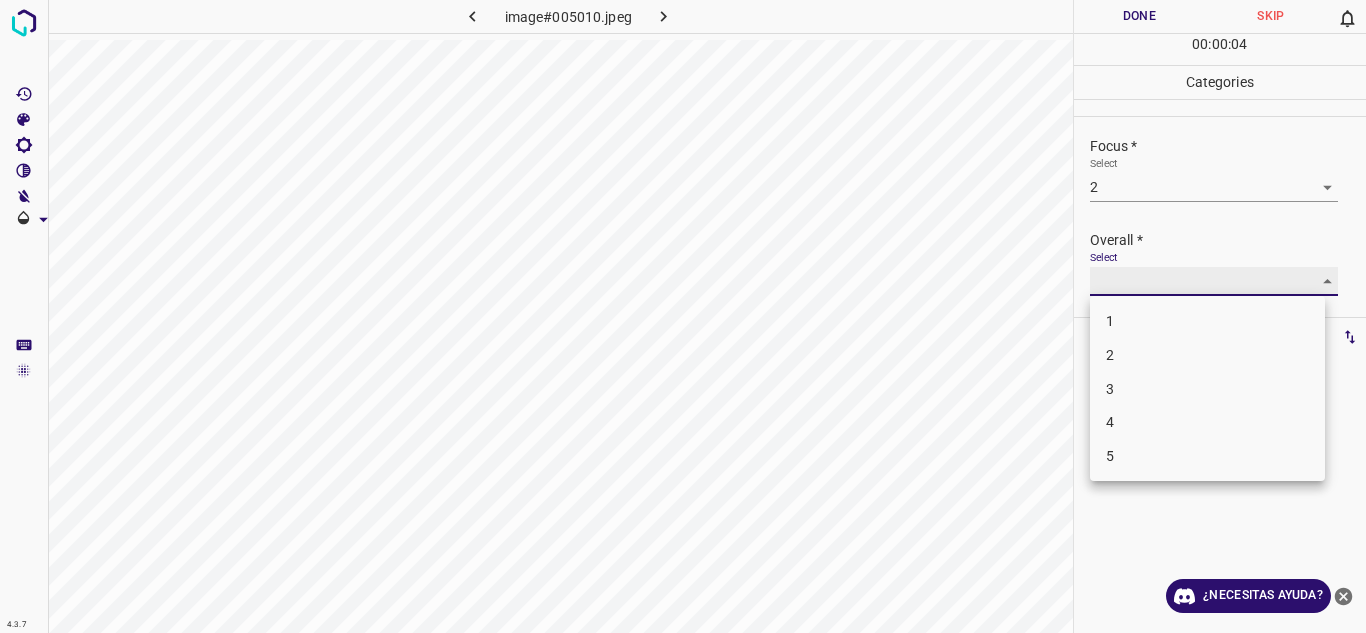 type on "3" 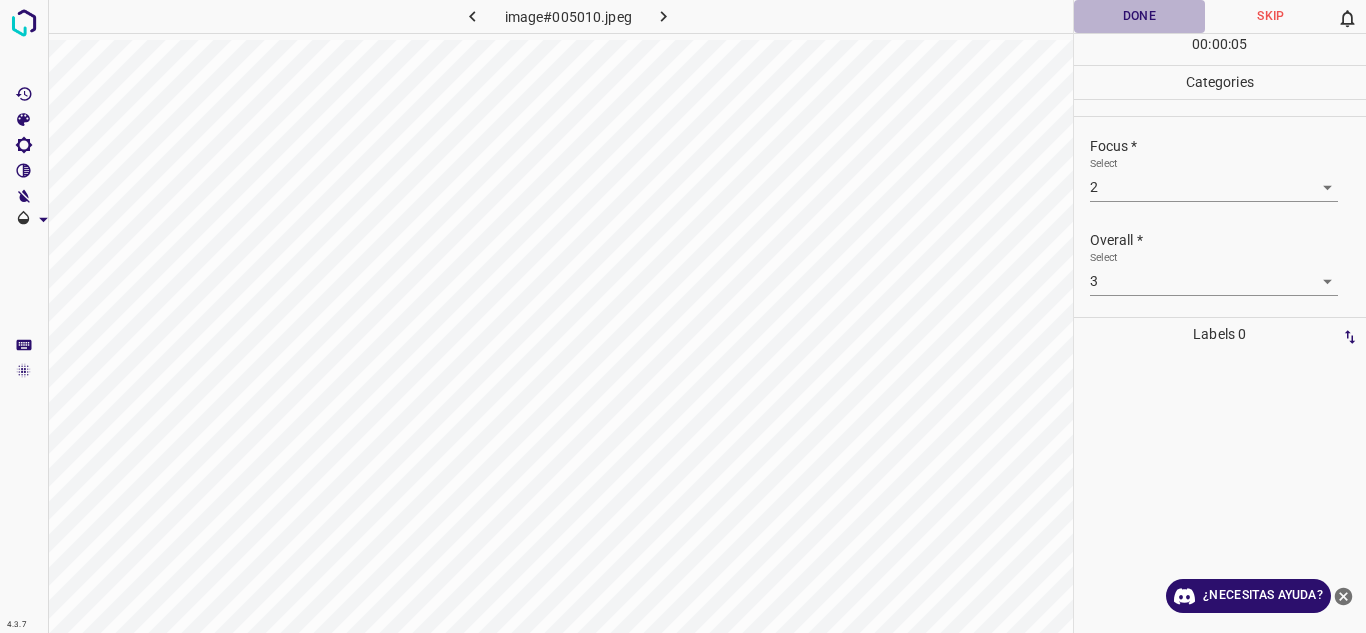 click on "Done" at bounding box center (1140, 16) 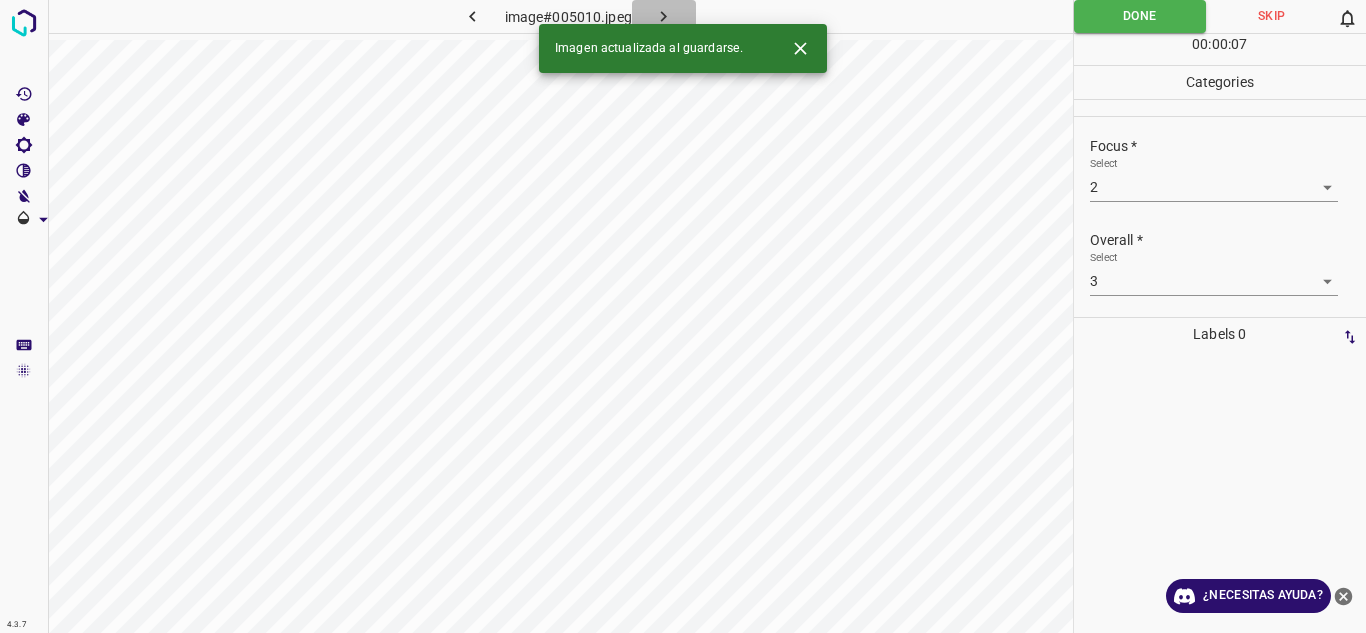 click at bounding box center (664, 16) 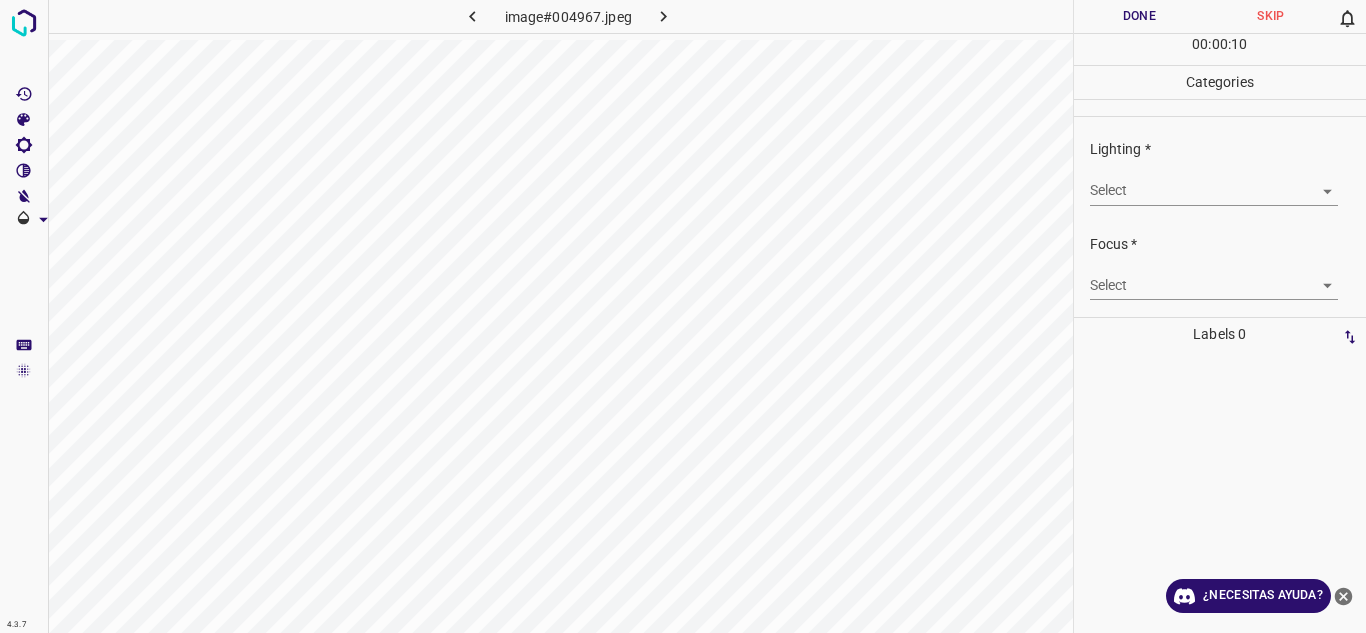 click on "4.3.7 image#004967.jpeg Done Skip 0 00   : 00   : 10   Categories Lighting *  Select ​ Focus *  Select ​ Overall *  Select ​ Labels   0 Categories 1 Lighting 2 Focus 3 Overall Tools Space Change between modes (Draw & Edit) I Auto labeling R Restore zoom M Zoom in N Zoom out Delete Delete selecte label Filters Z Restore filters X Saturation filter C Brightness filter V Contrast filter B Gray scale filter General O Download ¿Necesitas ayuda? Texto original Valora esta traducción Tu opinión servirá para ayudar a mejorar el Traductor de Google - Texto - Esconder - Borrar" at bounding box center (683, 316) 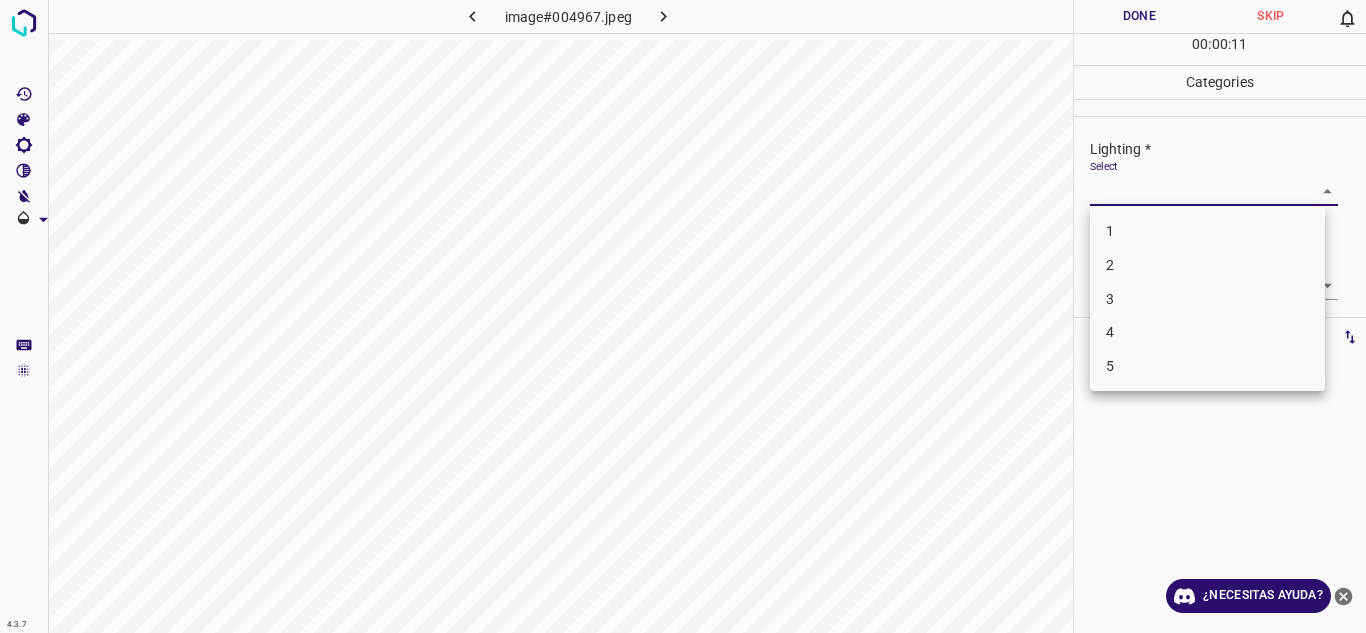 click on "4" at bounding box center [1207, 332] 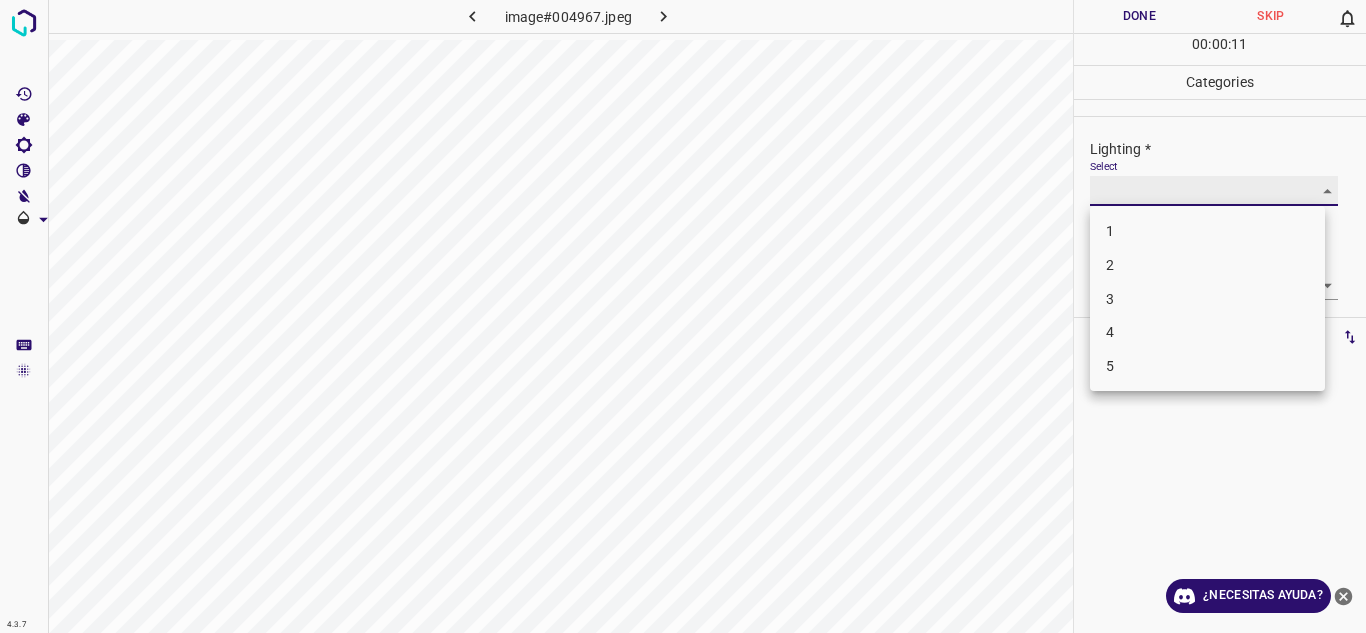 type on "4" 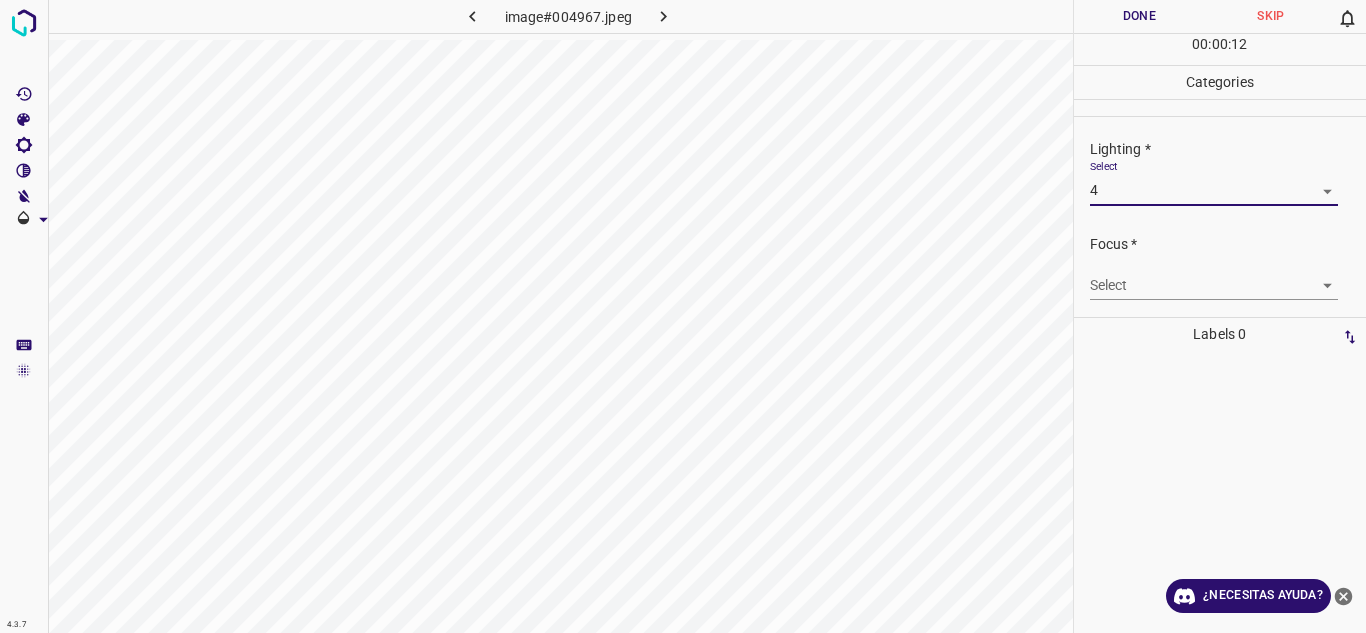 click on "4.3.7 image#004967.jpeg Done Skip 0 00   : 00   : 12   Categories Lighting *  Select 4 4 Focus *  Select ​ Overall *  Select ​ Labels   0 Categories 1 Lighting 2 Focus 3 Overall Tools Space Change between modes (Draw & Edit) I Auto labeling R Restore zoom M Zoom in N Zoom out Delete Delete selecte label Filters Z Restore filters X Saturation filter C Brightness filter V Contrast filter B Gray scale filter General O Download ¿Necesitas ayuda? Texto original Valora esta traducción Tu opinión servirá para ayudar a mejorar el Traductor de Google - Texto - Esconder - Borrar 1 2 3 4 5" at bounding box center [683, 316] 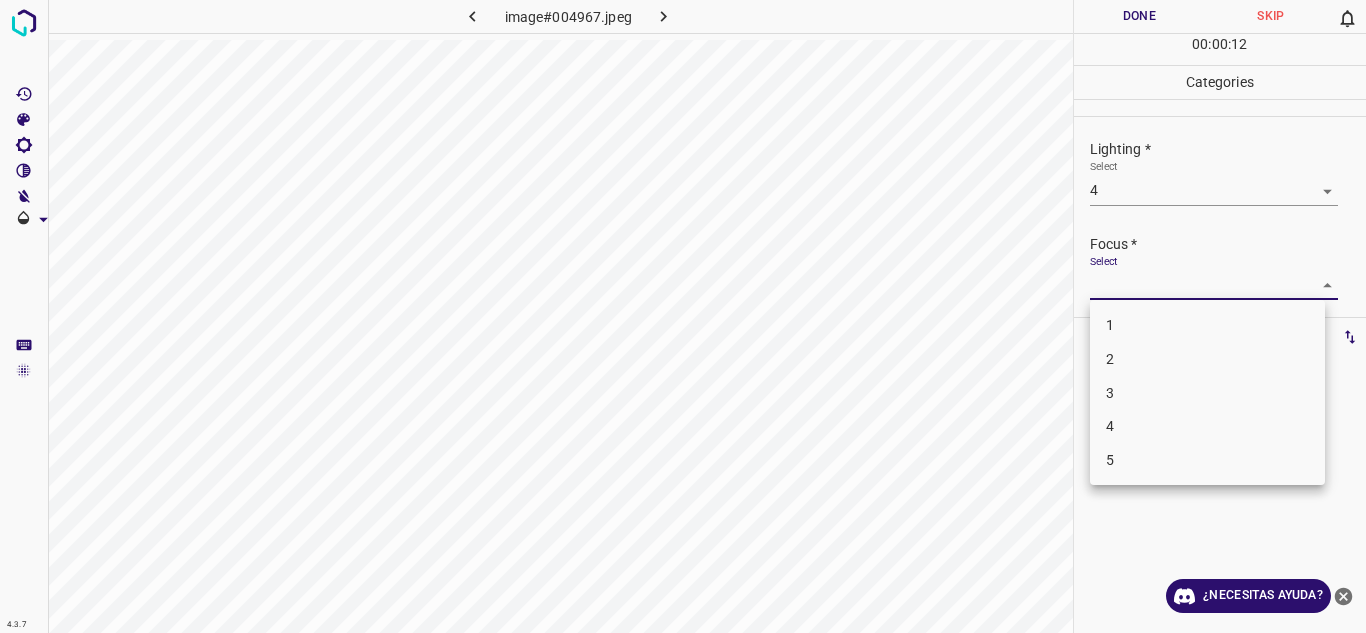 click on "3" at bounding box center (1207, 393) 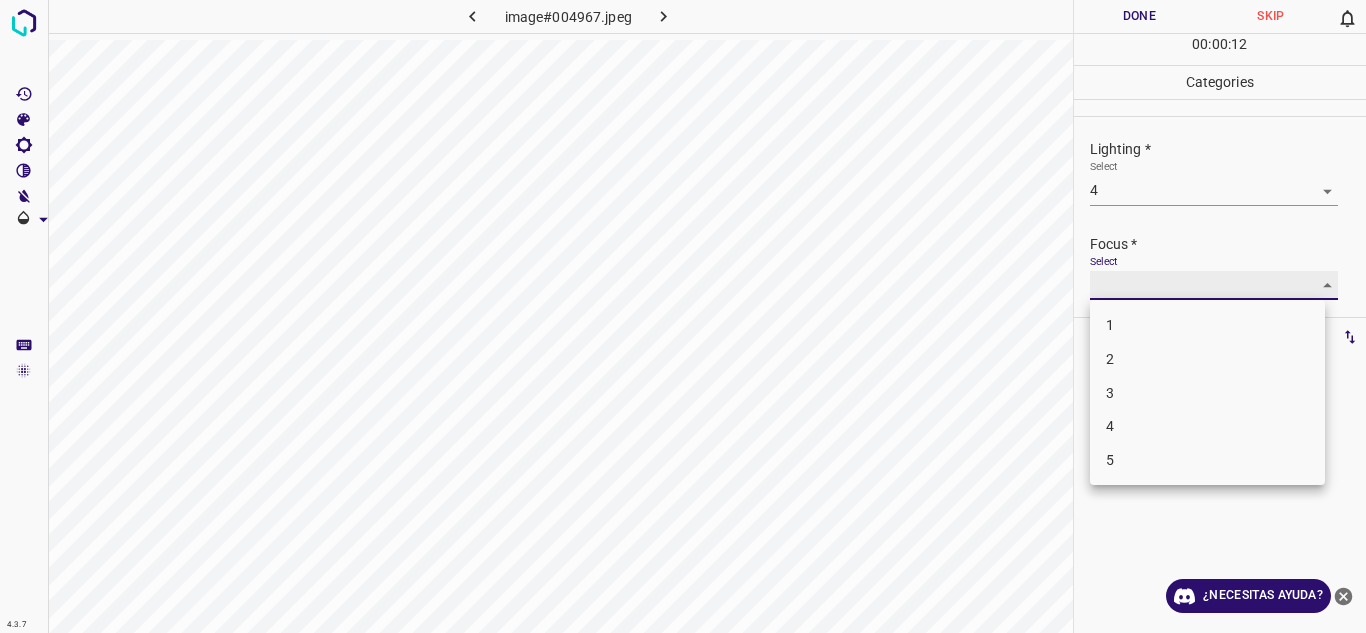 type on "3" 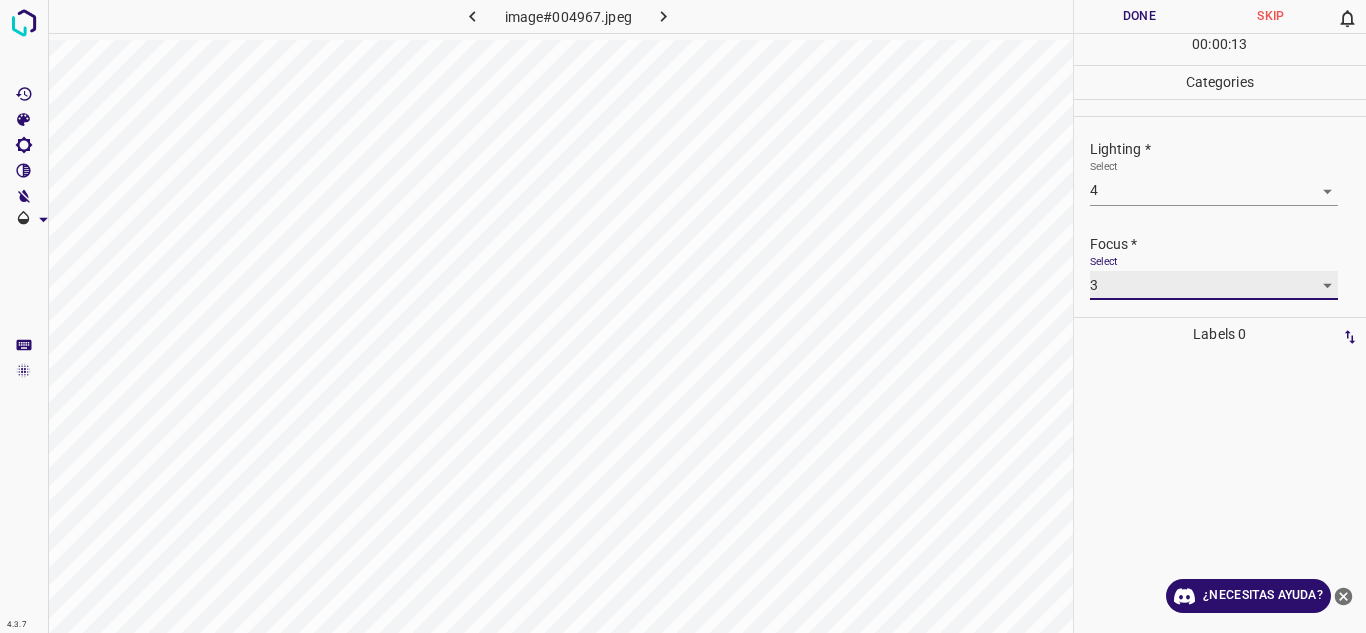 scroll, scrollTop: 98, scrollLeft: 0, axis: vertical 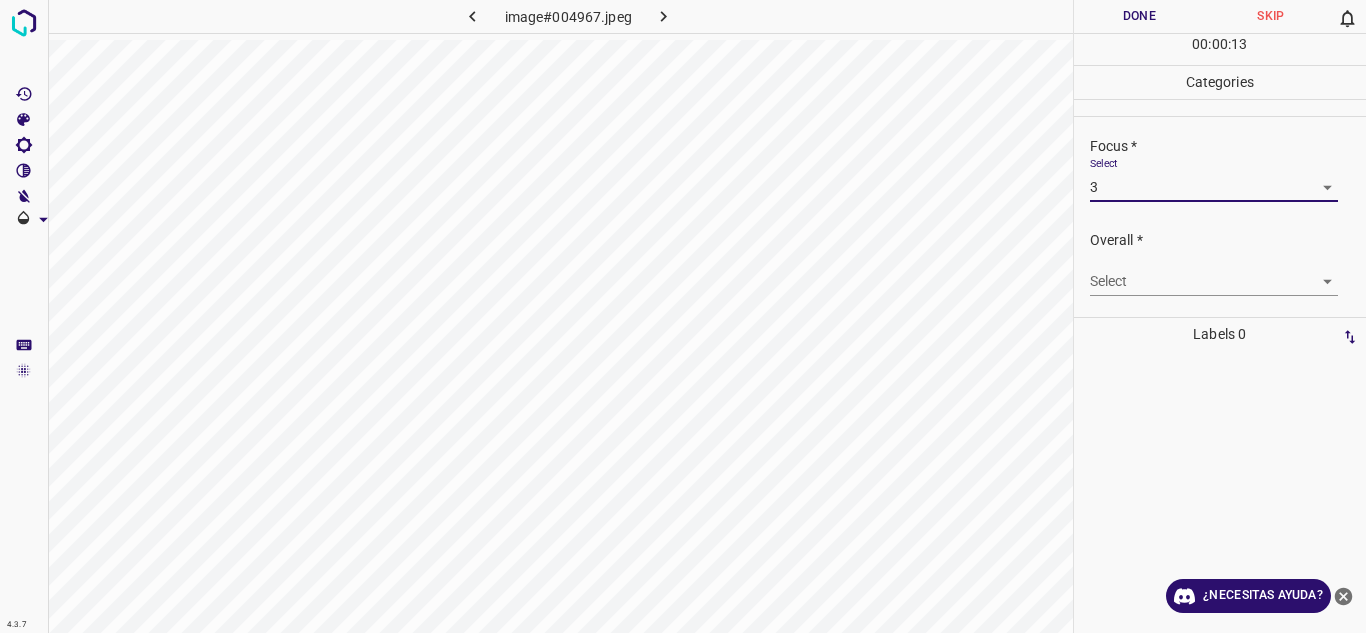 click on "4.3.7 image#004967.jpeg Done Skip 0 00   : 00   : 13   Categories Lighting *  Select 4 4 Focus *  Select 3 3 Overall *  Select ​ Labels   0 Categories 1 Lighting 2 Focus 3 Overall Tools Space Change between modes (Draw & Edit) I Auto labeling R Restore zoom M Zoom in N Zoom out Delete Delete selecte label Filters Z Restore filters X Saturation filter C Brightness filter V Contrast filter B Gray scale filter General O Download ¿Necesitas ayuda? Texto original Valora esta traducción Tu opinión servirá para ayudar a mejorar el Traductor de Google - Texto - Esconder - Borrar" at bounding box center [683, 316] 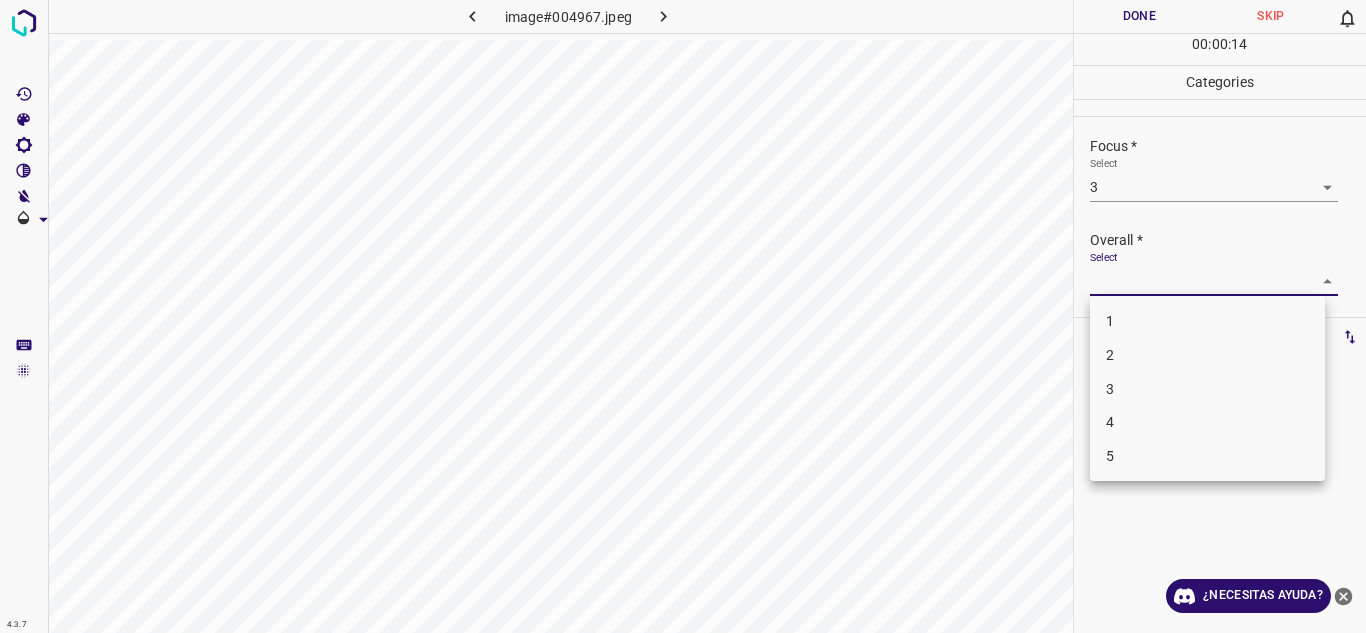 click on "4" at bounding box center (1207, 422) 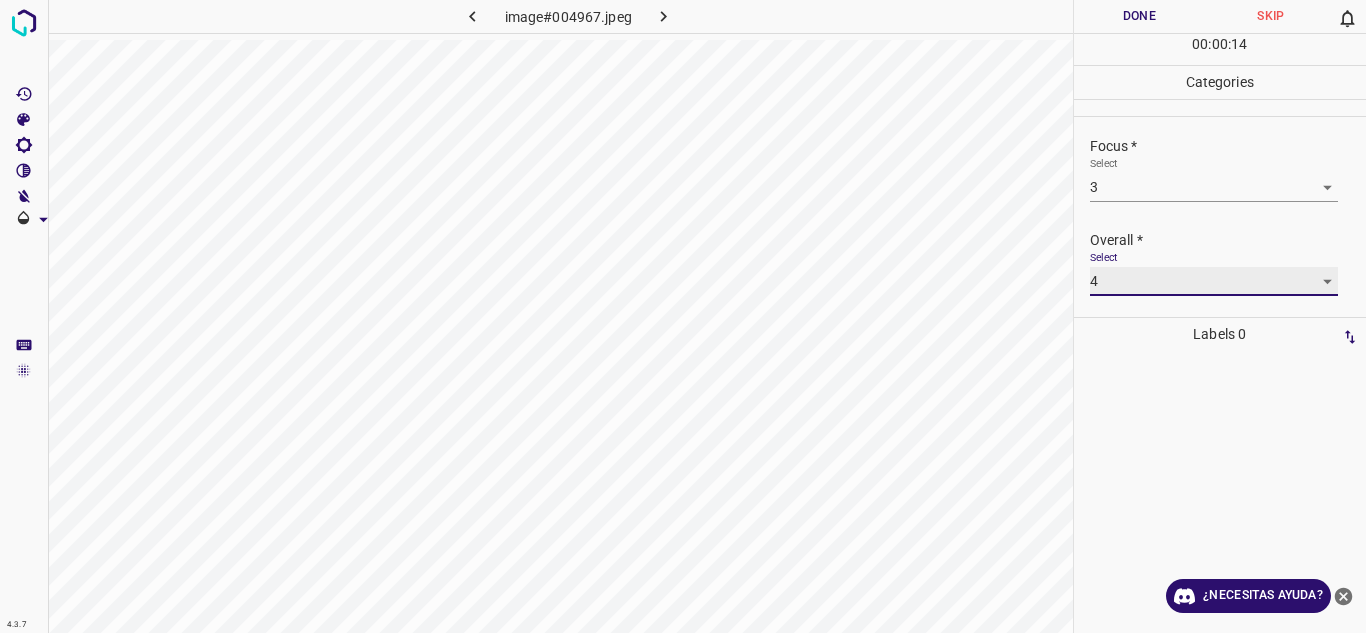 type on "4" 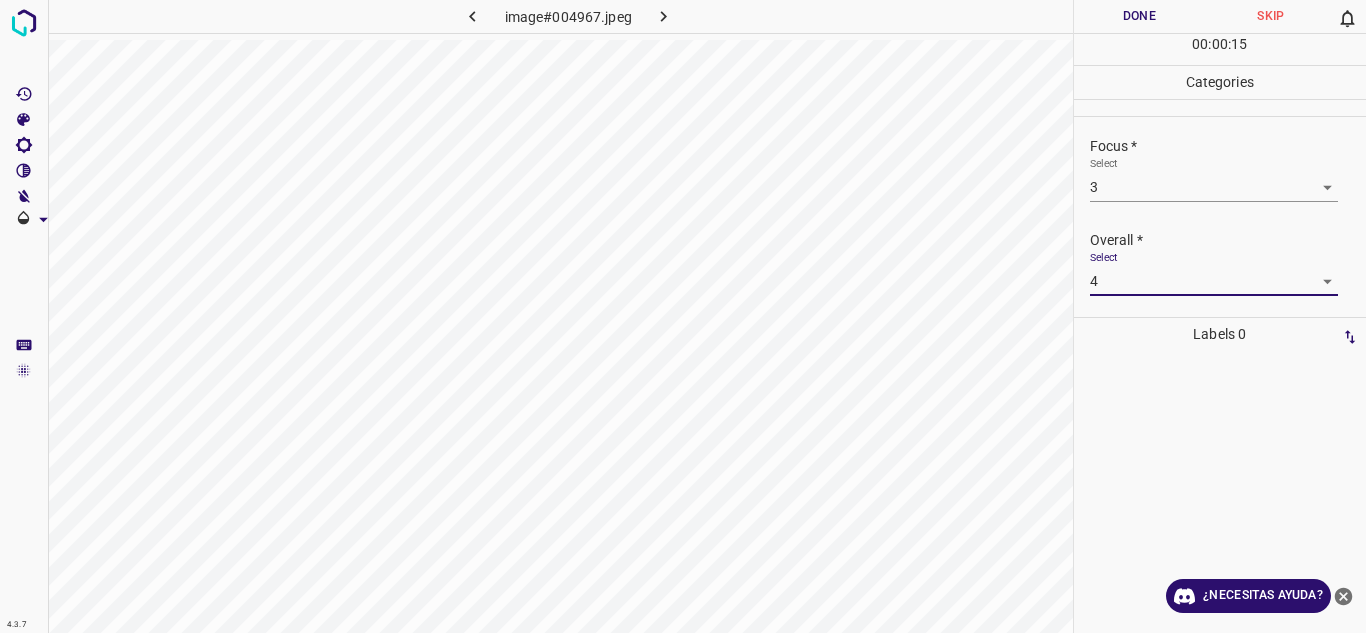 click on "Done" at bounding box center (1140, 16) 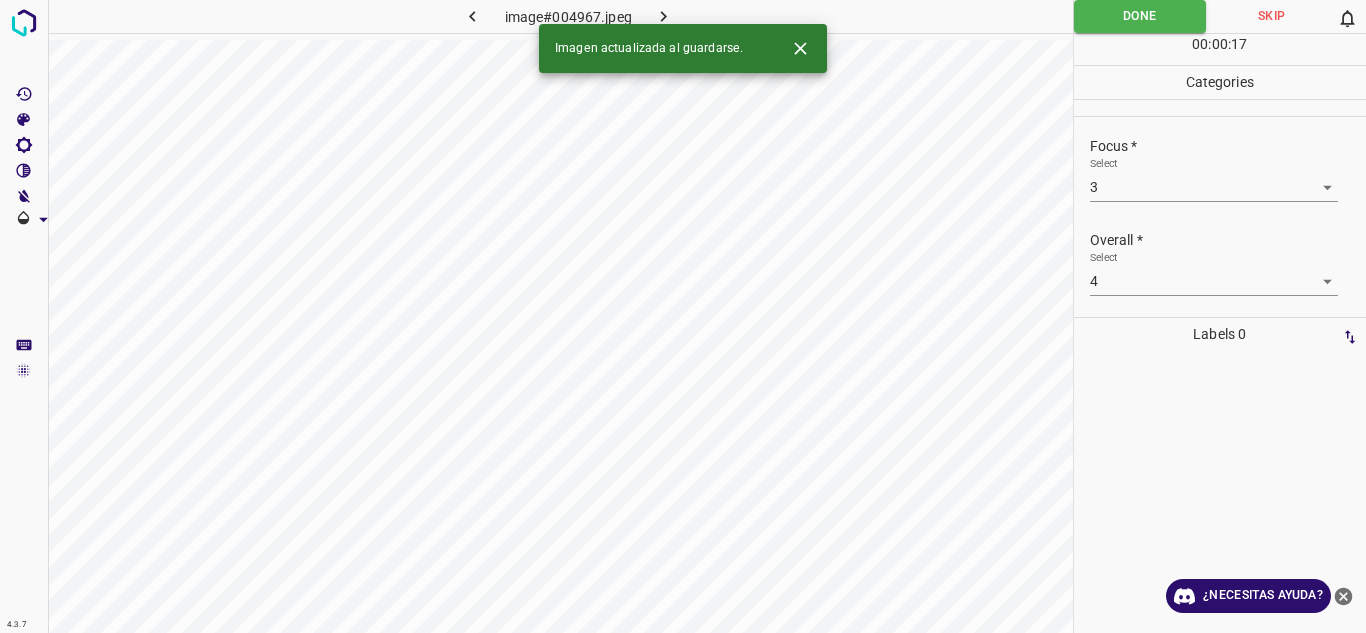 click at bounding box center [664, 16] 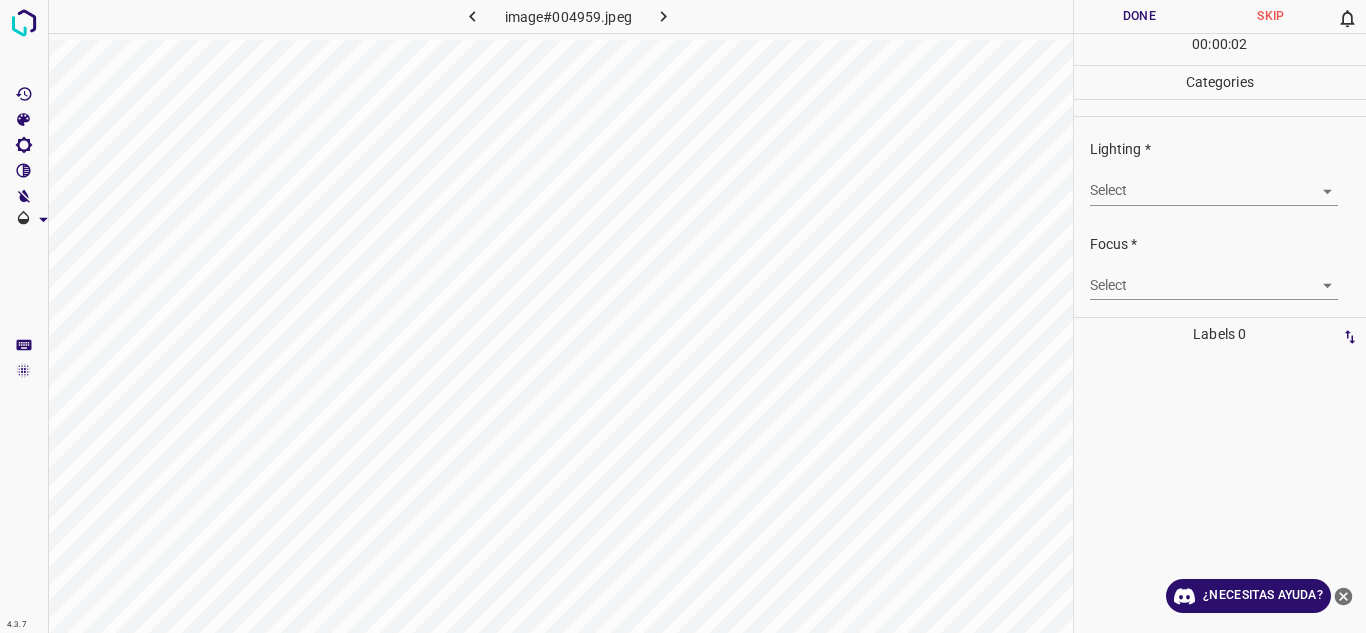 click on "4.3.7 image#004959.jpeg Done Skip 0 00   : 00   : 02   Categories Lighting *  Select ​ Focus *  Select ​ Overall *  Select ​ Labels   0 Categories 1 Lighting 2 Focus 3 Overall Tools Space Change between modes (Draw & Edit) I Auto labeling R Restore zoom M Zoom in N Zoom out Delete Delete selecte label Filters Z Restore filters X Saturation filter C Brightness filter V Contrast filter B Gray scale filter General O Download ¿Necesitas ayuda? Texto original Valora esta traducción Tu opinión servirá para ayudar a mejorar el Traductor de Google - Texto - Esconder - Borrar" at bounding box center [683, 316] 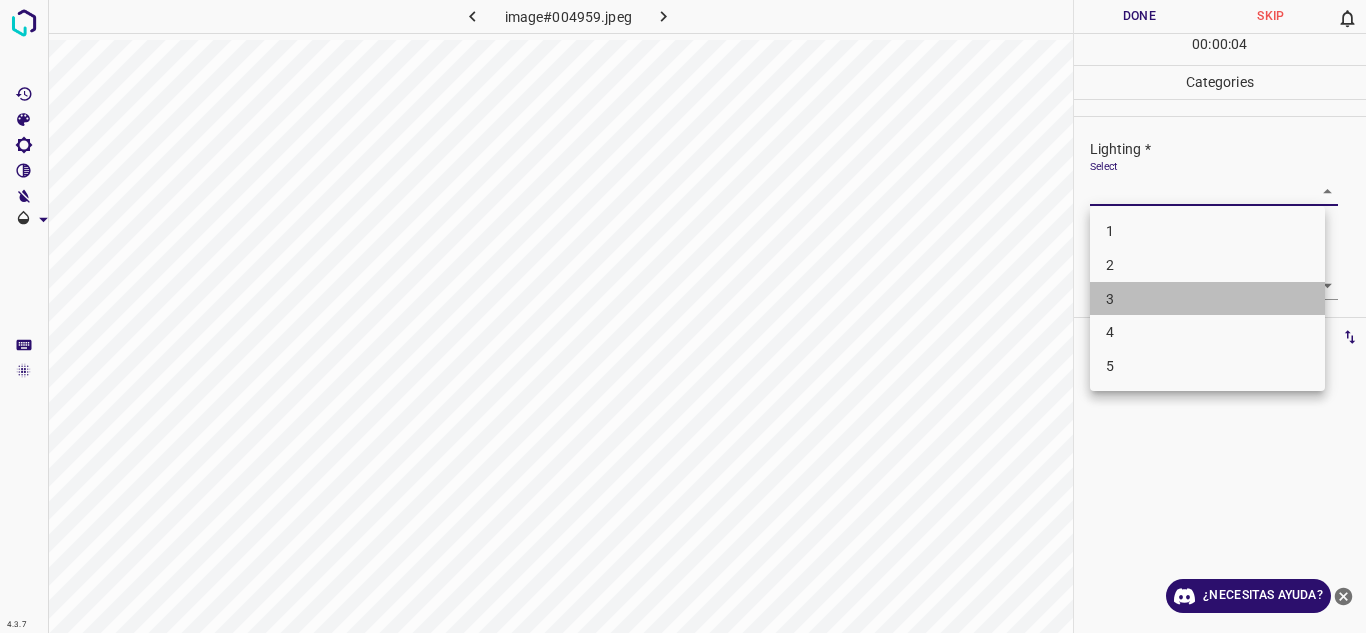 click on "3" at bounding box center [1207, 299] 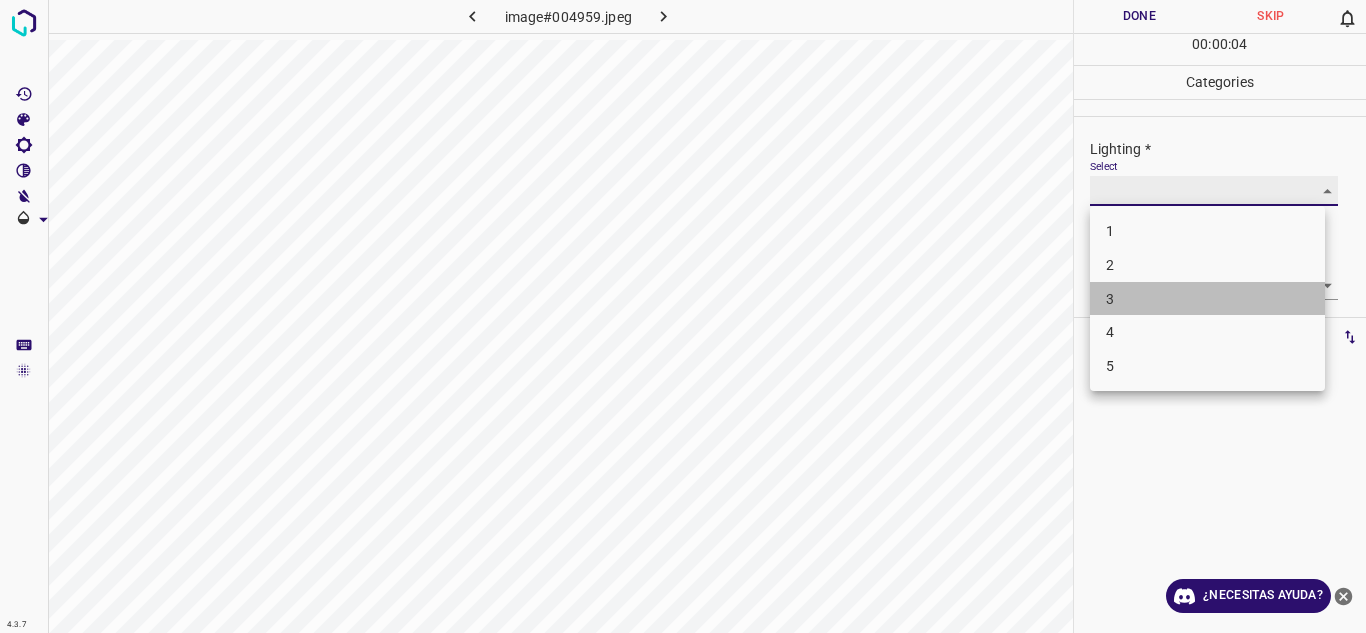 type on "3" 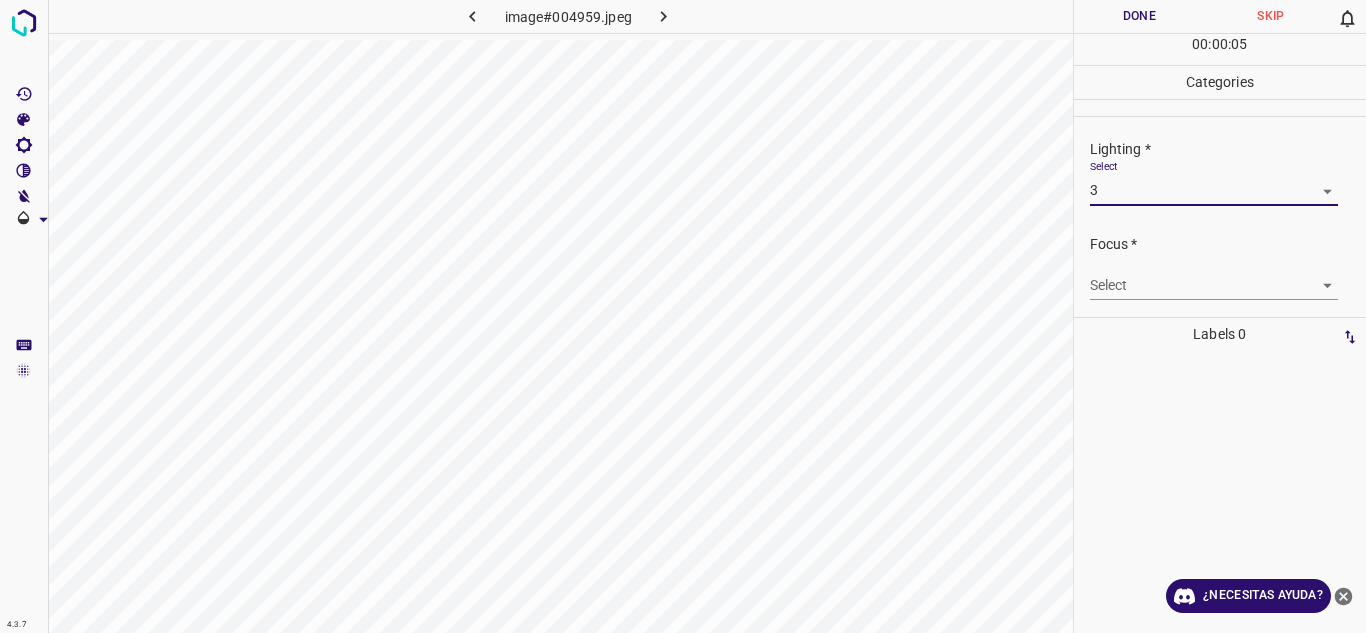 click on "4.3.7 image#004959.jpeg Done Skip 0 00   : 00   : 05   Categories Lighting *  Select 3 3 Focus *  Select ​ Overall *  Select ​ Labels   0 Categories 1 Lighting 2 Focus 3 Overall Tools Space Change between modes (Draw & Edit) I Auto labeling R Restore zoom M Zoom in N Zoom out Delete Delete selecte label Filters Z Restore filters X Saturation filter C Brightness filter V Contrast filter B Gray scale filter General O Download ¿Necesitas ayuda? Texto original Valora esta traducción Tu opinión servirá para ayudar a mejorar el Traductor de Google - Texto - Esconder - Borrar" at bounding box center [683, 316] 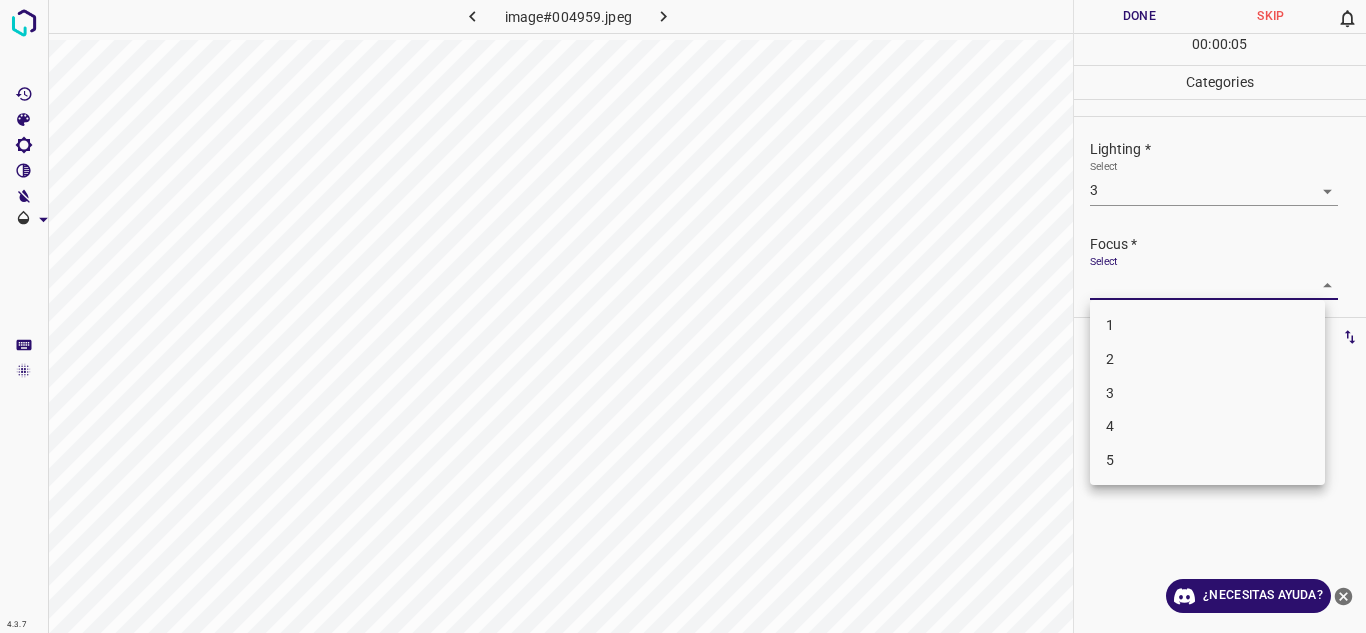 click on "3" at bounding box center [1207, 393] 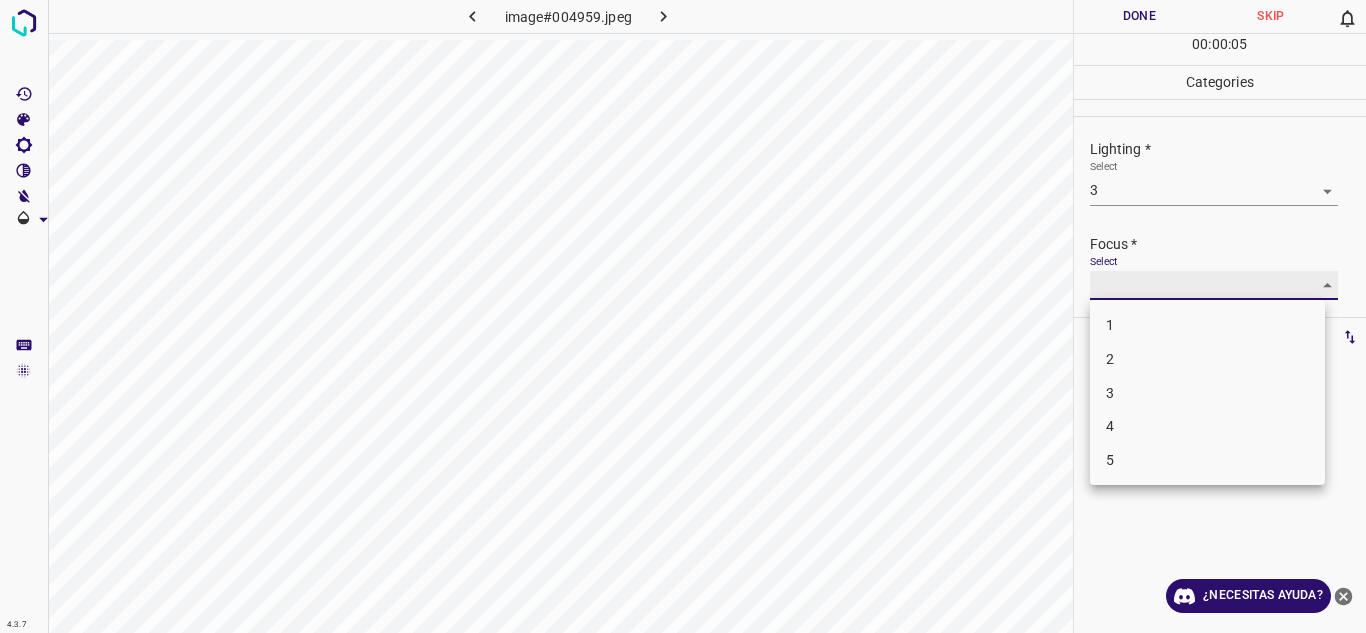 type on "3" 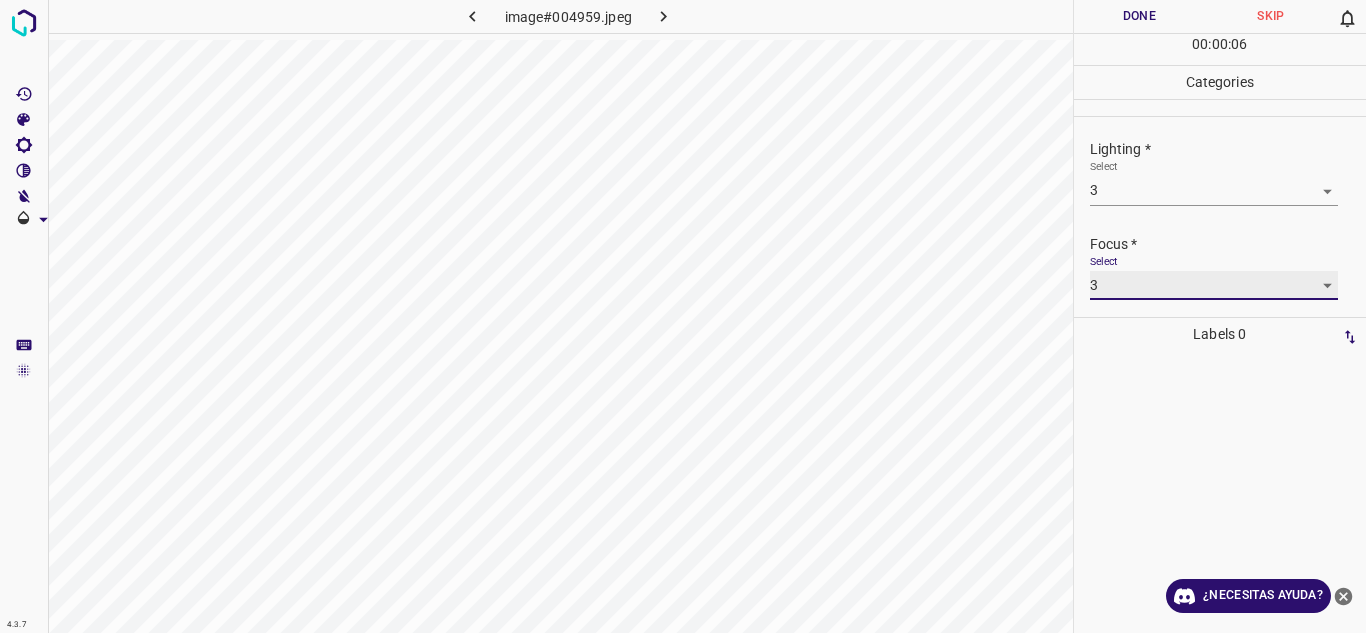 scroll, scrollTop: 98, scrollLeft: 0, axis: vertical 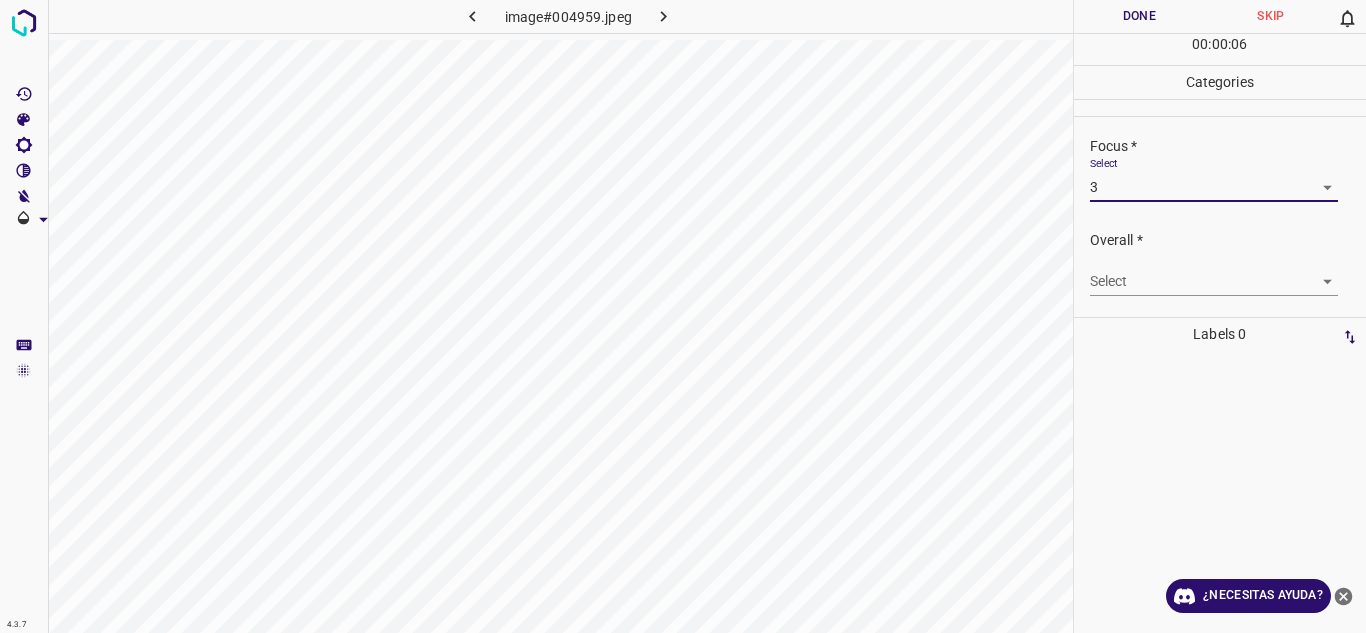 click on "4.3.7 image#004959.jpeg Done Skip 0 00   : 00   : 06   Categories Lighting *  Select 3 3 Focus *  Select 3 3 Overall *  Select ​ Labels   0 Categories 1 Lighting 2 Focus 3 Overall Tools Space Change between modes (Draw & Edit) I Auto labeling R Restore zoom M Zoom in N Zoom out Delete Delete selecte label Filters Z Restore filters X Saturation filter C Brightness filter V Contrast filter B Gray scale filter General O Download ¿Necesitas ayuda? Texto original Valora esta traducción Tu opinión servirá para ayudar a mejorar el Traductor de Google - Texto - Esconder - Borrar" at bounding box center [683, 316] 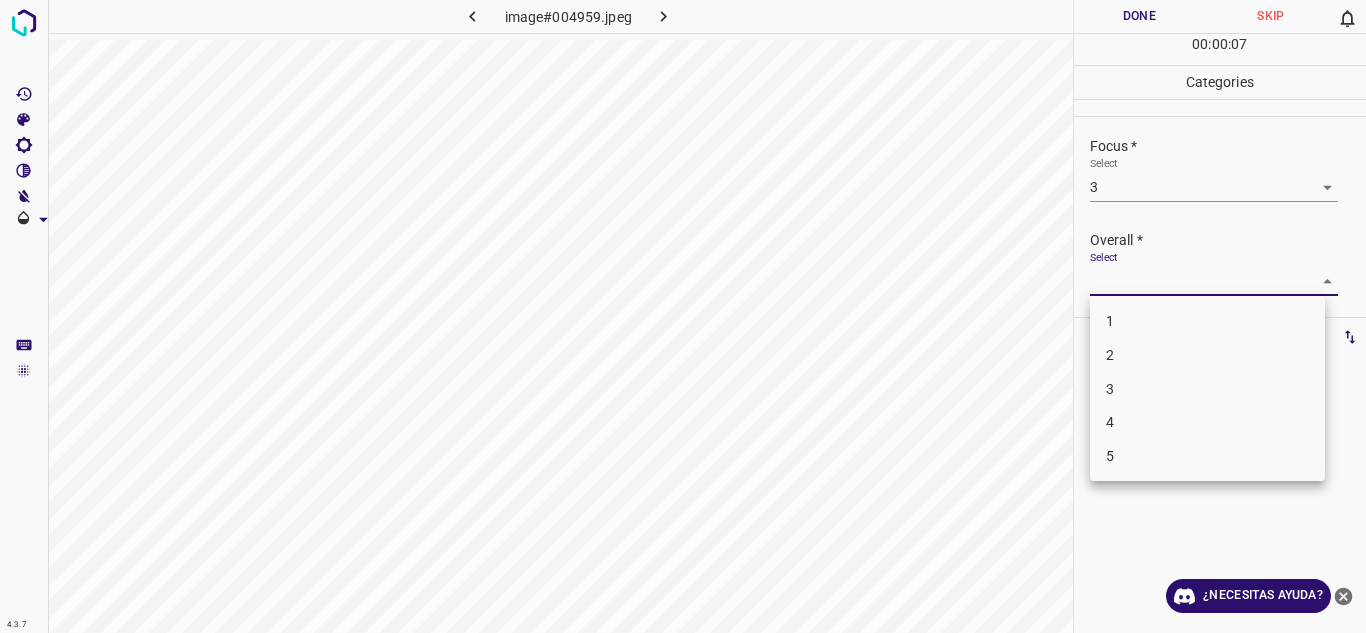 click on "3" at bounding box center (1207, 389) 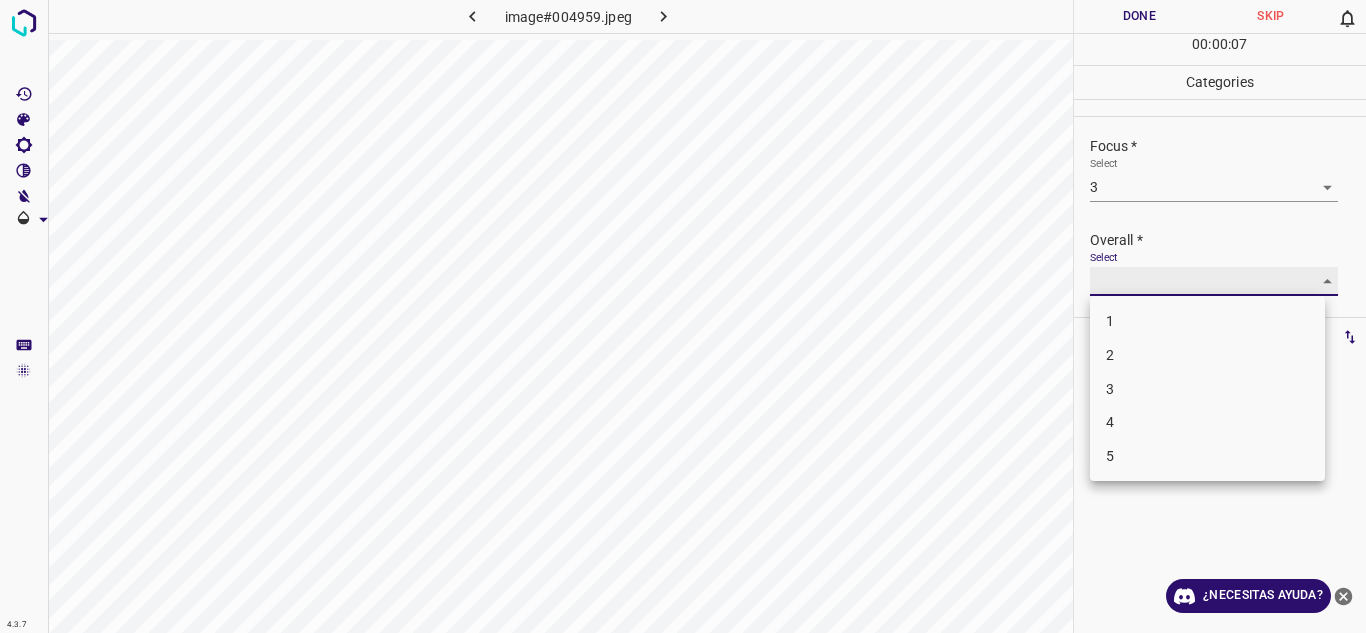 type on "3" 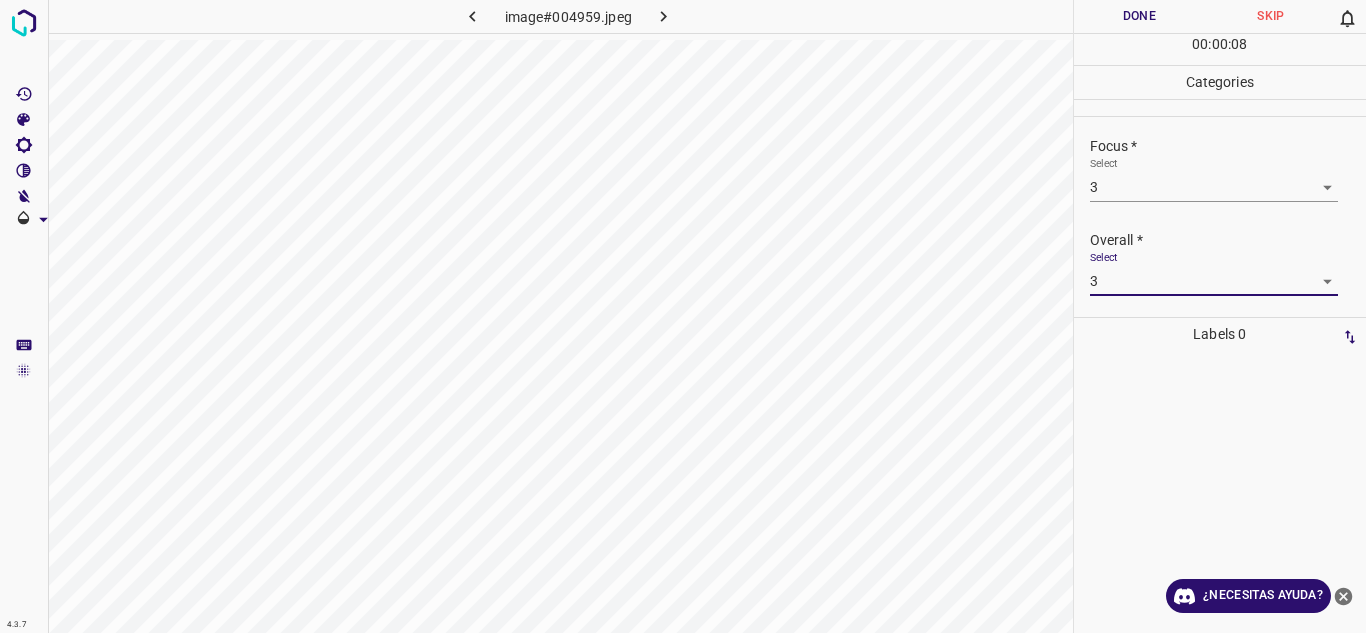 click on "Done" at bounding box center [1140, 16] 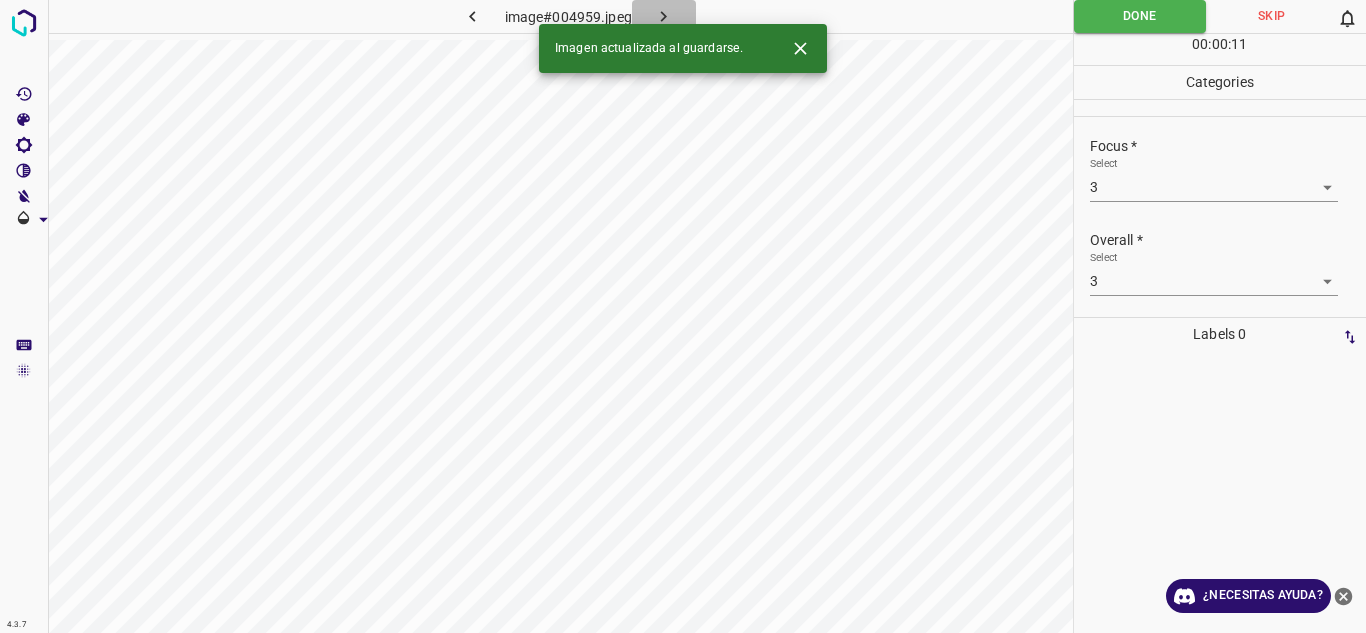click 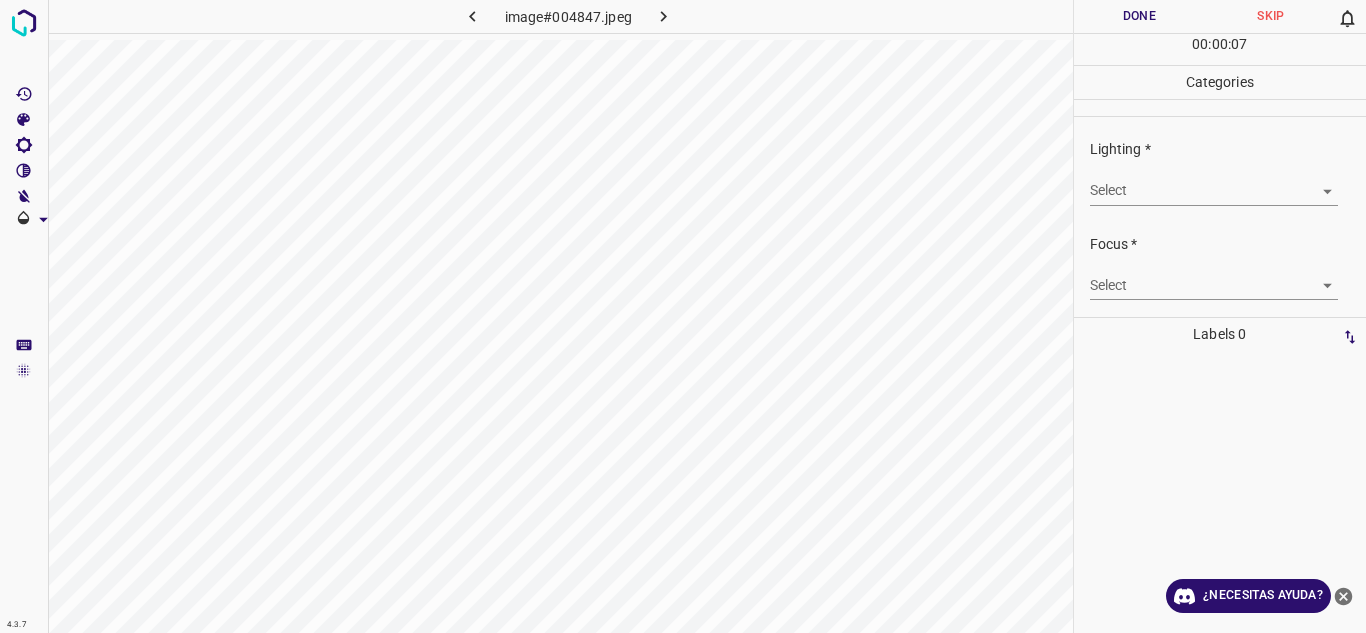click on "4.3.7 image#004847.jpeg Done Skip 0 00   : 00   : 07   Categories Lighting *  Select ​ Focus *  Select ​ Overall *  Select ​ Labels   0 Categories 1 Lighting 2 Focus 3 Overall Tools Space Change between modes (Draw & Edit) I Auto labeling R Restore zoom M Zoom in N Zoom out Delete Delete selecte label Filters Z Restore filters X Saturation filter C Brightness filter V Contrast filter B Gray scale filter General O Download ¿Necesitas ayuda? Texto original Valora esta traducción Tu opinión servirá para ayudar a mejorar el Traductor de Google - Texto - Esconder - Borrar" at bounding box center (683, 316) 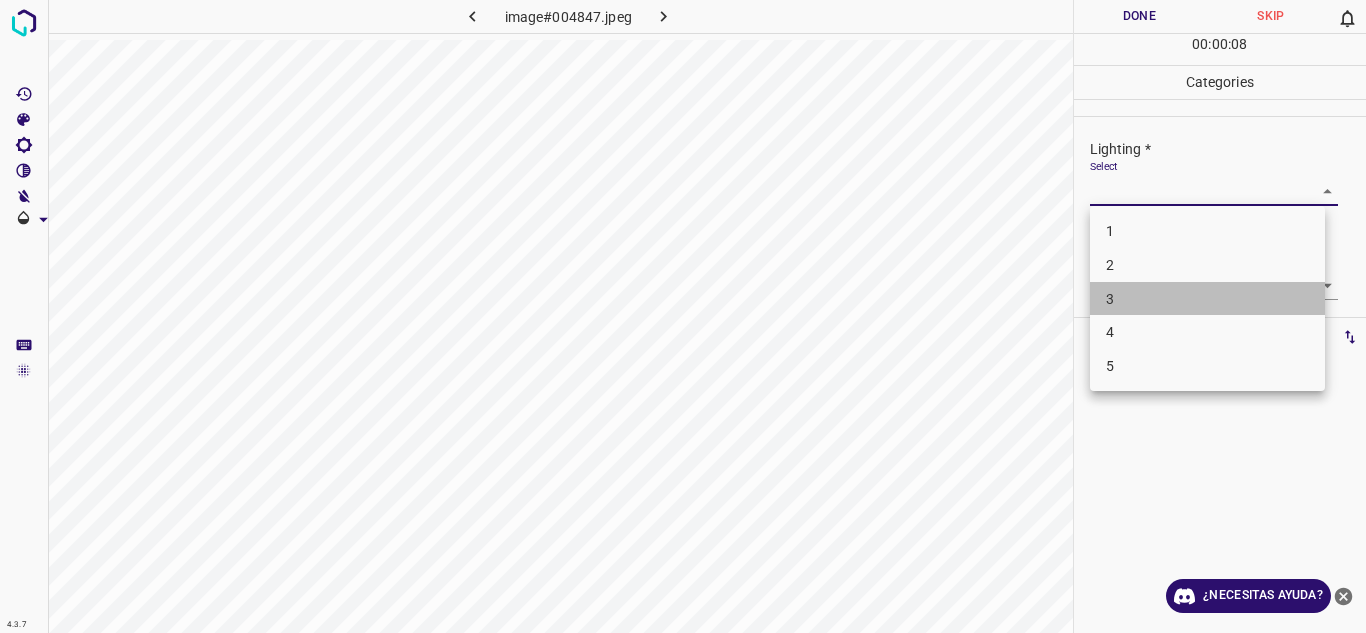 click on "3" at bounding box center (1207, 299) 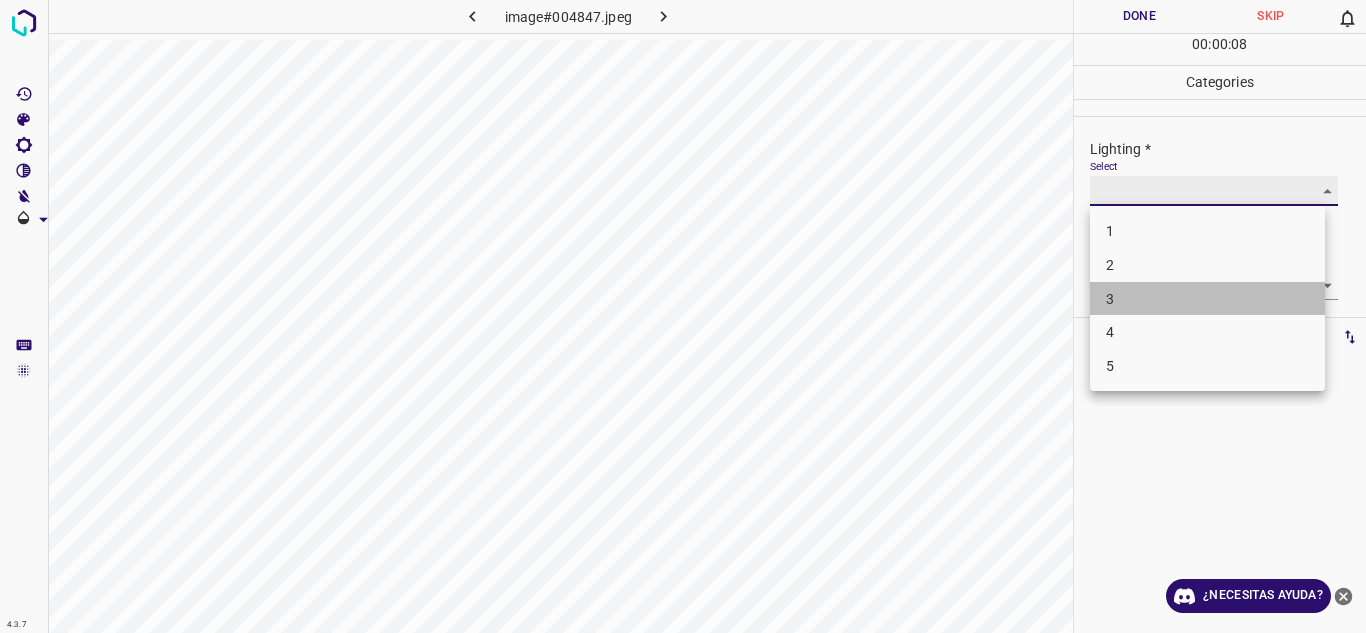 type on "3" 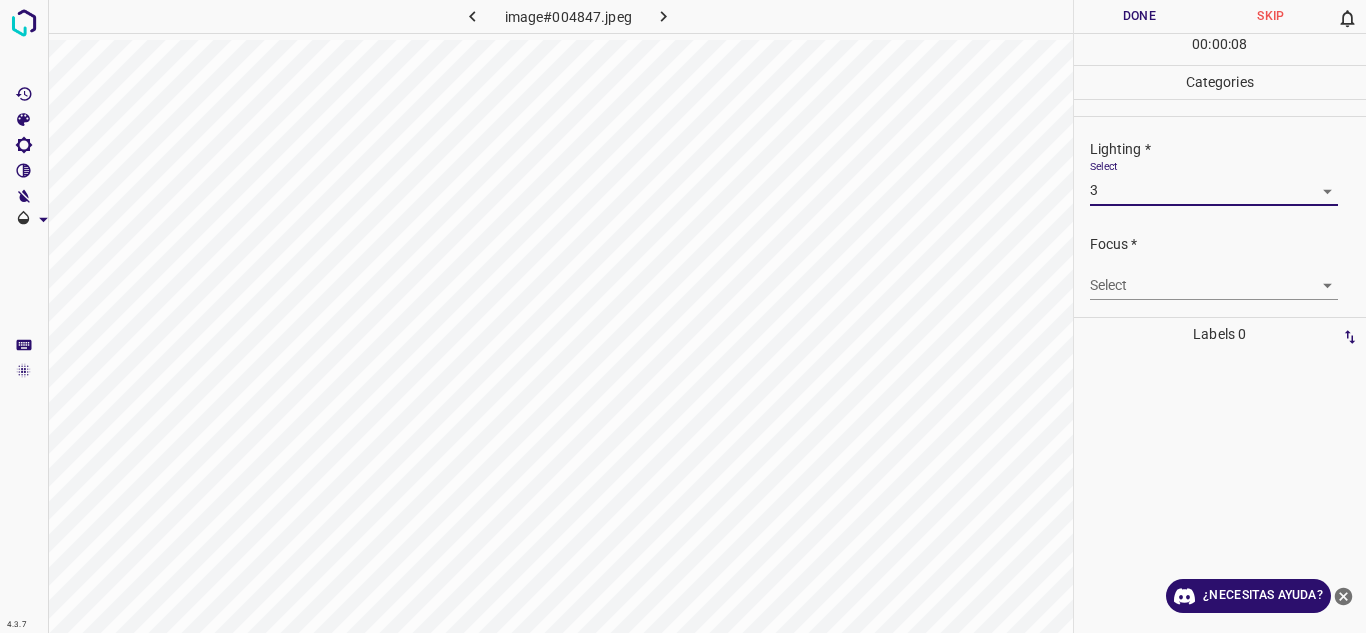 click on "4.3.7 image#004847.jpeg Done Skip 0 00   : 00   : 08   Categories Lighting *  Select 3 3 Focus *  Select ​ Overall *  Select ​ Labels   0 Categories 1 Lighting 2 Focus 3 Overall Tools Space Change between modes (Draw & Edit) I Auto labeling R Restore zoom M Zoom in N Zoom out Delete Delete selecte label Filters Z Restore filters X Saturation filter C Brightness filter V Contrast filter B Gray scale filter General O Download ¿Necesitas ayuda? Texto original Valora esta traducción Tu opinión servirá para ayudar a mejorar el Traductor de Google - Texto - Esconder - Borrar" at bounding box center (683, 316) 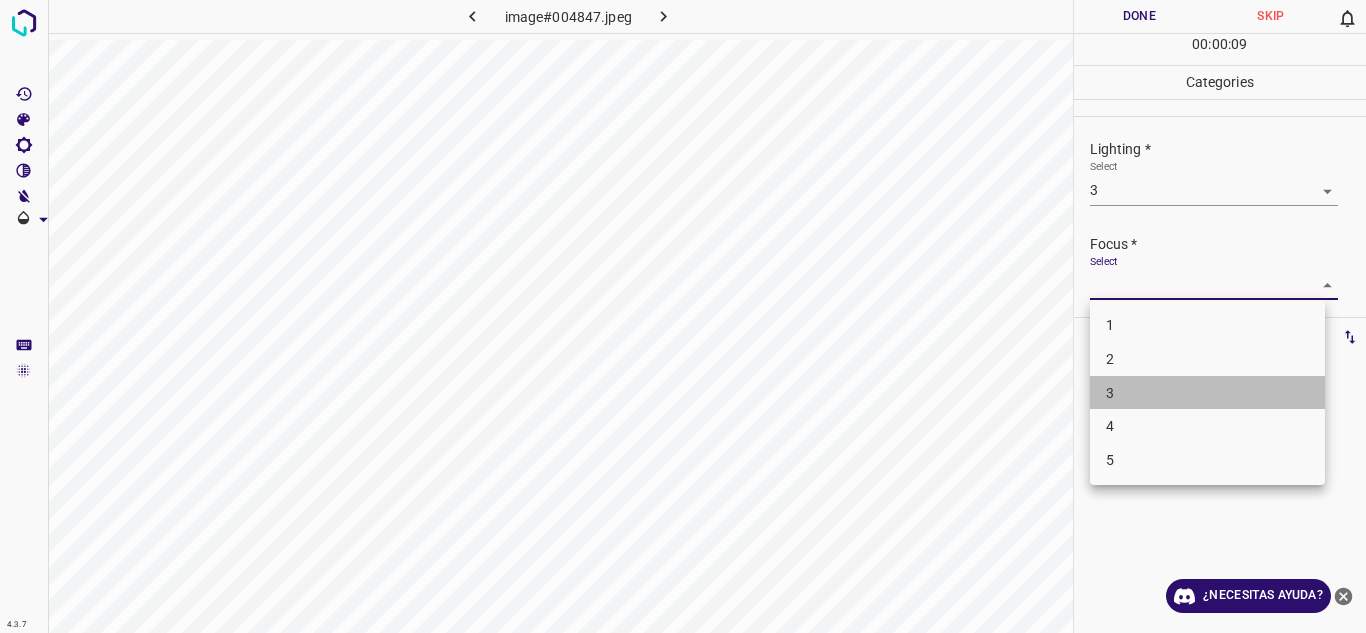 drag, startPoint x: 1172, startPoint y: 398, endPoint x: 1365, endPoint y: 270, distance: 231.588 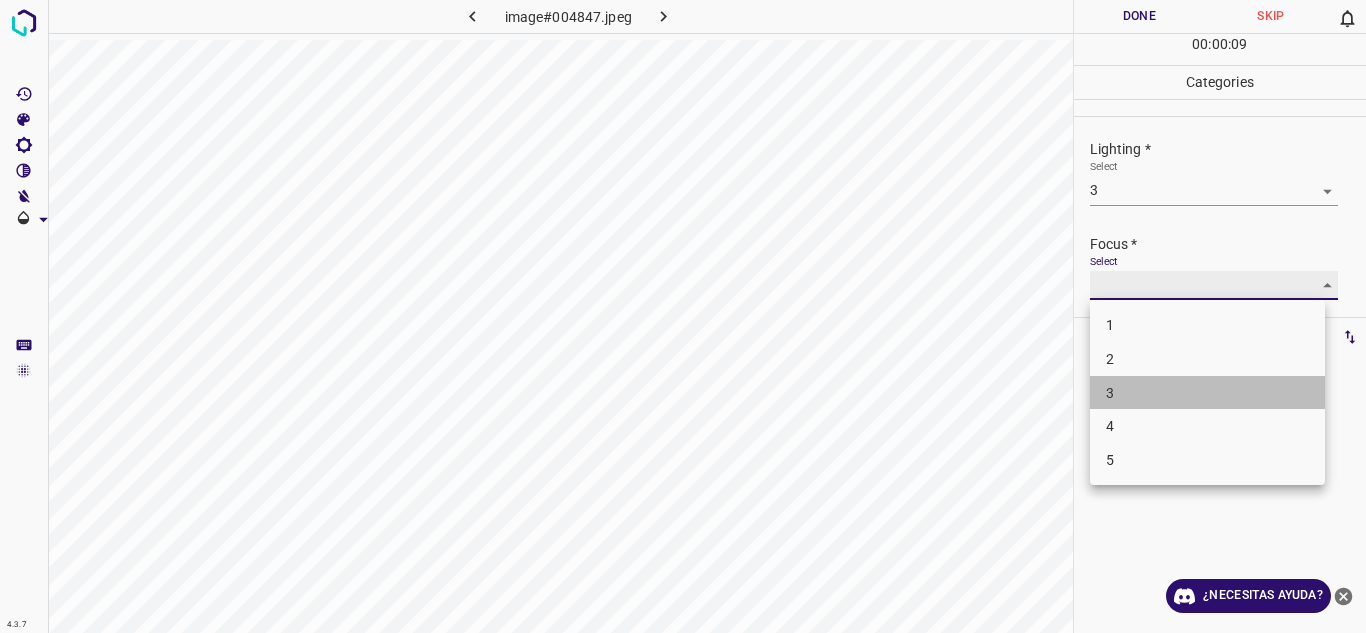 type on "3" 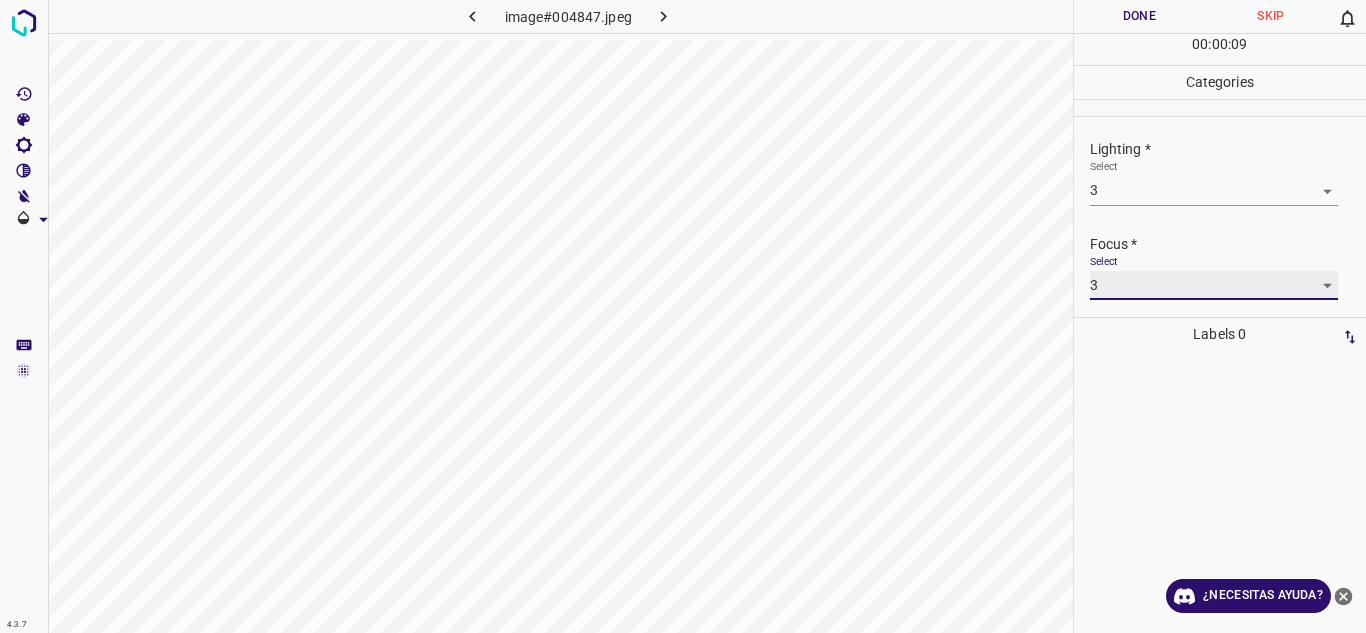 scroll, scrollTop: 98, scrollLeft: 0, axis: vertical 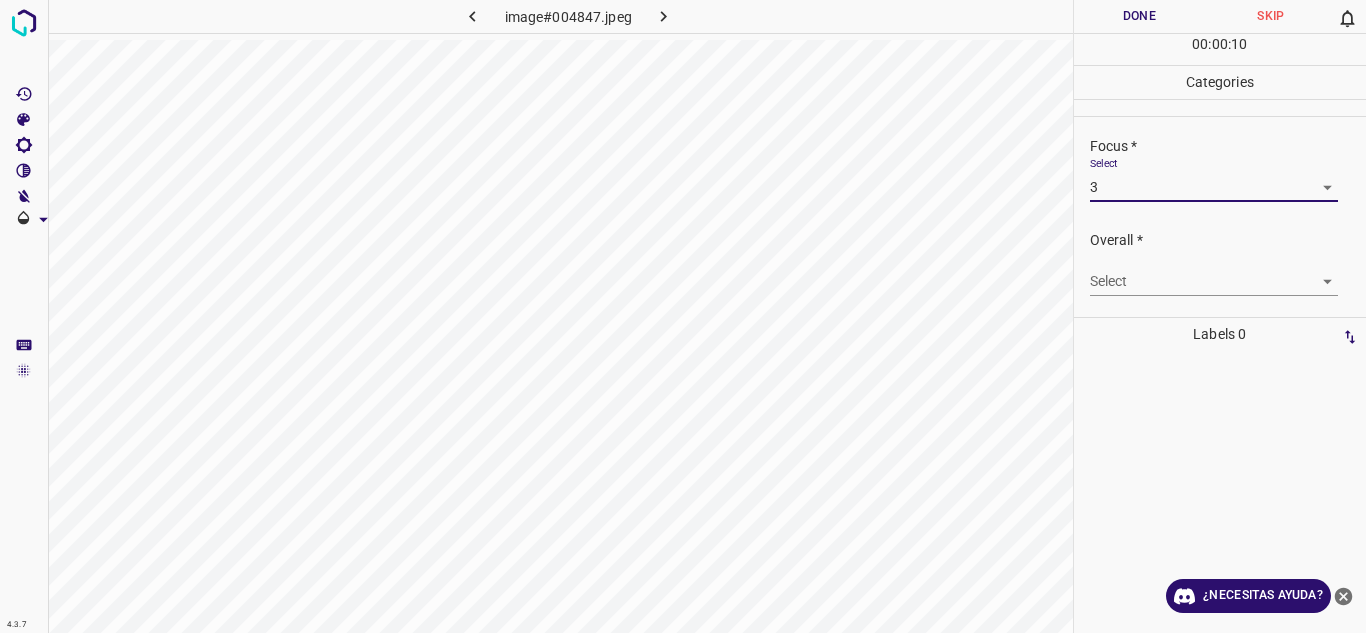 drag, startPoint x: 1309, startPoint y: 256, endPoint x: 1310, endPoint y: 272, distance: 16.03122 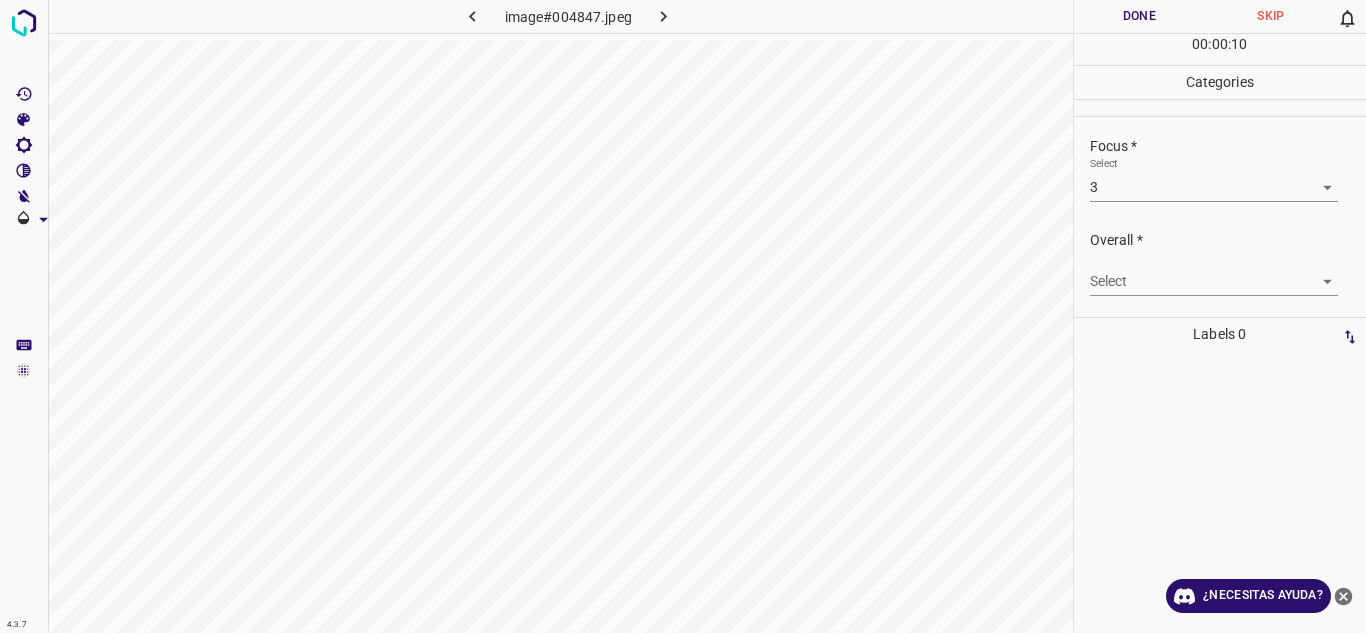 click on "4.3.7 image#004847.jpeg Done Skip 0 00   : 00   : 10   Categories Lighting *  Select 3 3 Focus *  Select 3 3 Overall *  Select ​ Labels   0 Categories 1 Lighting 2 Focus 3 Overall Tools Space Change between modes (Draw & Edit) I Auto labeling R Restore zoom M Zoom in N Zoom out Delete Delete selecte label Filters Z Restore filters X Saturation filter C Brightness filter V Contrast filter B Gray scale filter General O Download ¿Necesitas ayuda? Texto original Valora esta traducción Tu opinión servirá para ayudar a mejorar el Traductor de Google - Texto - Esconder - Borrar" at bounding box center [683, 316] 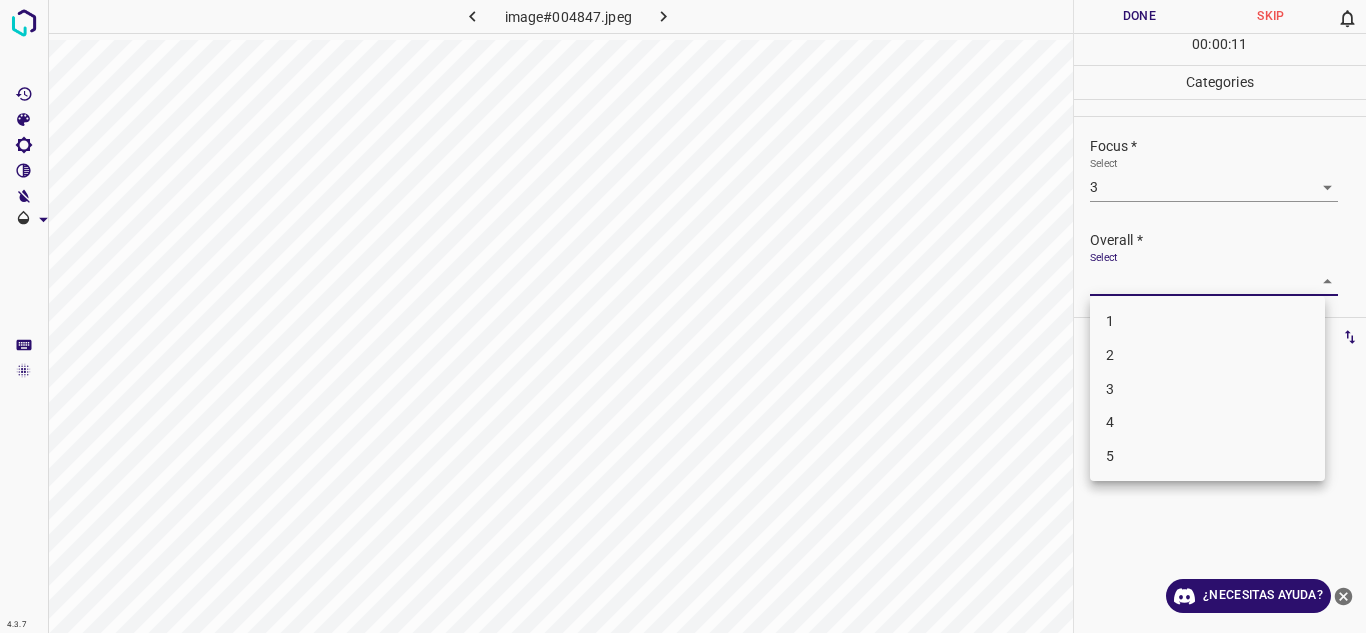 click on "3" at bounding box center (1207, 389) 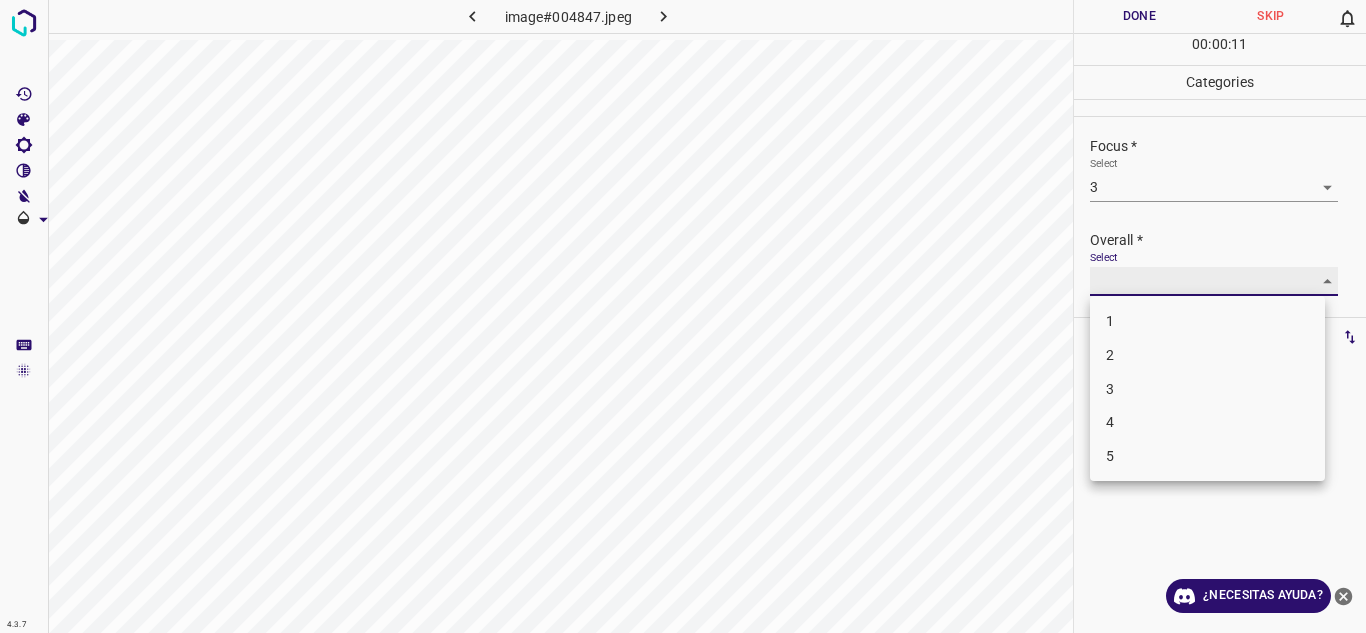 type on "3" 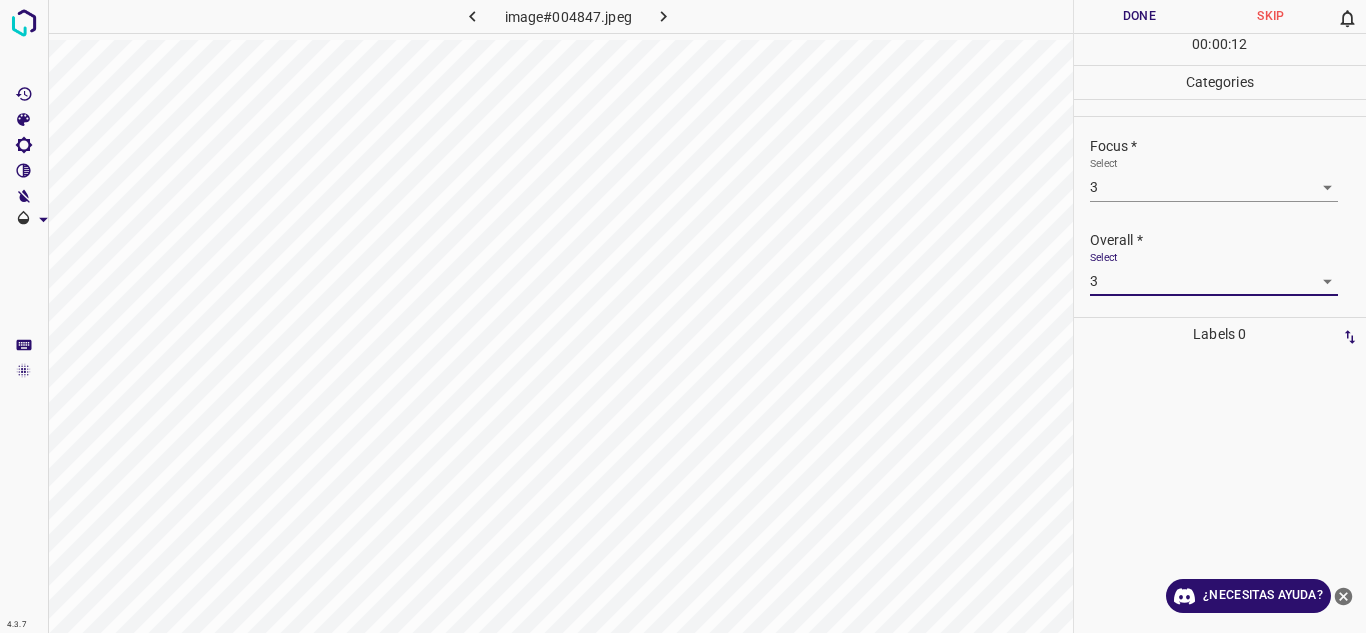 click on "Done" at bounding box center [1140, 16] 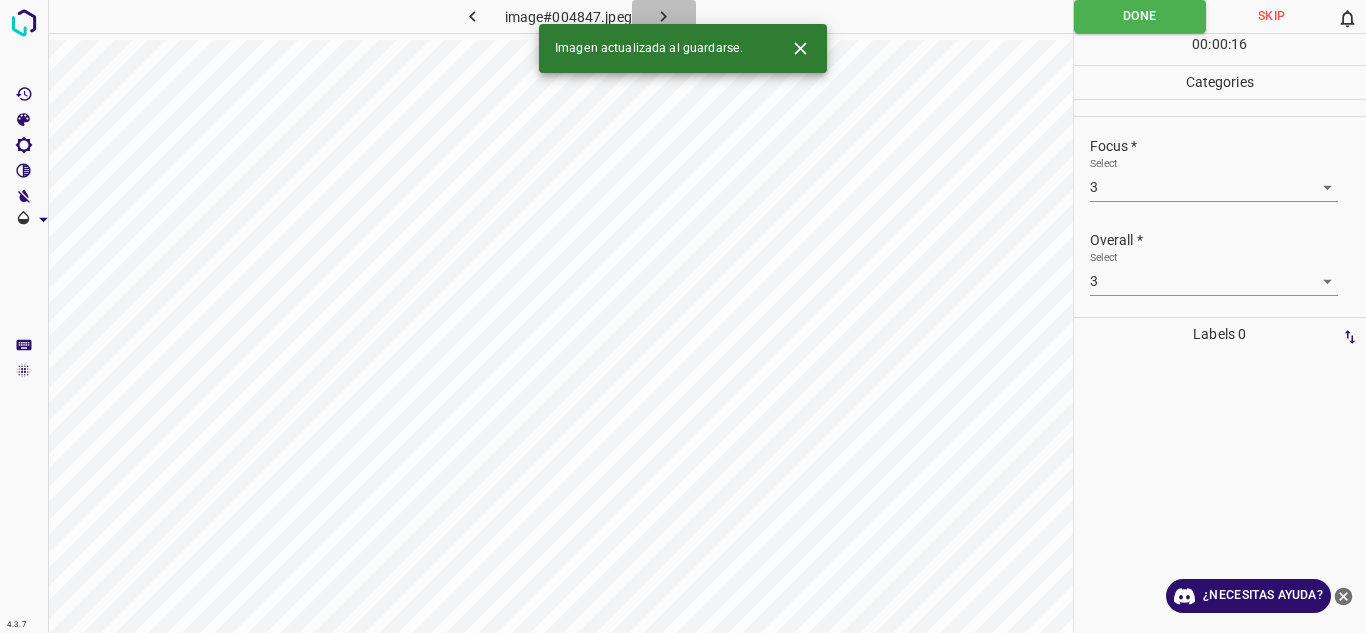 click at bounding box center (664, 16) 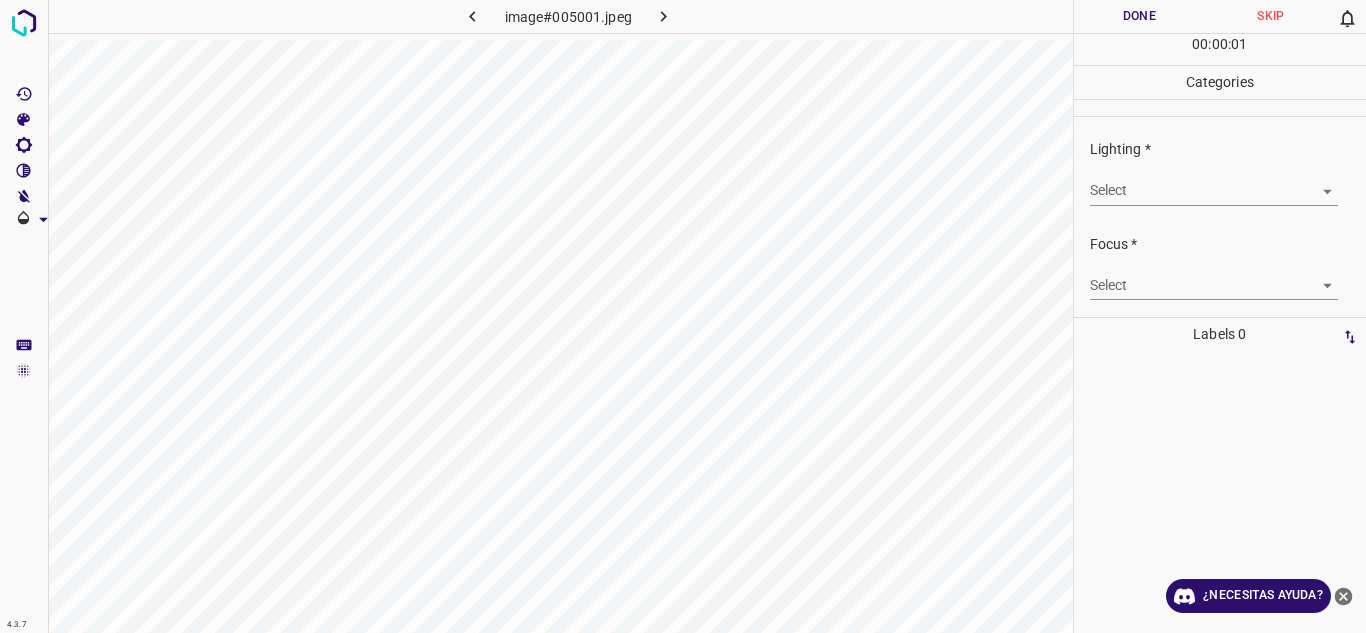 click on "4.3.7 image#005001.jpeg Done Skip 0 00   : 00   : 01   Categories Lighting *  Select ​ Focus *  Select ​ Overall *  Select ​ Labels   0 Categories 1 Lighting 2 Focus 3 Overall Tools Space Change between modes (Draw & Edit) I Auto labeling R Restore zoom M Zoom in N Zoom out Delete Delete selecte label Filters Z Restore filters X Saturation filter C Brightness filter V Contrast filter B Gray scale filter General O Download ¿Necesitas ayuda? Texto original Valora esta traducción Tu opinión servirá para ayudar a mejorar el Traductor de Google - Texto - Esconder - Borrar" at bounding box center (683, 316) 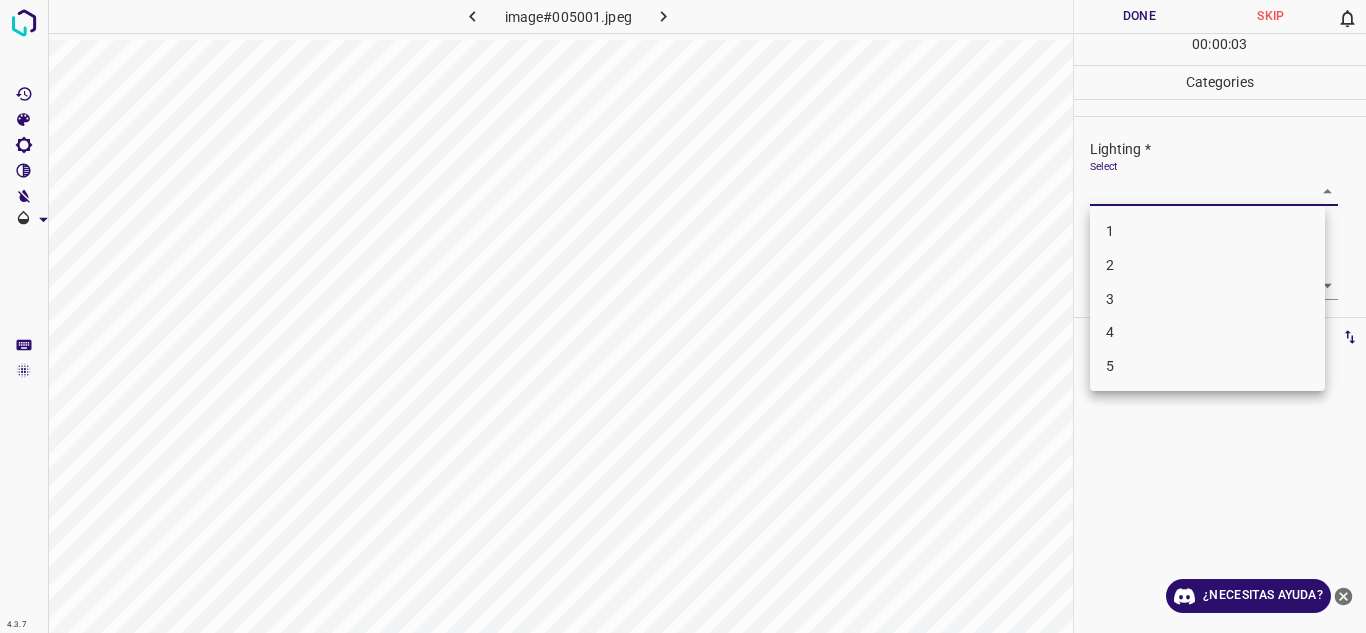 click on "4" at bounding box center (1207, 332) 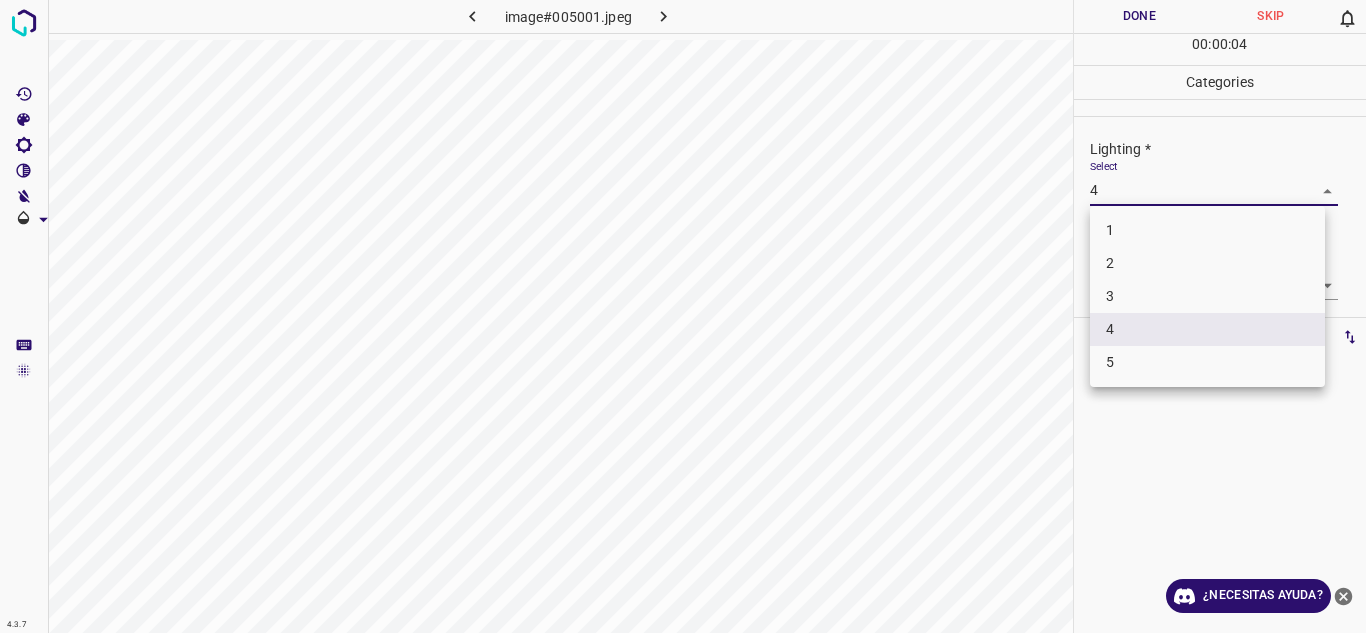 click on "4.3.7 image#005001.jpeg Done Skip 0 00   : 00   : 04   Categories Lighting *  Select 4 4 Focus *  Select ​ Overall *  Select ​ Labels   0 Categories 1 Lighting 2 Focus 3 Overall Tools Space Change between modes (Draw & Edit) I Auto labeling R Restore zoom M Zoom in N Zoom out Delete Delete selecte label Filters Z Restore filters X Saturation filter C Brightness filter V Contrast filter B Gray scale filter General O Download ¿Necesitas ayuda? Texto original Valora esta traducción Tu opinión servirá para ayudar a mejorar el Traductor de Google - Texto - Esconder - Borrar 1 2 3 4 5" at bounding box center (683, 316) 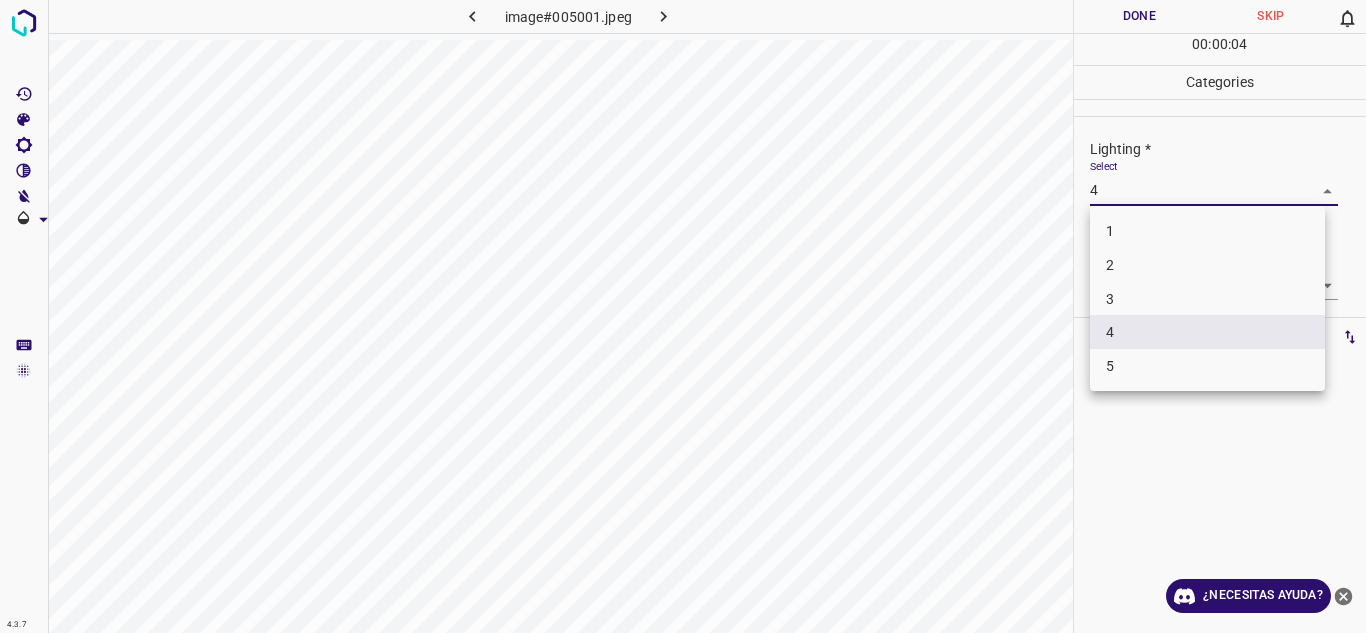 click on "3" at bounding box center [1207, 299] 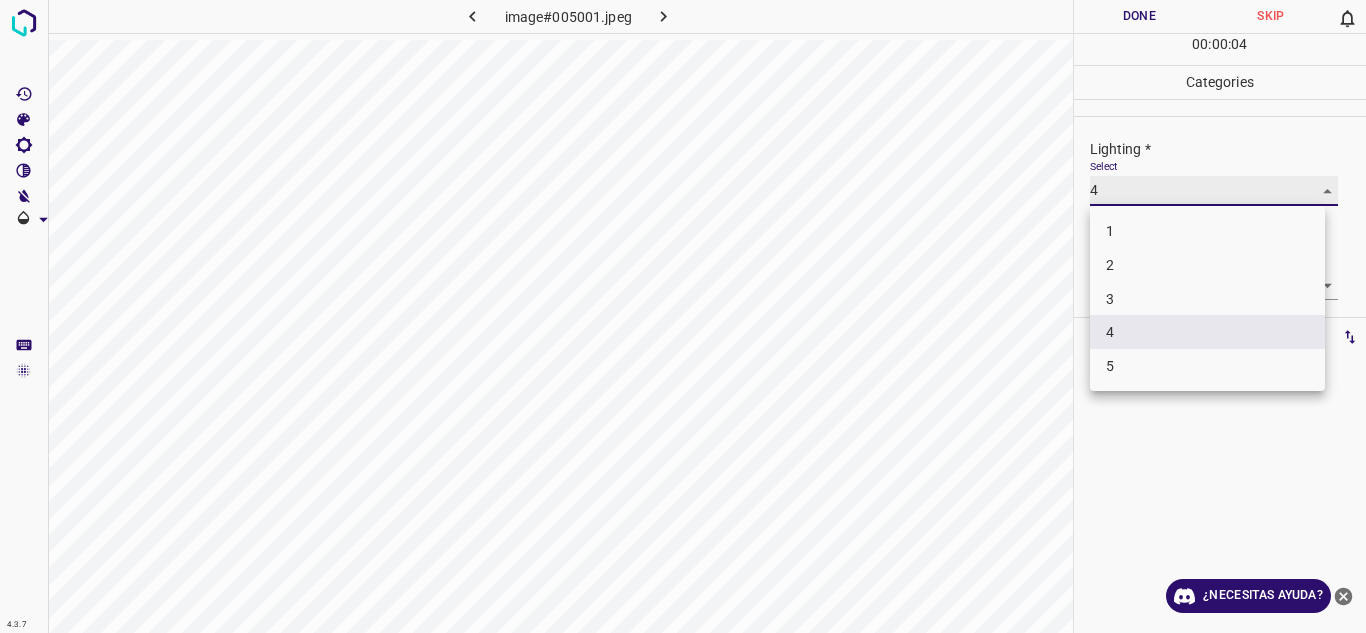 type on "3" 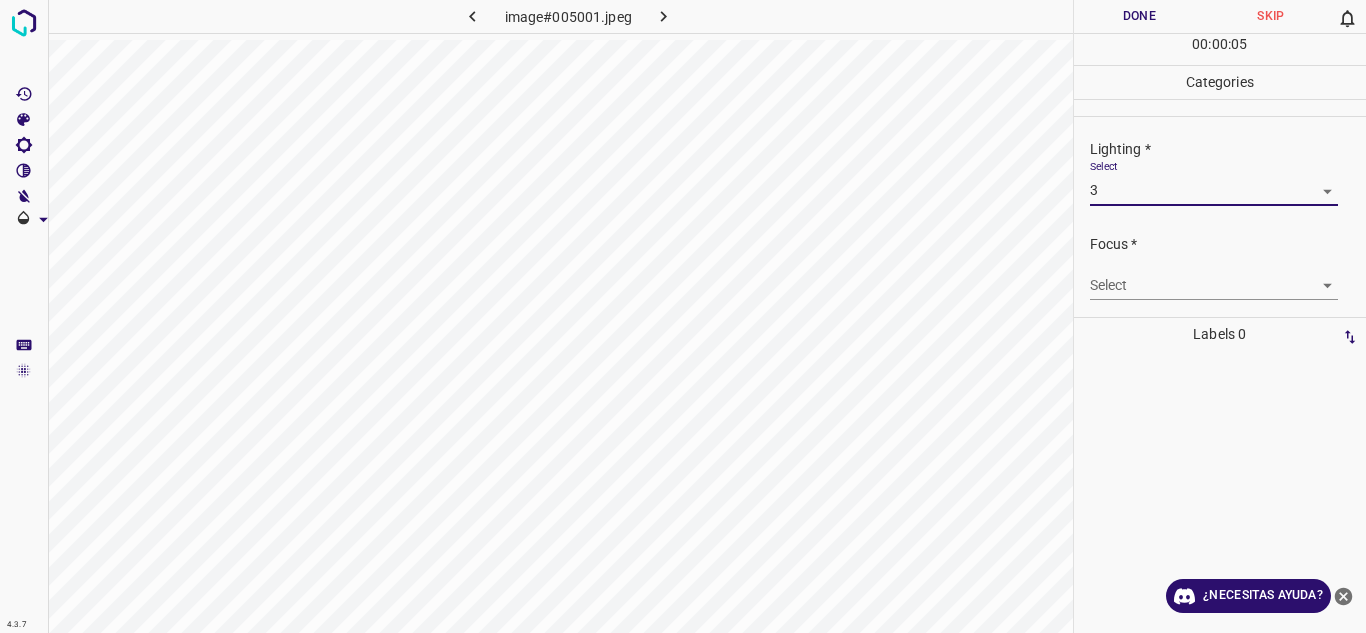 click on "4.3.7 image#005001.jpeg Done Skip 0 00   : 00   : 05   Categories Lighting *  Select 3 3 Focus *  Select ​ Overall *  Select ​ Labels   0 Categories 1 Lighting 2 Focus 3 Overall Tools Space Change between modes (Draw & Edit) I Auto labeling R Restore zoom M Zoom in N Zoom out Delete Delete selecte label Filters Z Restore filters X Saturation filter C Brightness filter V Contrast filter B Gray scale filter General O Download ¿Necesitas ayuda? Texto original Valora esta traducción Tu opinión servirá para ayudar a mejorar el Traductor de Google - Texto - Esconder - Borrar" at bounding box center (683, 316) 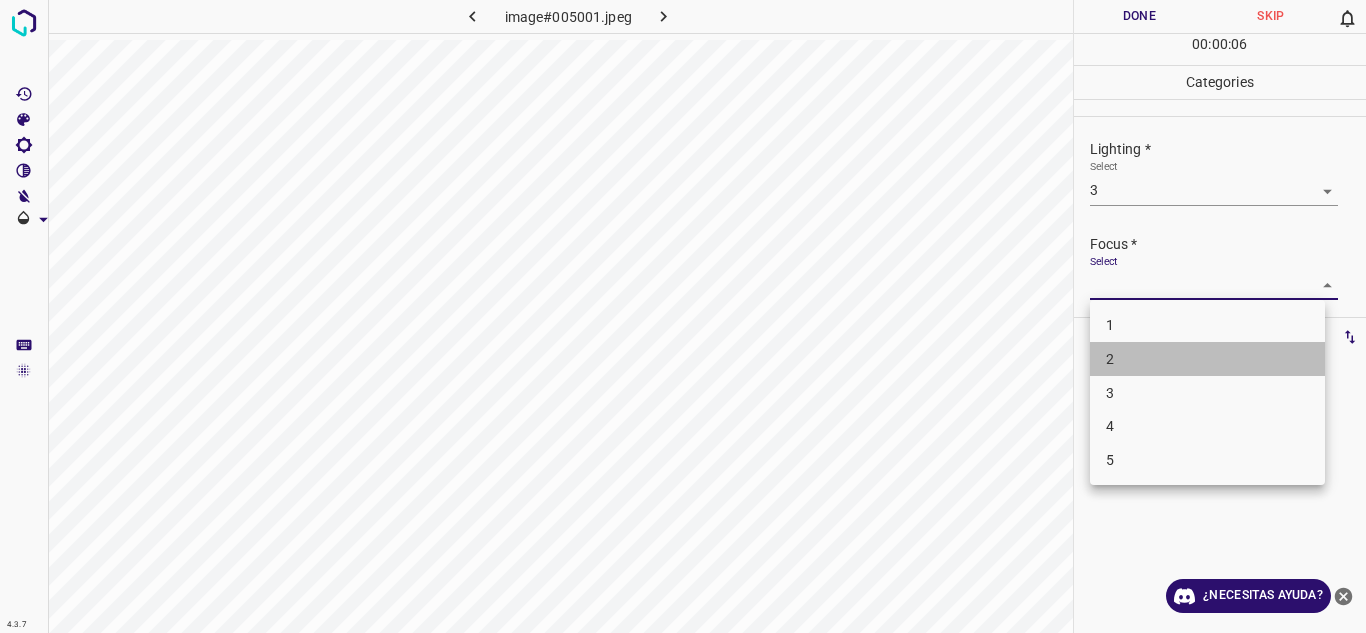 click on "2" at bounding box center [1207, 359] 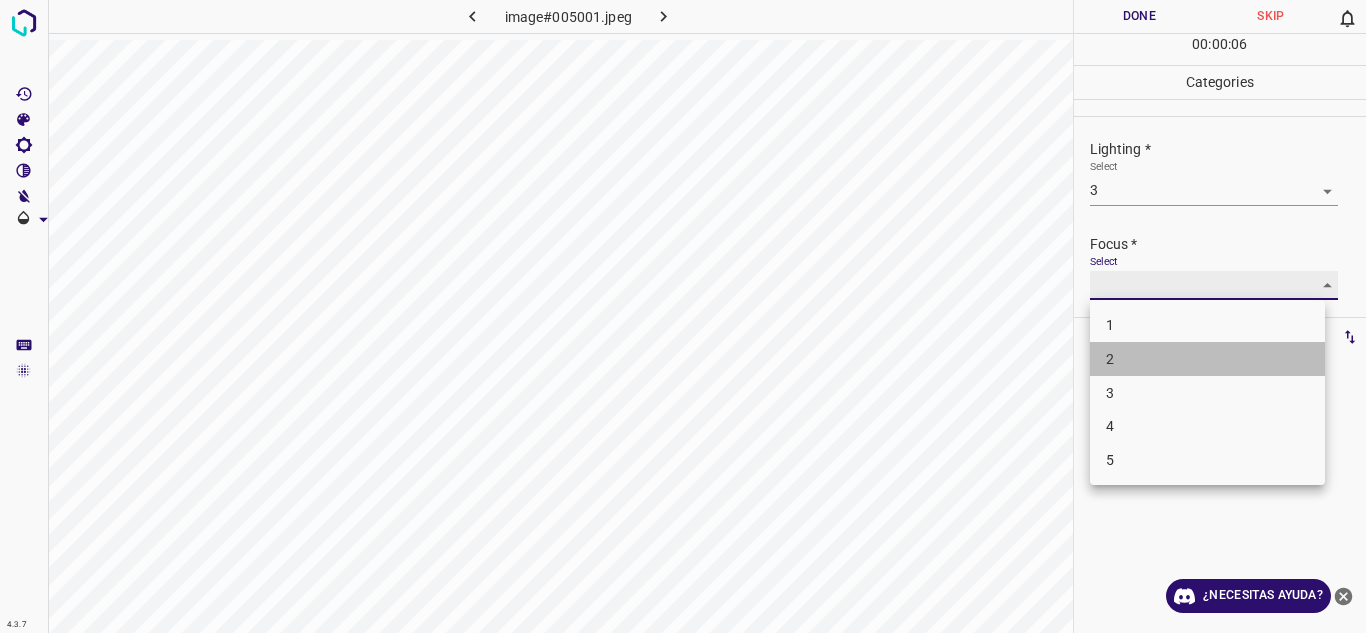 type on "2" 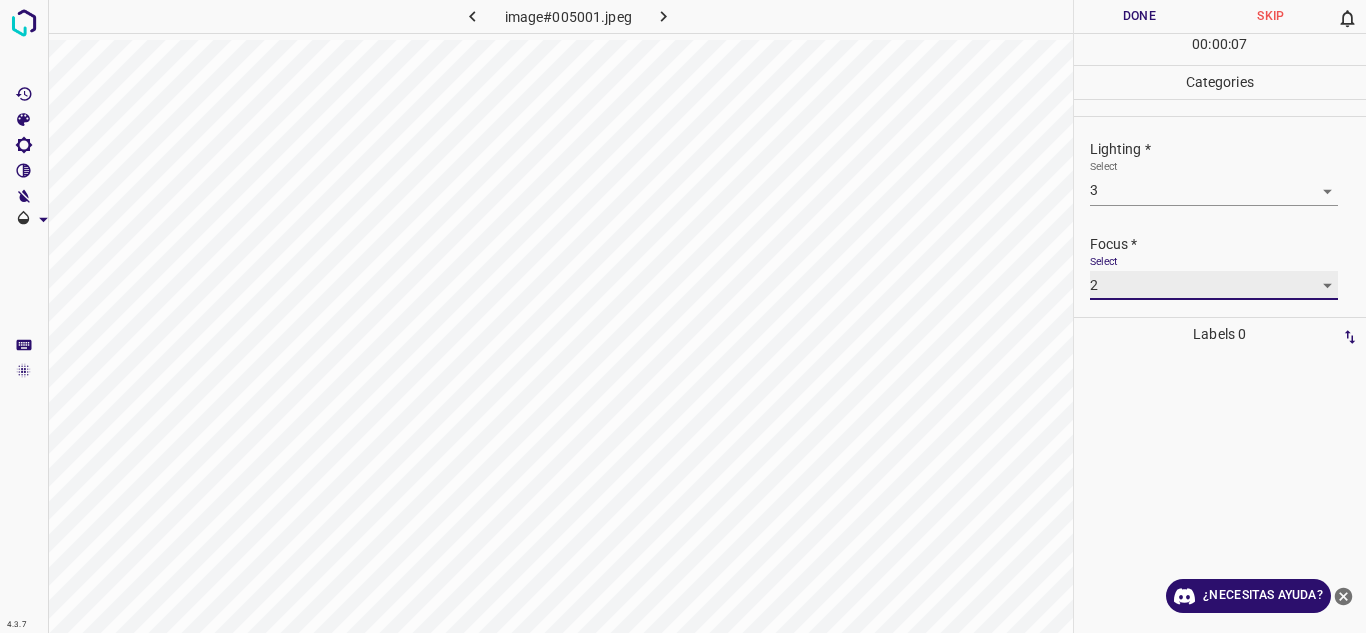 scroll, scrollTop: 98, scrollLeft: 0, axis: vertical 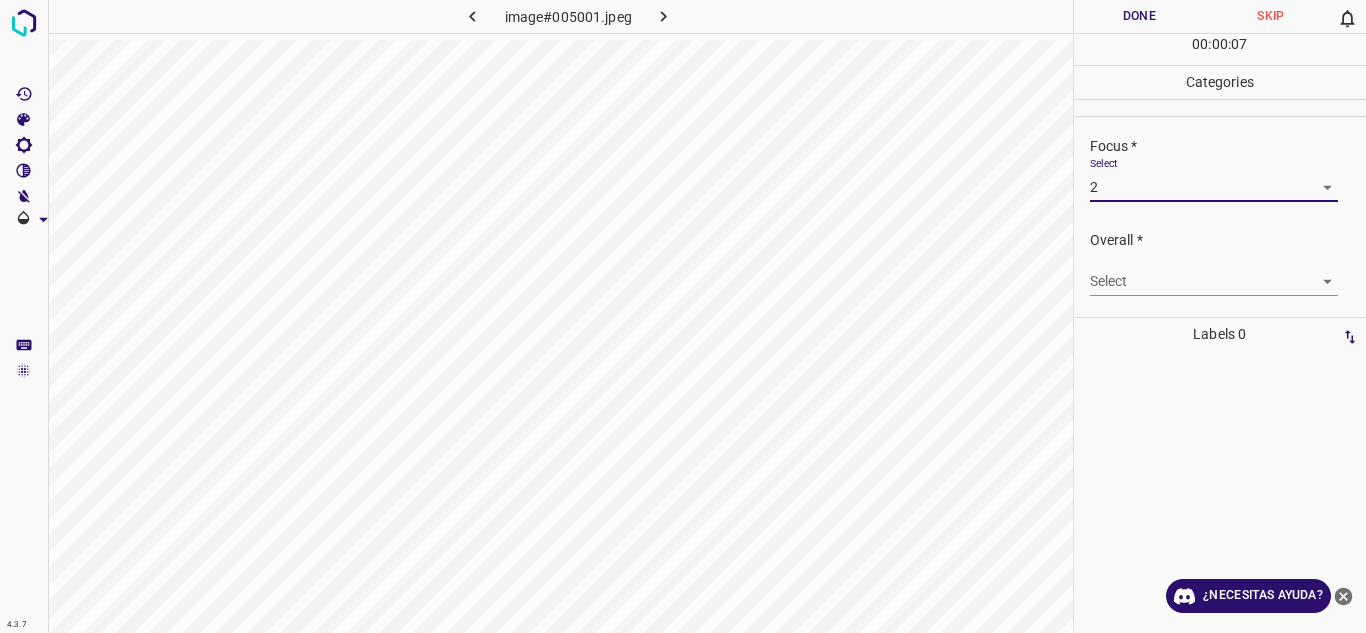 click on "4.3.7 image#005001.jpeg Done Skip 0 00   : 00   : 07   Categories Lighting *  Select 3 3 Focus *  Select 2 2 Overall *  Select ​ Labels   0 Categories 1 Lighting 2 Focus 3 Overall Tools Space Change between modes (Draw & Edit) I Auto labeling R Restore zoom M Zoom in N Zoom out Delete Delete selecte label Filters Z Restore filters X Saturation filter C Brightness filter V Contrast filter B Gray scale filter General O Download ¿Necesitas ayuda? Texto original Valora esta traducción Tu opinión servirá para ayudar a mejorar el Traductor de Google - Texto - Esconder - Borrar" at bounding box center [683, 316] 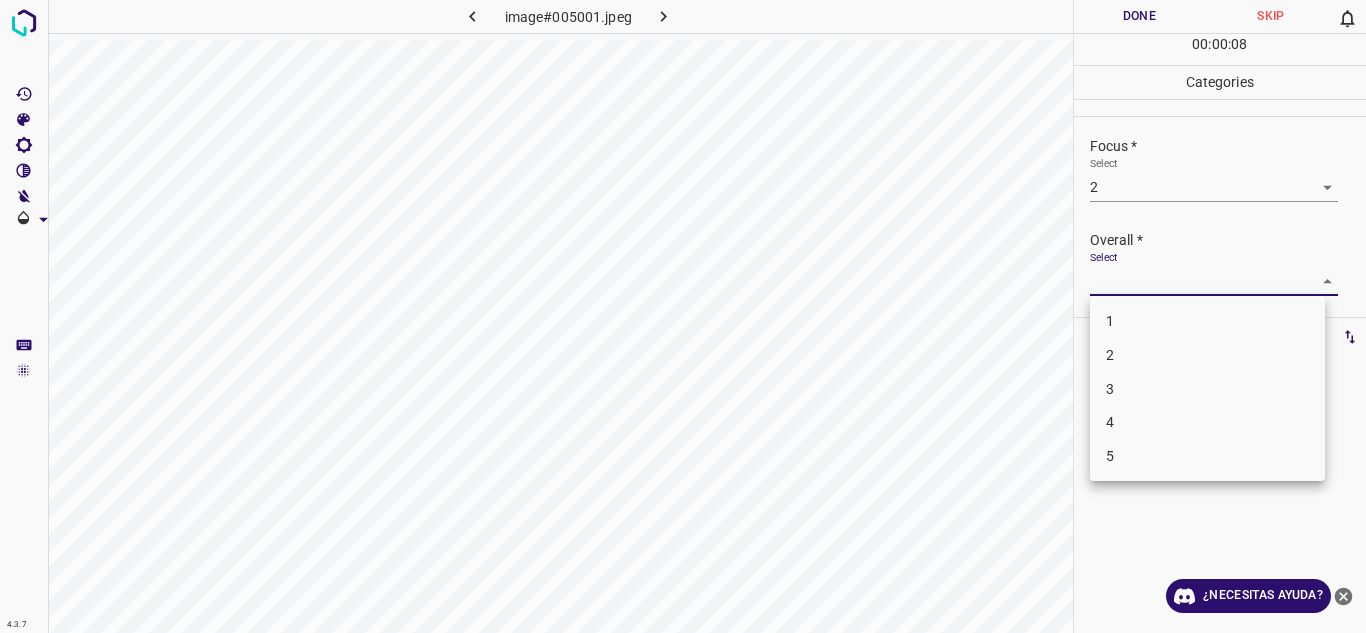 click on "3" at bounding box center (1207, 389) 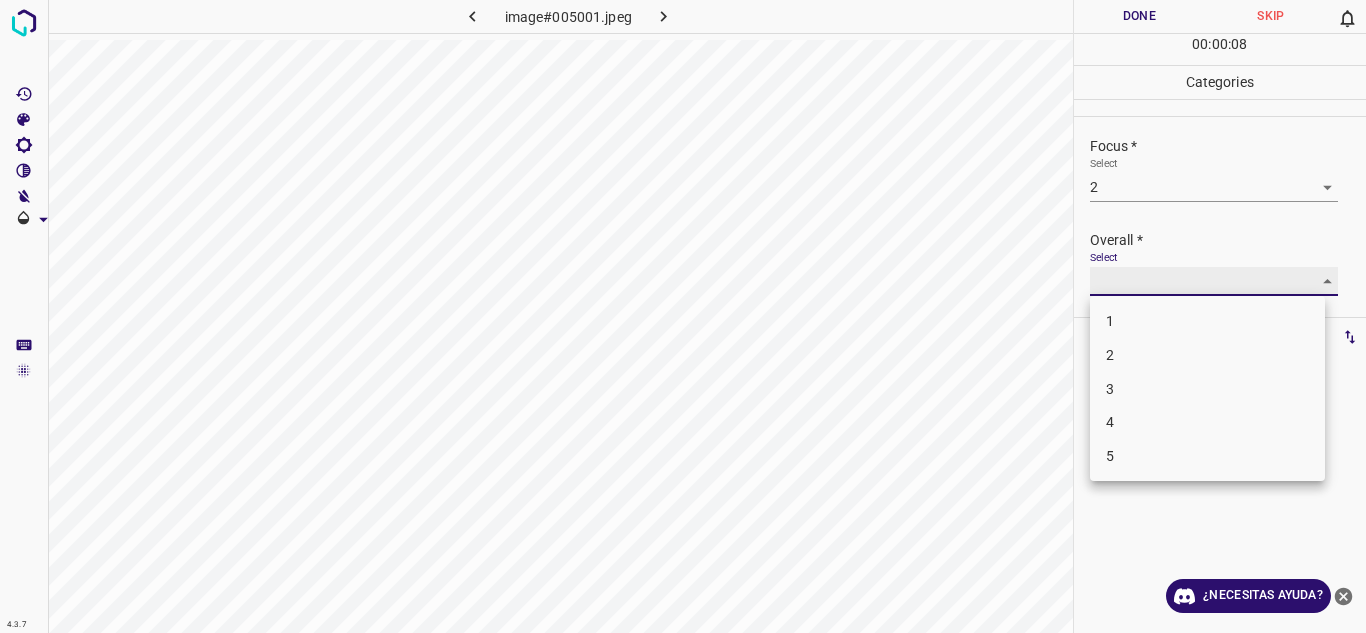 type on "3" 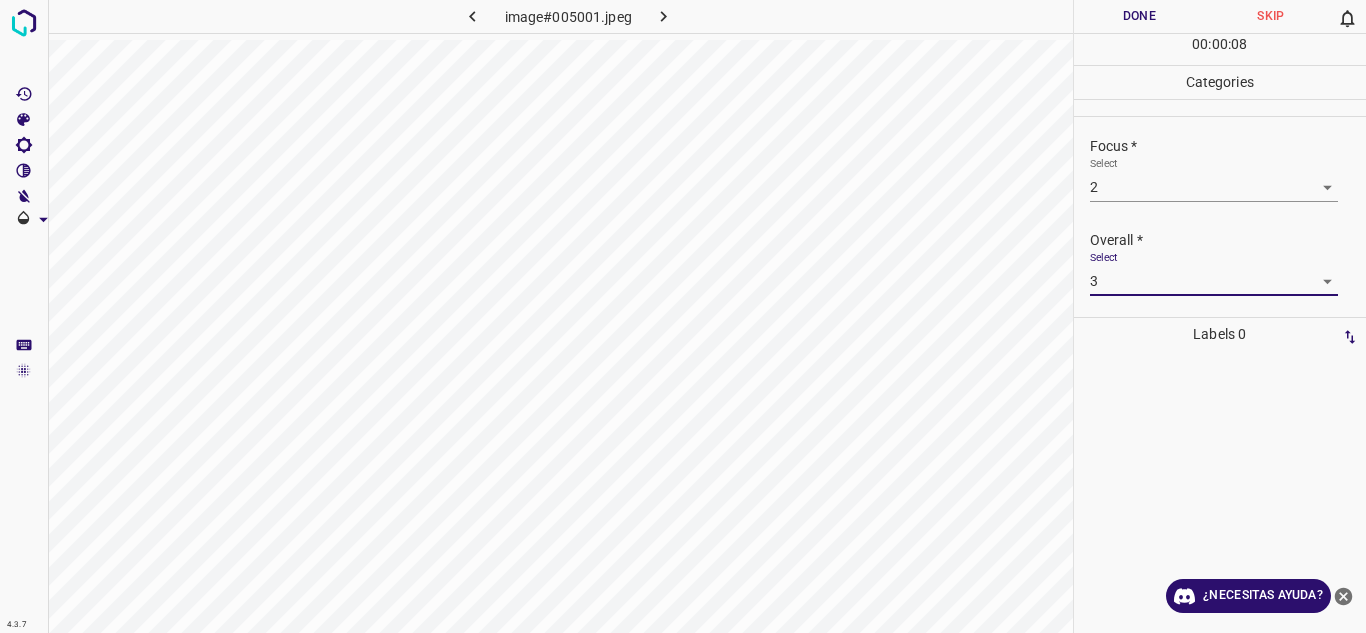 click on "Done" at bounding box center [1140, 16] 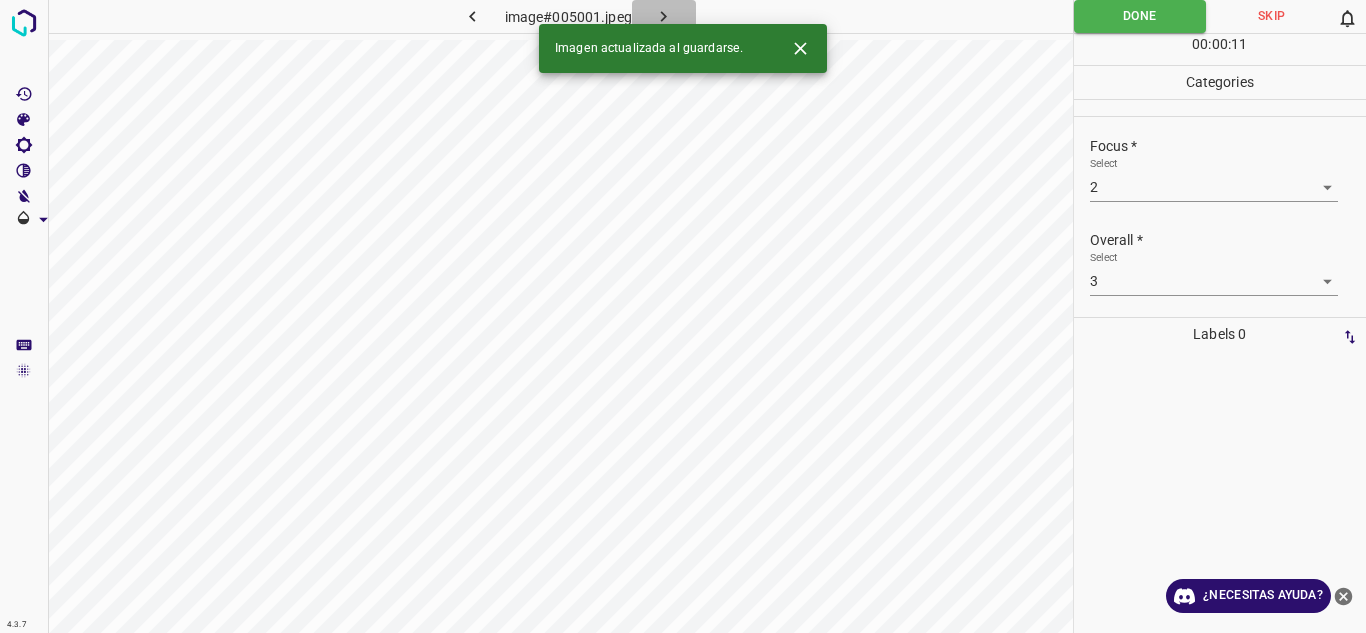 click 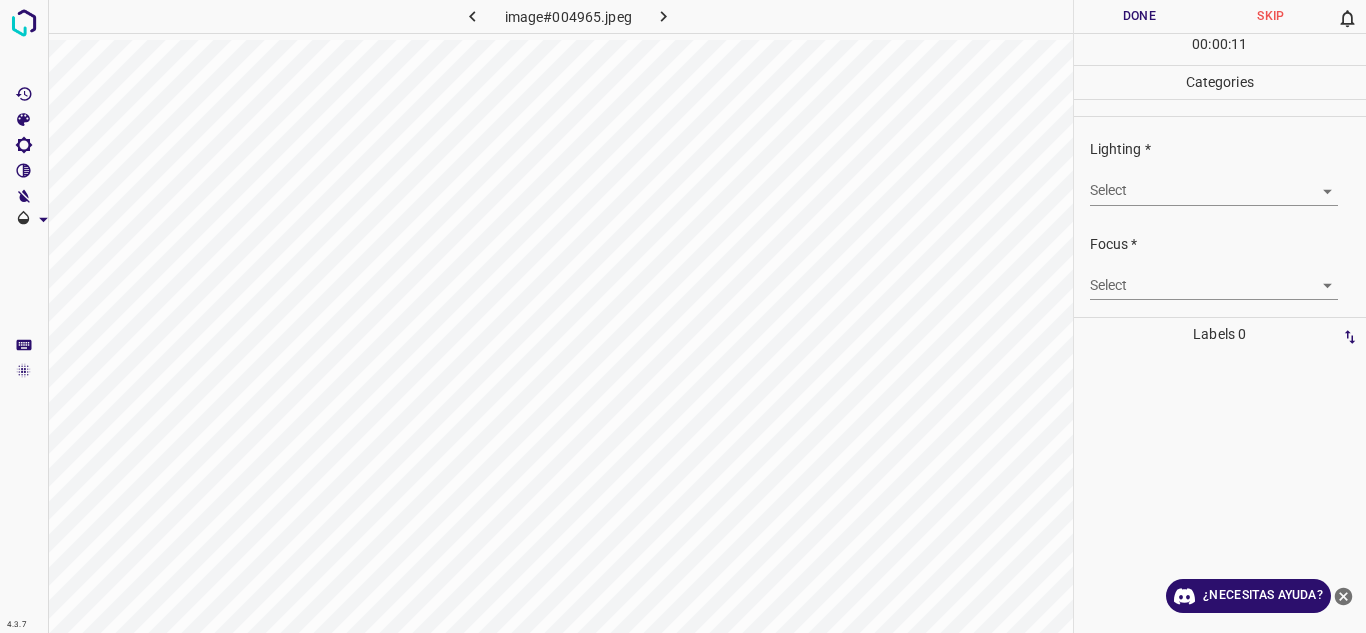 click on "4.3.7 image#004965.jpeg Done Skip 0 00   : 00   : 11   Categories Lighting *  Select ​ Focus *  Select ​ Overall *  Select ​ Labels   0 Categories 1 Lighting 2 Focus 3 Overall Tools Space Change between modes (Draw & Edit) I Auto labeling R Restore zoom M Zoom in N Zoom out Delete Delete selecte label Filters Z Restore filters X Saturation filter C Brightness filter V Contrast filter B Gray scale filter General O Download ¿Necesitas ayuda? Texto original Valora esta traducción Tu opinión servirá para ayudar a mejorar el Traductor de Google - Texto - Esconder - Borrar" at bounding box center (683, 316) 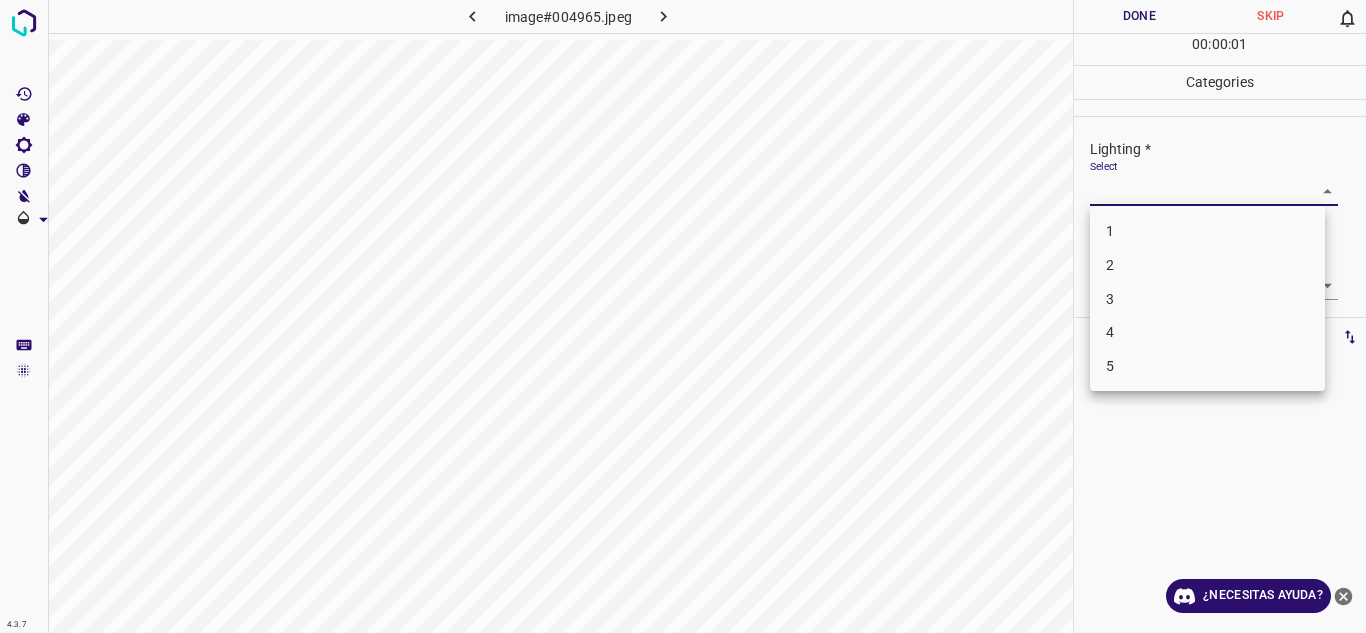 click on "3" at bounding box center (1207, 299) 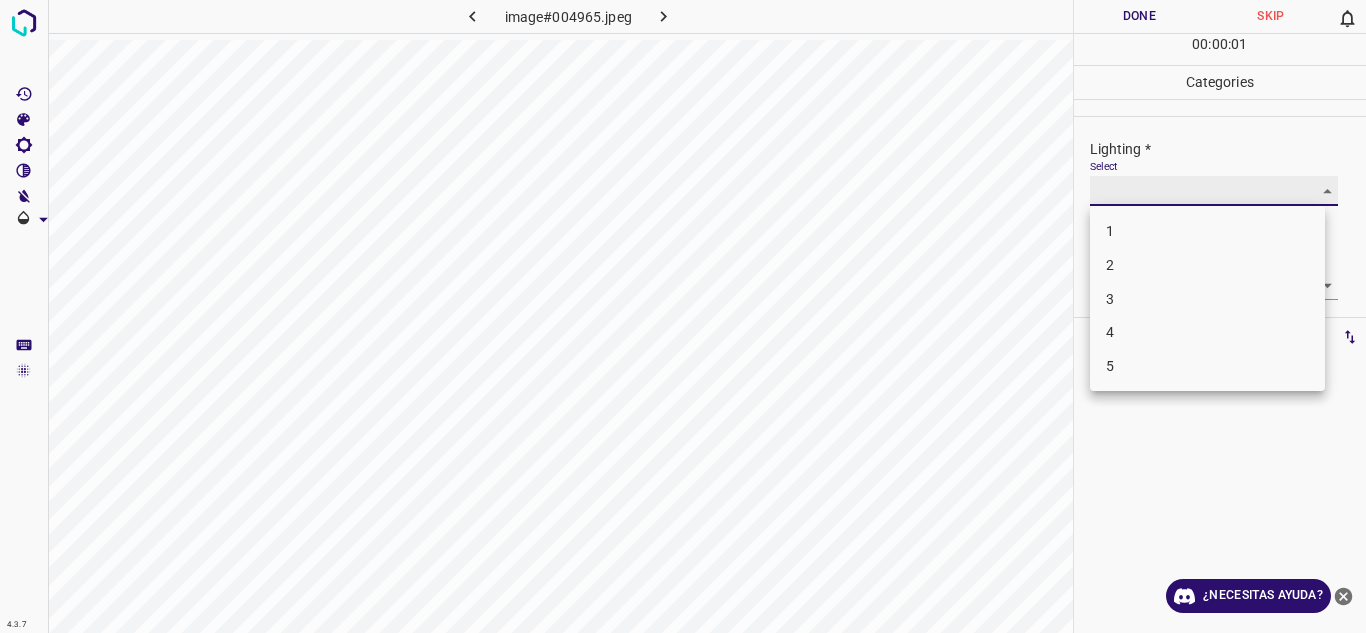 type on "3" 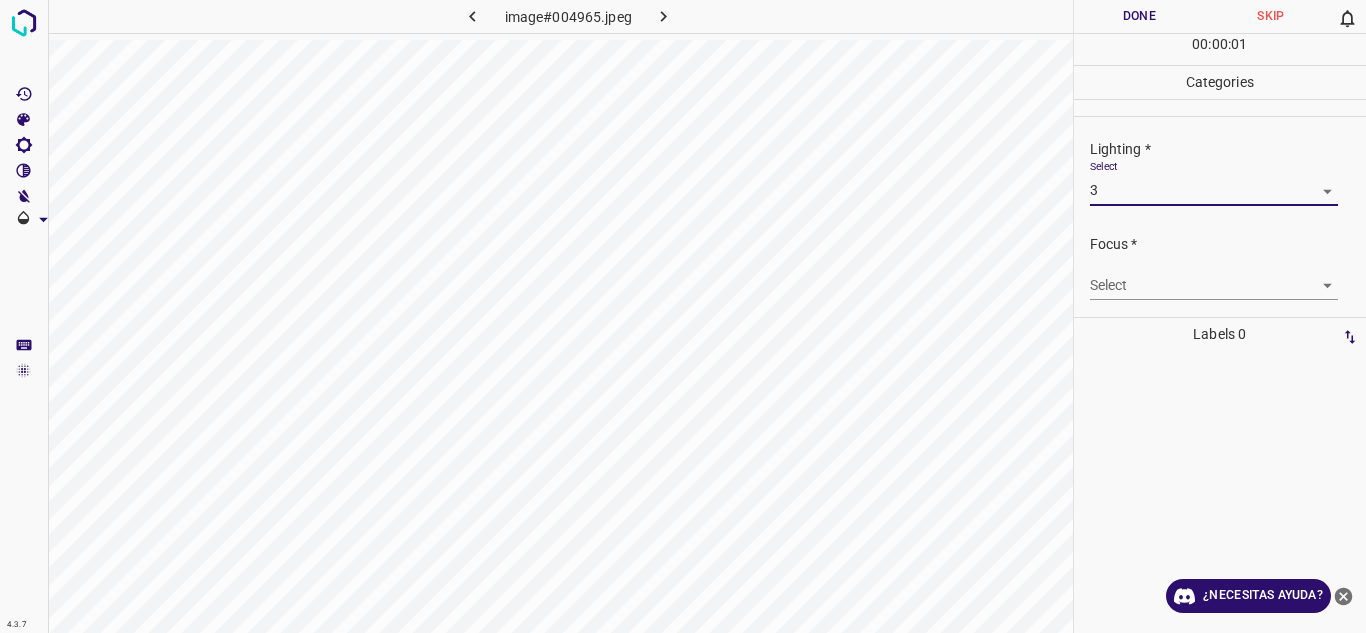 drag, startPoint x: 1275, startPoint y: 266, endPoint x: 1287, endPoint y: 285, distance: 22.472204 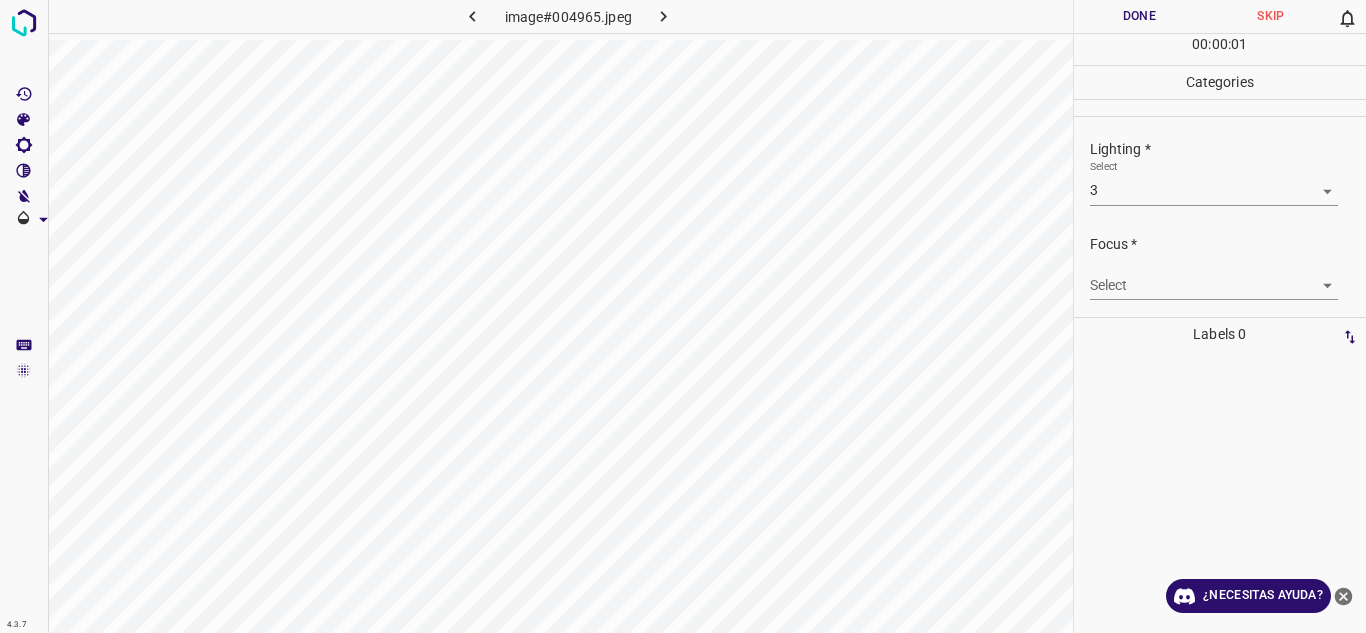click on "4.3.7 image#004965.jpeg Done Skip 0 00   : 00   : 01   Categories Lighting *  Select 3 3 Focus *  Select ​ Overall *  Select ​ Labels   0 Categories 1 Lighting 2 Focus 3 Overall Tools Space Change between modes (Draw & Edit) I Auto labeling R Restore zoom M Zoom in N Zoom out Delete Delete selecte label Filters Z Restore filters X Saturation filter C Brightness filter V Contrast filter B Gray scale filter General O Download ¿Necesitas ayuda? Texto original Valora esta traducción Tu opinión servirá para ayudar a mejorar el Traductor de Google - Texto - Esconder - Borrar" at bounding box center (683, 316) 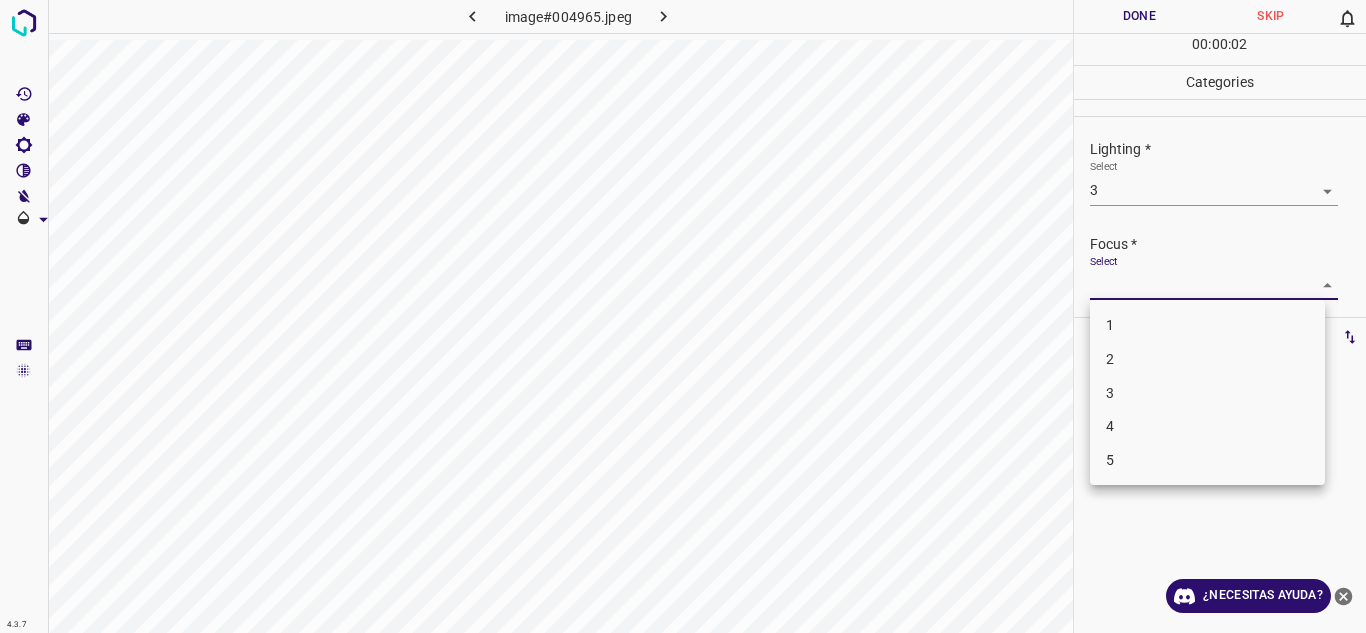 click on "2" at bounding box center [1207, 359] 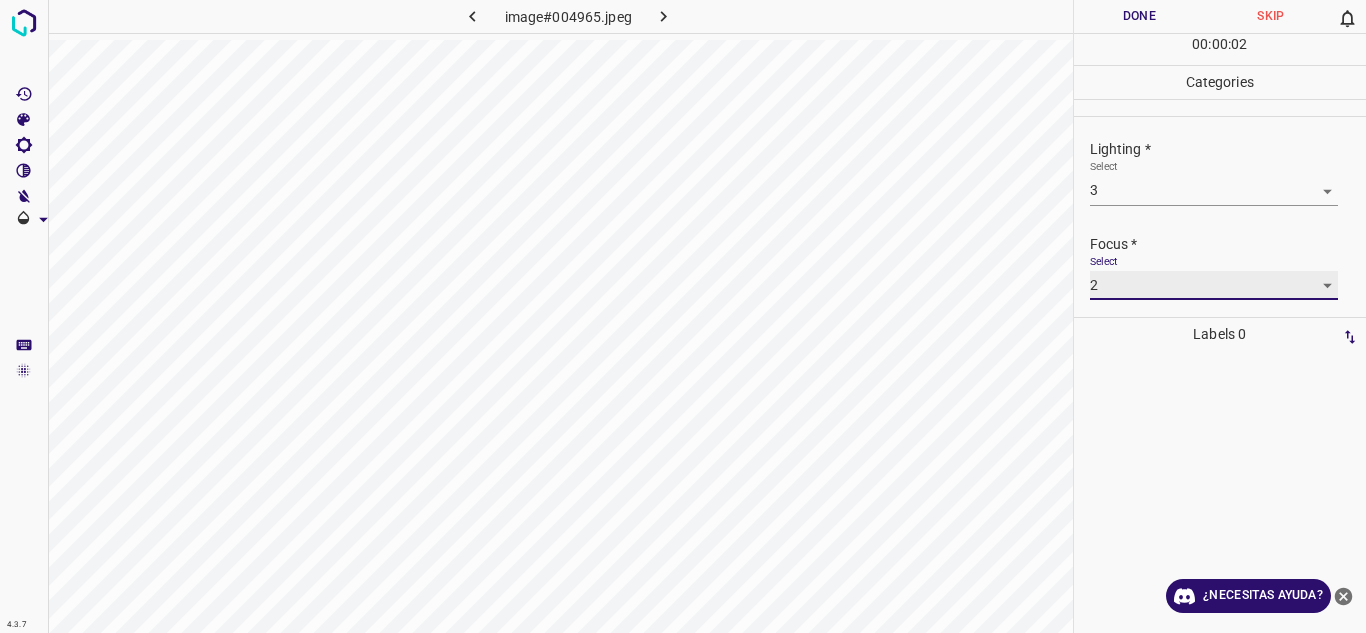 type on "2" 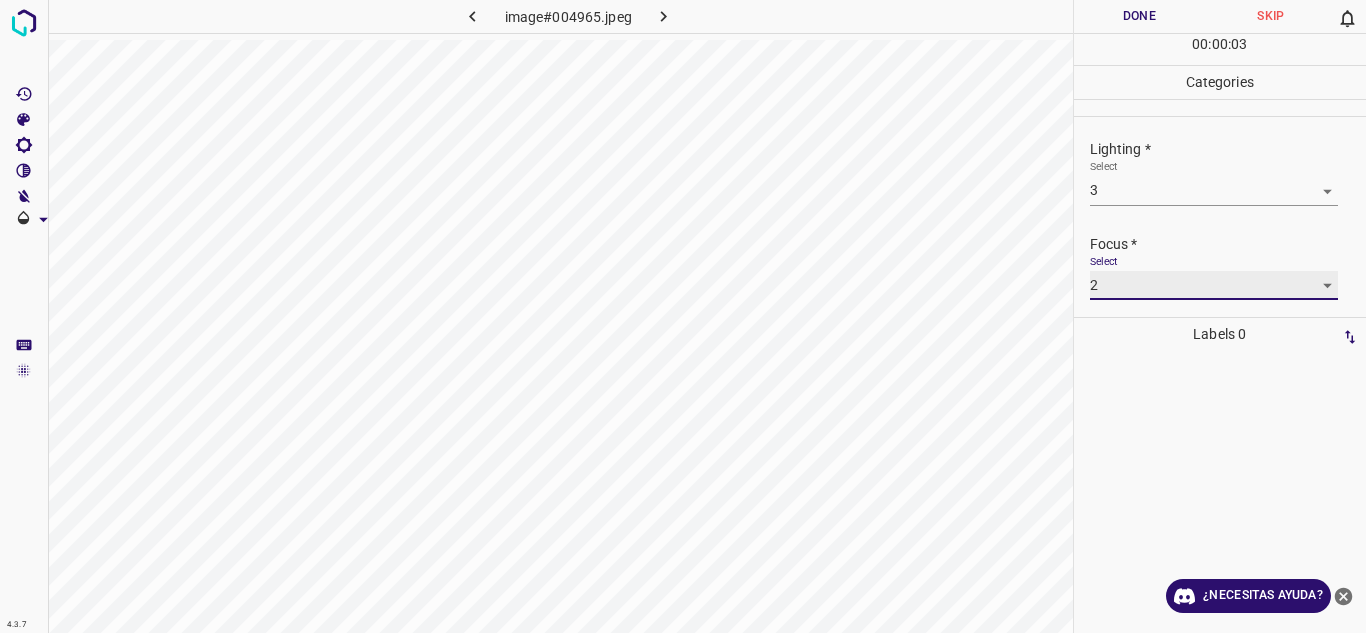 scroll, scrollTop: 98, scrollLeft: 0, axis: vertical 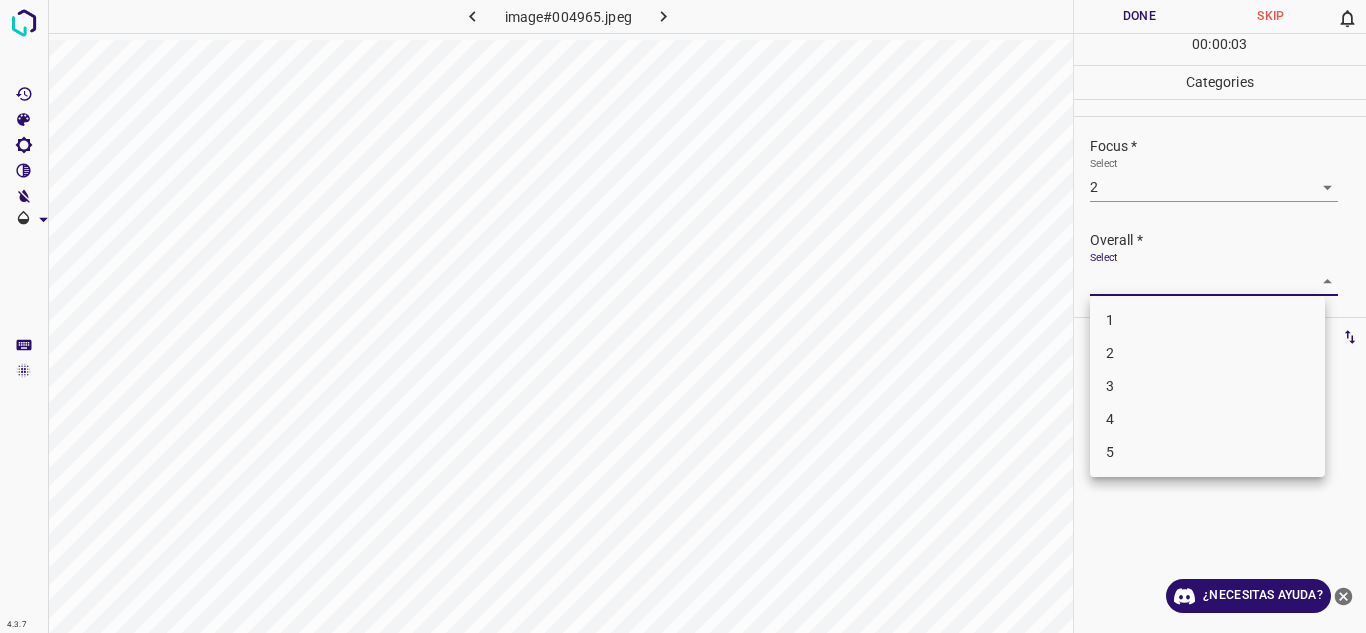 click on "4.3.7 image#004965.jpeg Done Skip 0 00   : 00   : 03   Categories Lighting *  Select 3 3 Focus *  Select 2 2 Overall *  Select ​ Labels   0 Categories 1 Lighting 2 Focus 3 Overall Tools Space Change between modes (Draw & Edit) I Auto labeling R Restore zoom M Zoom in N Zoom out Delete Delete selecte label Filters Z Restore filters X Saturation filter C Brightness filter V Contrast filter B Gray scale filter General O Download ¿Necesitas ayuda? Texto original Valora esta traducción Tu opinión servirá para ayudar a mejorar el Traductor de Google - Texto - Esconder - Borrar 1 2 3 4 5" at bounding box center [683, 316] 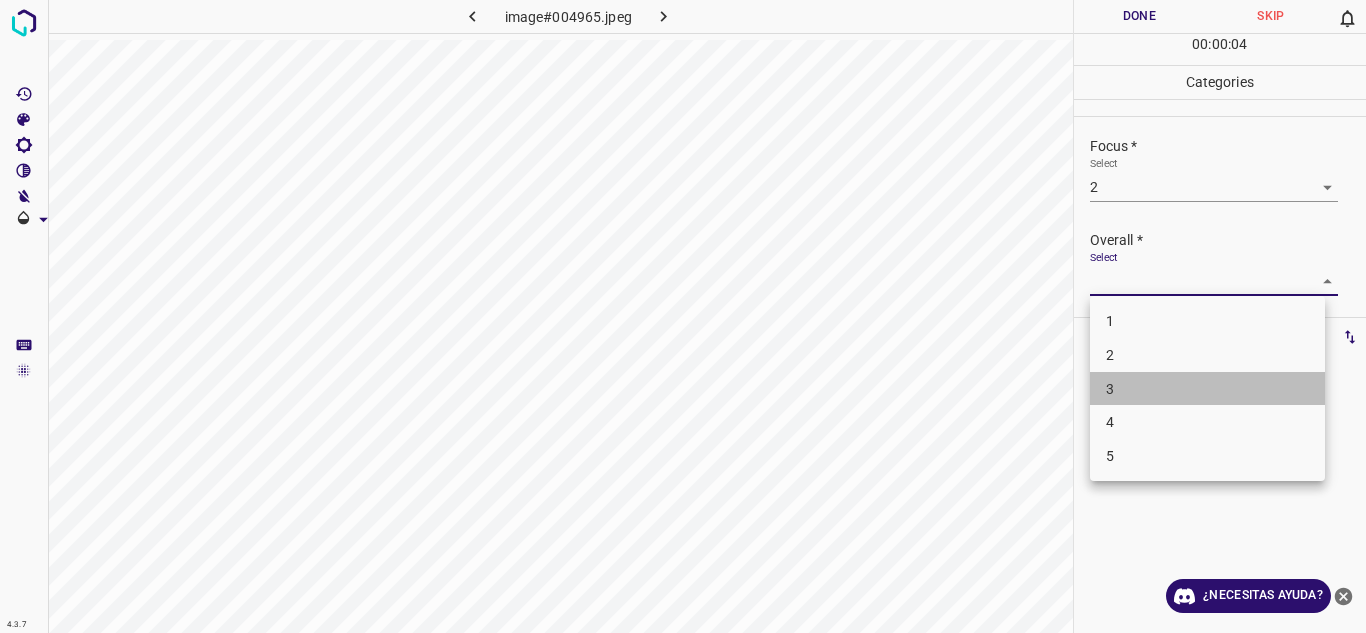click on "3" at bounding box center (1207, 389) 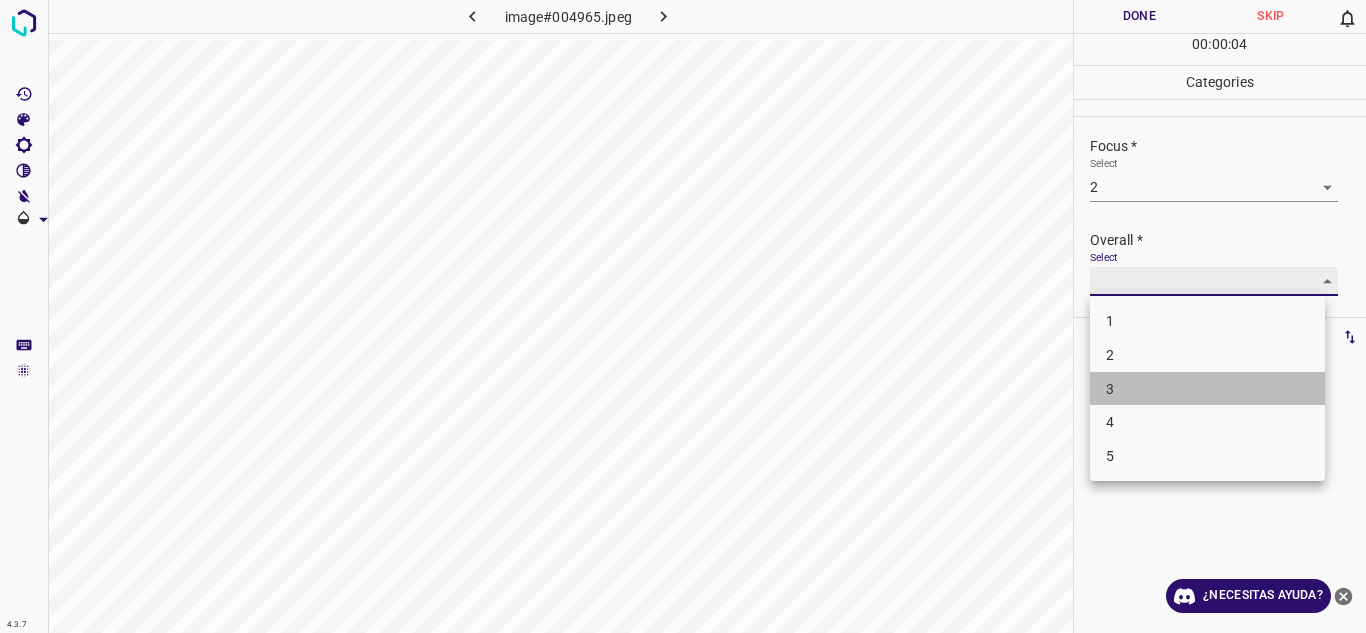 type on "3" 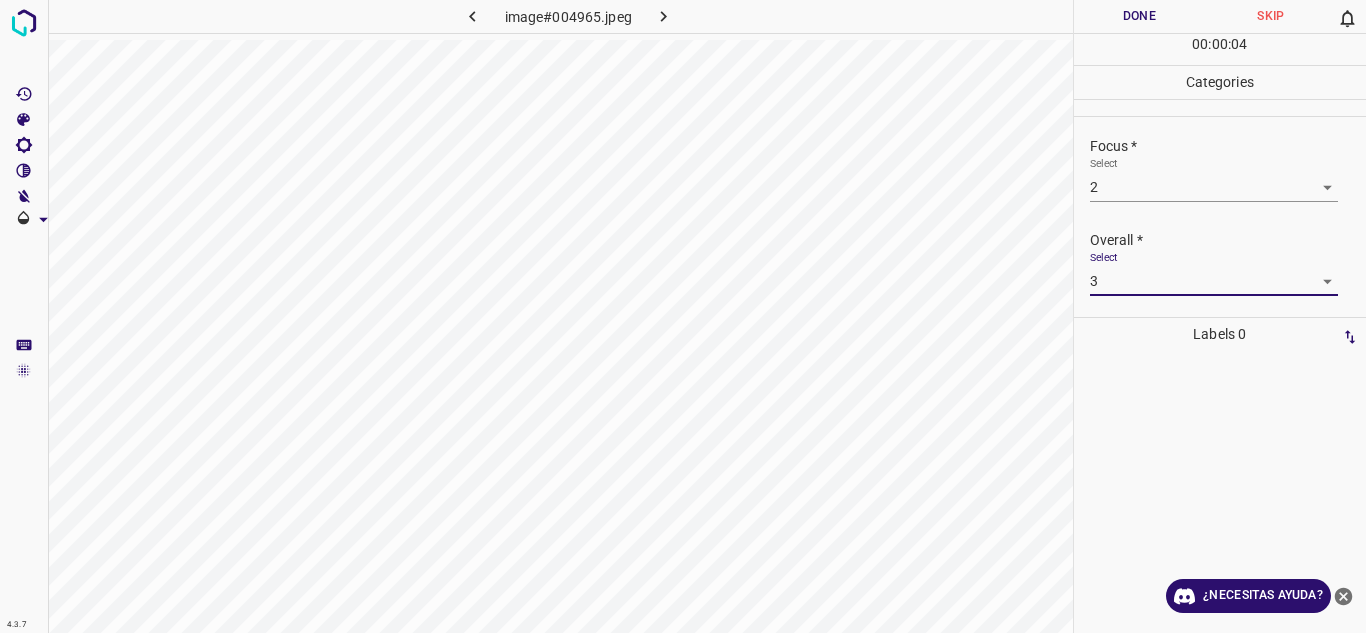 click on "Done" at bounding box center (1140, 16) 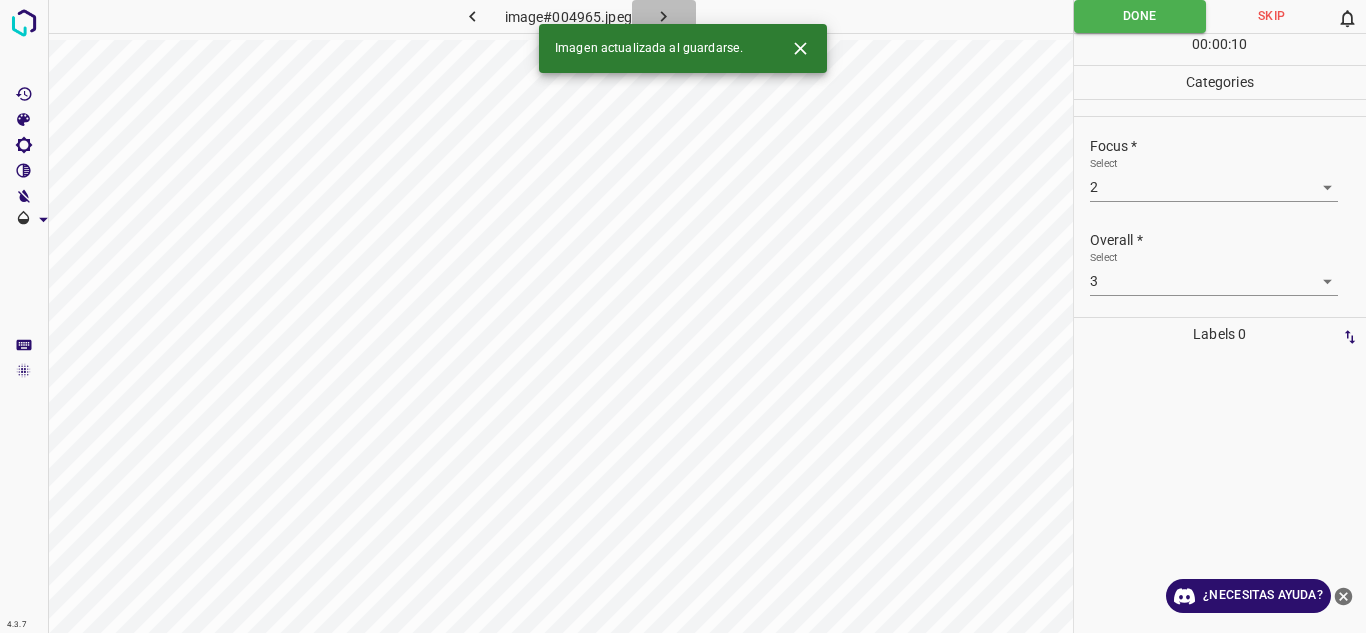 click 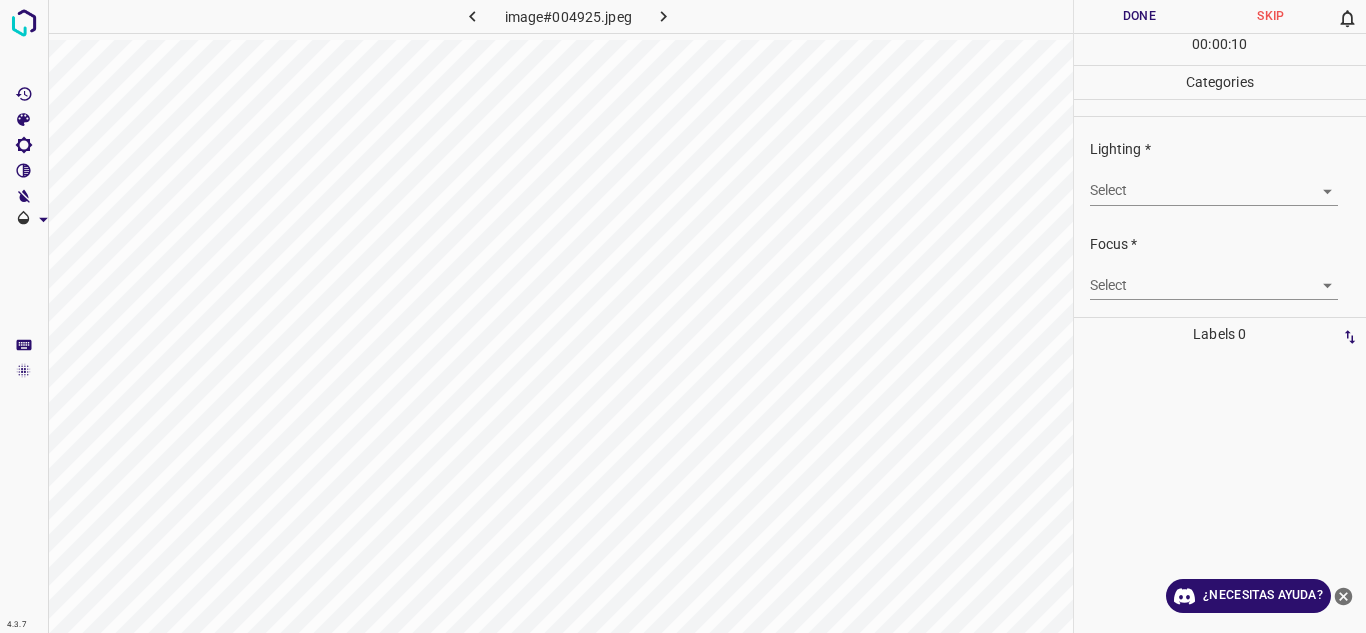 click on "4.3.7 image#004925.jpeg Done Skip 0 00   : 00   : 10   Categories Lighting *  Select ​ Focus *  Select ​ Overall *  Select ​ Labels   0 Categories 1 Lighting 2 Focus 3 Overall Tools Space Change between modes (Draw & Edit) I Auto labeling R Restore zoom M Zoom in N Zoom out Delete Delete selecte label Filters Z Restore filters X Saturation filter C Brightness filter V Contrast filter B Gray scale filter General O Download ¿Necesitas ayuda? Texto original Valora esta traducción Tu opinión servirá para ayudar a mejorar el Traductor de Google - Texto - Esconder - Borrar" at bounding box center (683, 316) 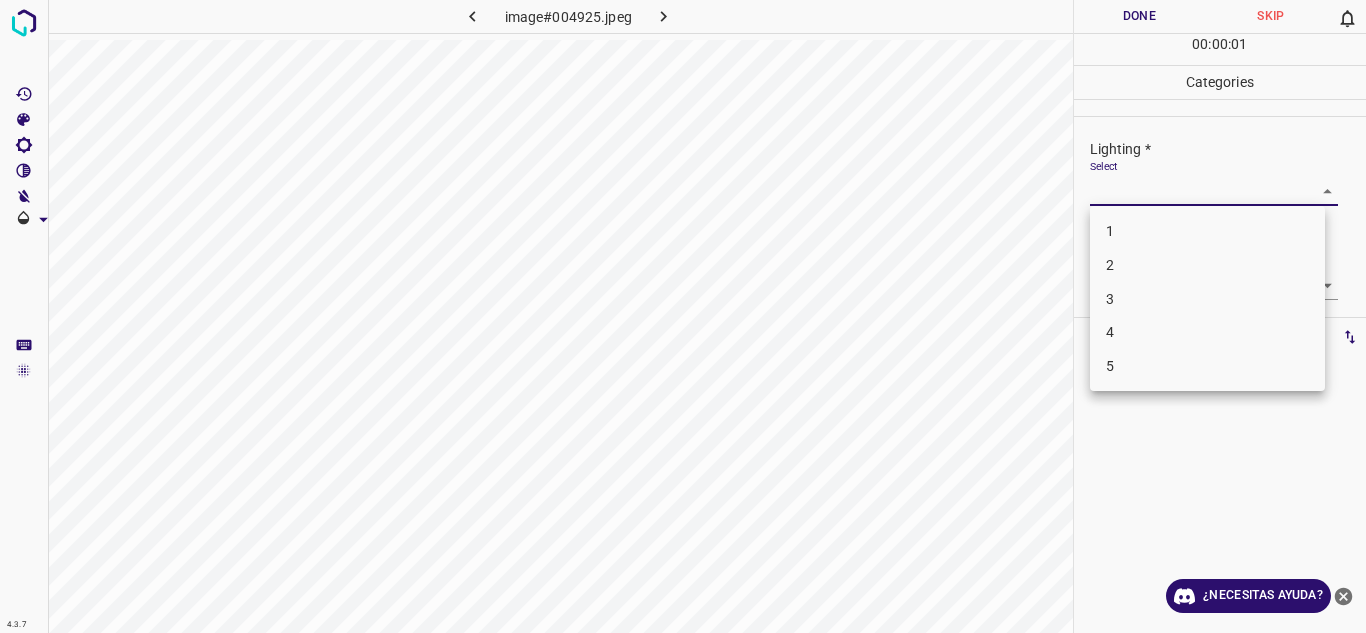 click on "3" at bounding box center [1207, 299] 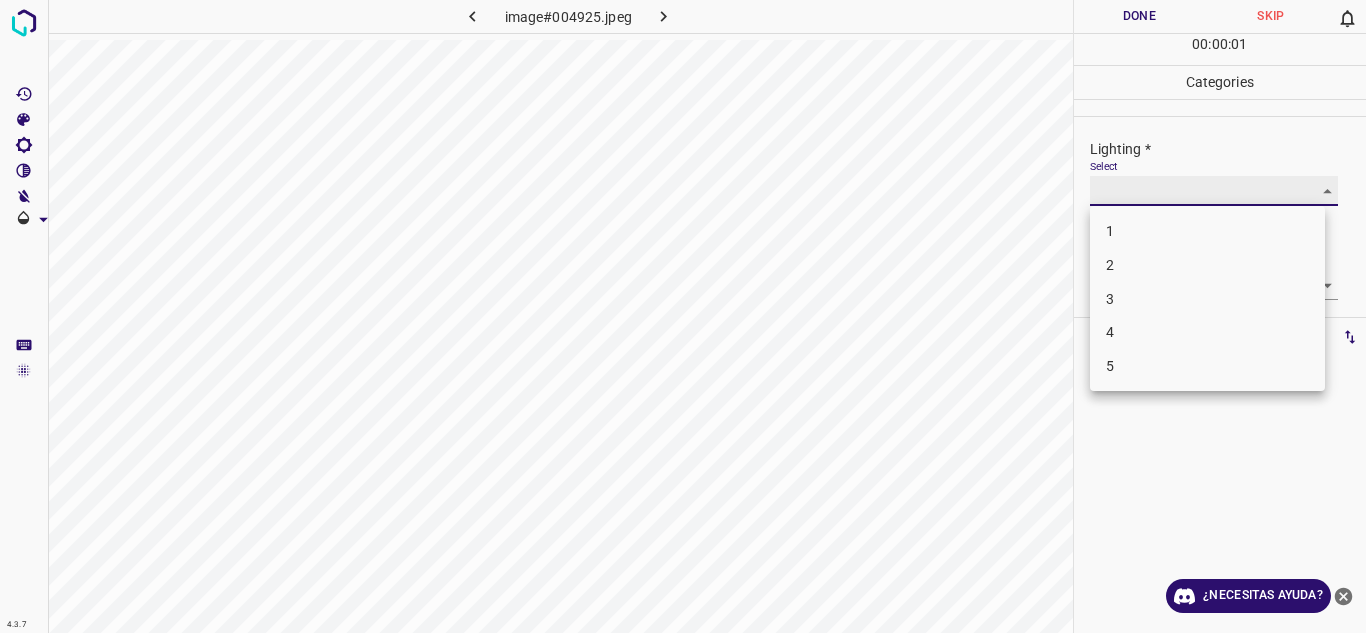 type on "3" 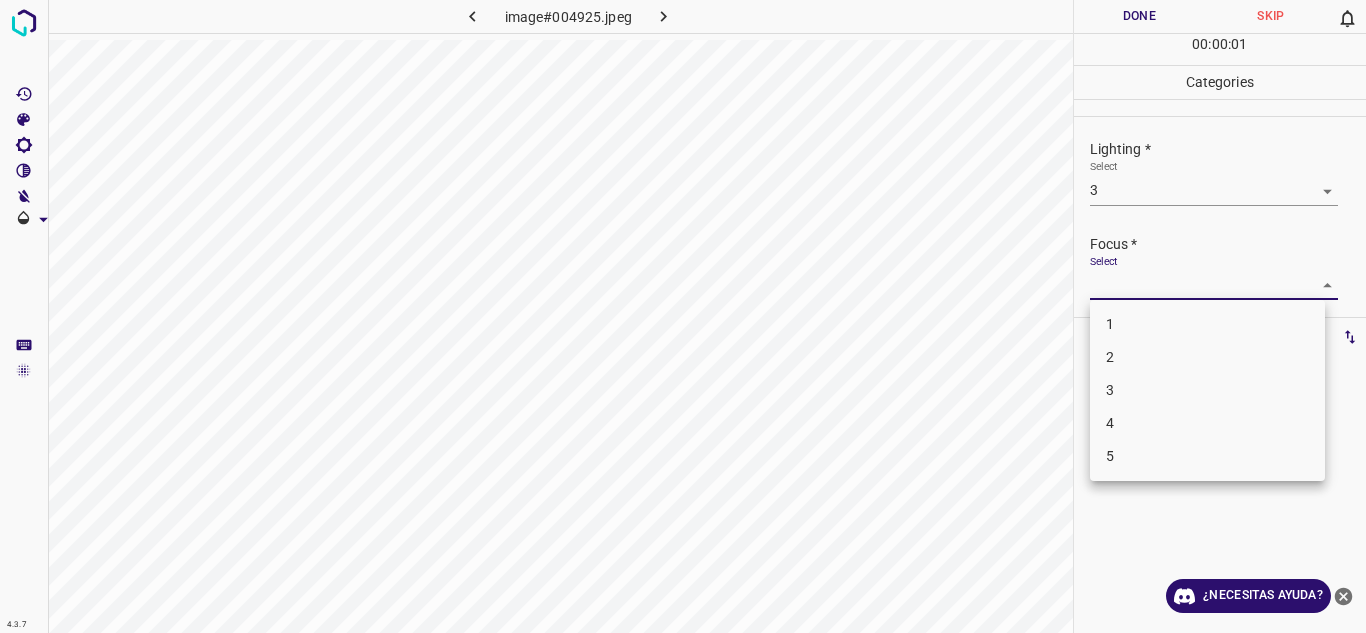 drag, startPoint x: 1316, startPoint y: 281, endPoint x: 1144, endPoint y: 367, distance: 192.30185 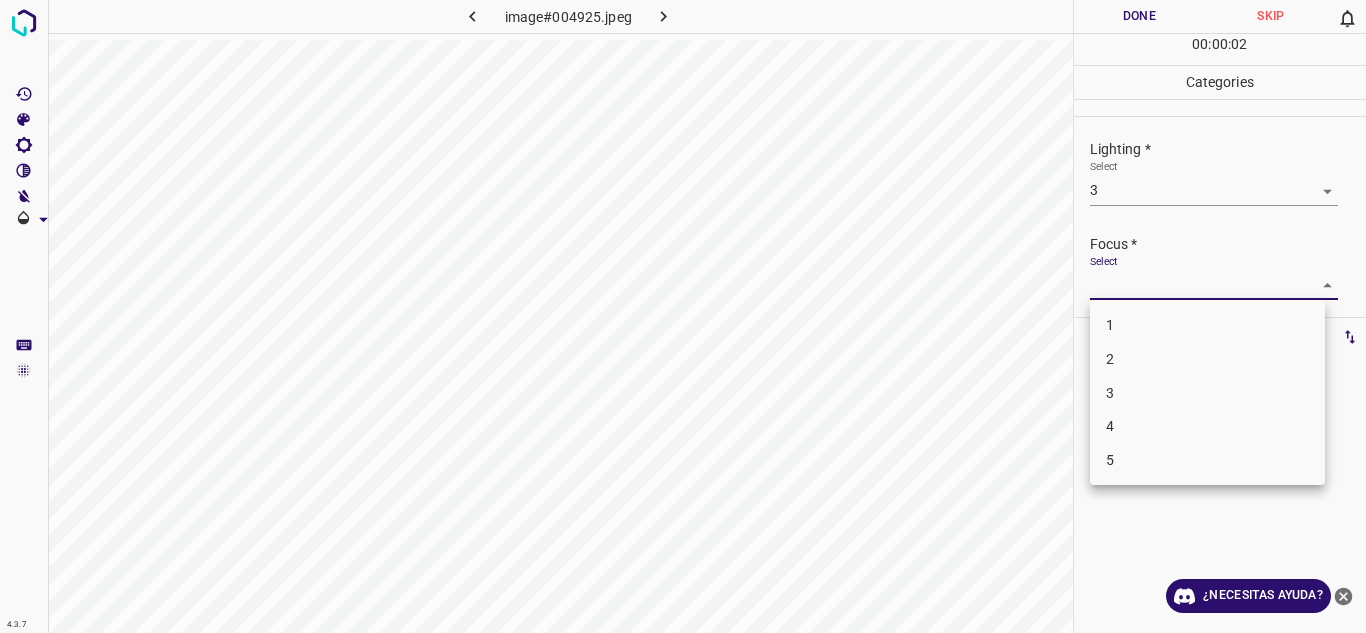 drag, startPoint x: 1153, startPoint y: 367, endPoint x: 1201, endPoint y: 366, distance: 48.010414 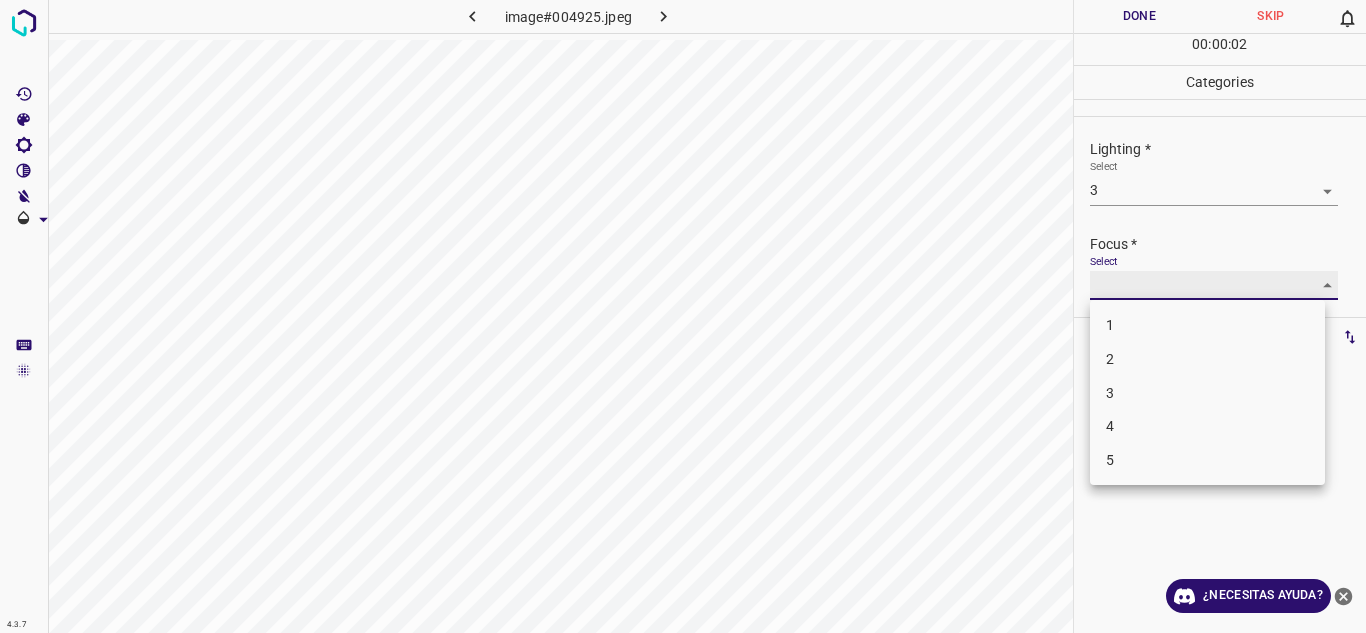 type on "2" 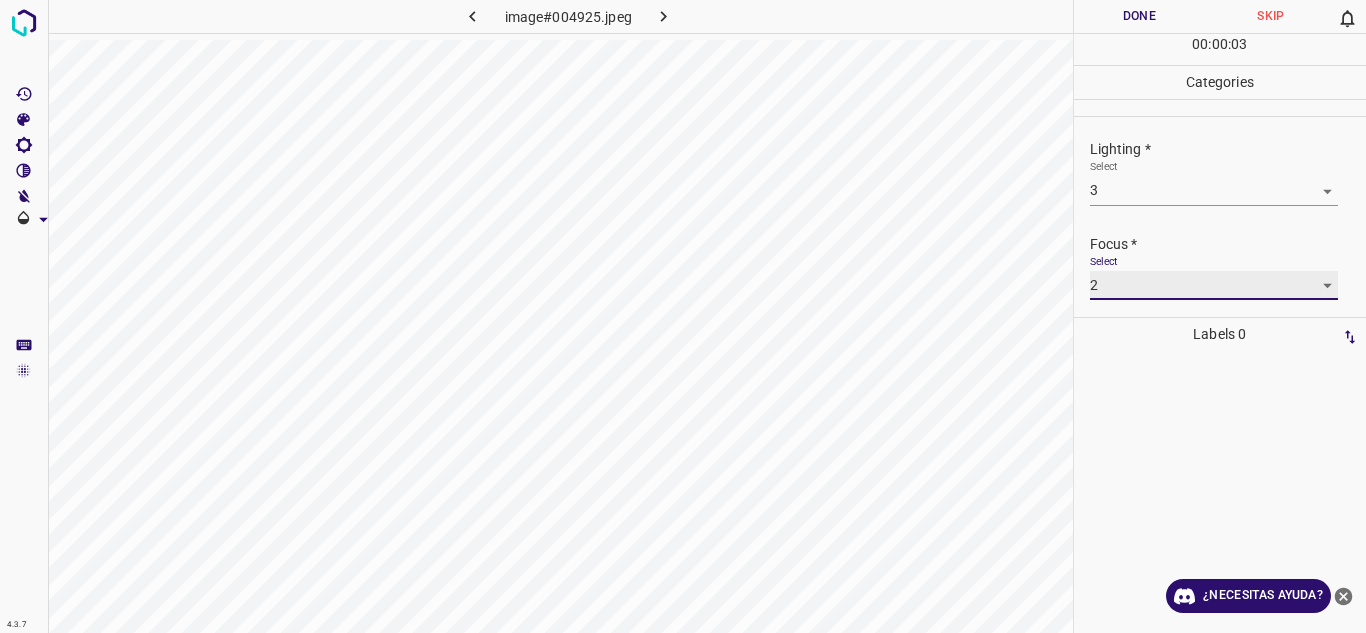 scroll, scrollTop: 98, scrollLeft: 0, axis: vertical 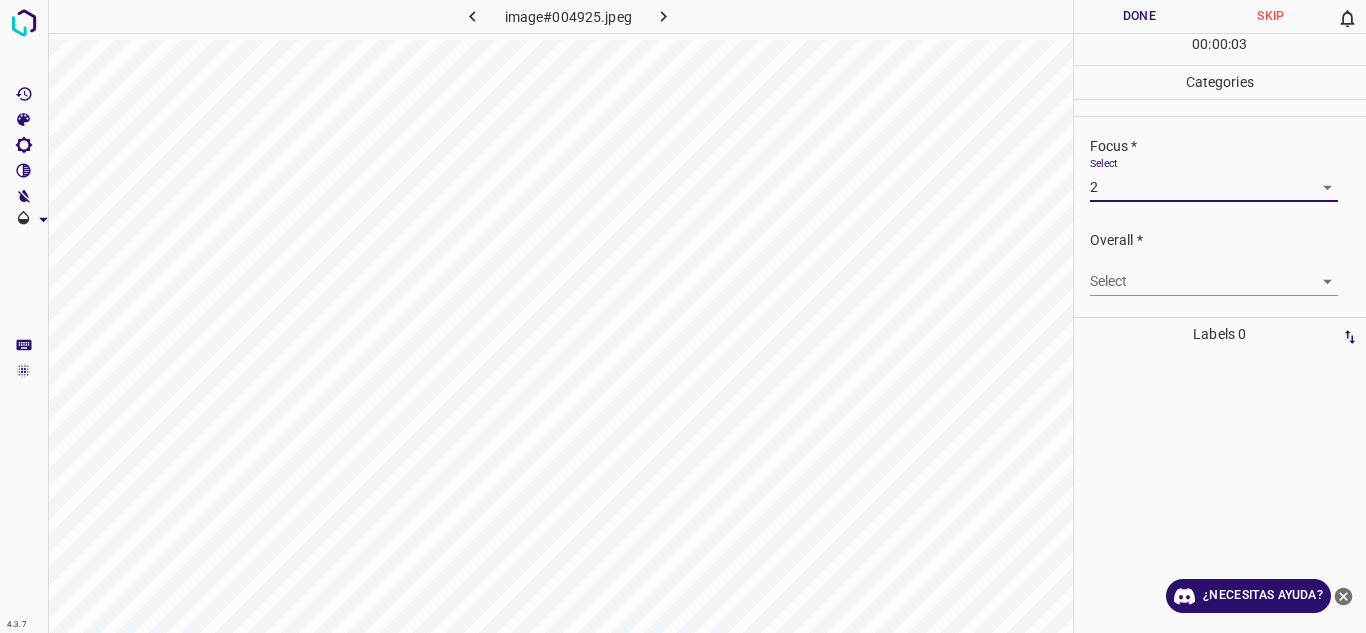 click on "4.3.7 image#004925.jpeg Done Skip 0 00   : 00   : 03   Categories Lighting *  Select 3 3 Focus *  Select 2 2 Overall *  Select ​ Labels   0 Categories 1 Lighting 2 Focus 3 Overall Tools Space Change between modes (Draw & Edit) I Auto labeling R Restore zoom M Zoom in N Zoom out Delete Delete selecte label Filters Z Restore filters X Saturation filter C Brightness filter V Contrast filter B Gray scale filter General O Download ¿Necesitas ayuda? Texto original Valora esta traducción Tu opinión servirá para ayudar a mejorar el Traductor de Google - Texto - Esconder - Borrar" at bounding box center [683, 316] 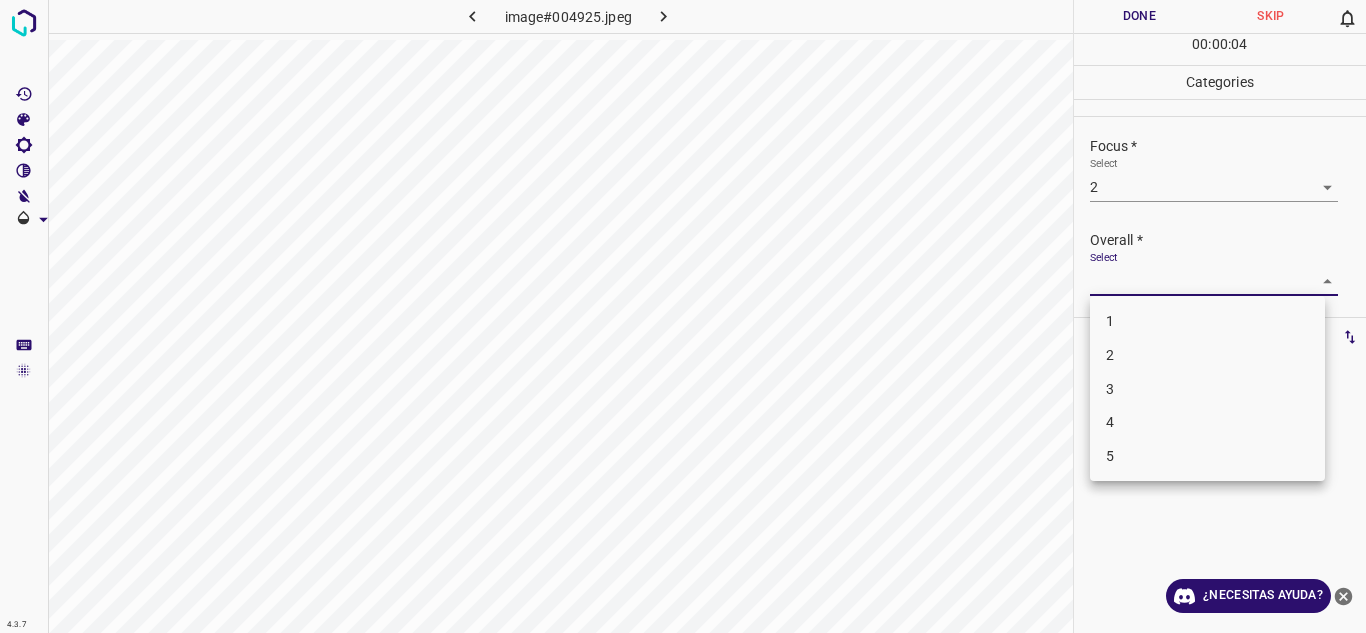 drag, startPoint x: 1187, startPoint y: 378, endPoint x: 1160, endPoint y: 73, distance: 306.19275 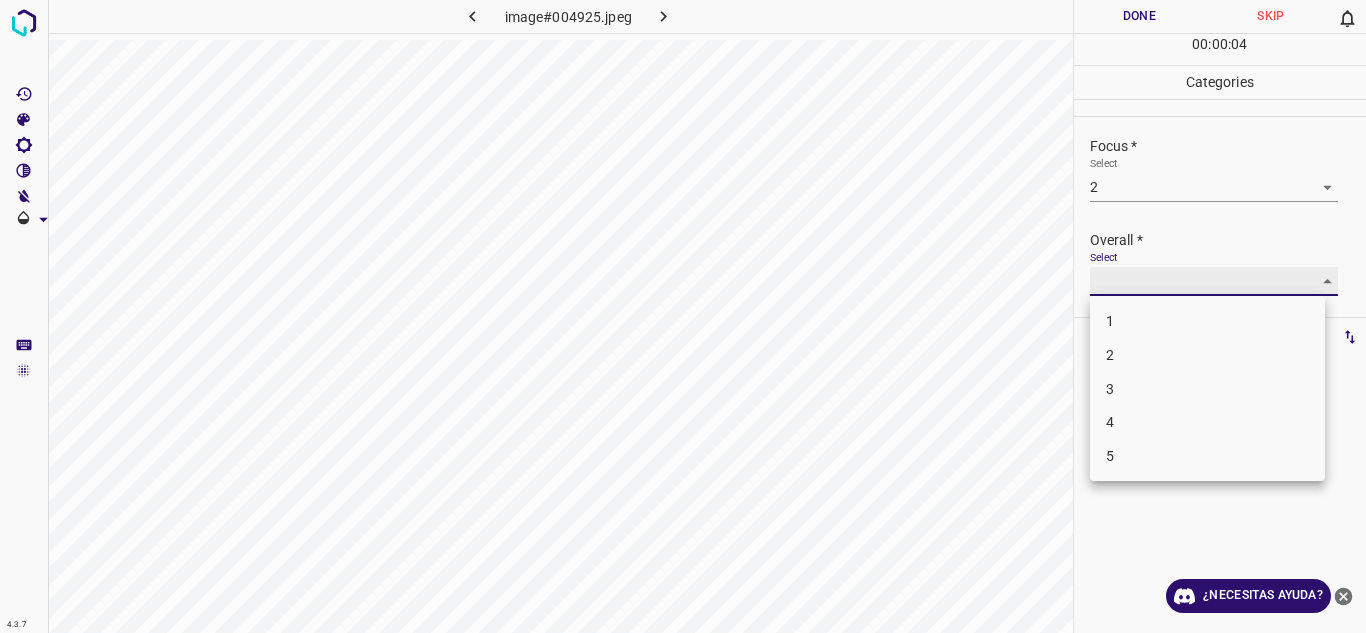type on "3" 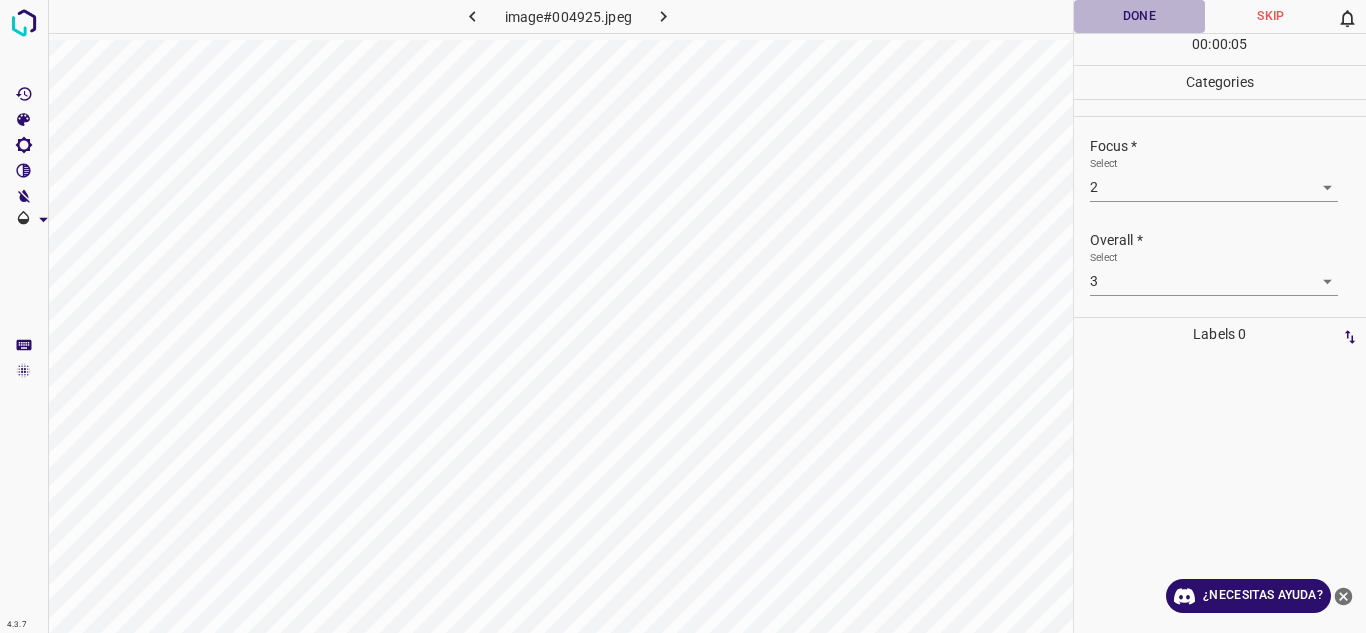click on "Done" at bounding box center (1140, 16) 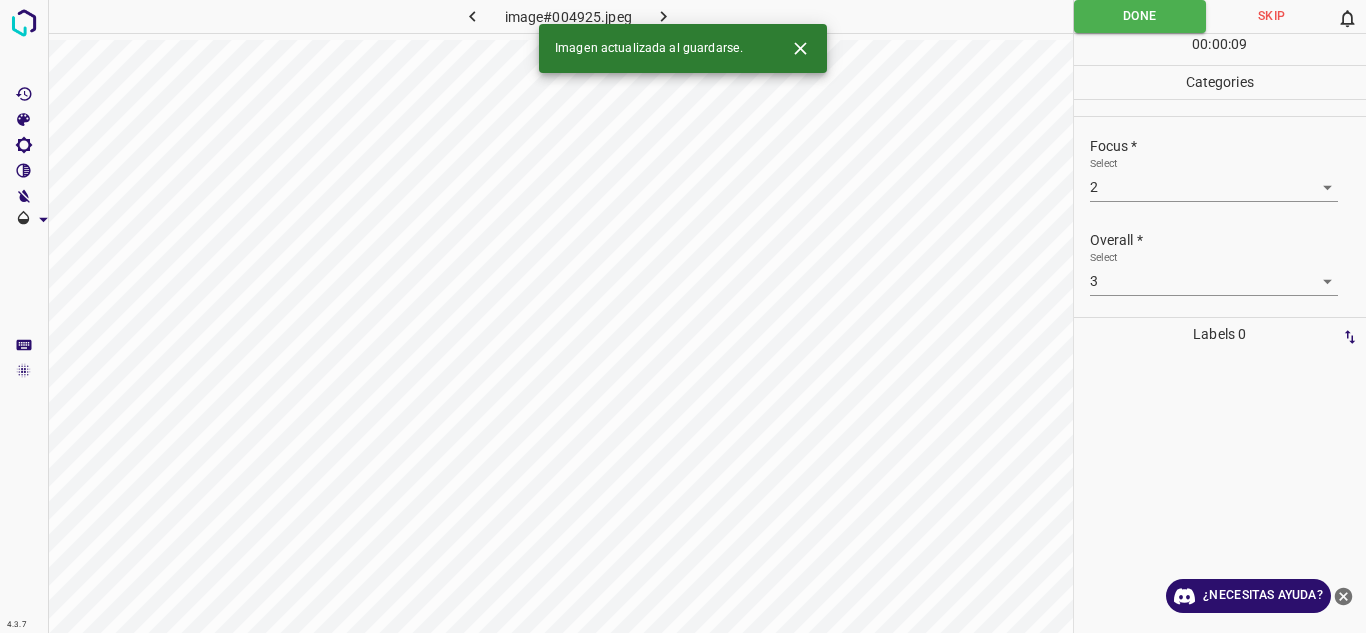 click 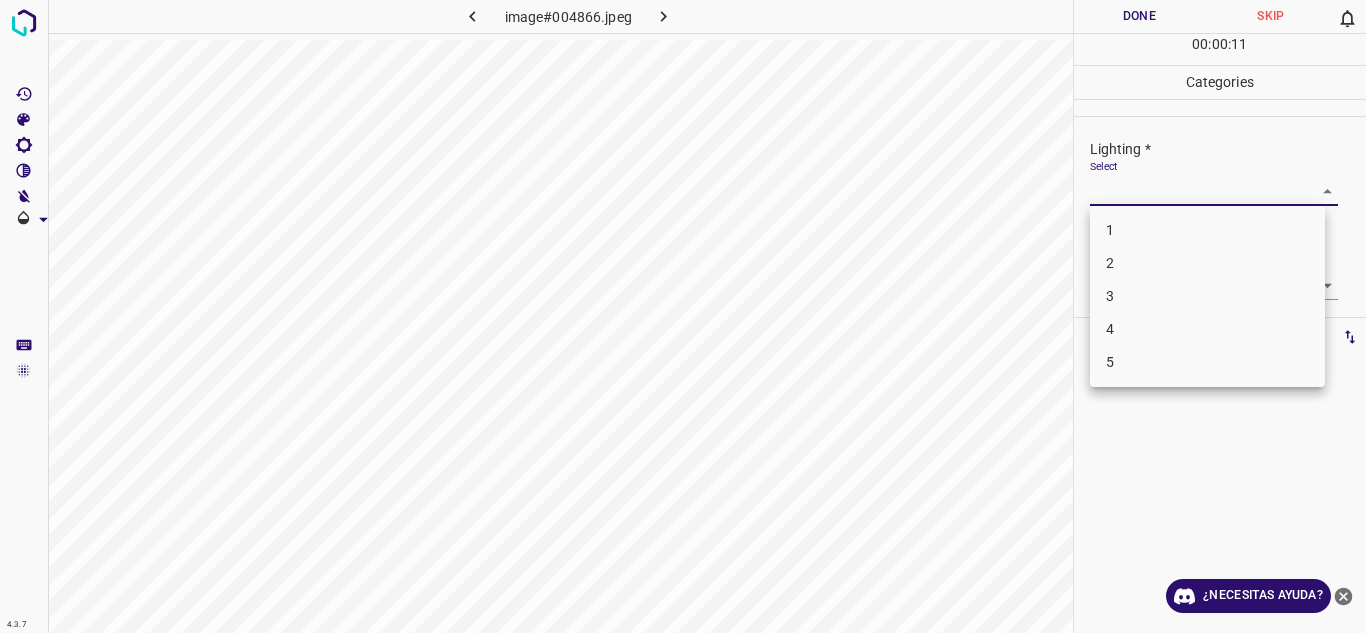 click on "4.3.7 image#004866.jpeg Done Skip 0 00   : 00   : 11   Categories Lighting *  Select ​ Focus *  Select ​ Overall *  Select ​ Labels   0 Categories 1 Lighting 2 Focus 3 Overall Tools Space Change between modes (Draw & Edit) I Auto labeling R Restore zoom M Zoom in N Zoom out Delete Delete selecte label Filters Z Restore filters X Saturation filter C Brightness filter V Contrast filter B Gray scale filter General O Download ¿Necesitas ayuda? Texto original Valora esta traducción Tu opinión servirá para ayudar a mejorar el Traductor de Google - Texto - Esconder - Borrar 1 2 3 4 5" at bounding box center [683, 316] 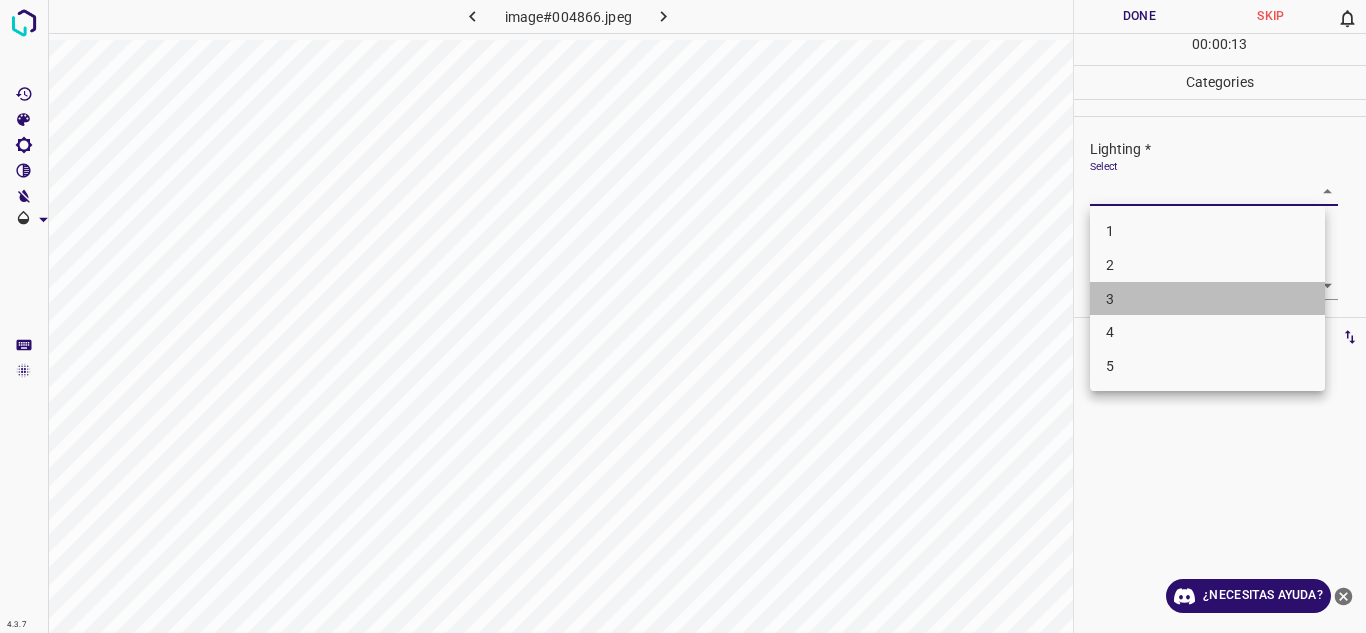 click on "3" at bounding box center (1207, 299) 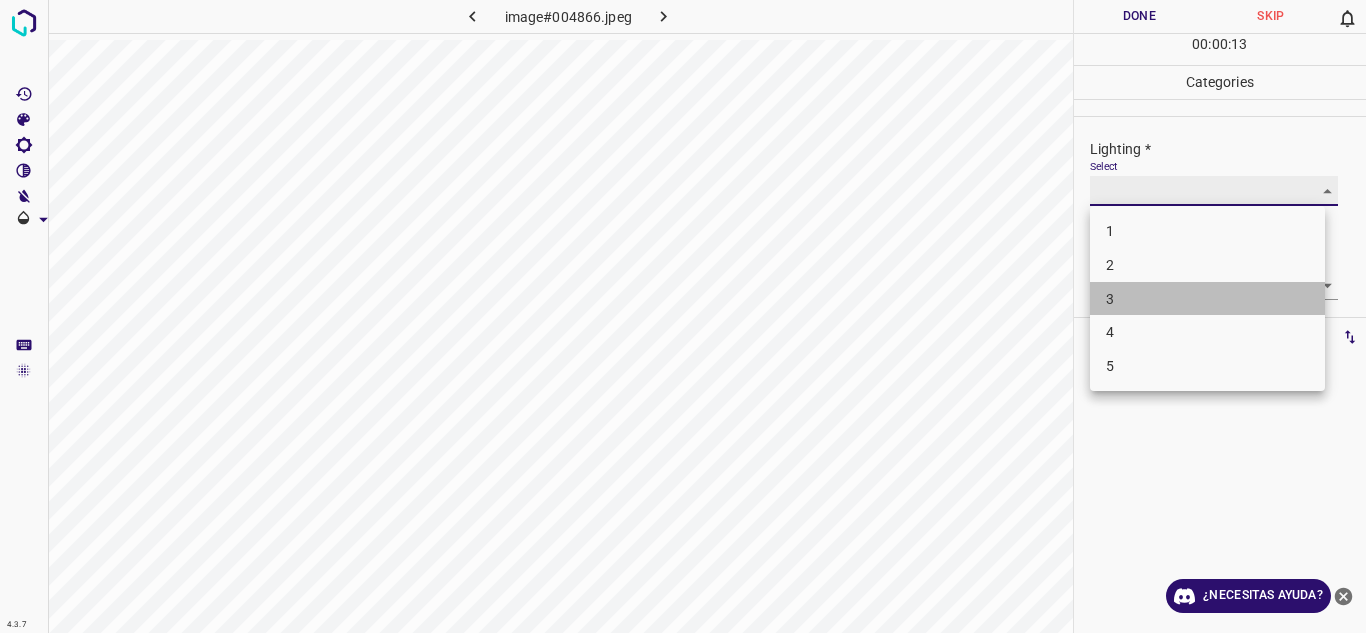 type on "3" 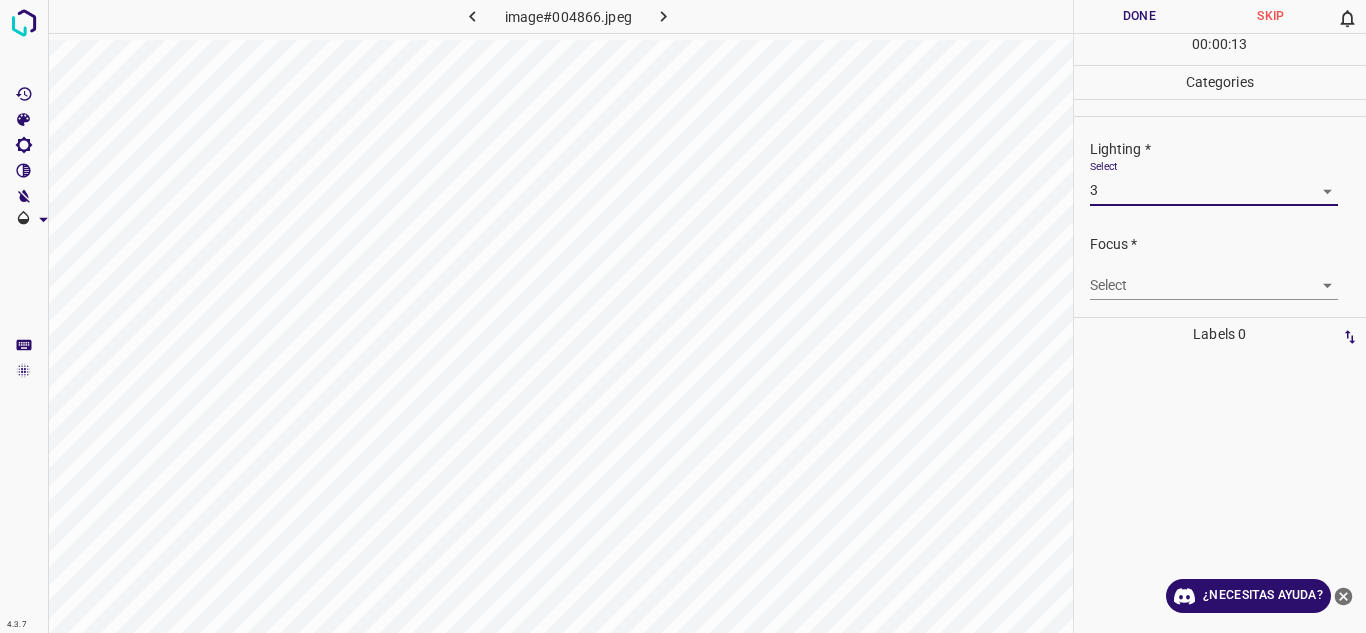 click on "4.3.7 image#004866.jpeg Done Skip 0 00   : 00   : 13   Categories Lighting *  Select 3 3 Focus *  Select ​ Overall *  Select ​ Labels   0 Categories 1 Lighting 2 Focus 3 Overall Tools Space Change between modes (Draw & Edit) I Auto labeling R Restore zoom M Zoom in N Zoom out Delete Delete selecte label Filters Z Restore filters X Saturation filter C Brightness filter V Contrast filter B Gray scale filter General O Download ¿Necesitas ayuda? Texto original Valora esta traducción Tu opinión servirá para ayudar a mejorar el Traductor de Google - Texto - Esconder - Borrar" at bounding box center [683, 316] 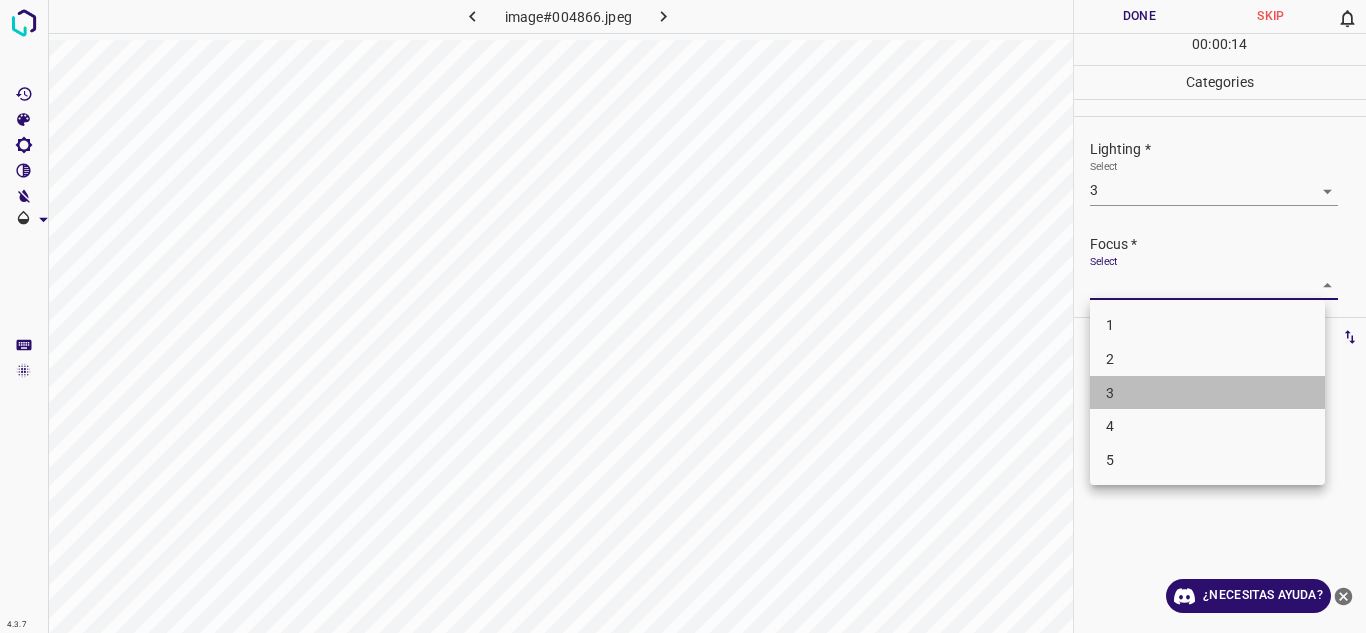 click on "3" at bounding box center (1207, 393) 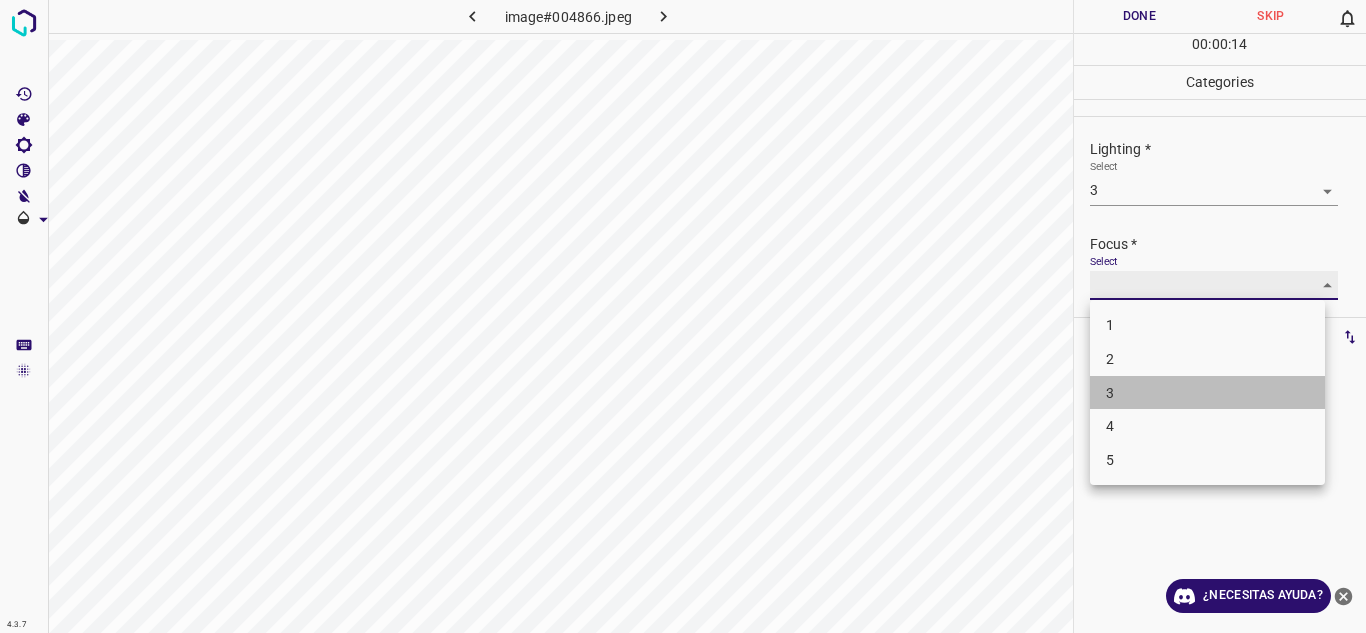 type on "3" 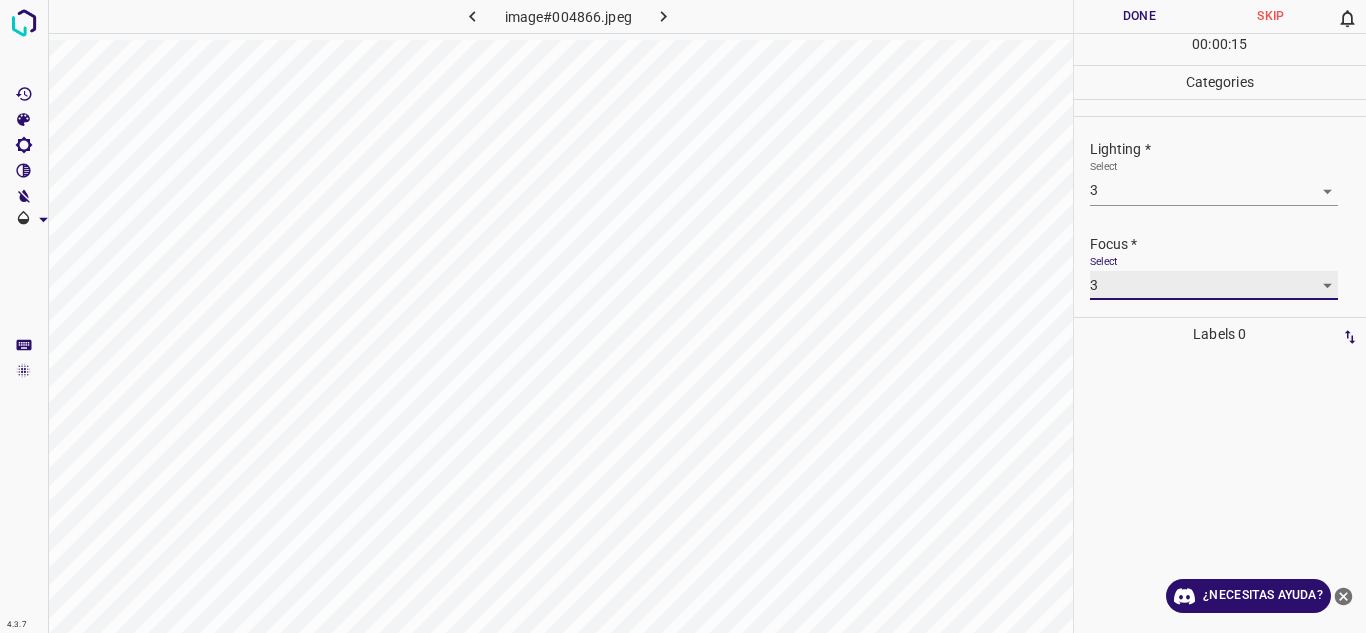 scroll, scrollTop: 98, scrollLeft: 0, axis: vertical 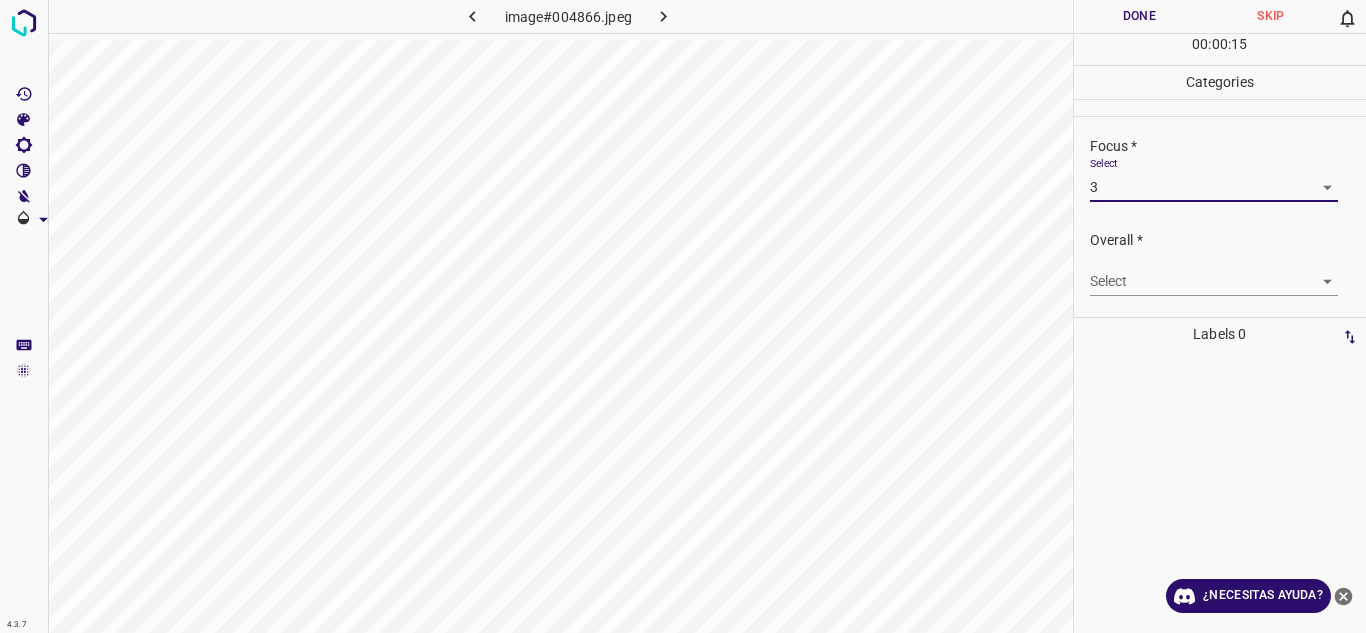 click on "4.3.7 image#004866.jpeg Done Skip 0 00   : 00   : 15   Categories Lighting *  Select 3 3 Focus *  Select 3 3 Overall *  Select ​ Labels   0 Categories 1 Lighting 2 Focus 3 Overall Tools Space Change between modes (Draw & Edit) I Auto labeling R Restore zoom M Zoom in N Zoom out Delete Delete selecte label Filters Z Restore filters X Saturation filter C Brightness filter V Contrast filter B Gray scale filter General O Download ¿Necesitas ayuda? Texto original Valora esta traducción Tu opinión servirá para ayudar a mejorar el Traductor de Google - Texto - Esconder - Borrar" at bounding box center [683, 316] 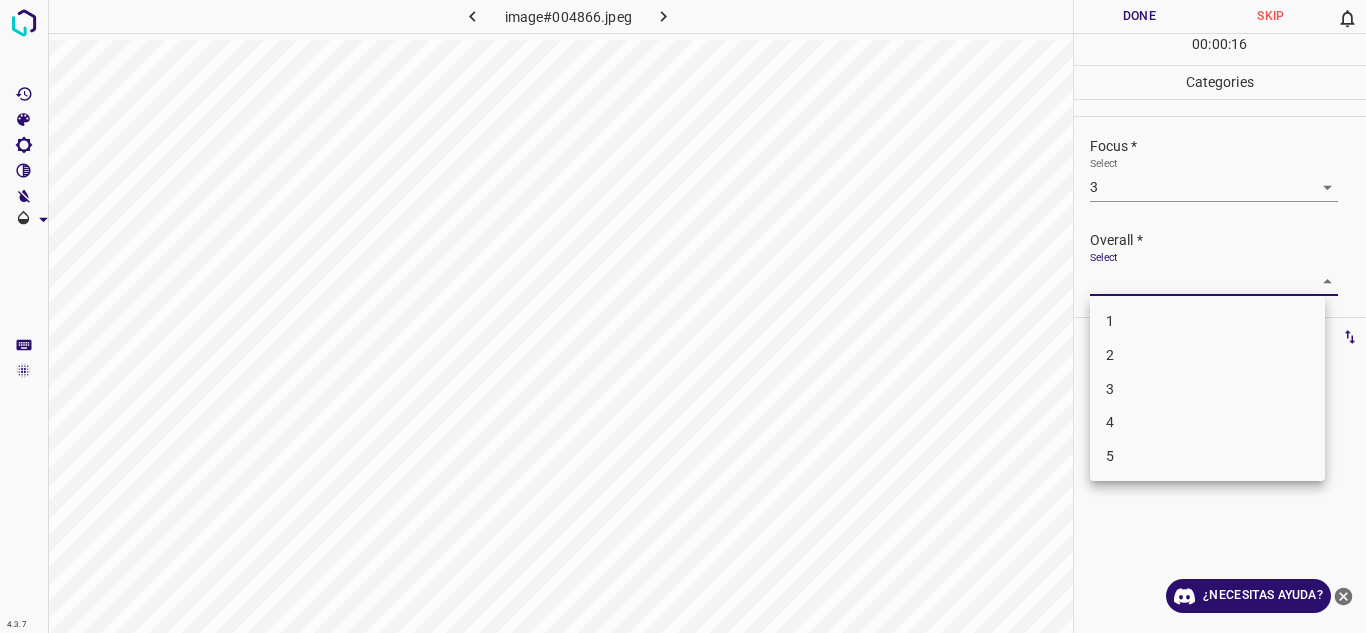 click on "3" at bounding box center [1207, 389] 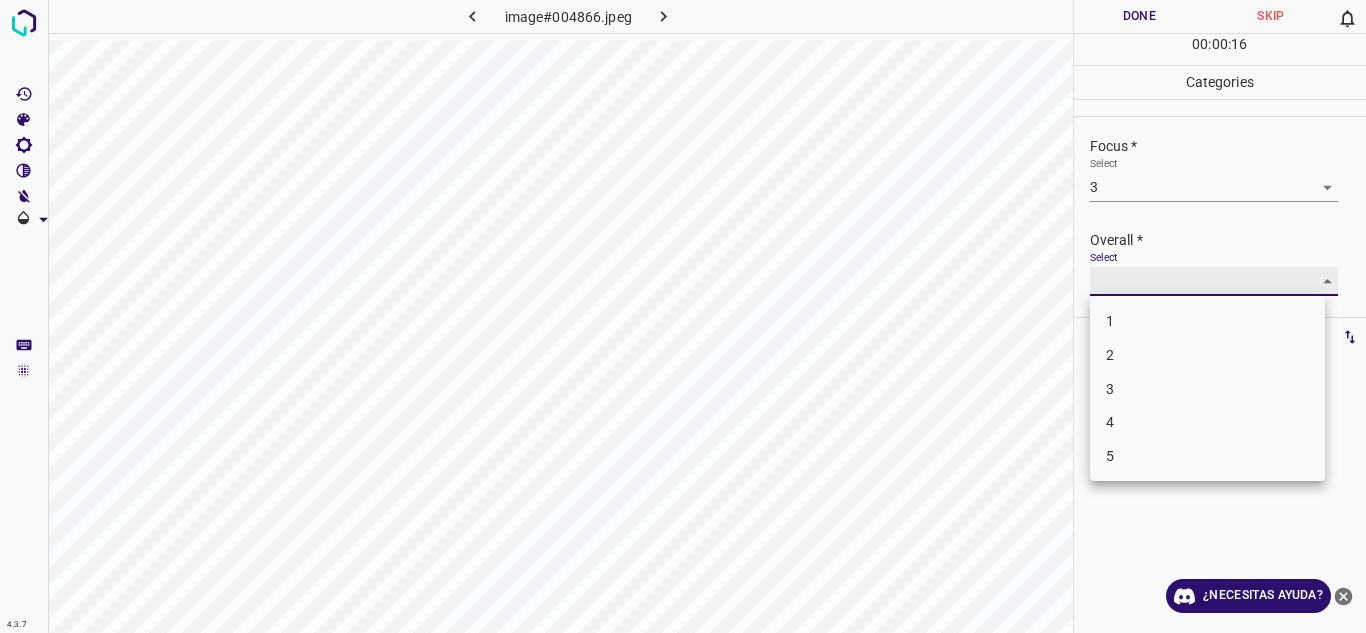 type on "3" 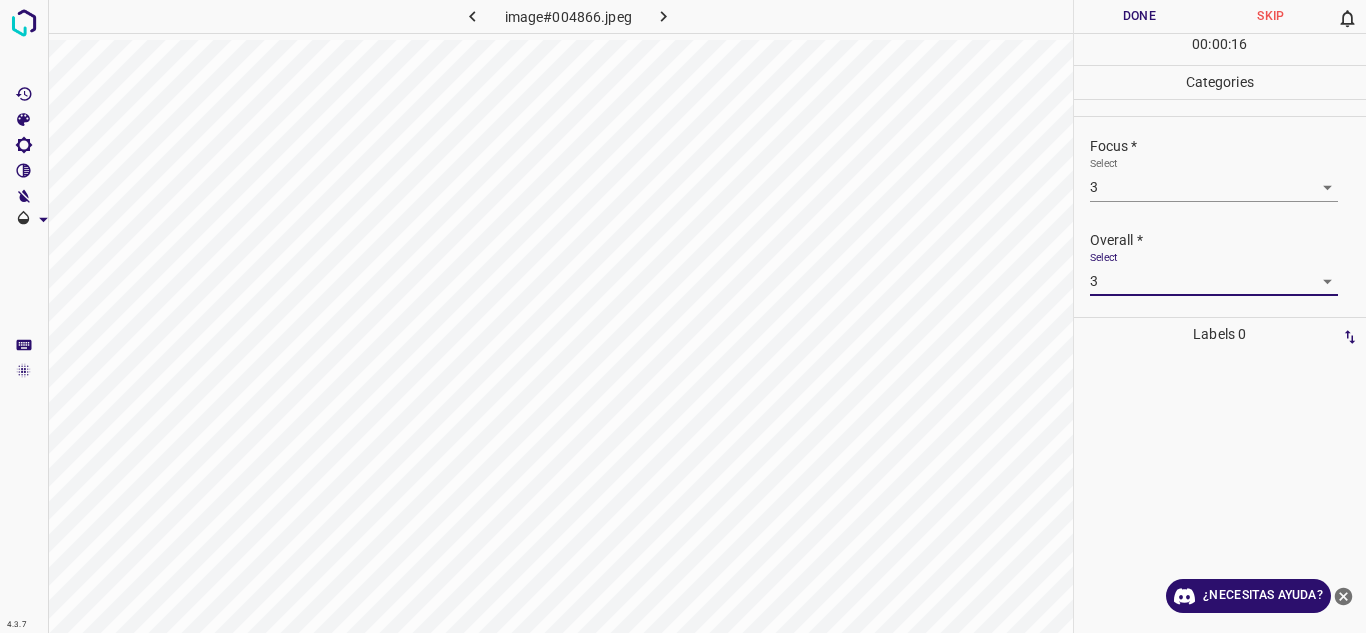 click on "Done" at bounding box center (1140, 16) 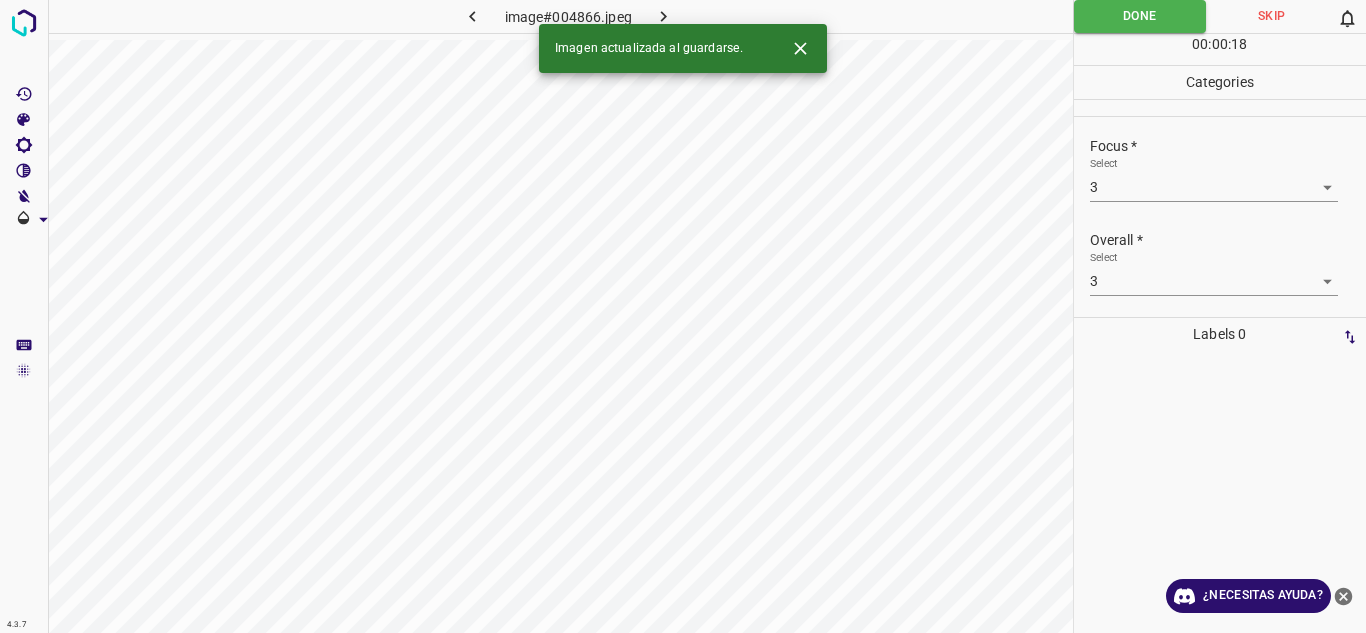 click 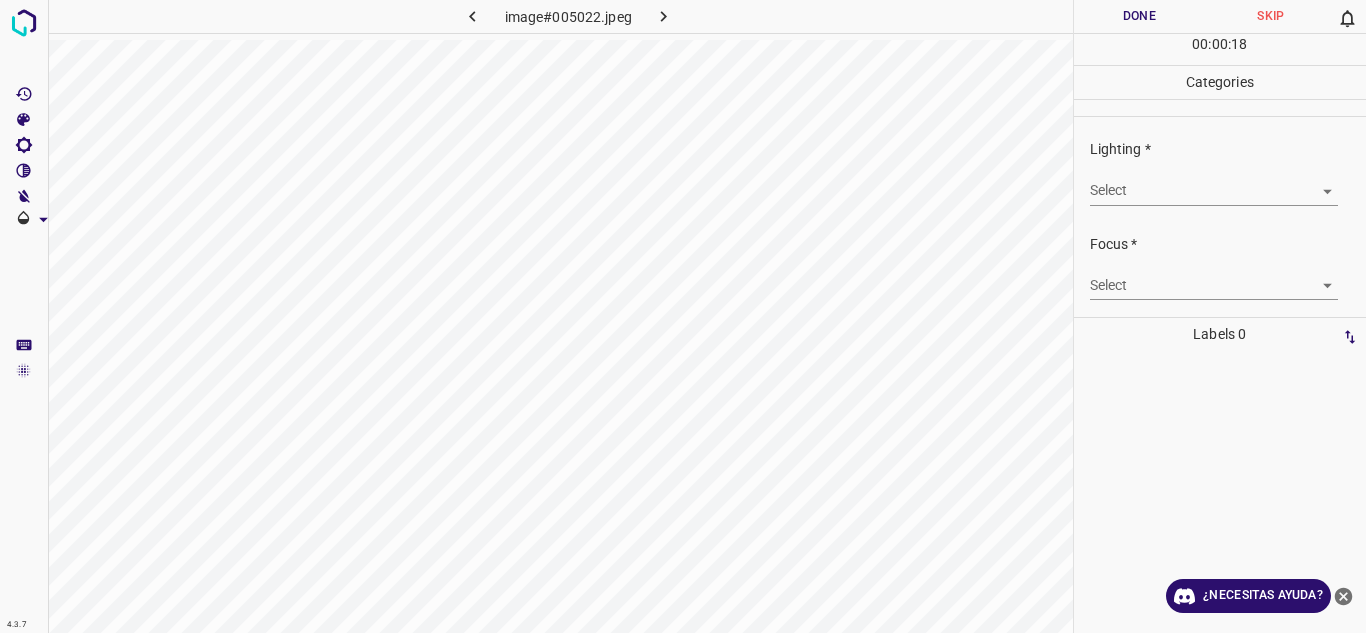 click on "4.3.7 image#005022.jpeg Done Skip 0 00   : 00   : 18   Categories Lighting *  Select ​ Focus *  Select ​ Overall *  Select ​ Labels   0 Categories 1 Lighting 2 Focus 3 Overall Tools Space Change between modes (Draw & Edit) I Auto labeling R Restore zoom M Zoom in N Zoom out Delete Delete selecte label Filters Z Restore filters X Saturation filter C Brightness filter V Contrast filter B Gray scale filter General O Download ¿Necesitas ayuda? Texto original Valora esta traducción Tu opinión servirá para ayudar a mejorar el Traductor de Google - Texto - Esconder - Borrar" at bounding box center (683, 316) 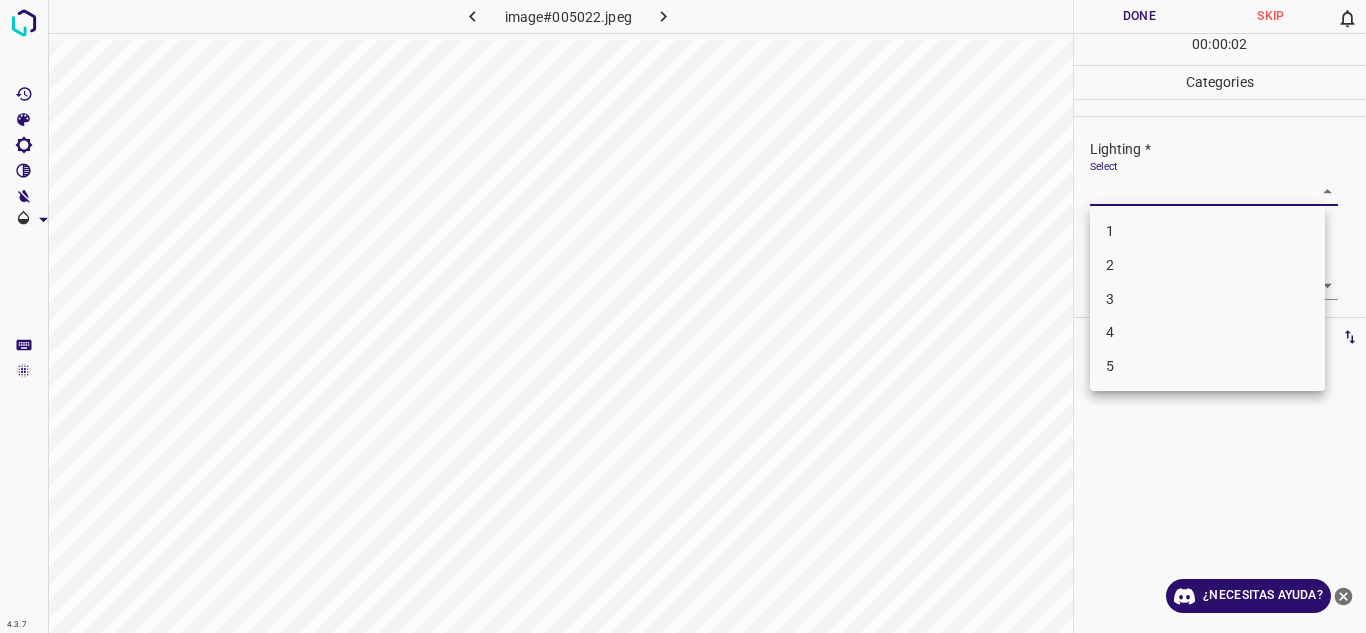 drag, startPoint x: 1115, startPoint y: 257, endPoint x: 1167, endPoint y: 263, distance: 52.34501 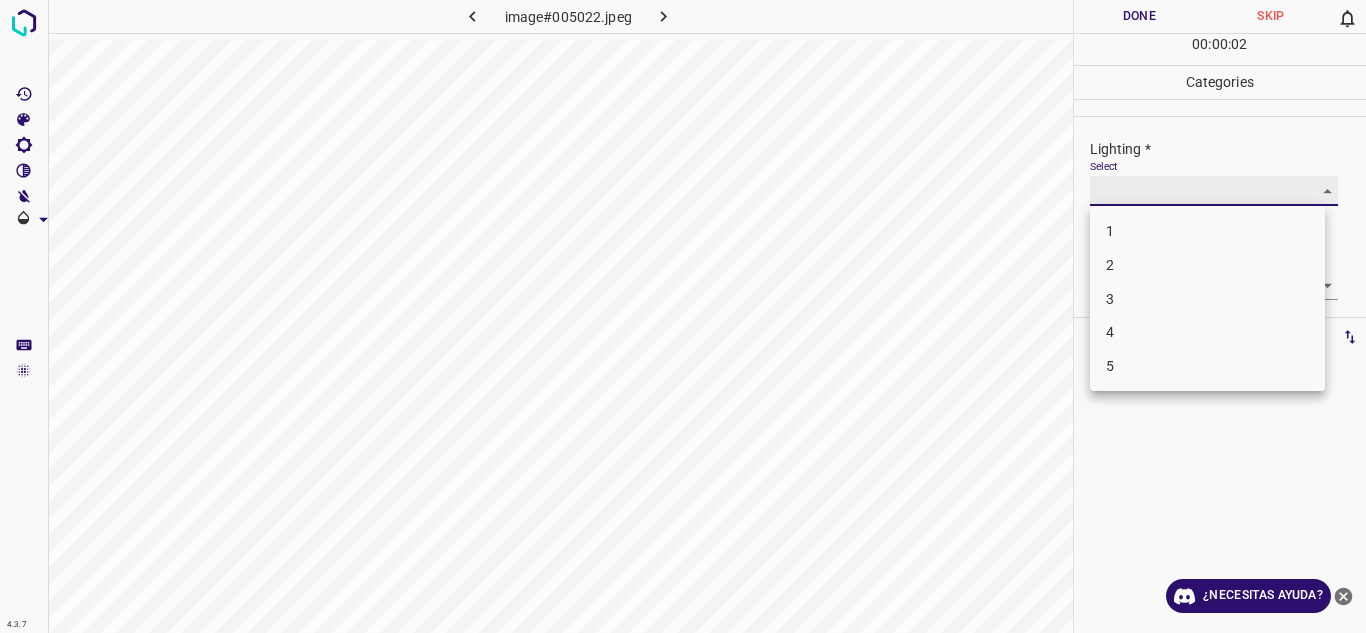 type on "2" 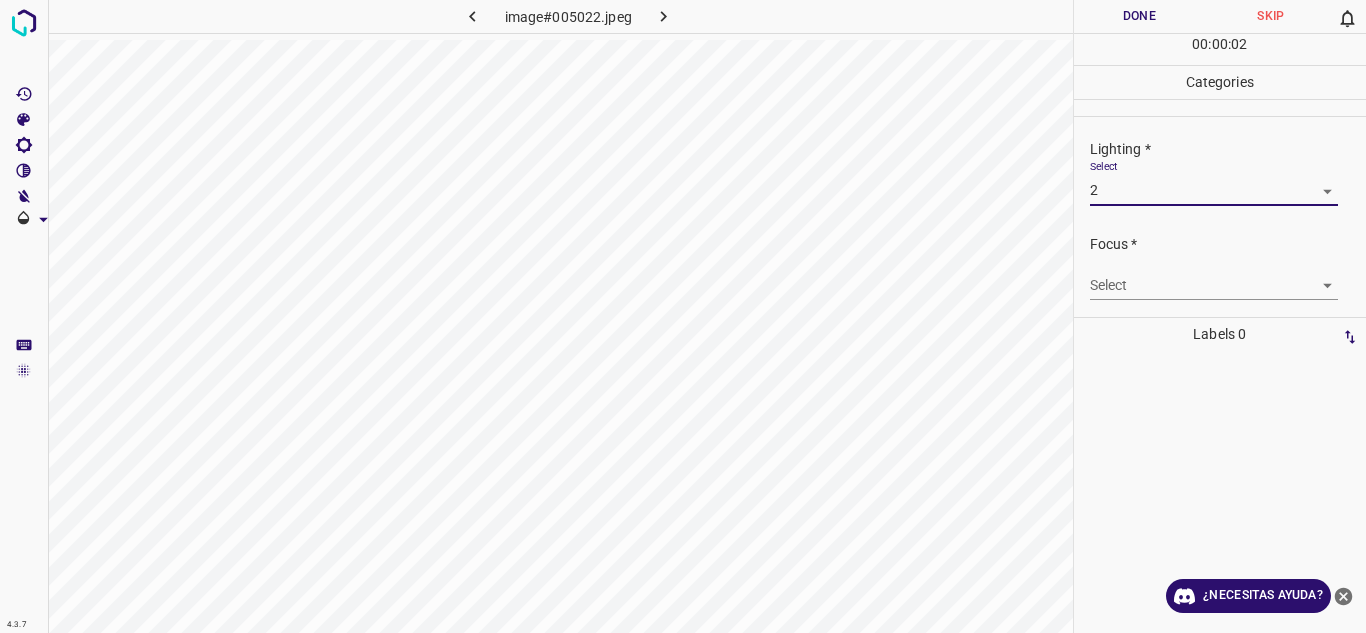 click on "Select ​" at bounding box center [1214, 277] 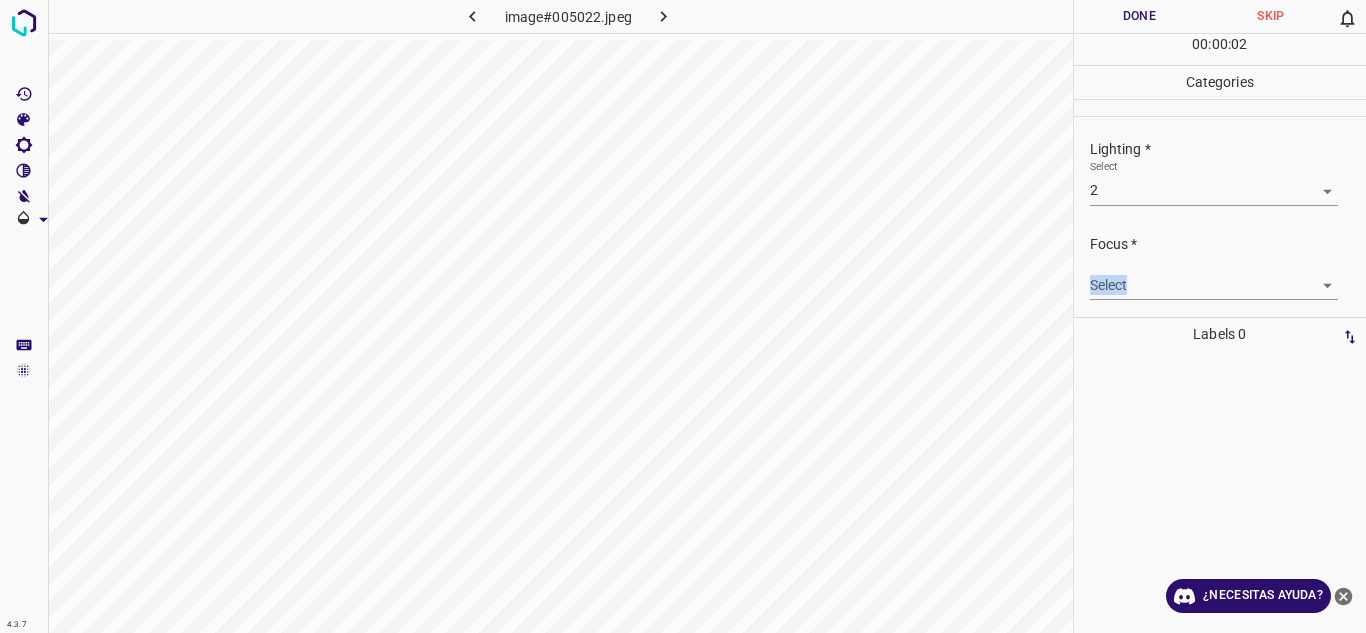click on "4.3.7 image#005022.jpeg Done Skip 0 00   : 00   : 02   Categories Lighting *  Select 2 2 Focus *  Select ​ Overall *  Select ​ Labels   0 Categories 1 Lighting 2 Focus 3 Overall Tools Space Change between modes (Draw & Edit) I Auto labeling R Restore zoom M Zoom in N Zoom out Delete Delete selecte label Filters Z Restore filters X Saturation filter C Brightness filter V Contrast filter B Gray scale filter General O Download ¿Necesitas ayuda? Texto original Valora esta traducción Tu opinión servirá para ayudar a mejorar el Traductor de Google - Texto - Esconder - Borrar" at bounding box center (683, 316) 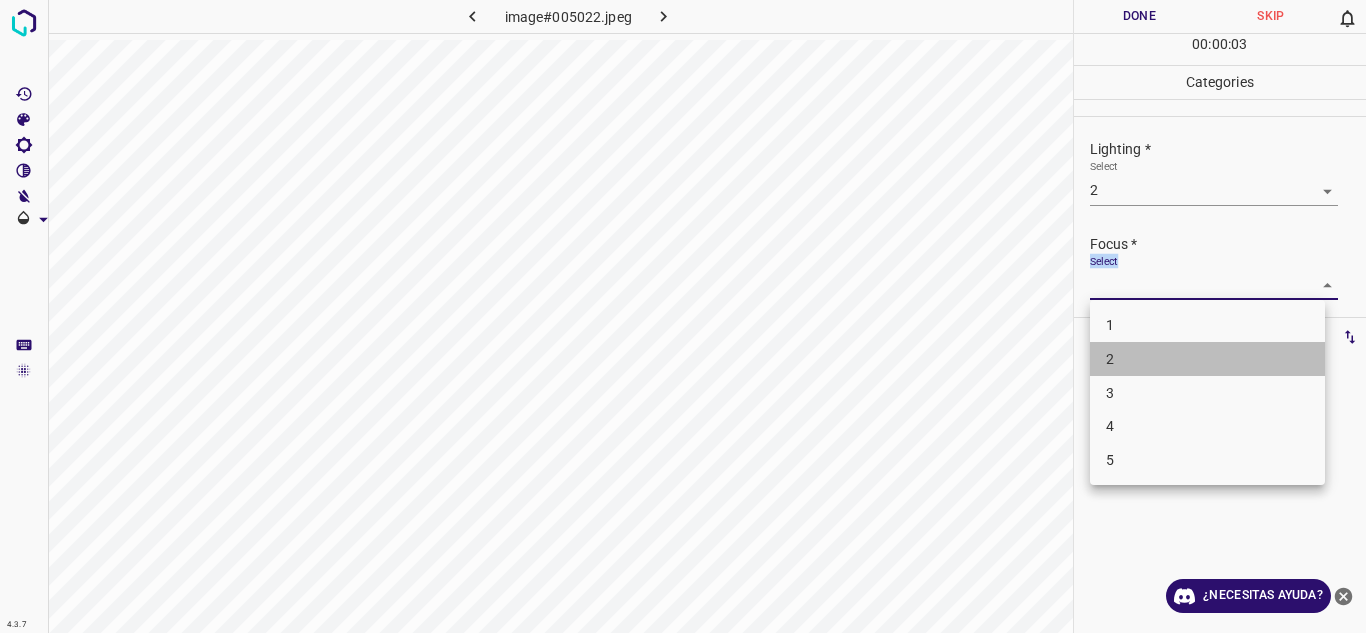 drag, startPoint x: 1163, startPoint y: 365, endPoint x: 1325, endPoint y: 286, distance: 180.23596 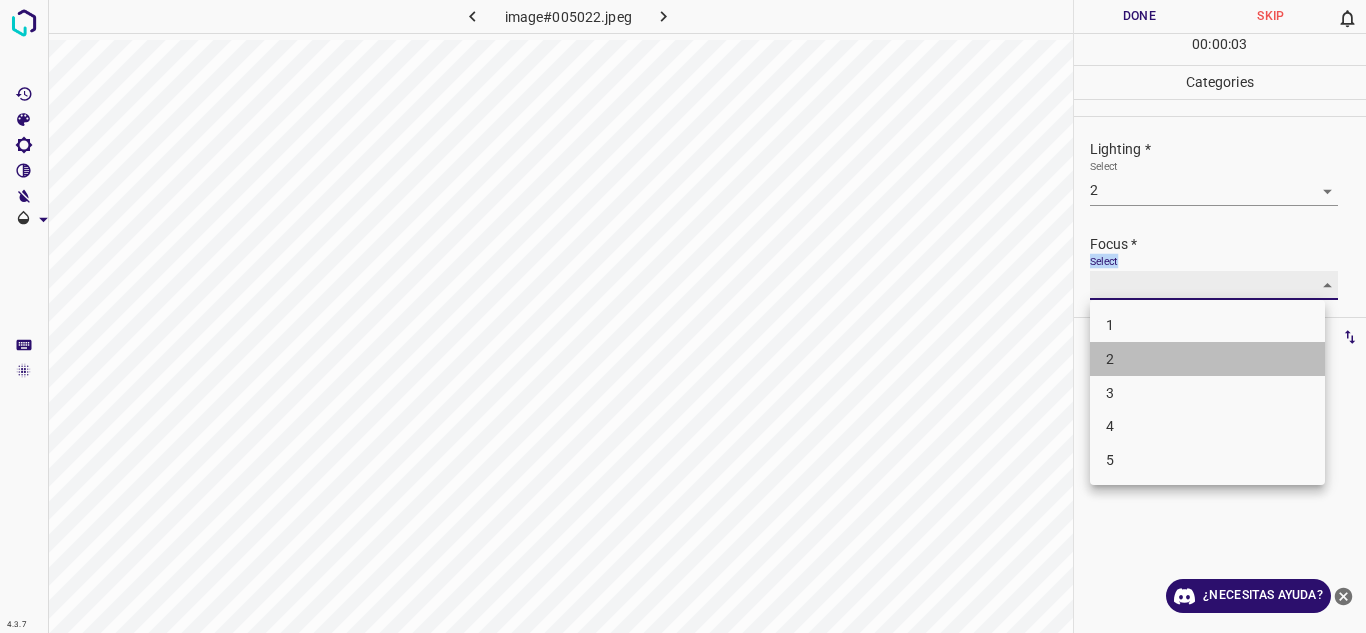 type on "2" 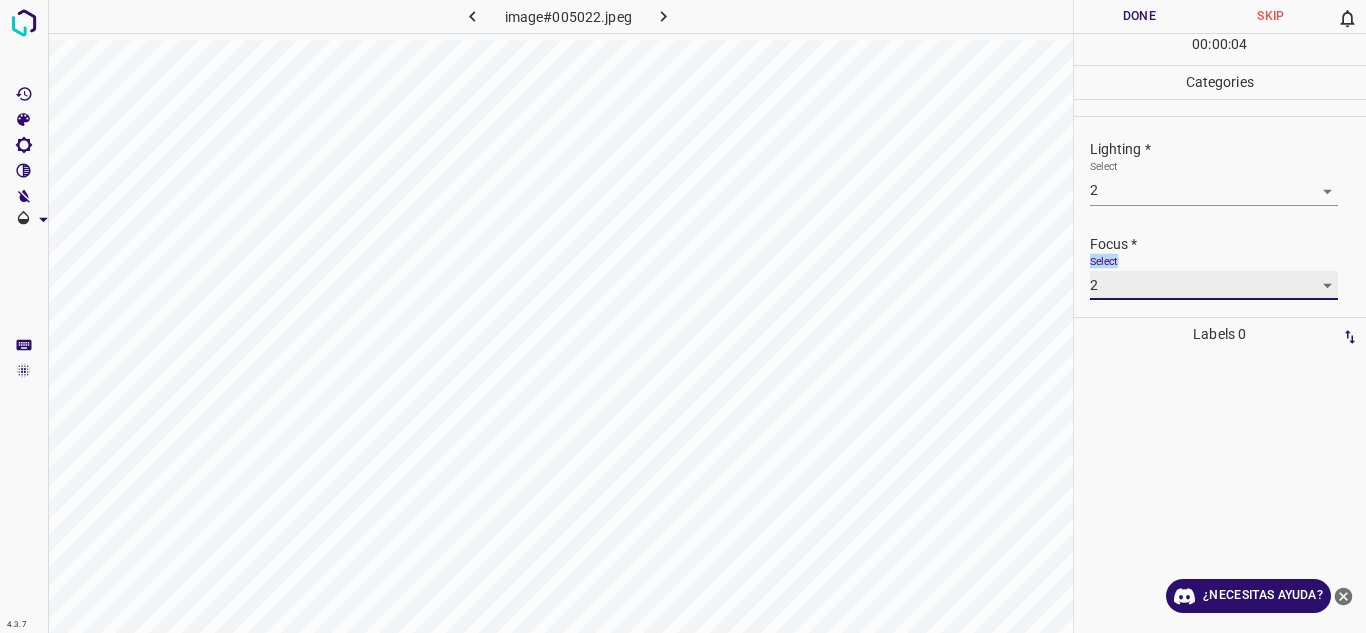 scroll, scrollTop: 98, scrollLeft: 0, axis: vertical 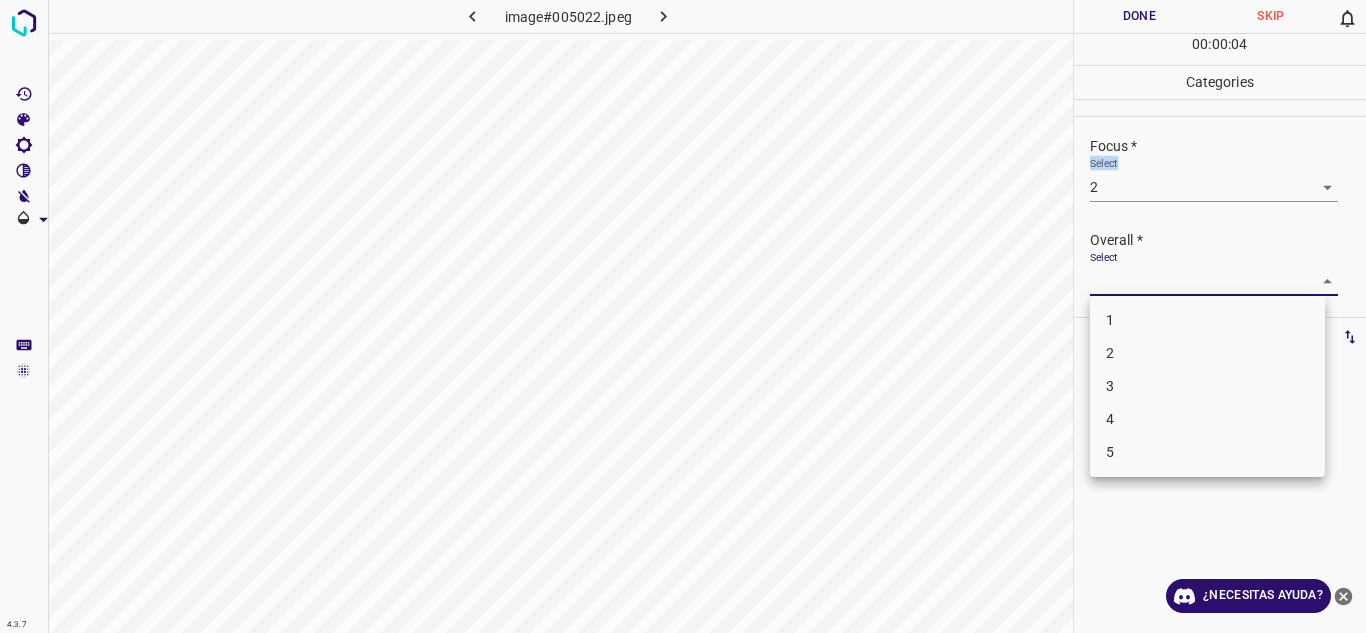 click on "4.3.7 image#005022.jpeg Done Skip 0 00   : 00   : 04   Categories Lighting *  Select 2 2 Focus *  Select 2 2 Overall *  Select ​ Labels   0 Categories 1 Lighting 2 Focus 3 Overall Tools Space Change between modes (Draw & Edit) I Auto labeling R Restore zoom M Zoom in N Zoom out Delete Delete selecte label Filters Z Restore filters X Saturation filter C Brightness filter V Contrast filter B Gray scale filter General O Download ¿Necesitas ayuda? Texto original Valora esta traducción Tu opinión servirá para ayudar a mejorar el Traductor de Google - Texto - Esconder - Borrar 1 2 3 4 5" at bounding box center [683, 316] 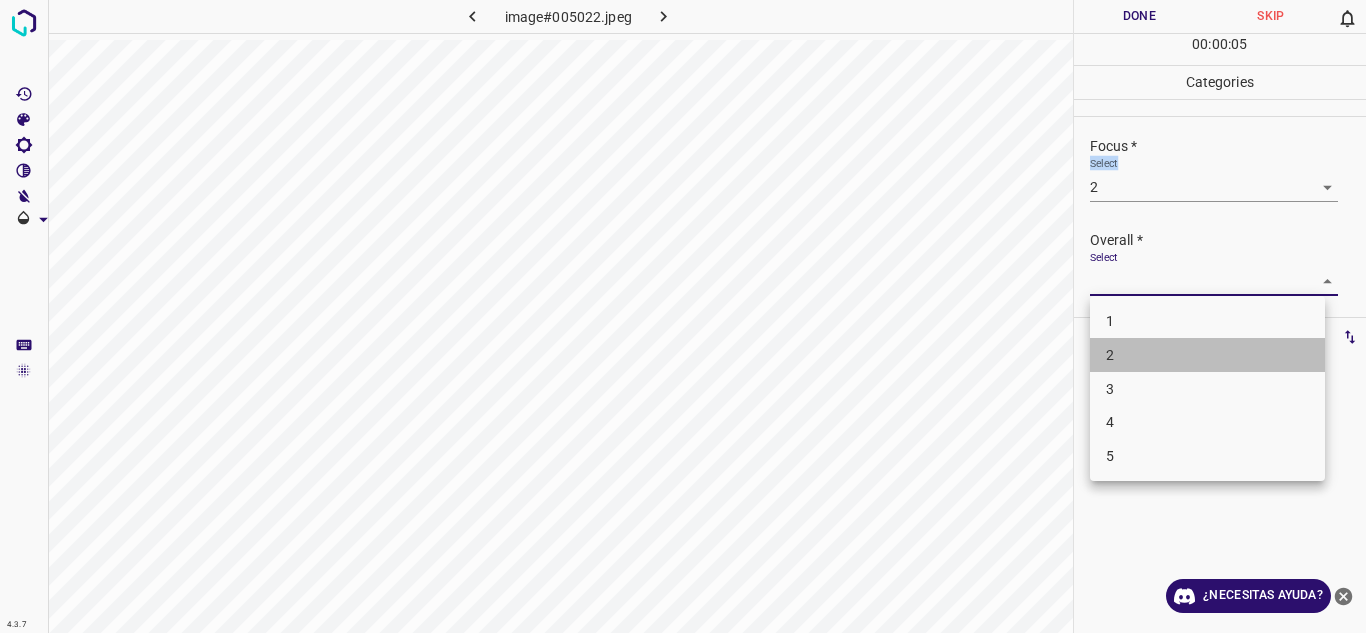 click on "2" at bounding box center (1207, 355) 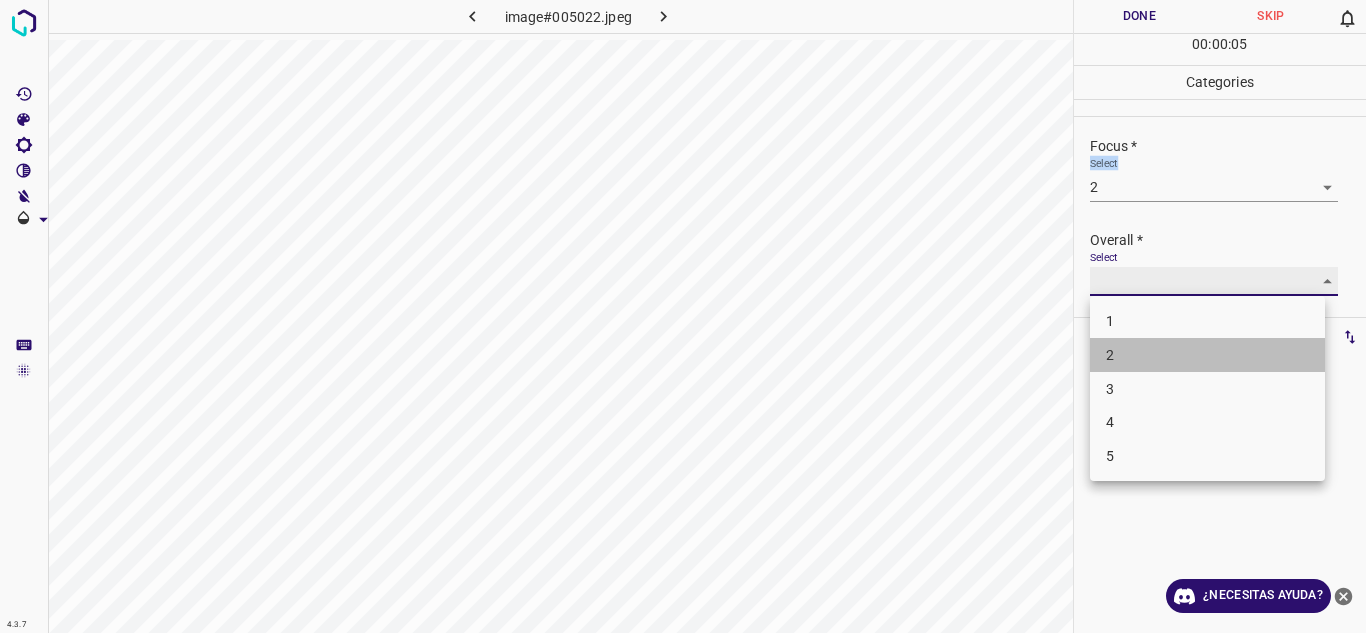 type on "2" 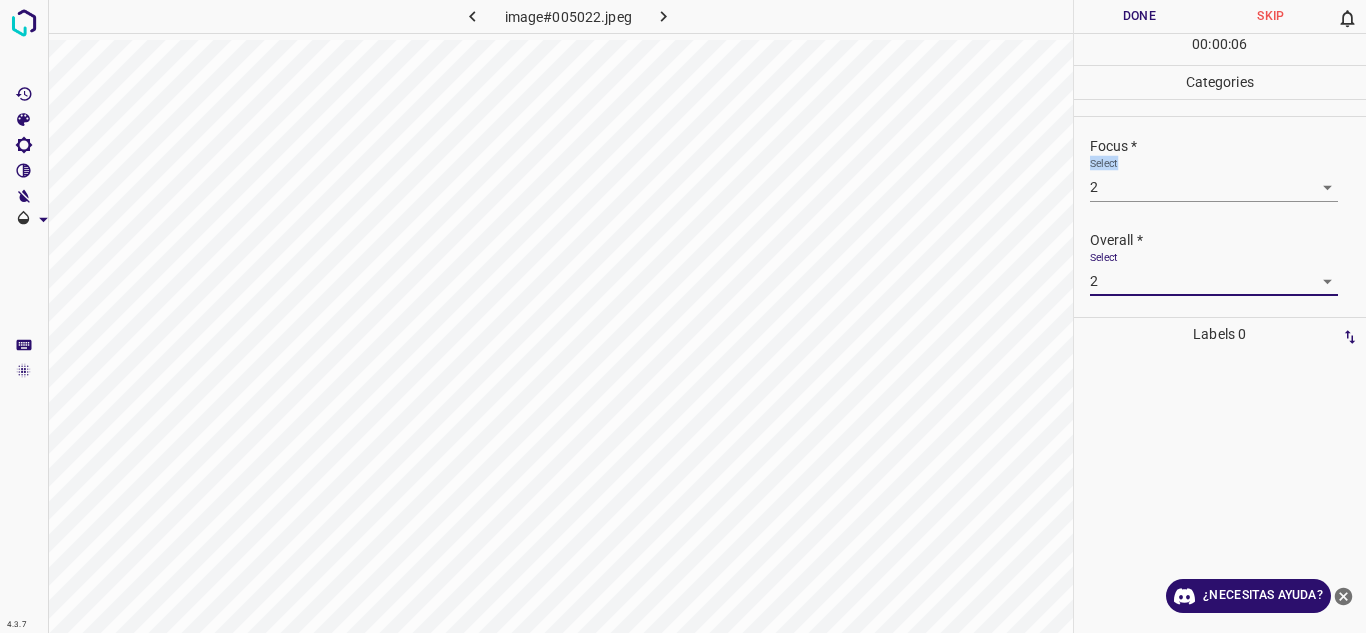 click on "Done" at bounding box center [1140, 16] 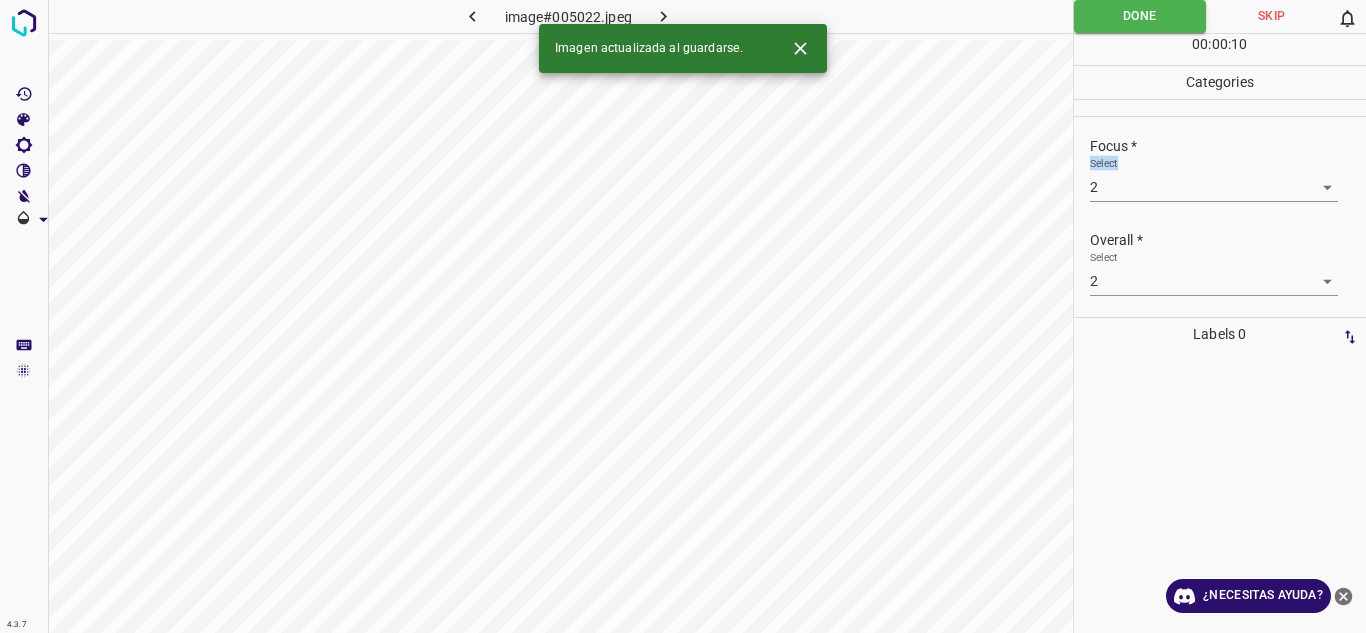 click at bounding box center (664, 16) 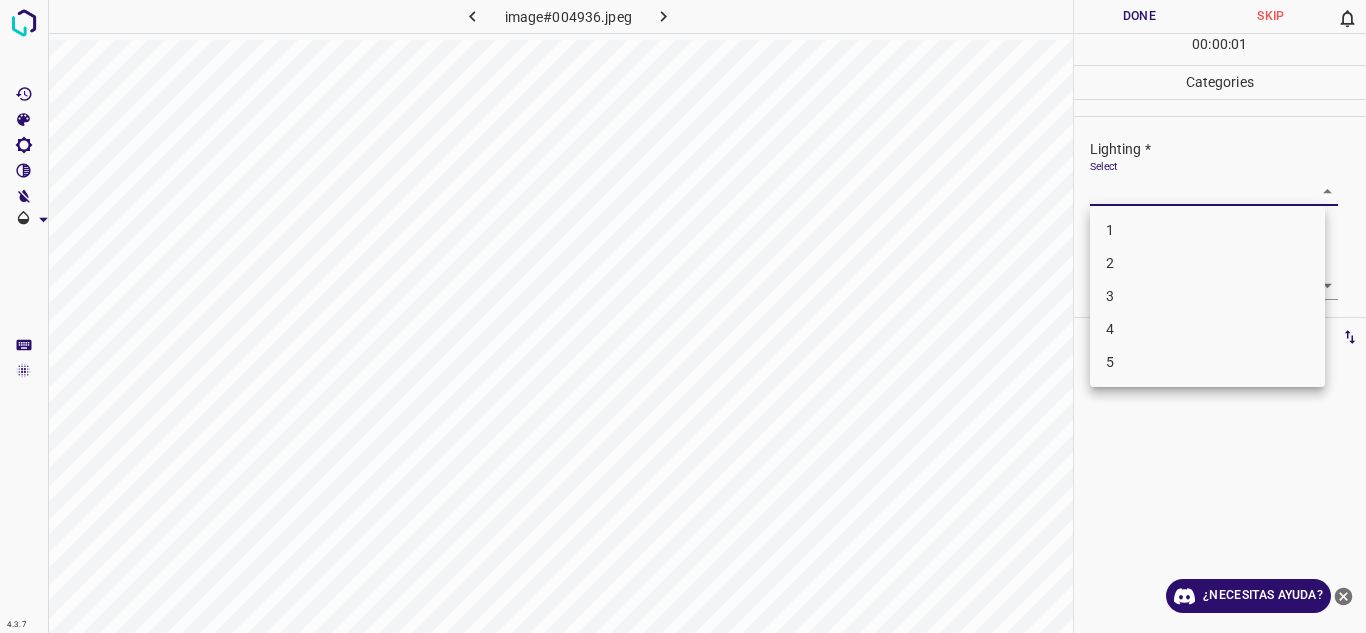 click on "4.3.7 image#004936.jpeg Done Skip 0 00   : 00   : 01   Categories Lighting *  Select ​ Focus *  Select ​ Overall *  Select ​ Labels   0 Categories 1 Lighting 2 Focus 3 Overall Tools Space Change between modes (Draw & Edit) I Auto labeling R Restore zoom M Zoom in N Zoom out Delete Delete selecte label Filters Z Restore filters X Saturation filter C Brightness filter V Contrast filter B Gray scale filter General O Download ¿Necesitas ayuda? Texto original Valora esta traducción Tu opinión servirá para ayudar a mejorar el Traductor de Google - Texto - Esconder - Borrar 1 2 3 4 5" at bounding box center (683, 316) 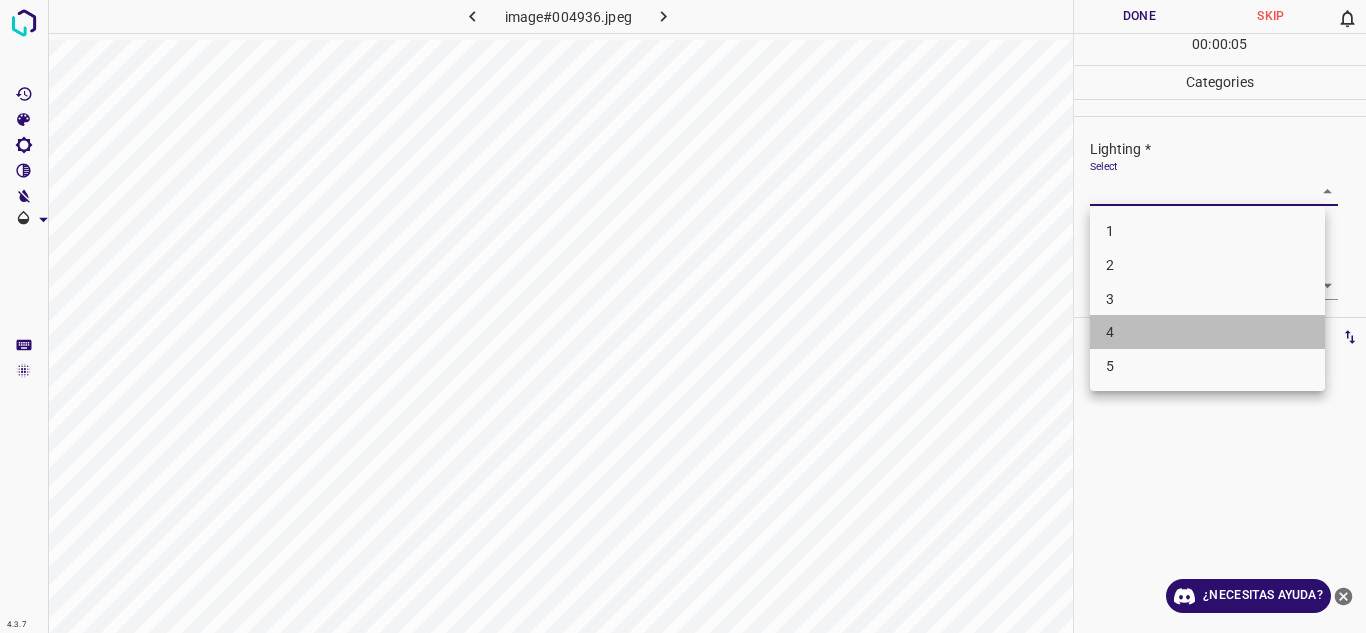 click on "4" at bounding box center (1207, 332) 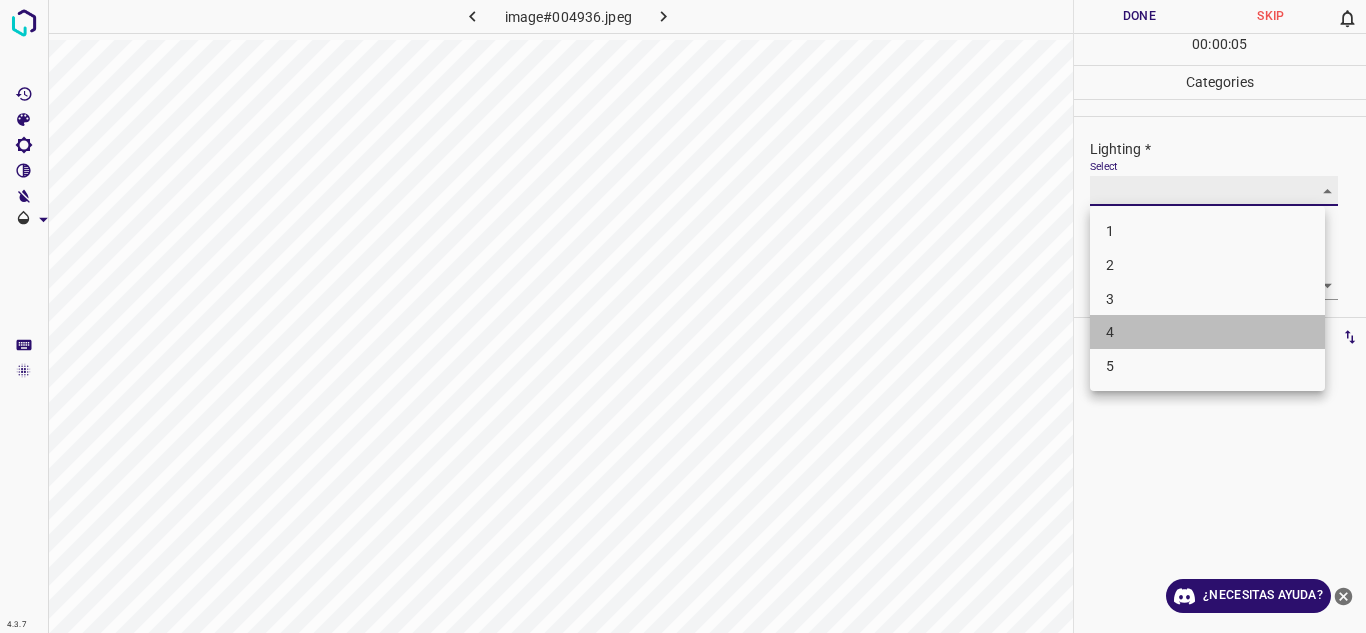 type on "4" 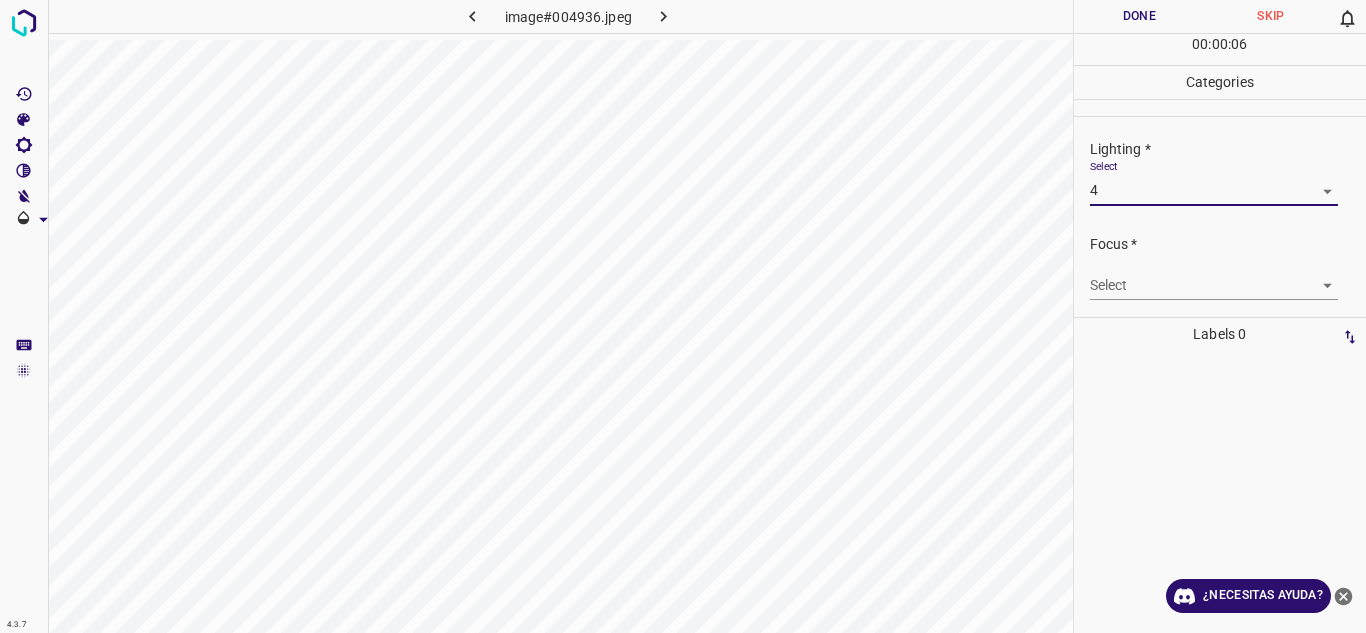 click on "4.3.7 image#004936.jpeg Done Skip 0 00   : 00   : 06   Categories Lighting *  Select 4 4 Focus *  Select ​ Overall *  Select ​ Labels   0 Categories 1 Lighting 2 Focus 3 Overall Tools Space Change between modes (Draw & Edit) I Auto labeling R Restore zoom M Zoom in N Zoom out Delete Delete selecte label Filters Z Restore filters X Saturation filter C Brightness filter V Contrast filter B Gray scale filter General O Download ¿Necesitas ayuda? Texto original Valora esta traducción Tu opinión servirá para ayudar a mejorar el Traductor de Google - Texto - Esconder - Borrar" at bounding box center (683, 316) 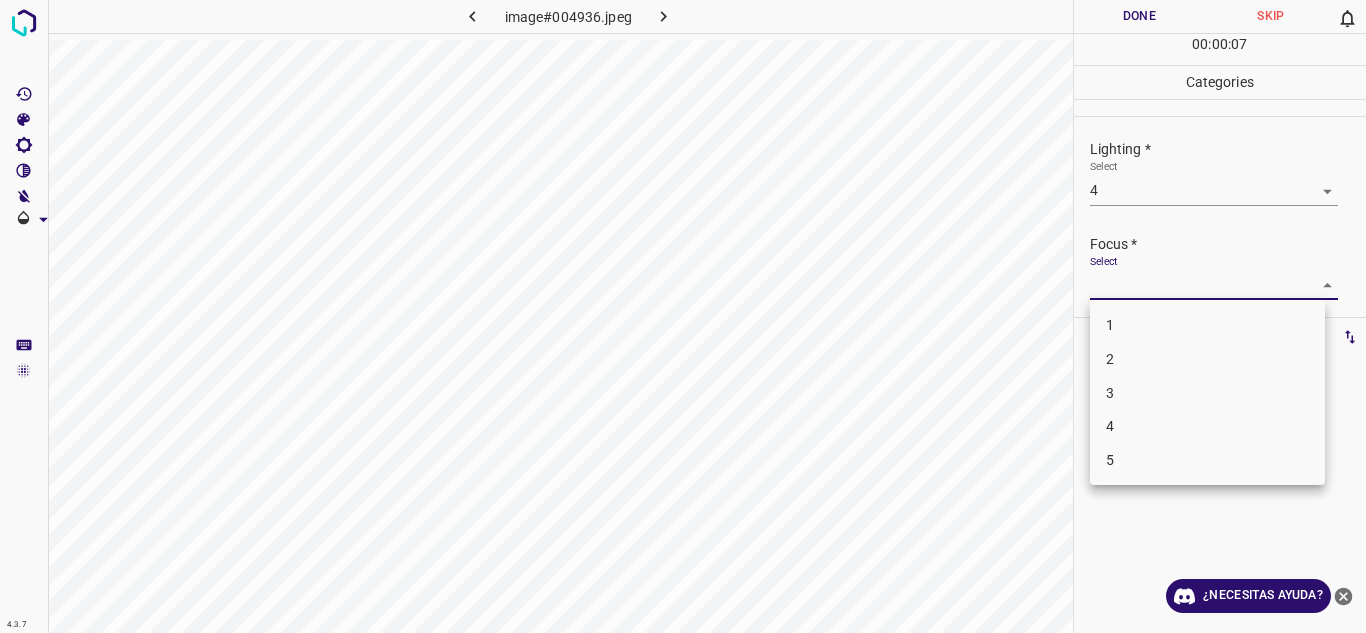 click on "3" at bounding box center (1207, 393) 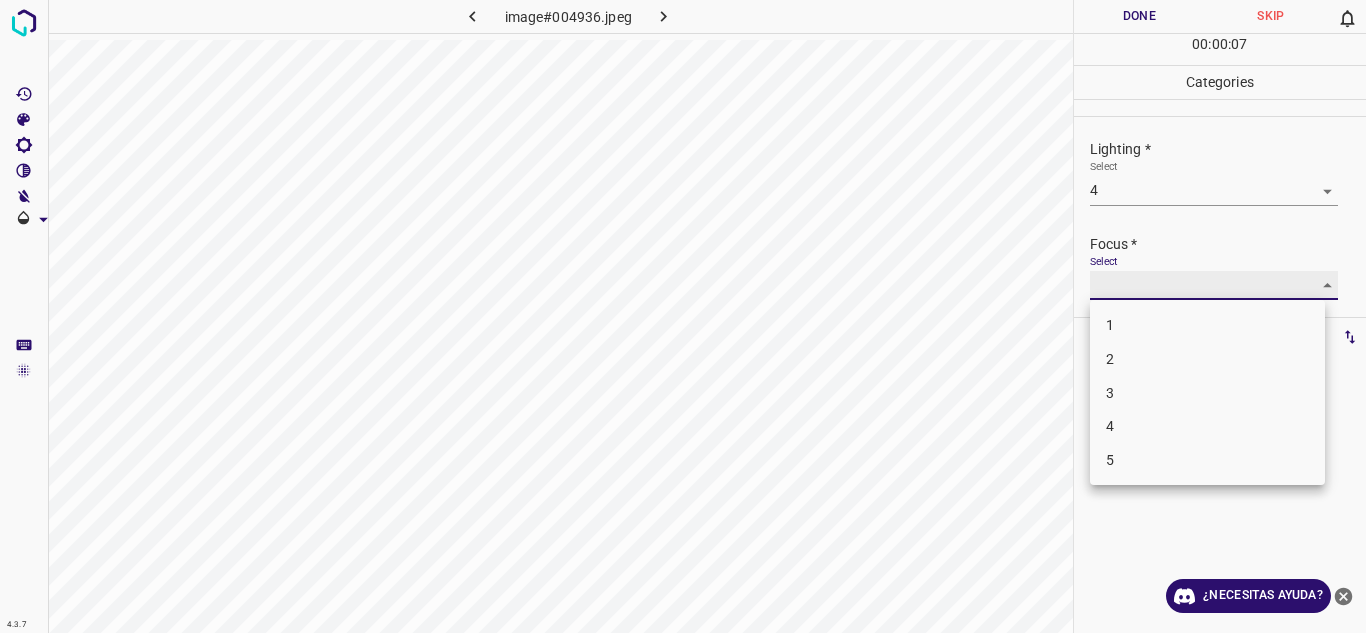 type on "3" 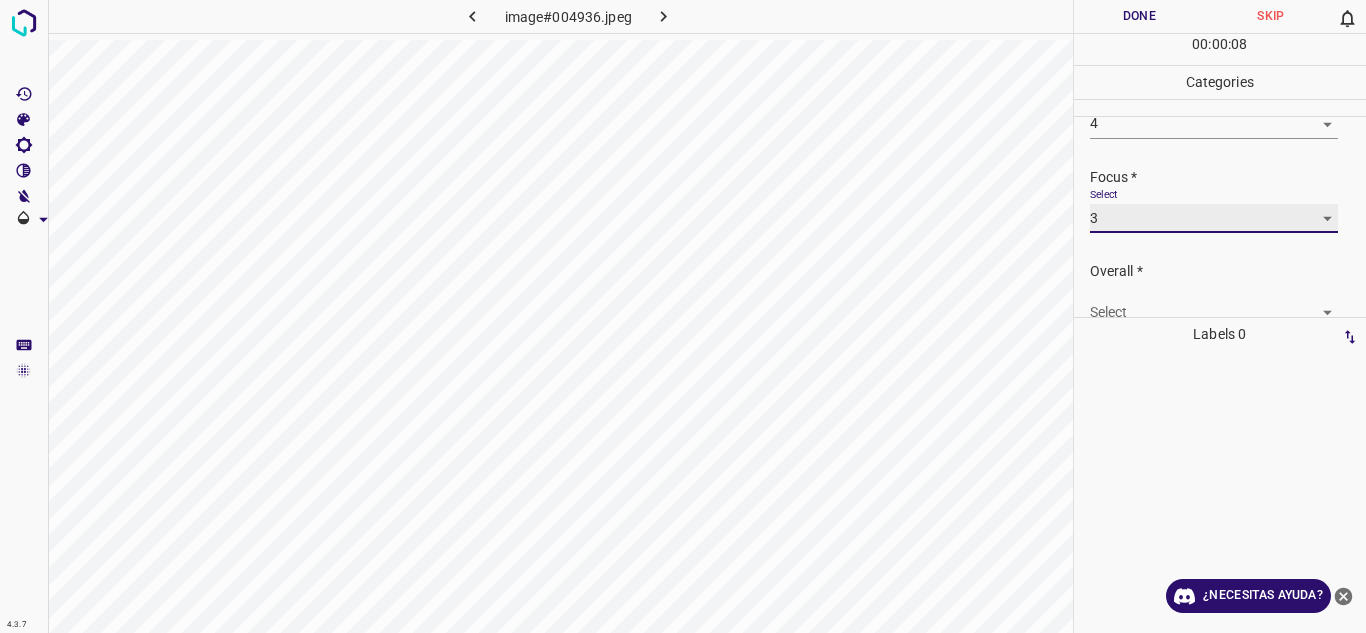 scroll, scrollTop: 98, scrollLeft: 0, axis: vertical 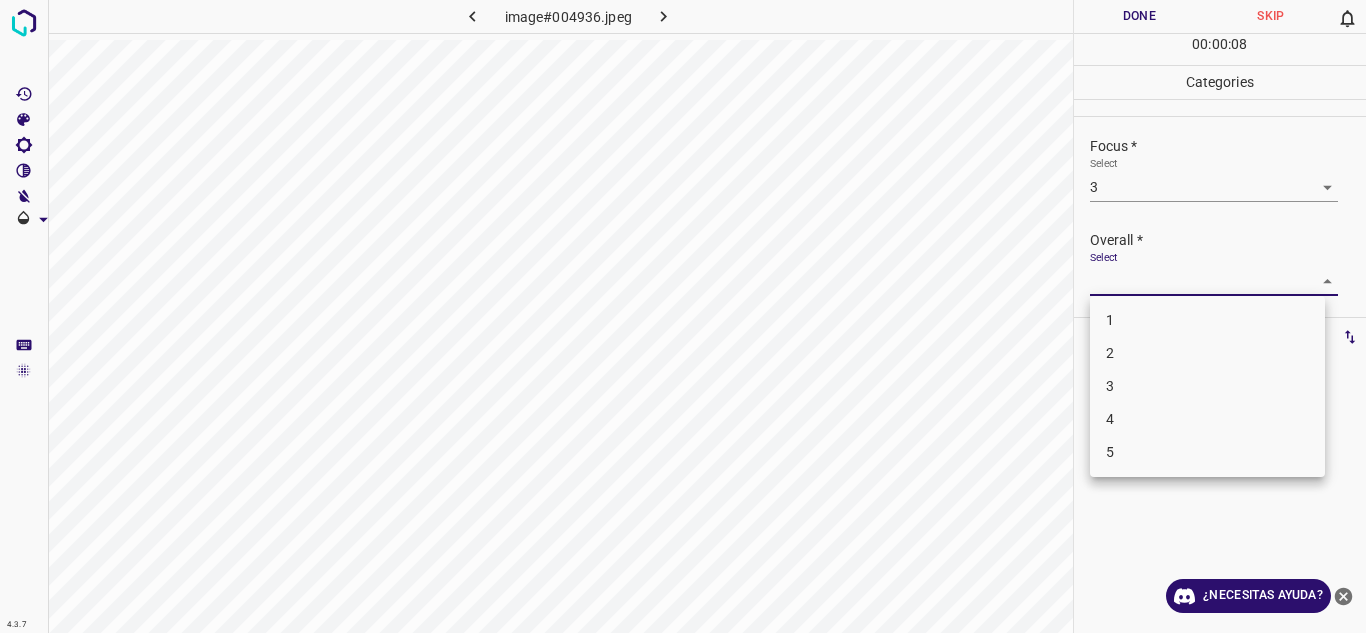 click on "4.3.7 image#004936.jpeg Done Skip 0 00   : 00   : 08   Categories Lighting *  Select 4 4 Focus *  Select 3 3 Overall *  Select ​ Labels   0 Categories 1 Lighting 2 Focus 3 Overall Tools Space Change between modes (Draw & Edit) I Auto labeling R Restore zoom M Zoom in N Zoom out Delete Delete selecte label Filters Z Restore filters X Saturation filter C Brightness filter V Contrast filter B Gray scale filter General O Download ¿Necesitas ayuda? Texto original Valora esta traducción Tu opinión servirá para ayudar a mejorar el Traductor de Google - Texto - Esconder - Borrar 1 2 3 4 5" at bounding box center [683, 316] 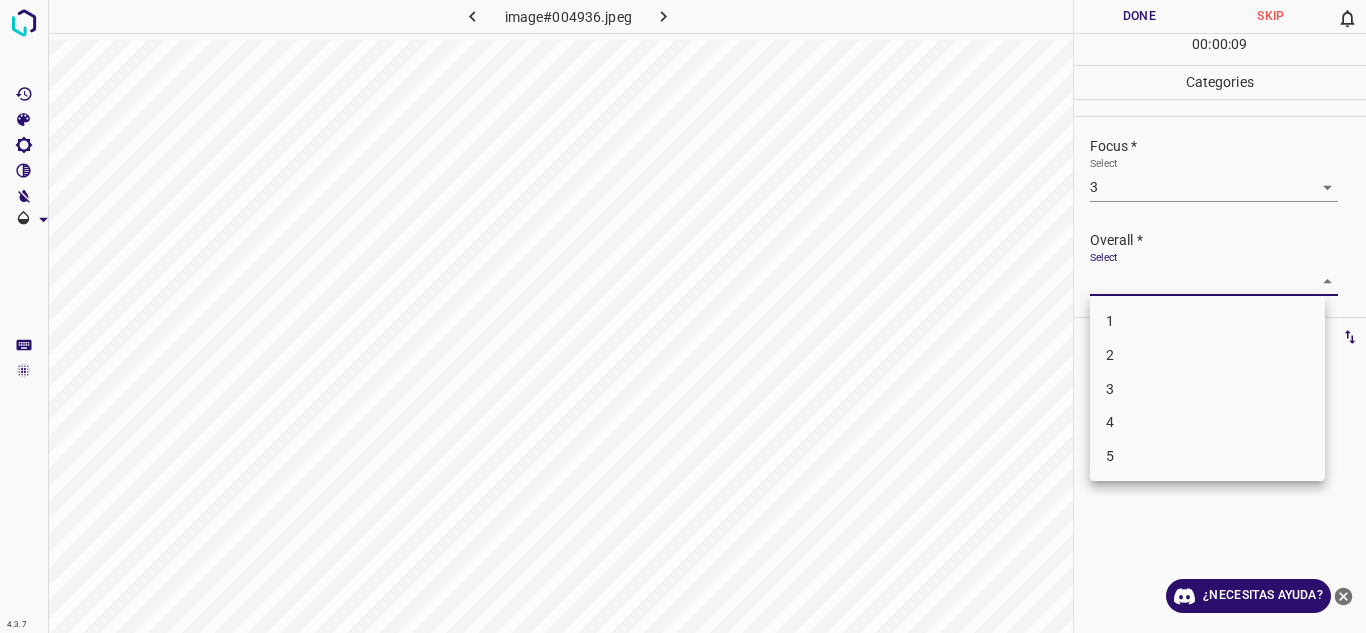 click on "4" at bounding box center (1207, 422) 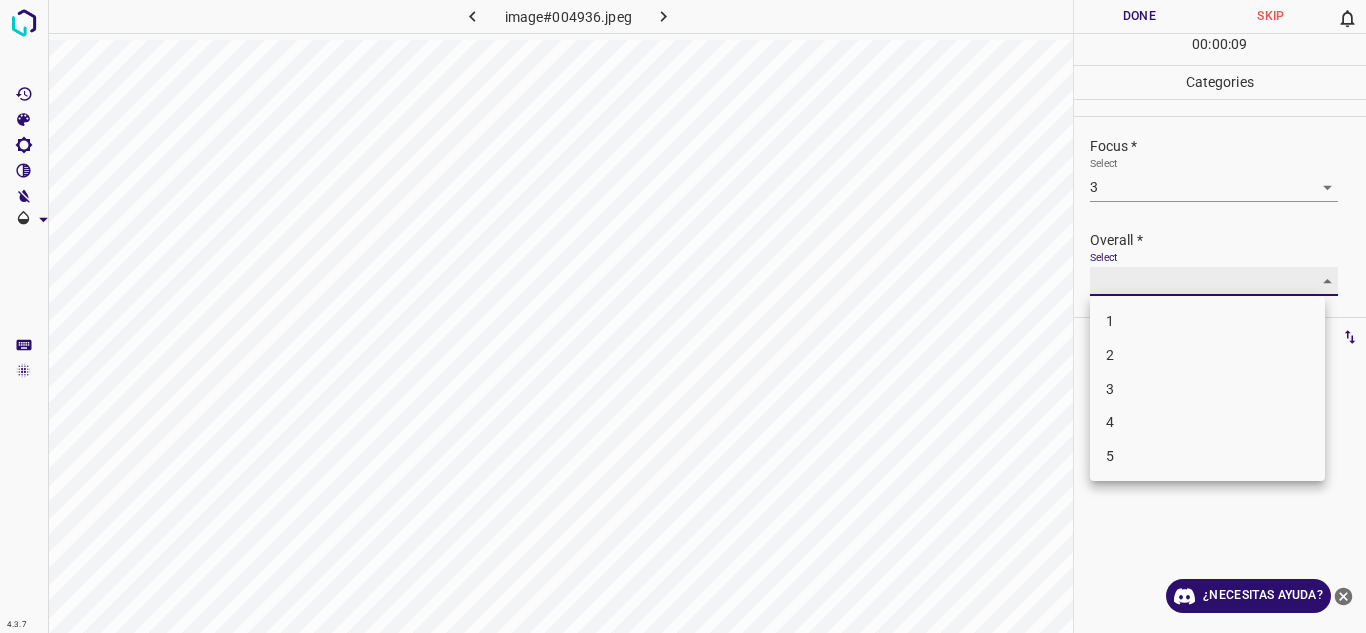 type on "4" 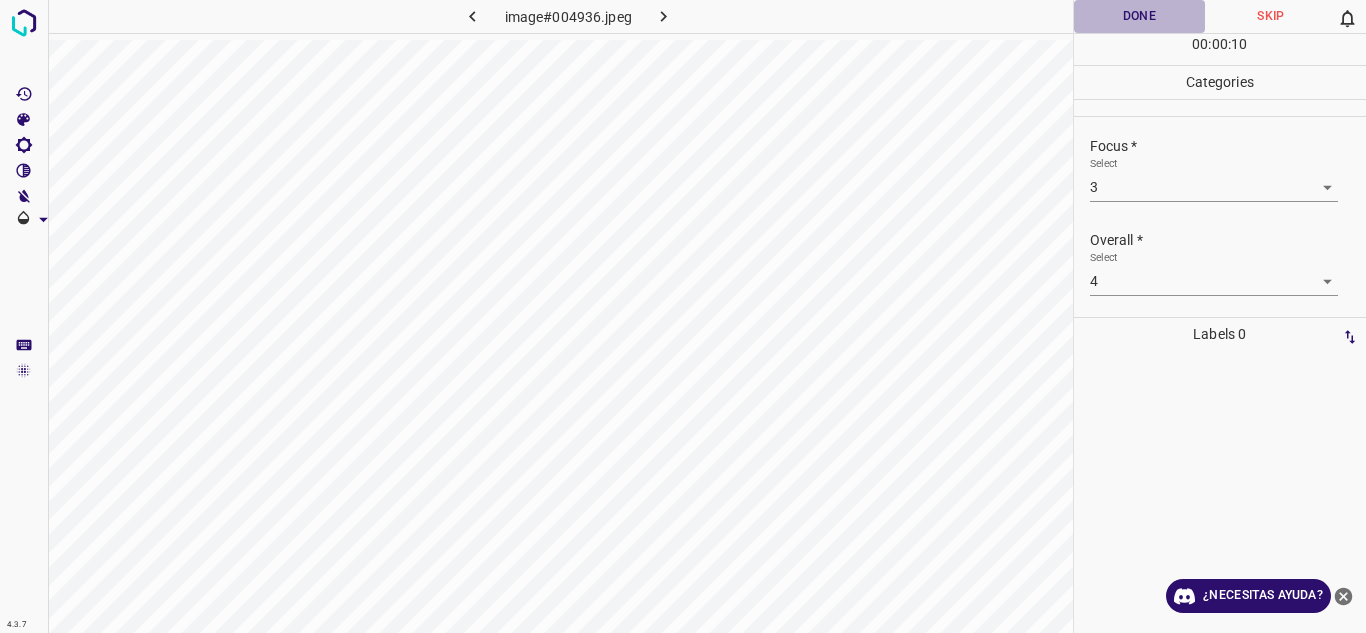 click on "Done" at bounding box center (1140, 16) 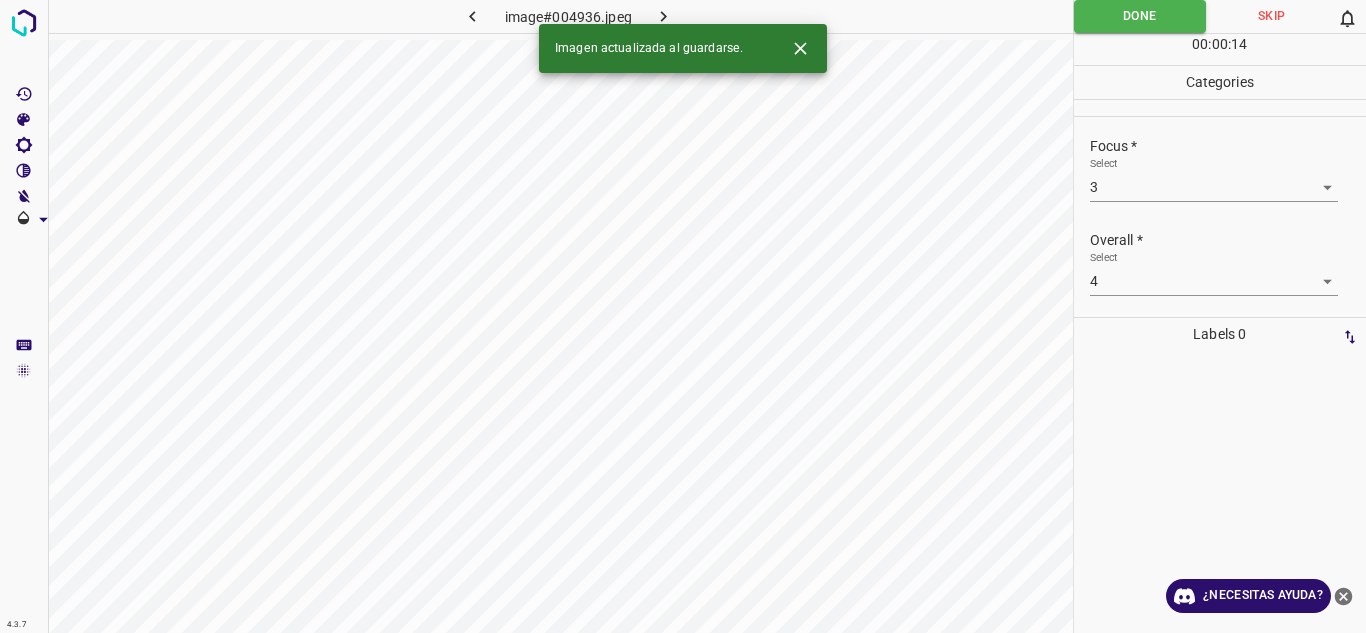 click 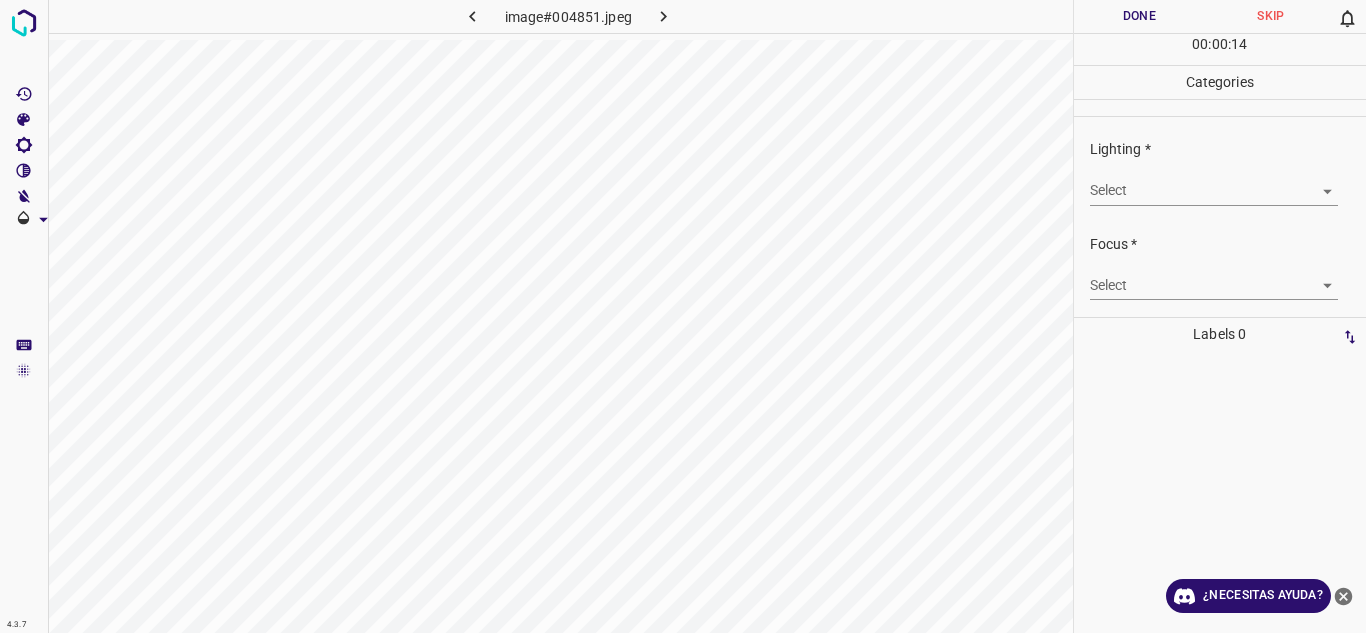 click on "4.3.7 image#004851.jpeg Done Skip 0 00   : 00   : 14   Categories Lighting *  Select ​ Focus *  Select ​ Overall *  Select ​ Labels   0 Categories 1 Lighting 2 Focus 3 Overall Tools Space Change between modes (Draw & Edit) I Auto labeling R Restore zoom M Zoom in N Zoom out Delete Delete selecte label Filters Z Restore filters X Saturation filter C Brightness filter V Contrast filter B Gray scale filter General O Download ¿Necesitas ayuda? Texto original Valora esta traducción Tu opinión servirá para ayudar a mejorar el Traductor de Google - Texto - Esconder - Borrar" at bounding box center [683, 316] 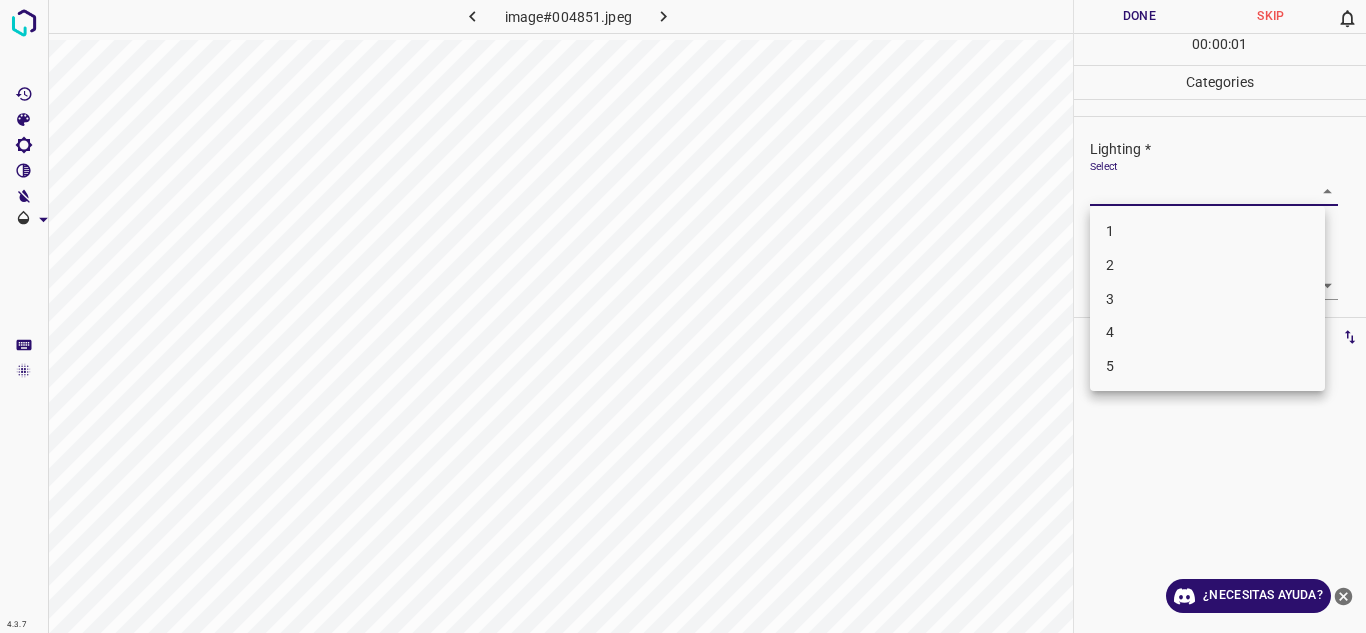 click on "3" at bounding box center (1207, 299) 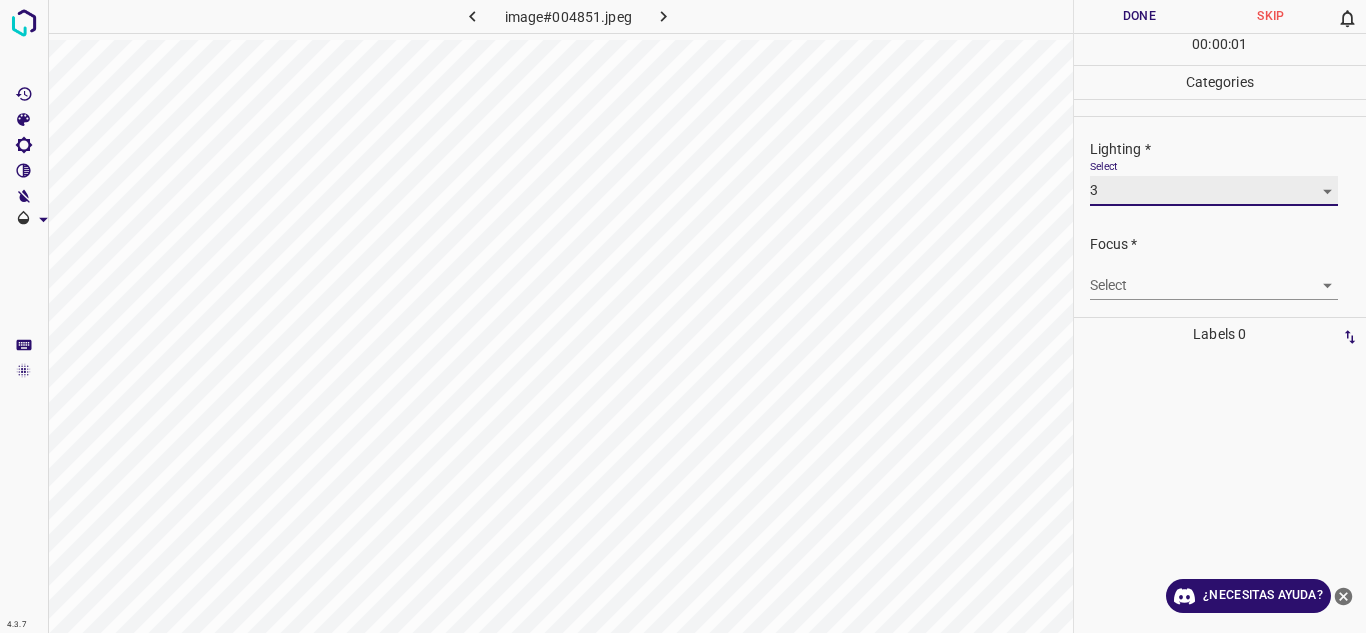 type on "3" 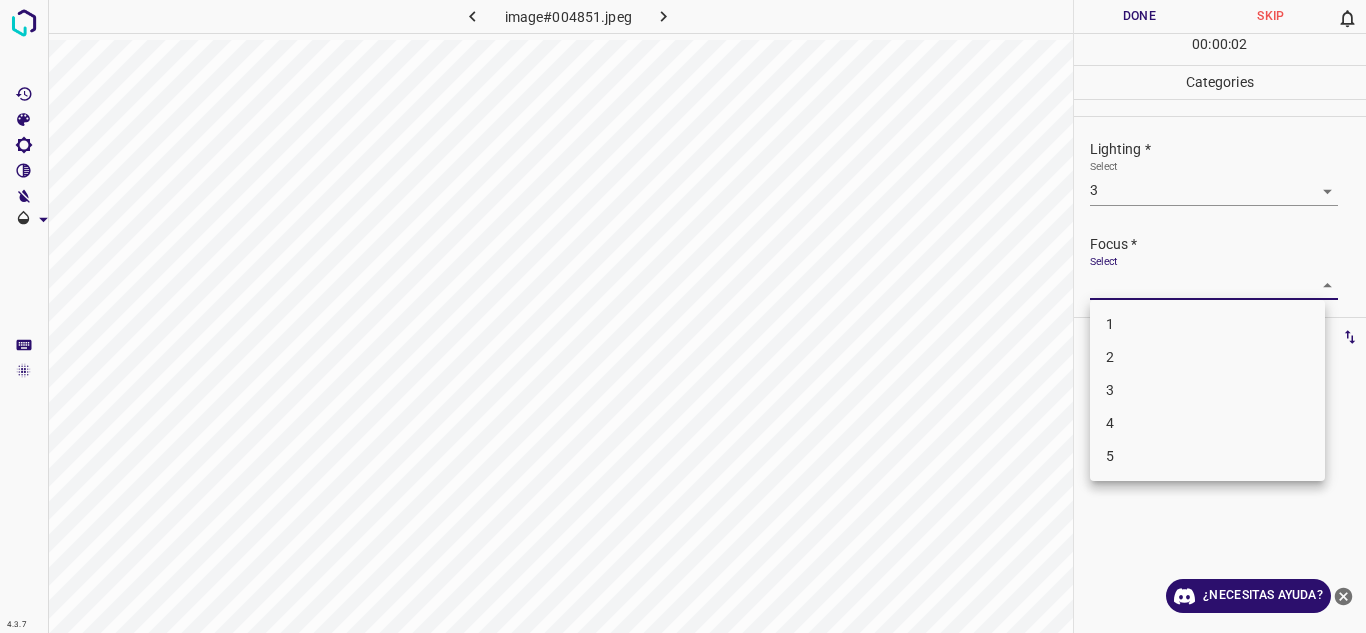 click on "4.3.7 image#004851.jpeg Done Skip 0 00   : 00   : 02   Categories Lighting *  Select 3 3 Focus *  Select ​ Overall *  Select ​ Labels   0 Categories 1 Lighting 2 Focus 3 Overall Tools Space Change between modes (Draw & Edit) I Auto labeling R Restore zoom M Zoom in N Zoom out Delete Delete selecte label Filters Z Restore filters X Saturation filter C Brightness filter V Contrast filter B Gray scale filter General O Download ¿Necesitas ayuda? Texto original Valora esta traducción Tu opinión servirá para ayudar a mejorar el Traductor de Google - Texto - Esconder - Borrar 1 2 3 4 5" at bounding box center (683, 316) 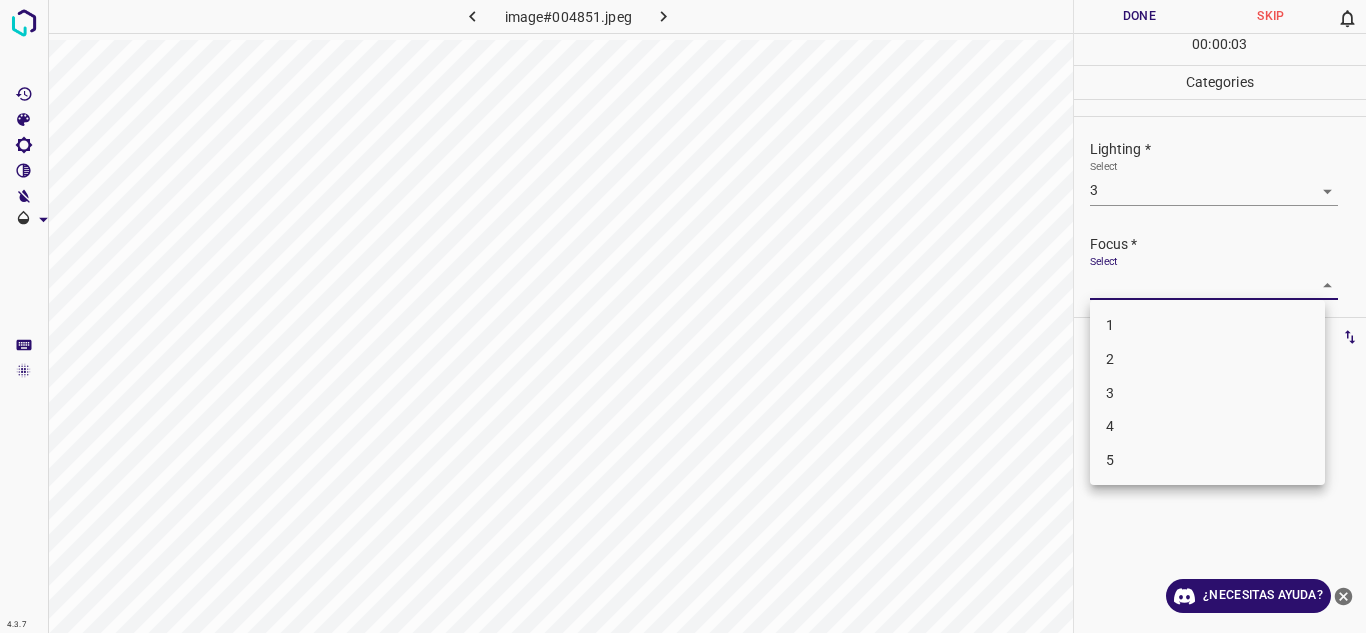 click on "2" at bounding box center [1207, 359] 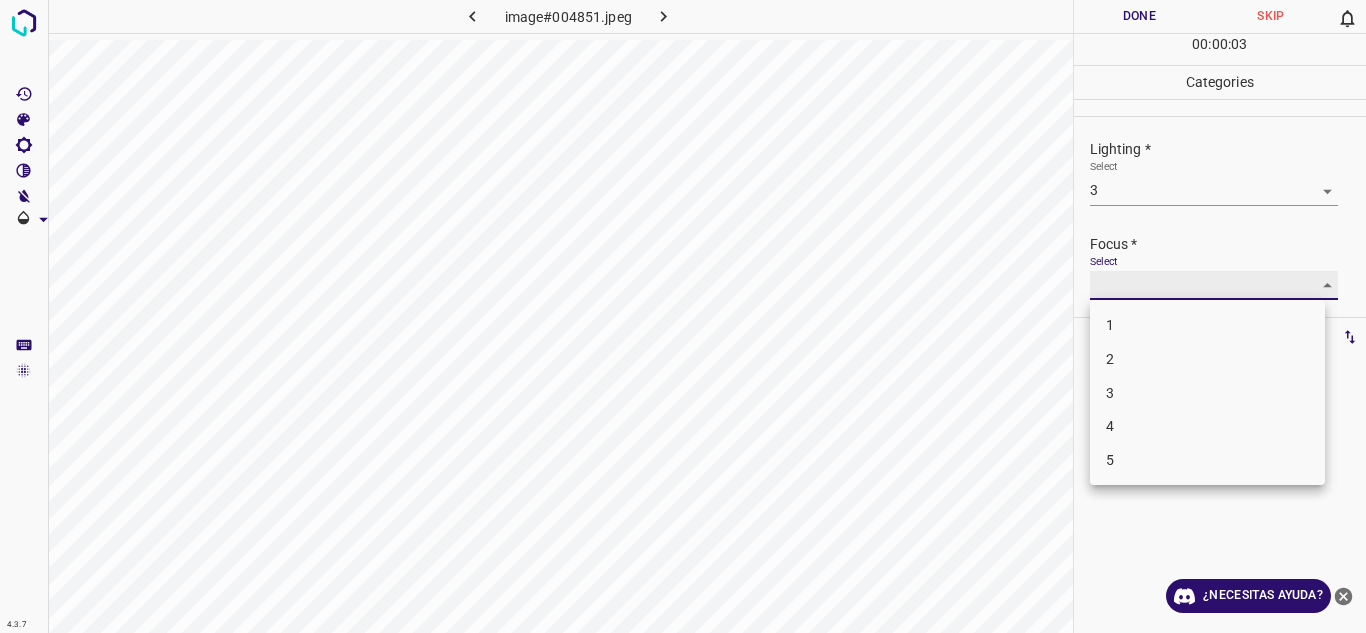 type on "2" 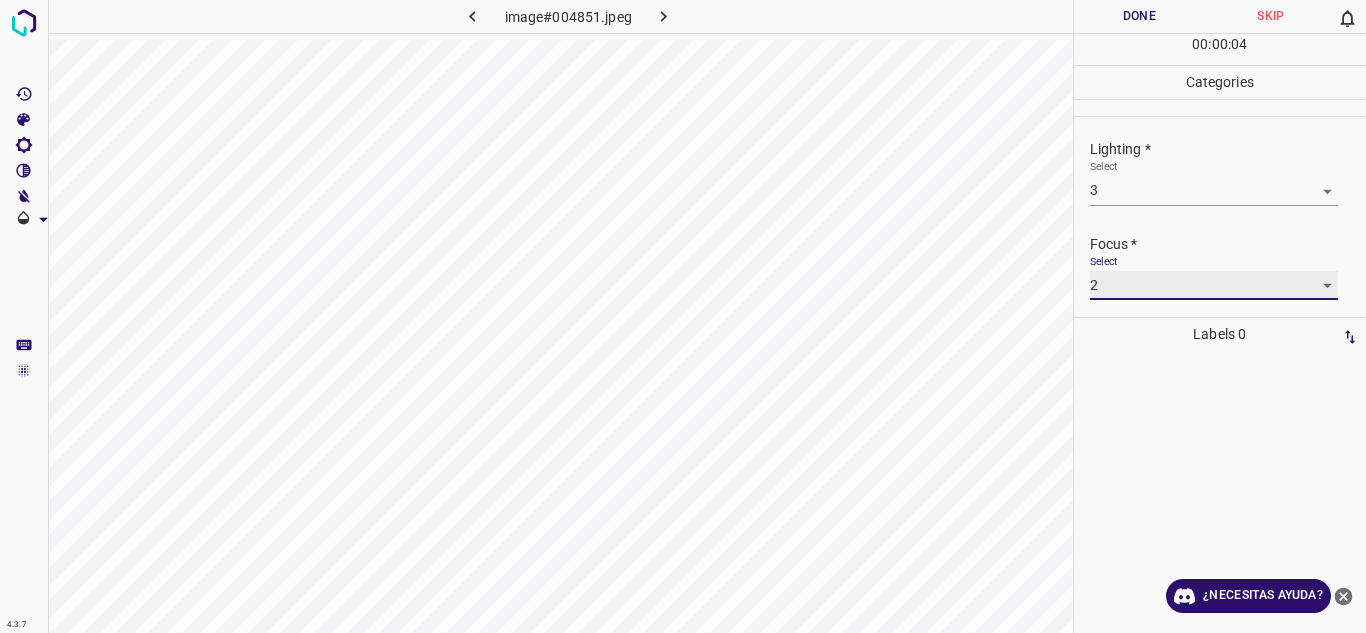 scroll, scrollTop: 98, scrollLeft: 0, axis: vertical 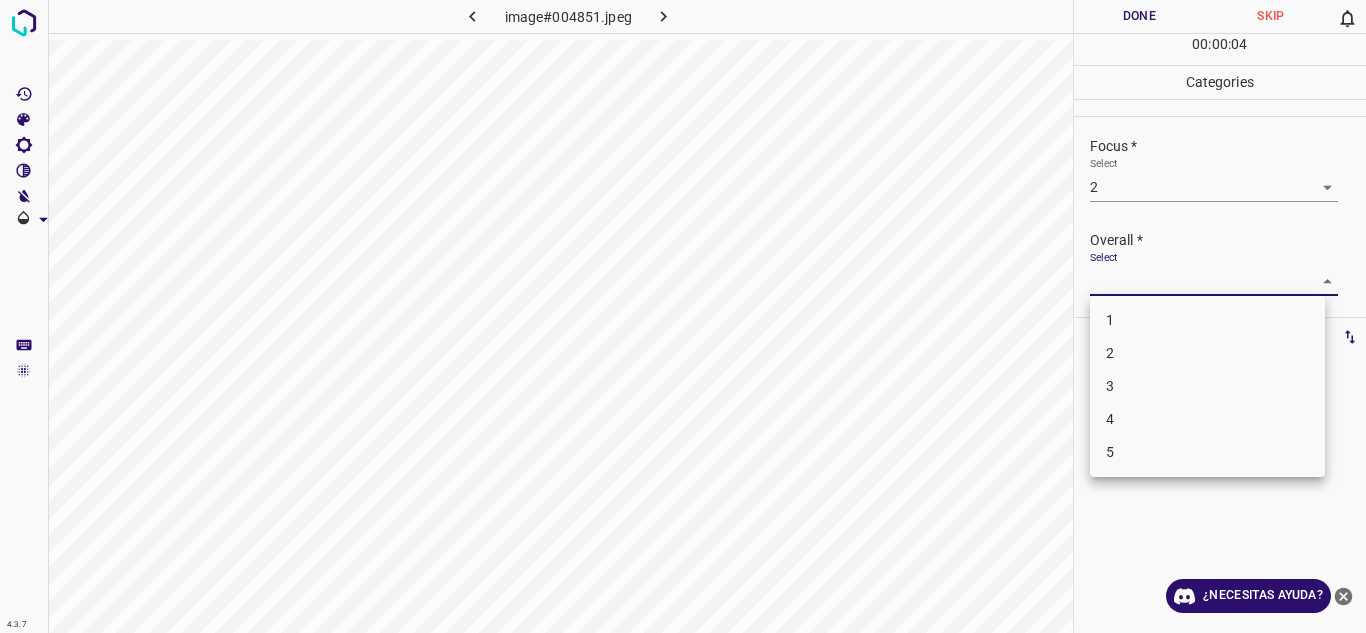click on "4.3.7 image#004851.jpeg Done Skip 0 00   : 00   : 04   Categories Lighting *  Select 3 3 Focus *  Select 2 2 Overall *  Select ​ Labels   0 Categories 1 Lighting 2 Focus 3 Overall Tools Space Change between modes (Draw & Edit) I Auto labeling R Restore zoom M Zoom in N Zoom out Delete Delete selecte label Filters Z Restore filters X Saturation filter C Brightness filter V Contrast filter B Gray scale filter General O Download ¿Necesitas ayuda? Texto original Valora esta traducción Tu opinión servirá para ayudar a mejorar el Traductor de Google - Texto - Esconder - Borrar 1 2 3 4 5" at bounding box center (683, 316) 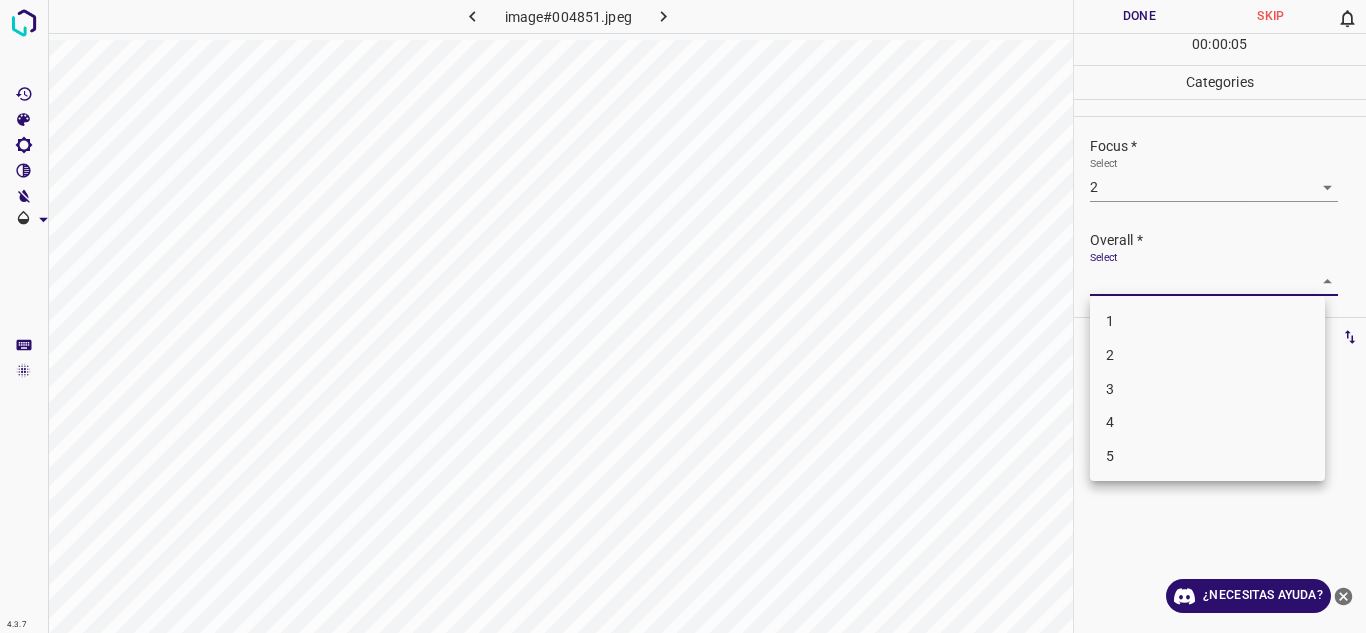 click on "3" at bounding box center [1207, 389] 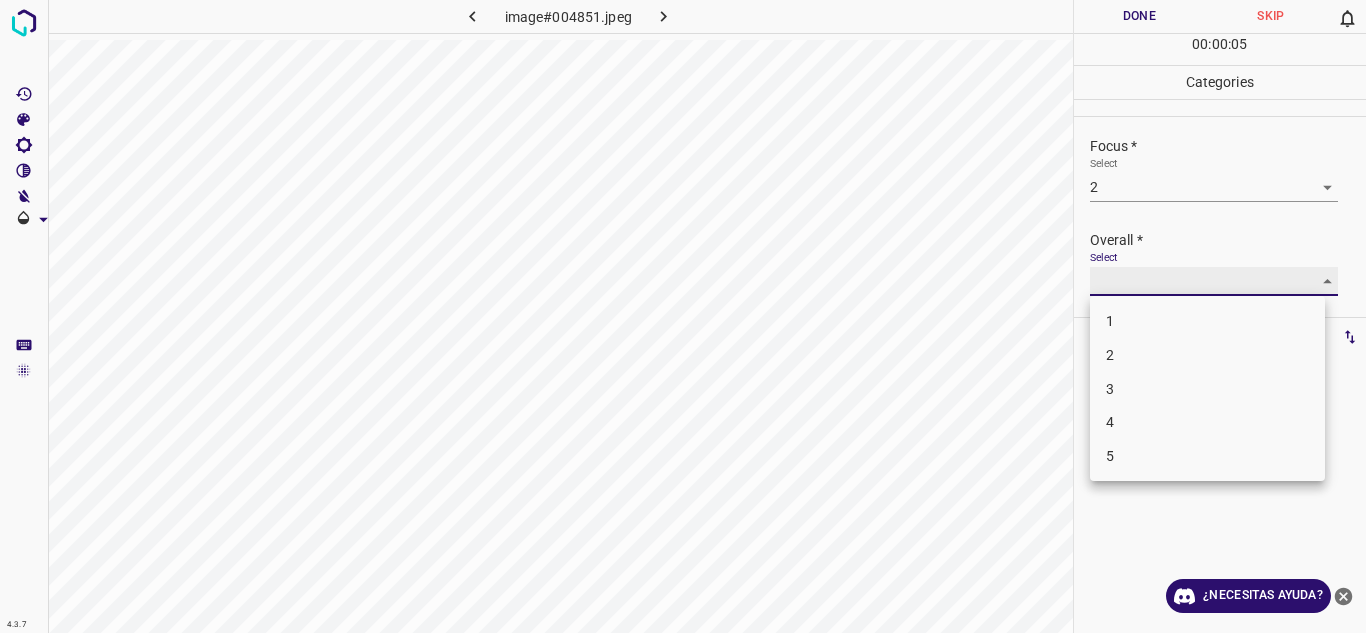 type on "3" 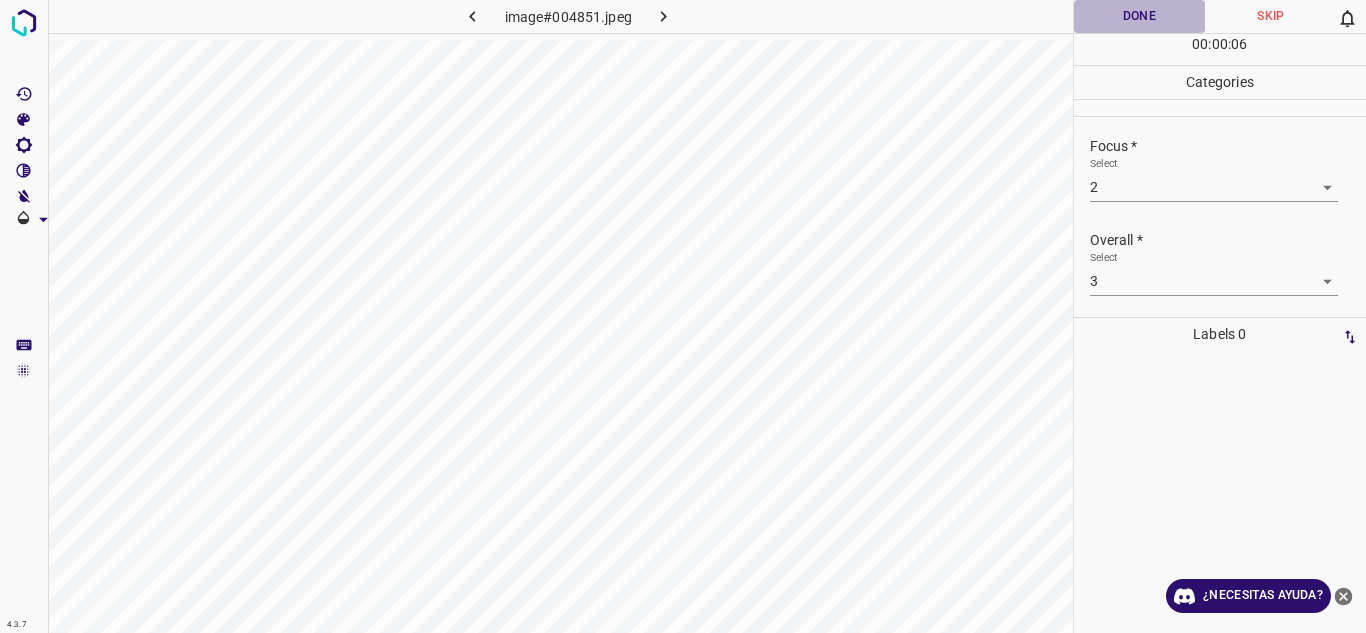 click on "Done" at bounding box center (1140, 16) 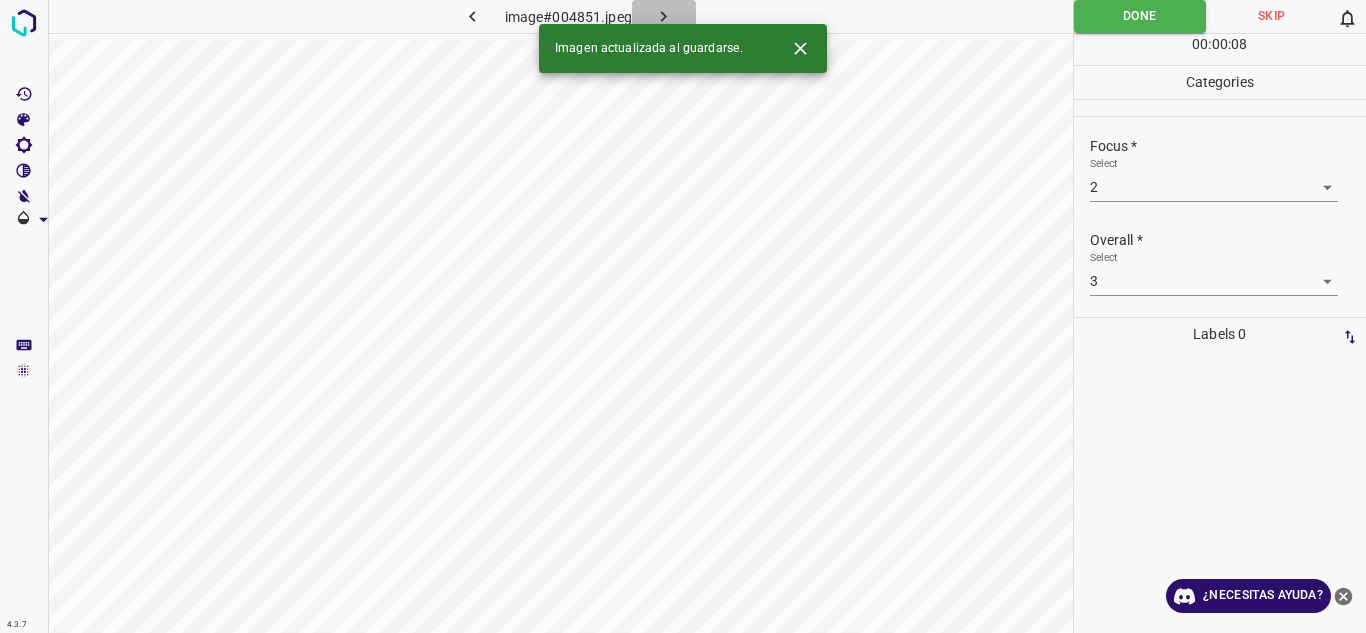 click 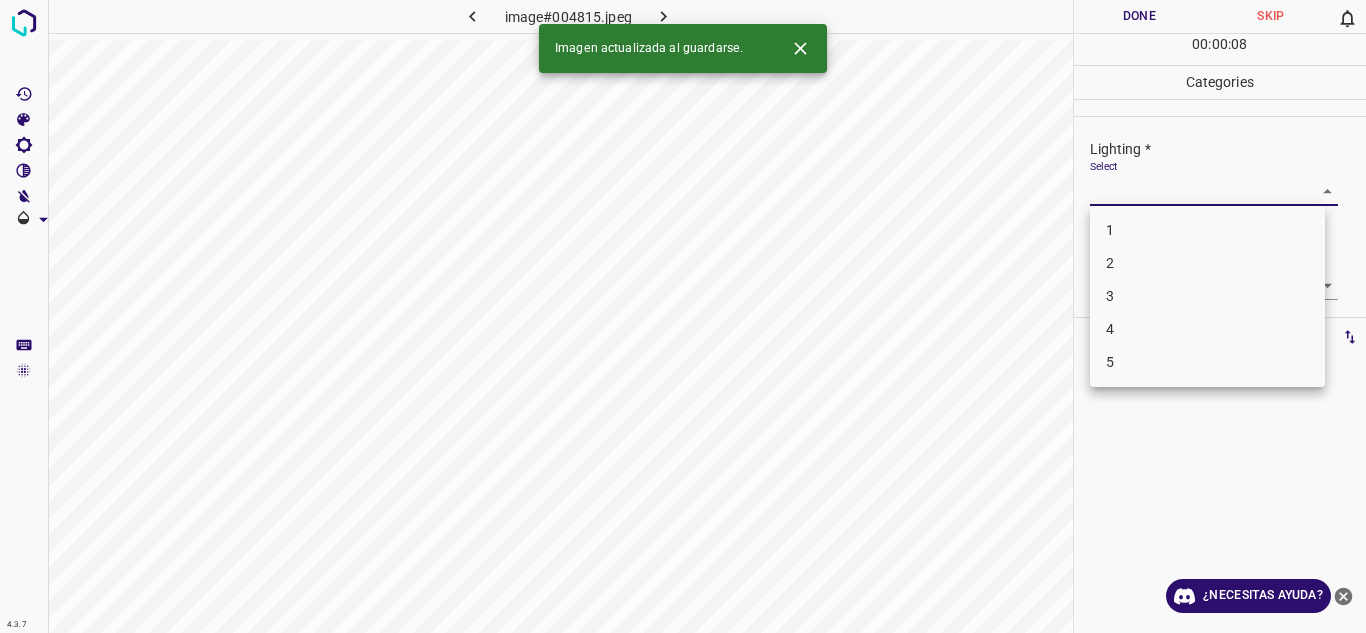 click on "4.3.7 image#004815.jpeg Done Skip 0 00   : 00   : 08   Categories Lighting *  Select ​ Focus *  Select ​ Overall *  Select ​ Labels   0 Categories 1 Lighting 2 Focus 3 Overall Tools Space Change between modes (Draw & Edit) I Auto labeling R Restore zoom M Zoom in N Zoom out Delete Delete selecte label Filters Z Restore filters X Saturation filter C Brightness filter V Contrast filter B Gray scale filter General O Download Imagen actualizada al guardarse. ¿Necesitas ayuda? Texto original Valora esta traducción Tu opinión servirá para ayudar a mejorar el Traductor de Google - Texto - Esconder - Borrar 1 2 3 4 5" at bounding box center [683, 316] 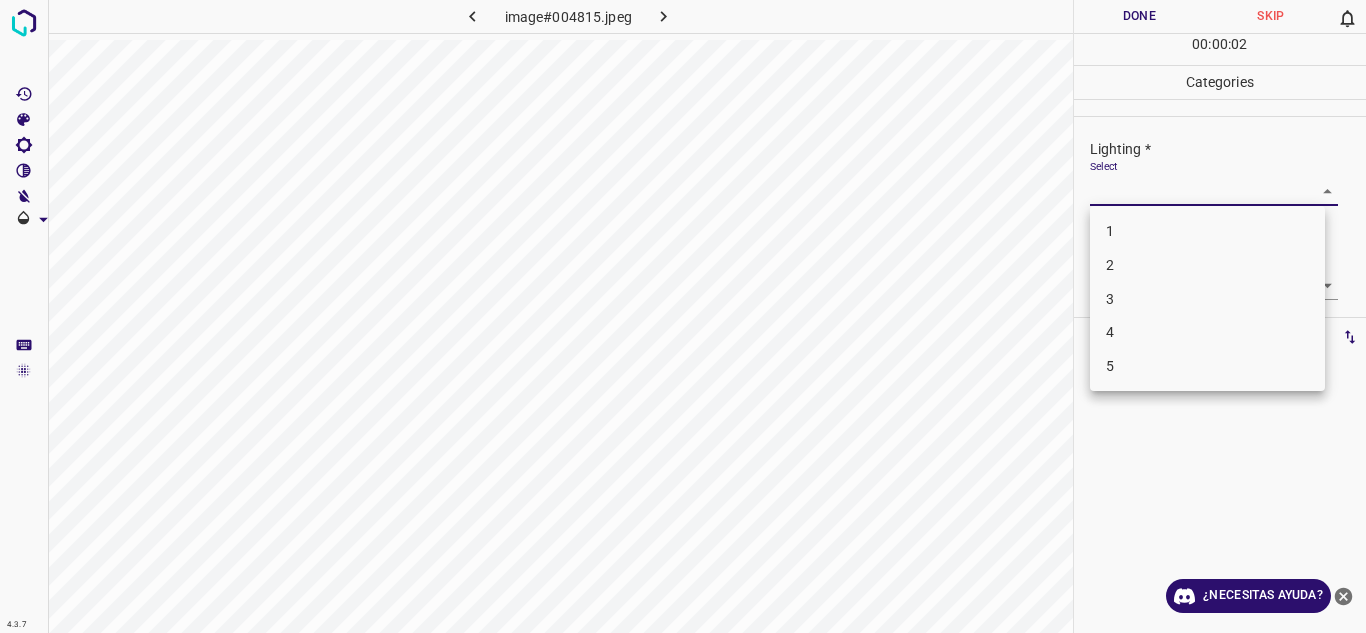 click on "4" at bounding box center (1207, 332) 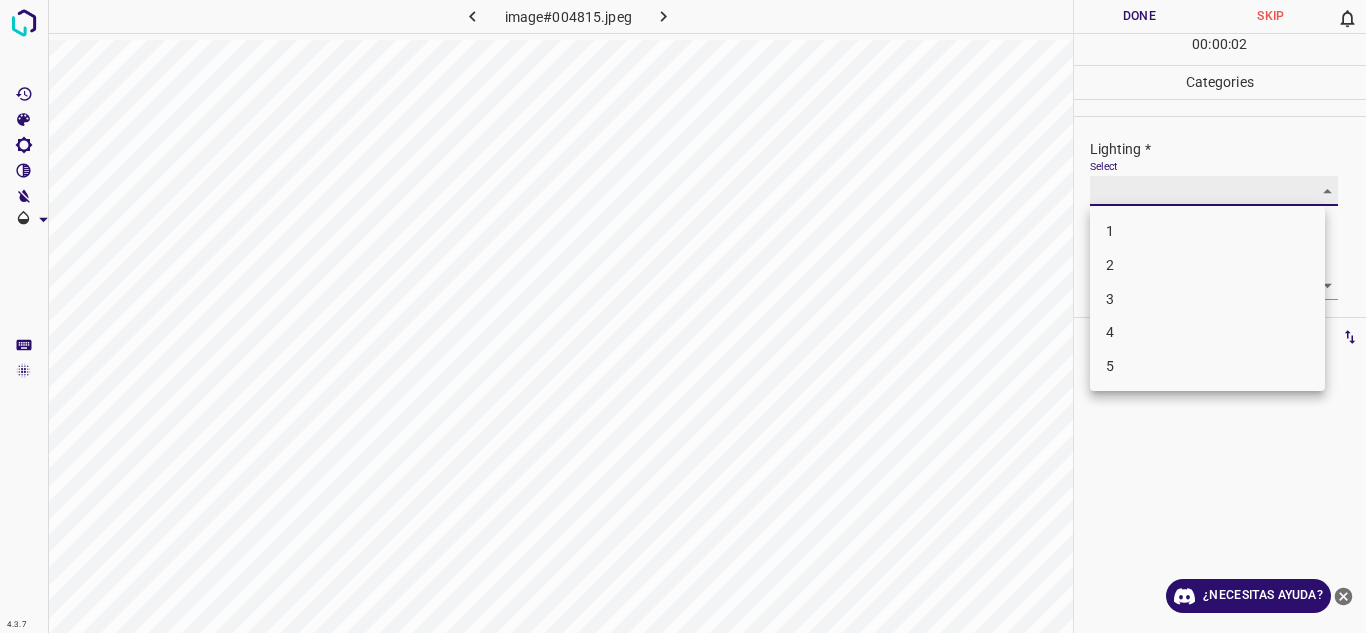 type on "4" 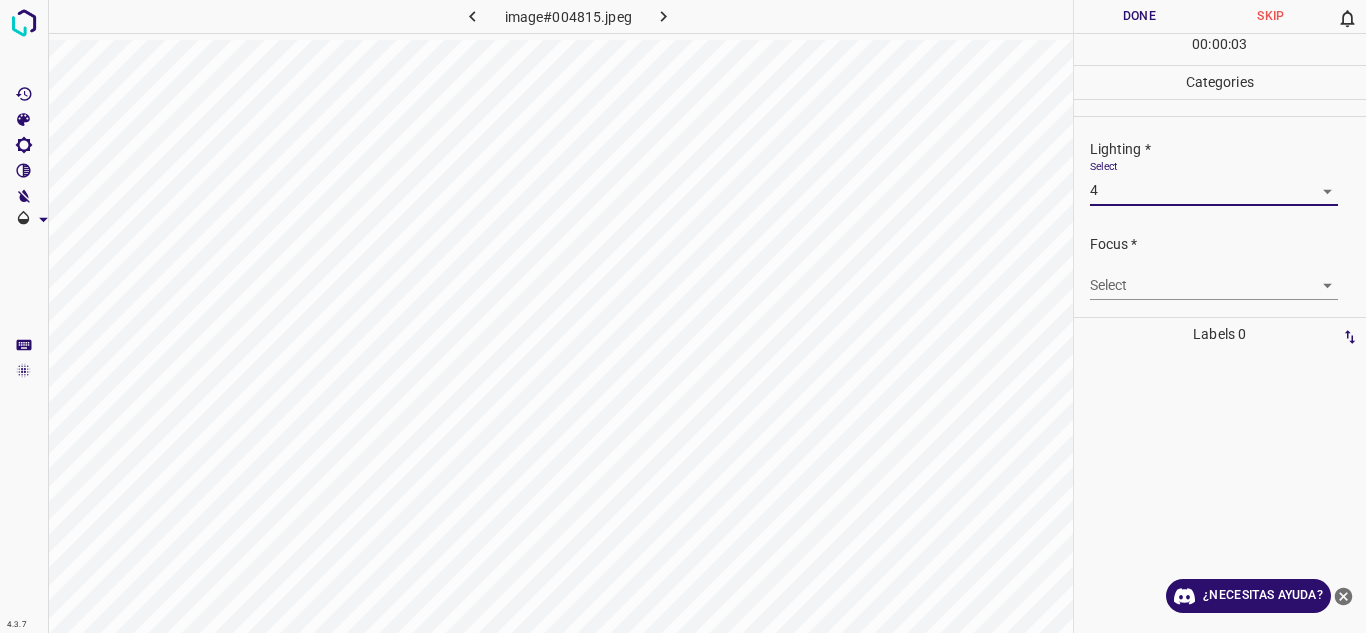 click on "4.3.7 image#004815.jpeg Done Skip 0 00   : 00   : 03   Categories Lighting *  Select 4 4 Focus *  Select ​ Overall *  Select ​ Labels   0 Categories 1 Lighting 2 Focus 3 Overall Tools Space Change between modes (Draw & Edit) I Auto labeling R Restore zoom M Zoom in N Zoom out Delete Delete selecte label Filters Z Restore filters X Saturation filter C Brightness filter V Contrast filter B Gray scale filter General O Download ¿Necesitas ayuda? Texto original Valora esta traducción Tu opinión servirá para ayudar a mejorar el Traductor de Google - Texto - Esconder - Borrar" at bounding box center (683, 316) 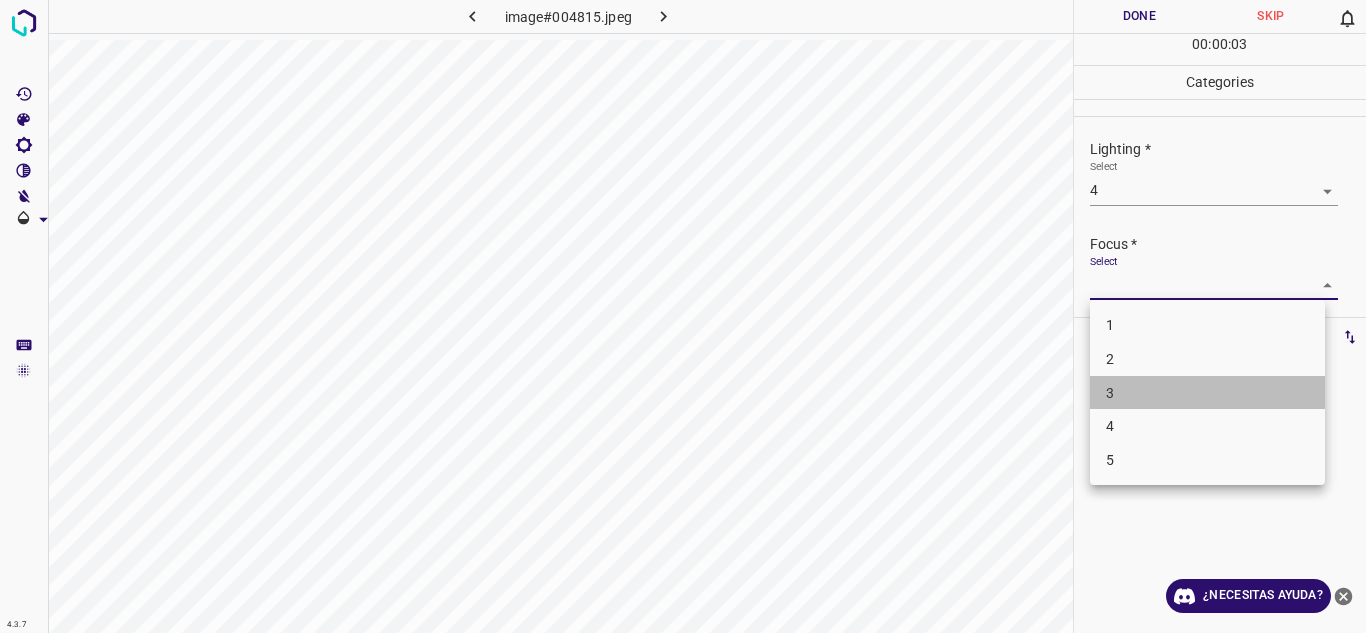click on "3" at bounding box center (1207, 393) 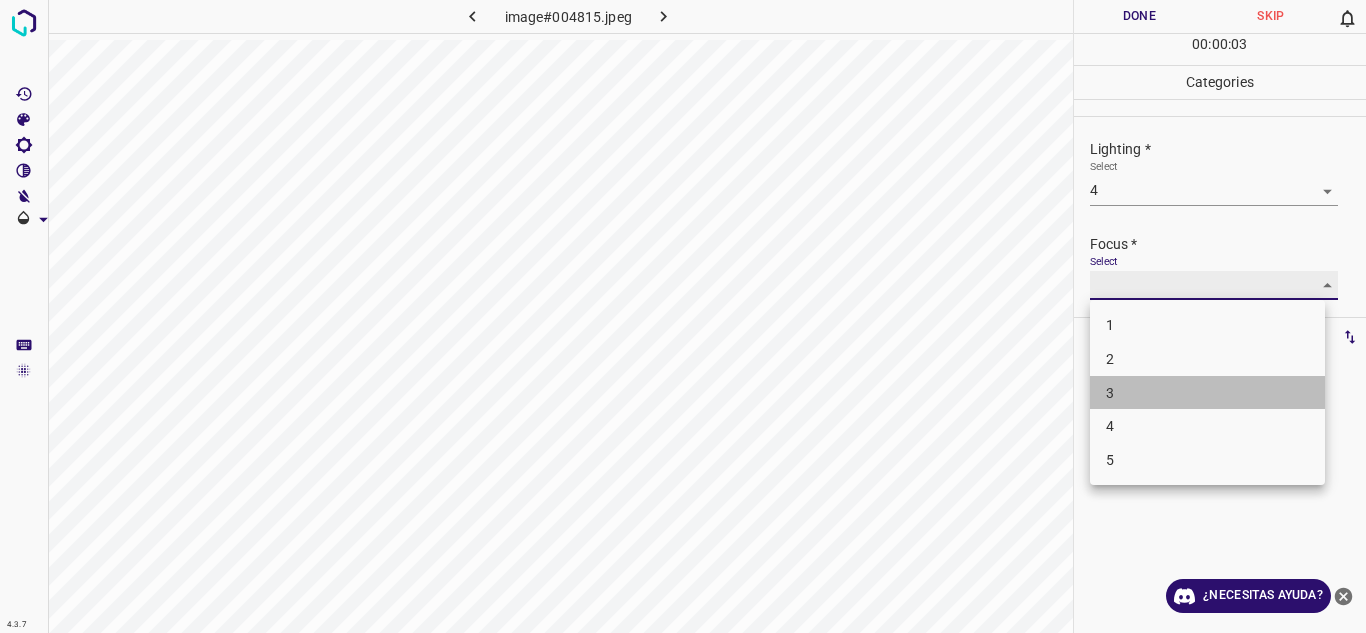 type on "3" 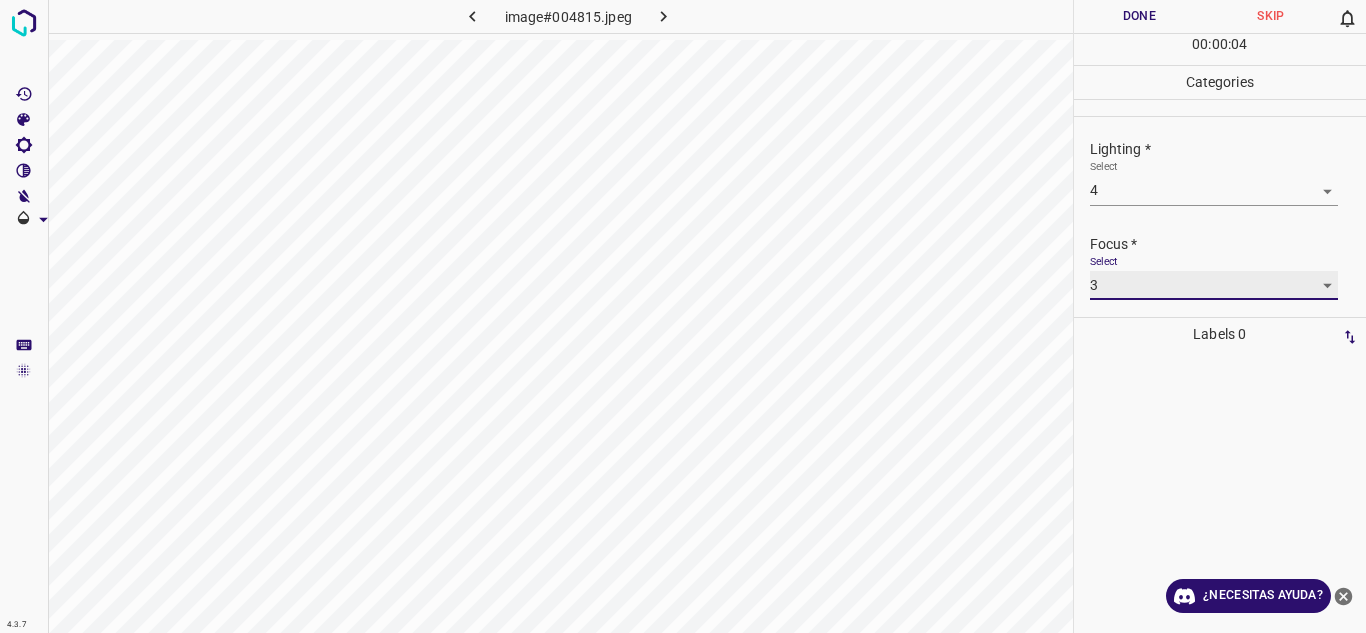scroll, scrollTop: 98, scrollLeft: 0, axis: vertical 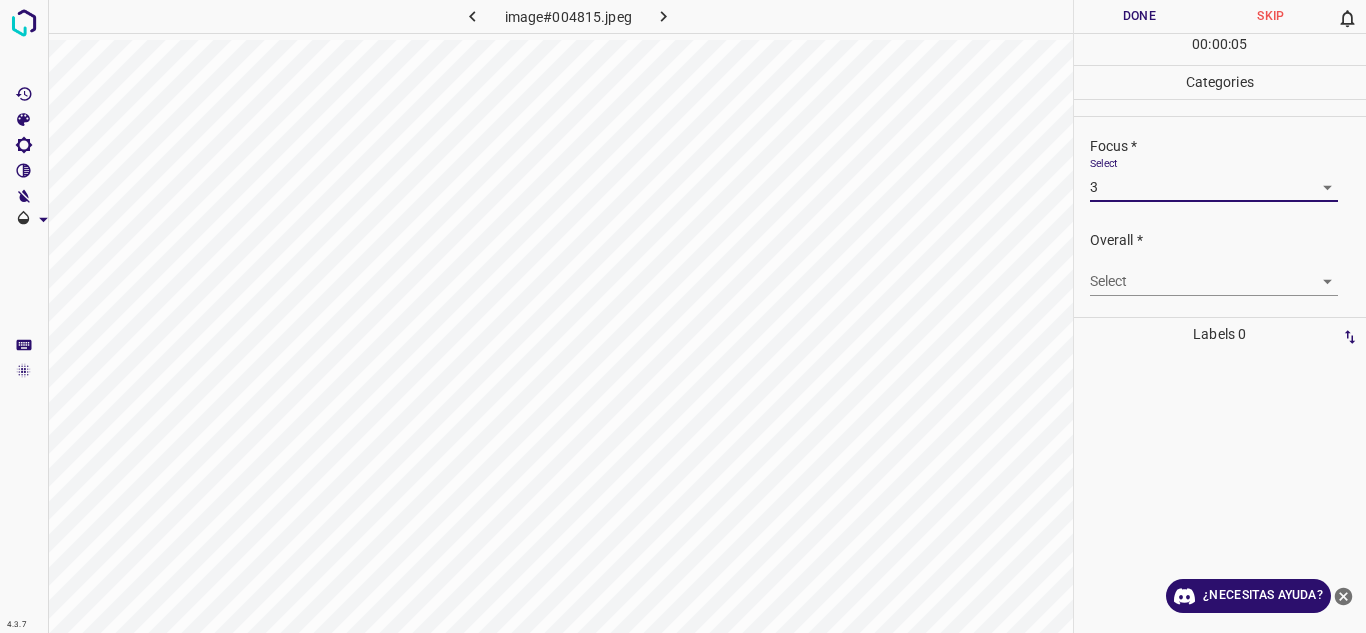 click on "4.3.7 image#004815.jpeg Done Skip 0 00   : 00   : 05   Categories Lighting *  Select 4 4 Focus *  Select 3 3 Overall *  Select ​ Labels   0 Categories 1 Lighting 2 Focus 3 Overall Tools Space Change between modes (Draw & Edit) I Auto labeling R Restore zoom M Zoom in N Zoom out Delete Delete selecte label Filters Z Restore filters X Saturation filter C Brightness filter V Contrast filter B Gray scale filter General O Download ¿Necesitas ayuda? Texto original Valora esta traducción Tu opinión servirá para ayudar a mejorar el Traductor de Google - Texto - Esconder - Borrar" at bounding box center [683, 316] 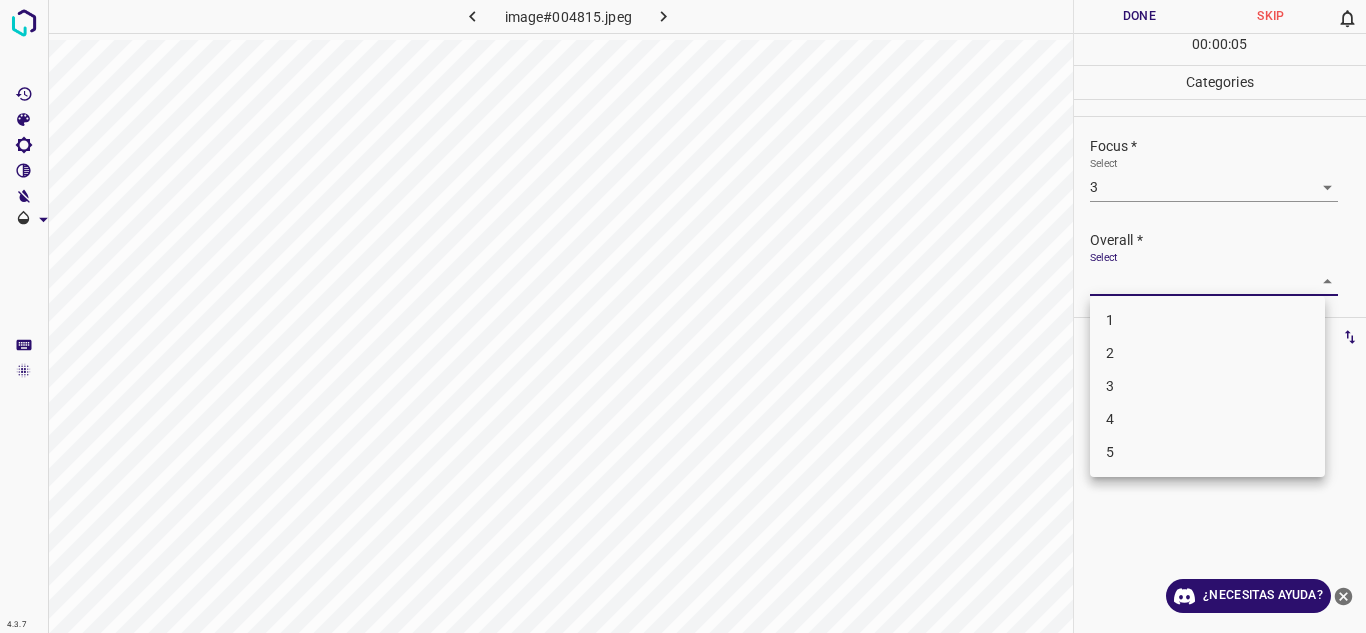 click on "4" at bounding box center [1207, 419] 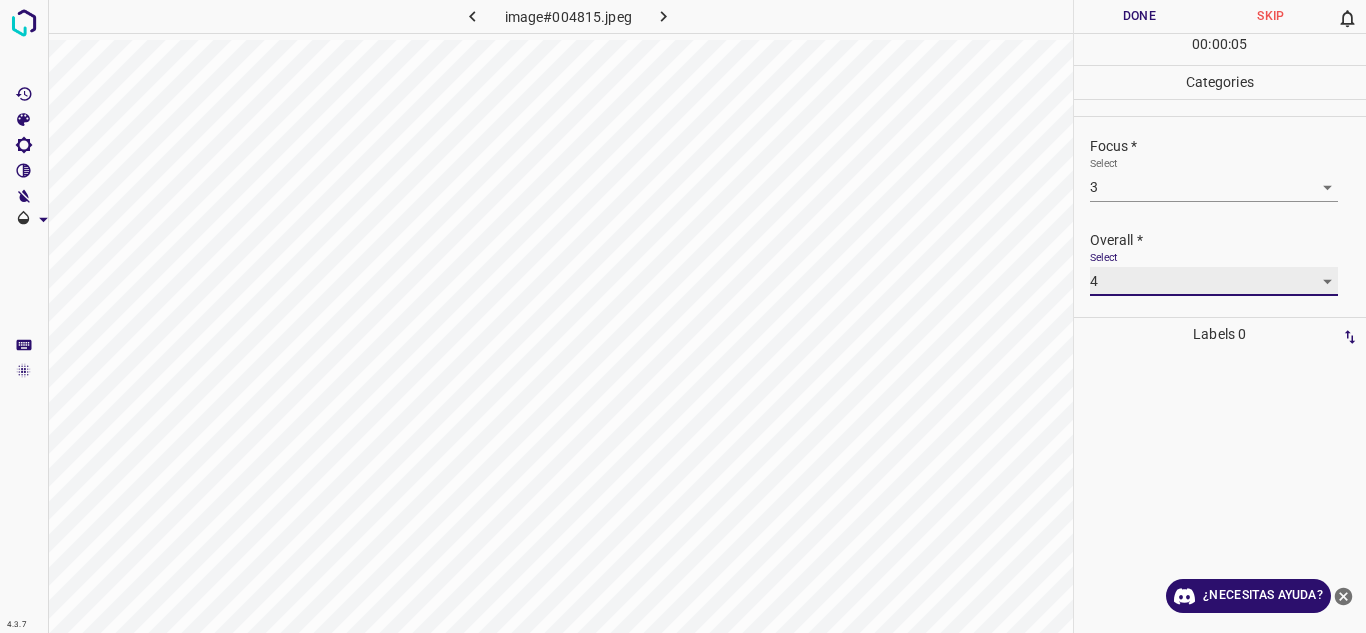 type on "4" 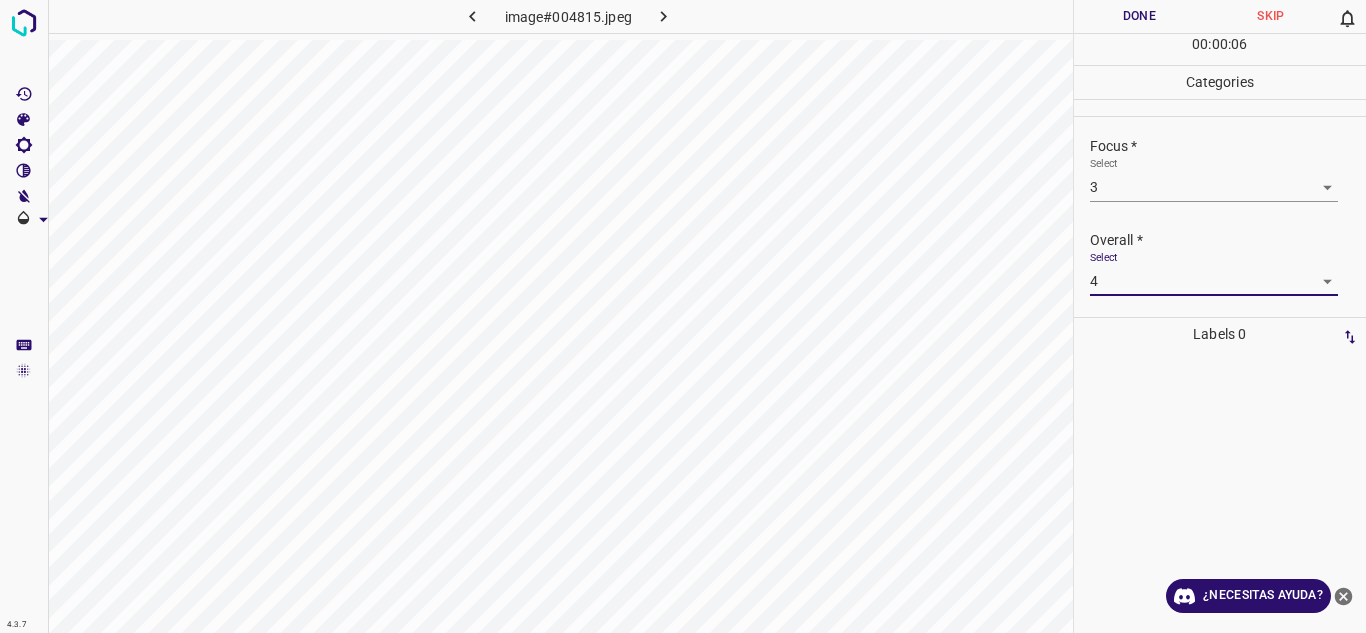 click on "Done" at bounding box center [1140, 16] 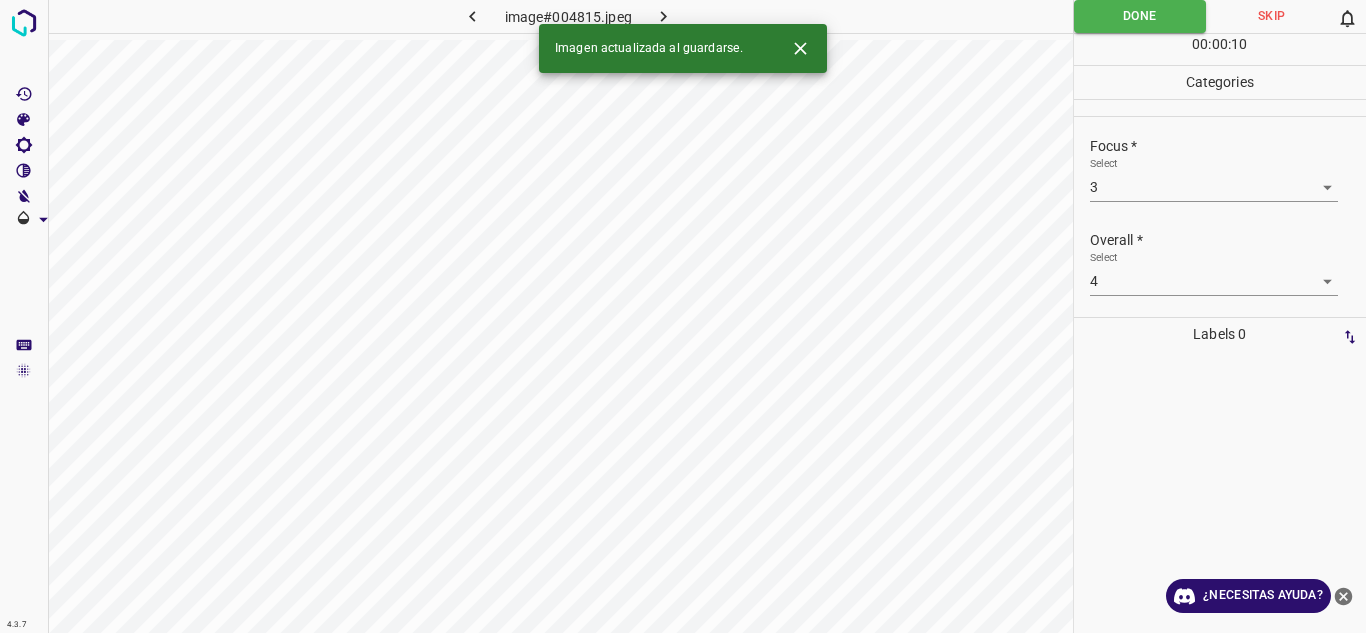 scroll, scrollTop: 0, scrollLeft: 0, axis: both 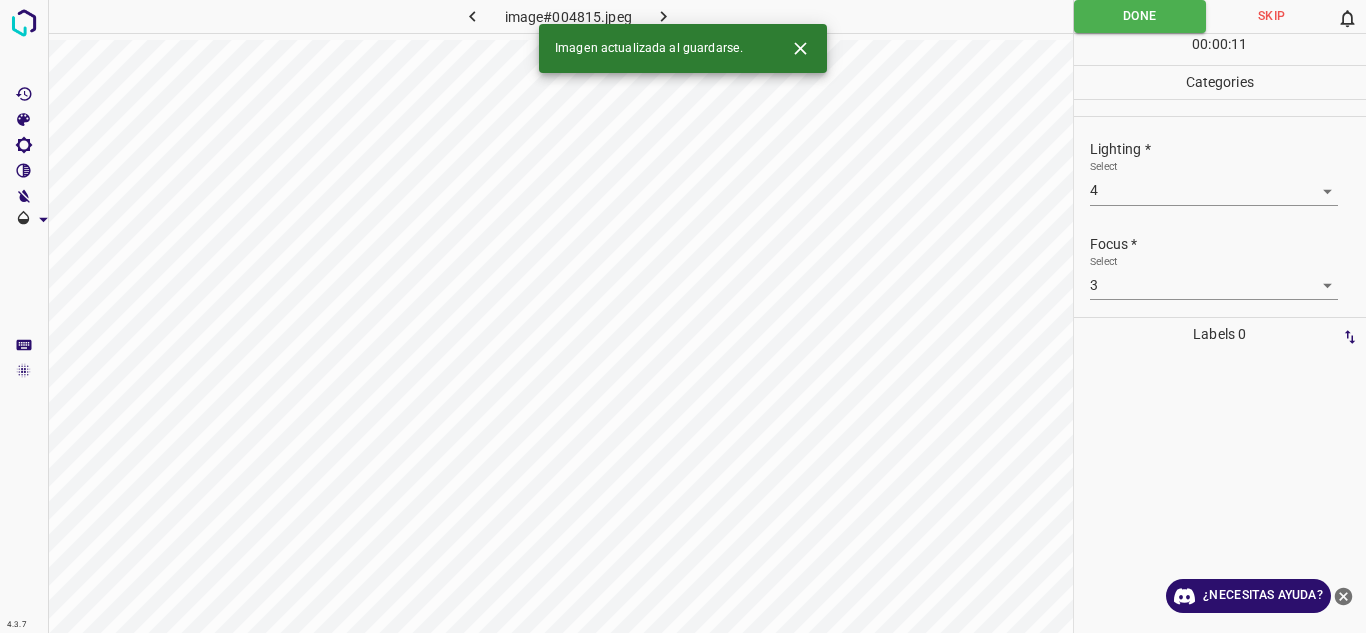 click 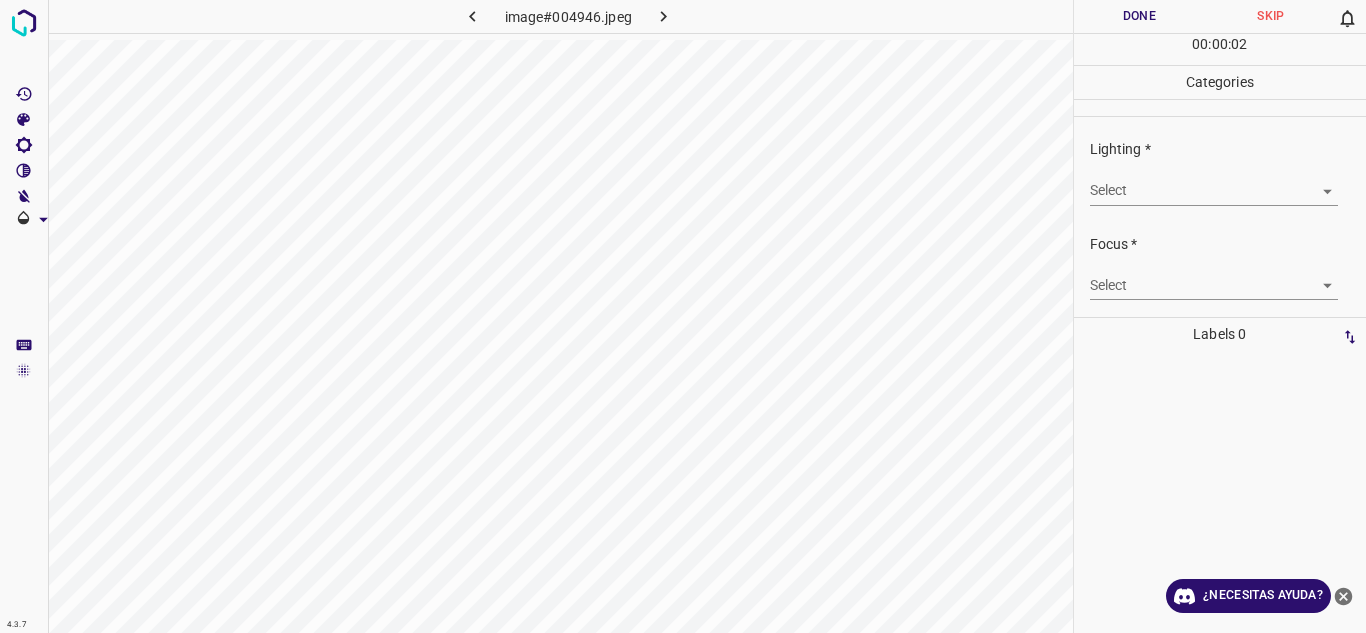 click on "4.3.7 image#004946.jpeg Done Skip 0 00   : 00   : 02   Categories Lighting *  Select ​ Focus *  Select ​ Overall *  Select ​ Labels   0 Categories 1 Lighting 2 Focus 3 Overall Tools Space Change between modes (Draw & Edit) I Auto labeling R Restore zoom M Zoom in N Zoom out Delete Delete selecte label Filters Z Restore filters X Saturation filter C Brightness filter V Contrast filter B Gray scale filter General O Download ¿Necesitas ayuda? Texto original Valora esta traducción Tu opinión servirá para ayudar a mejorar el Traductor de Google - Texto - Esconder - Borrar" at bounding box center (683, 316) 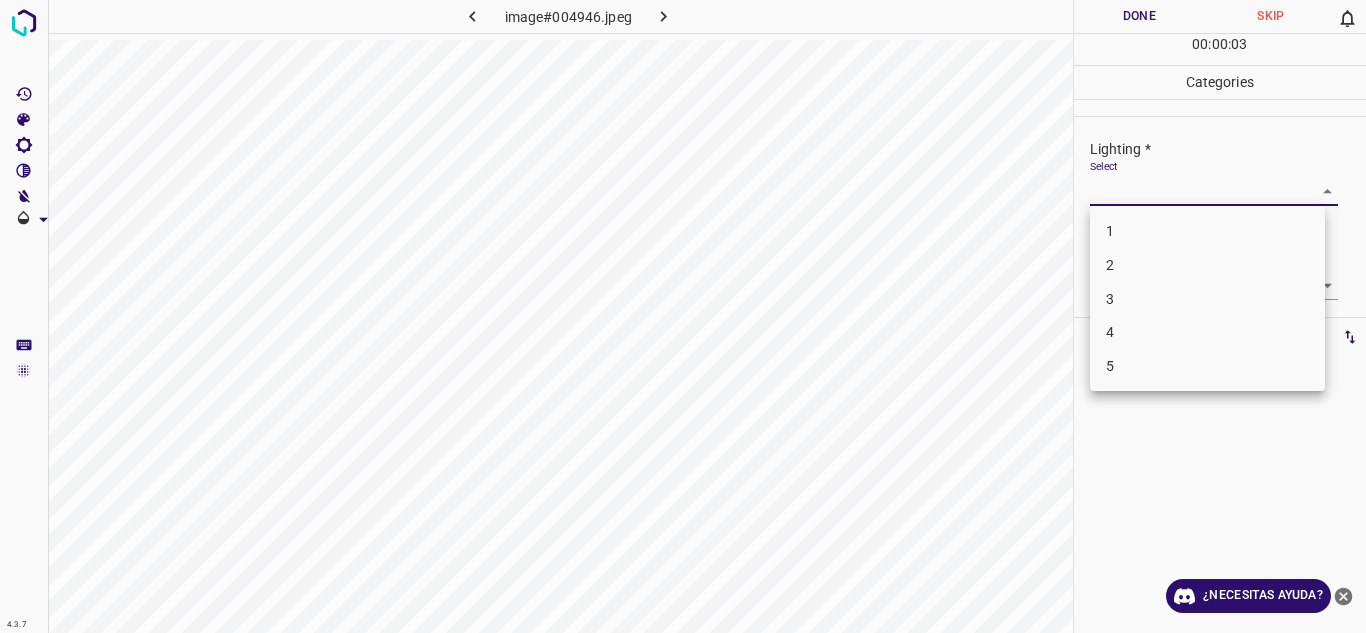 click on "3" at bounding box center (1207, 299) 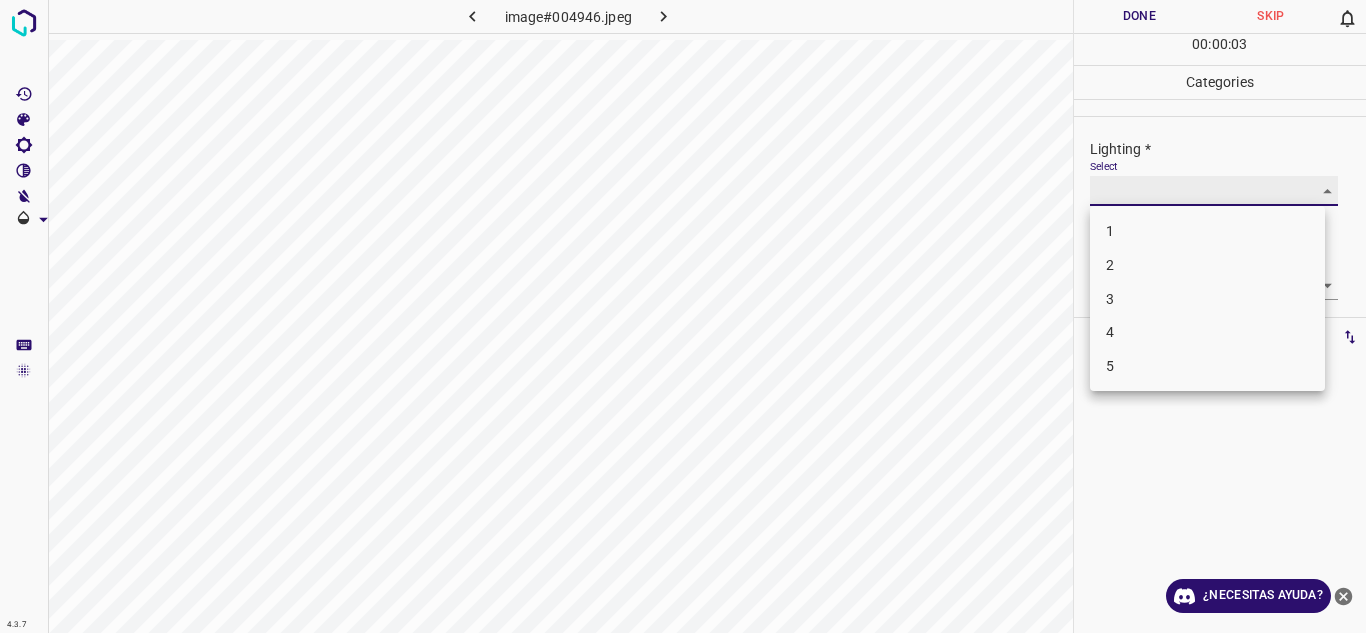 type on "3" 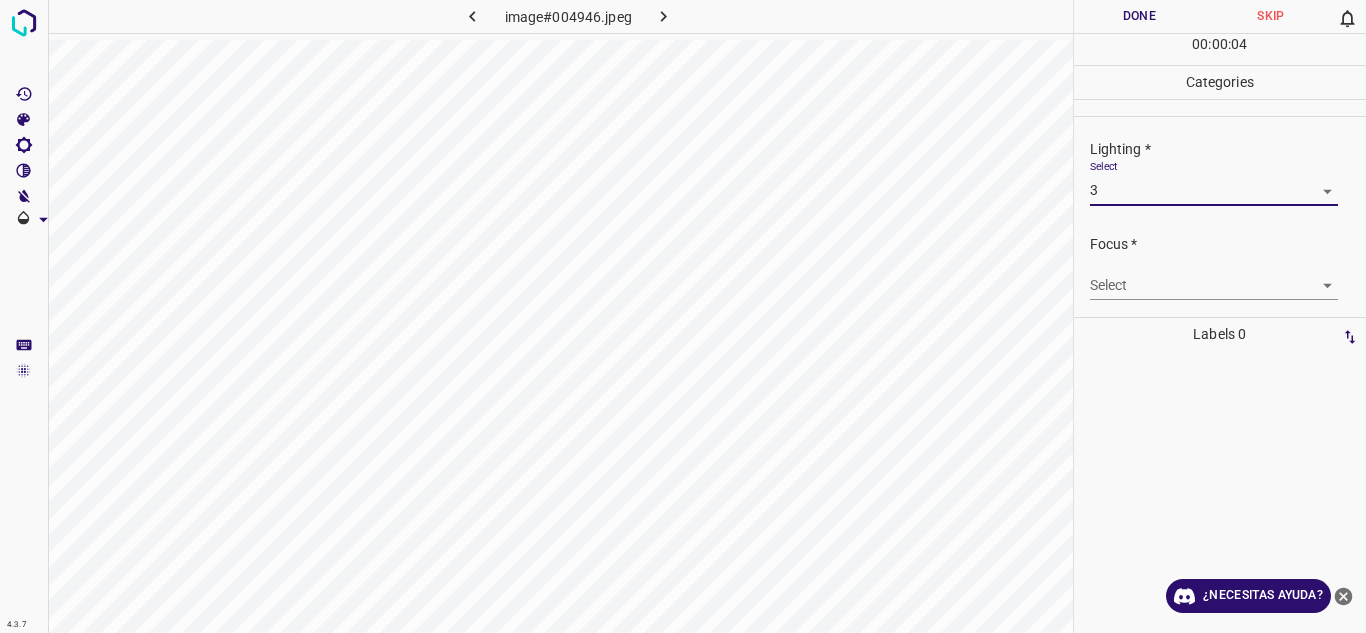 click on "4.3.7 image#004946.jpeg Done Skip 0 00   : 00   : 04   Categories Lighting *  Select 3 3 Focus *  Select ​ Overall *  Select ​ Labels   0 Categories 1 Lighting 2 Focus 3 Overall Tools Space Change between modes (Draw & Edit) I Auto labeling R Restore zoom M Zoom in N Zoom out Delete Delete selecte label Filters Z Restore filters X Saturation filter C Brightness filter V Contrast filter B Gray scale filter General O Download ¿Necesitas ayuda? Texto original Valora esta traducción Tu opinión servirá para ayudar a mejorar el Traductor de Google - Texto - Esconder - Borrar" at bounding box center (683, 316) 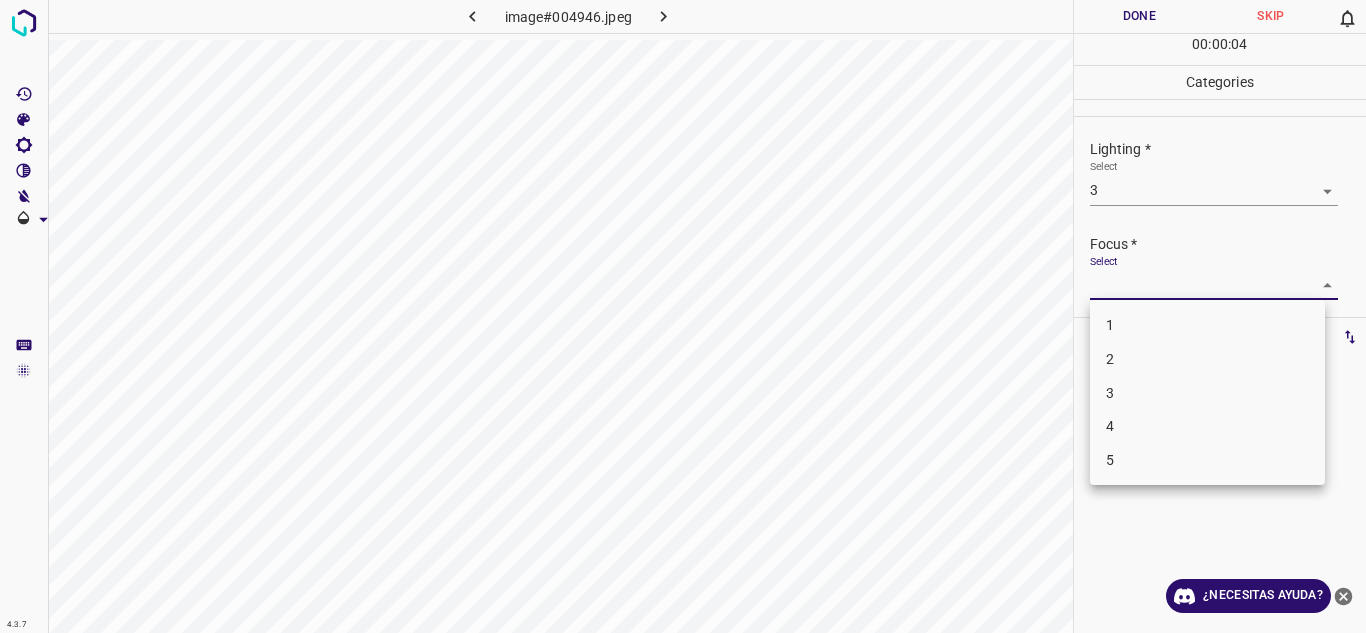 click on "2" at bounding box center (1207, 359) 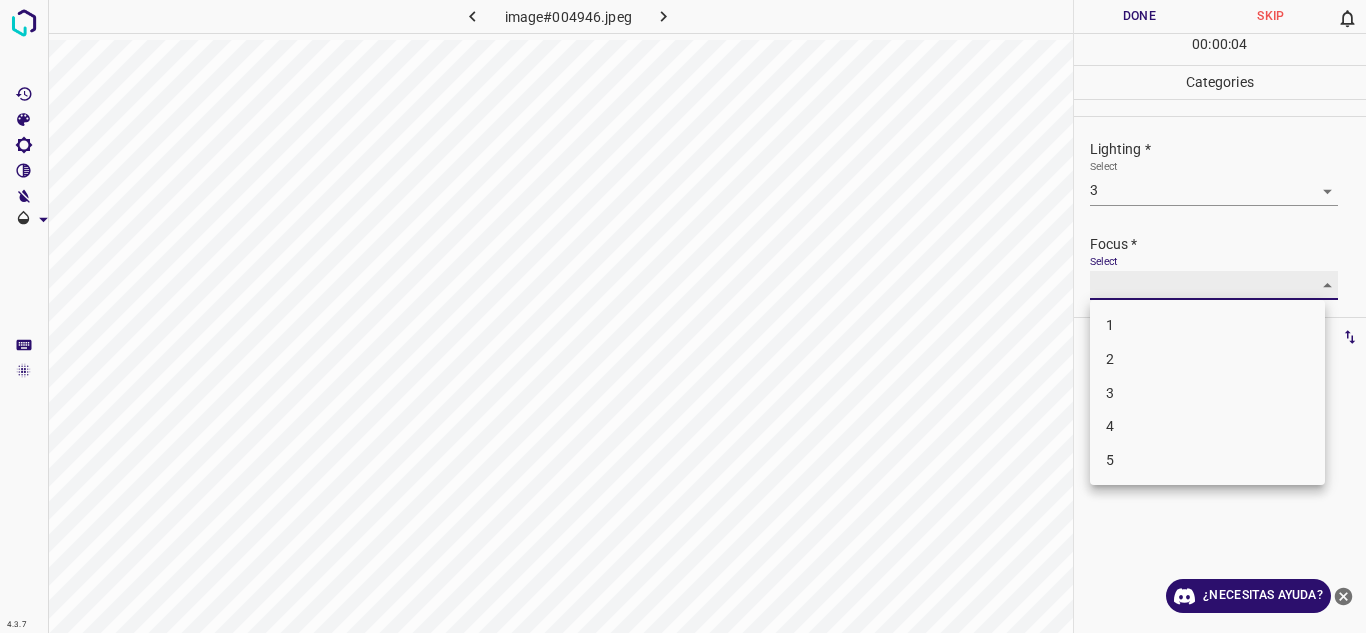type on "2" 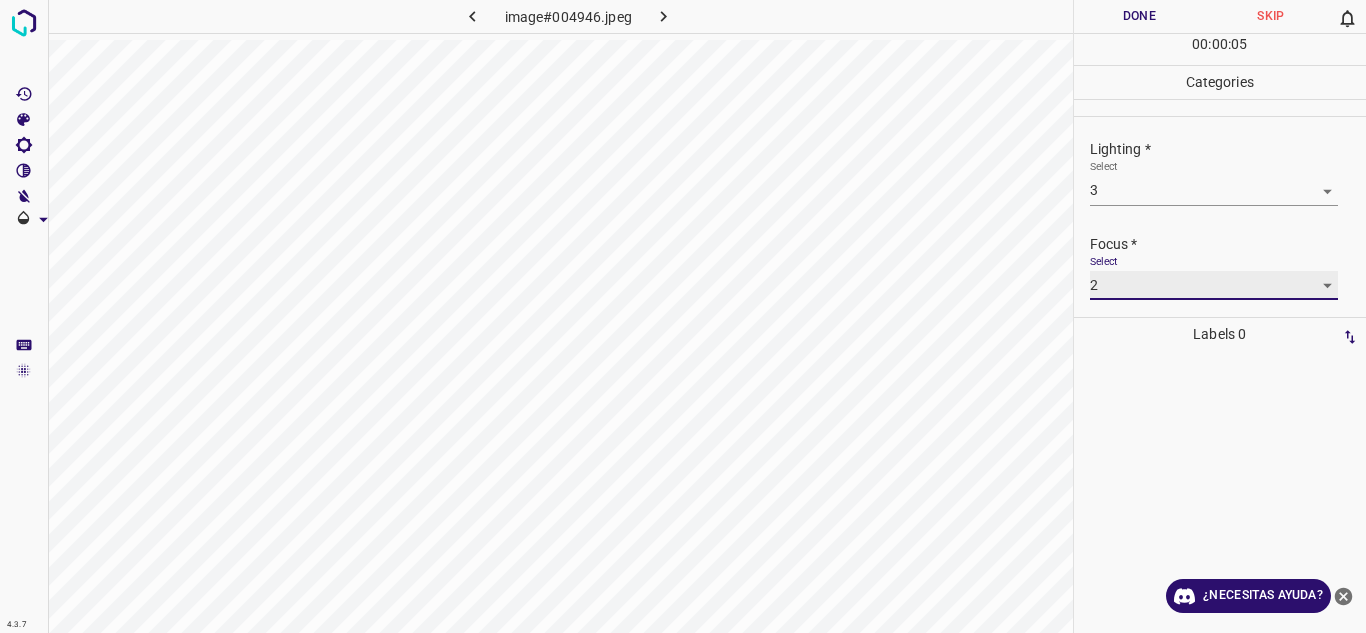 scroll, scrollTop: 98, scrollLeft: 0, axis: vertical 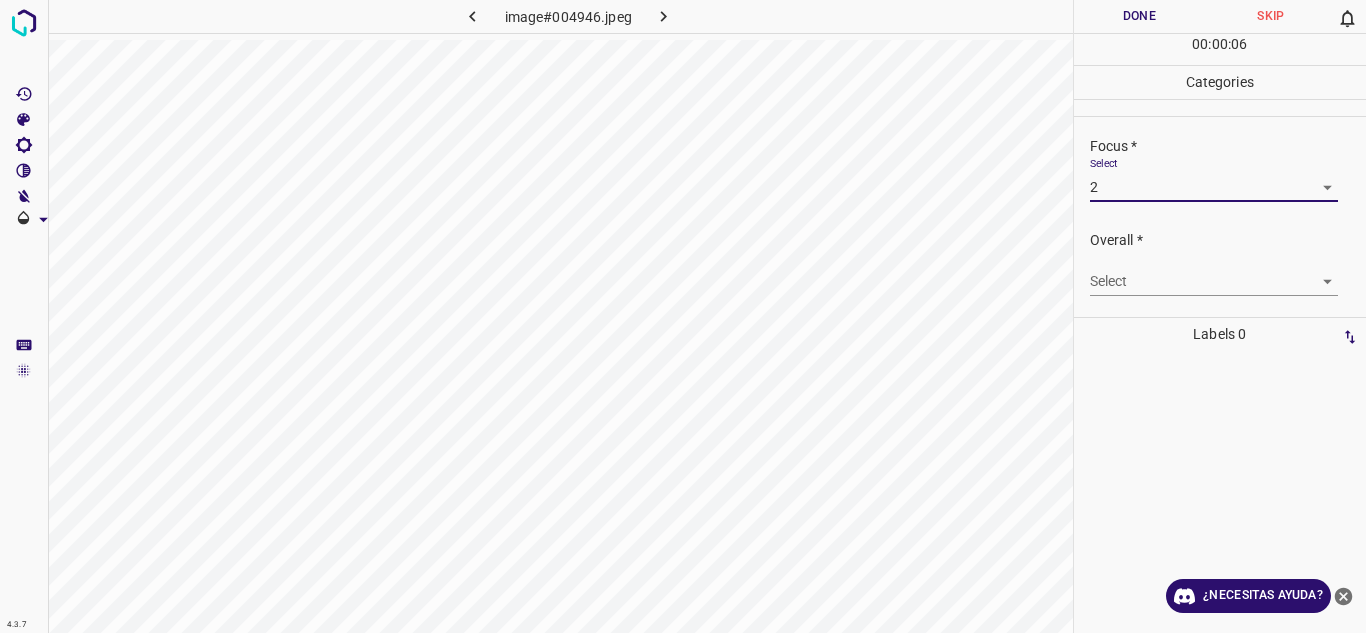 click on "4.3.7 image#004946.jpeg Done Skip 0 00   : 00   : 06   Categories Lighting *  Select 3 3 Focus *  Select 2 2 Overall *  Select ​ Labels   0 Categories 1 Lighting 2 Focus 3 Overall Tools Space Change between modes (Draw & Edit) I Auto labeling R Restore zoom M Zoom in N Zoom out Delete Delete selecte label Filters Z Restore filters X Saturation filter C Brightness filter V Contrast filter B Gray scale filter General O Download ¿Necesitas ayuda? Texto original Valora esta traducción Tu opinión servirá para ayudar a mejorar el Traductor de Google - Texto - Esconder - Borrar" at bounding box center [683, 316] 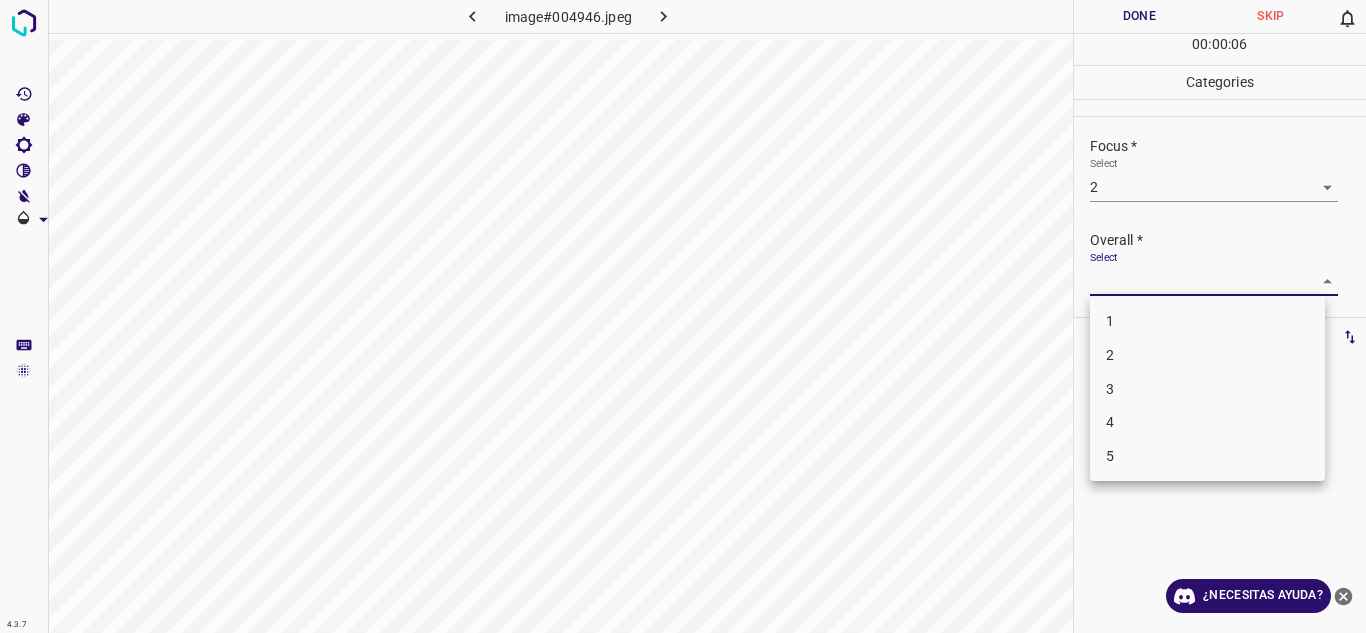 click on "3" at bounding box center [1207, 389] 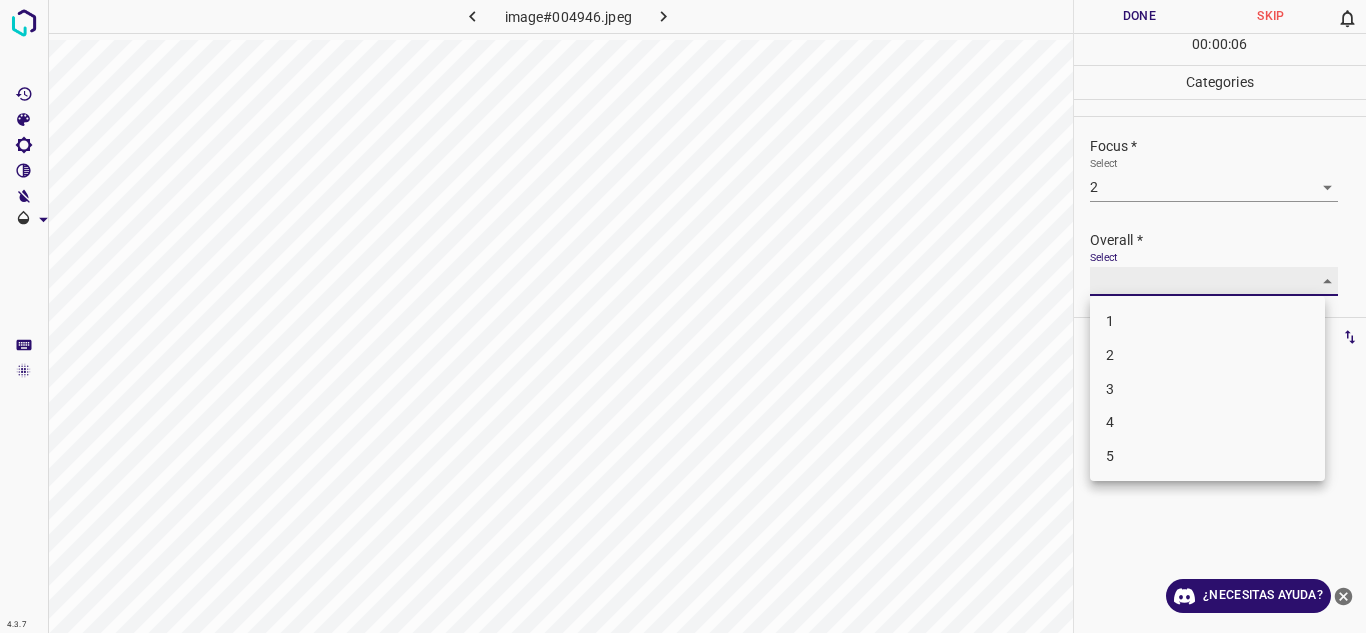 type on "3" 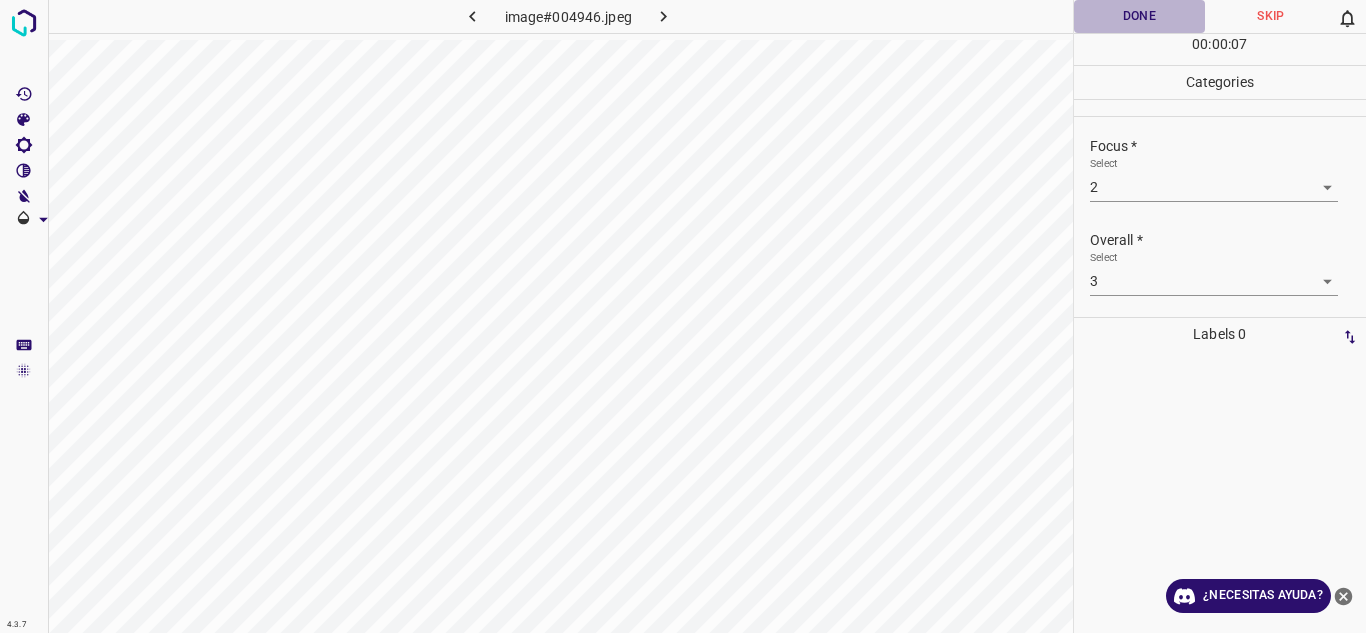 click on "Done" at bounding box center [1140, 16] 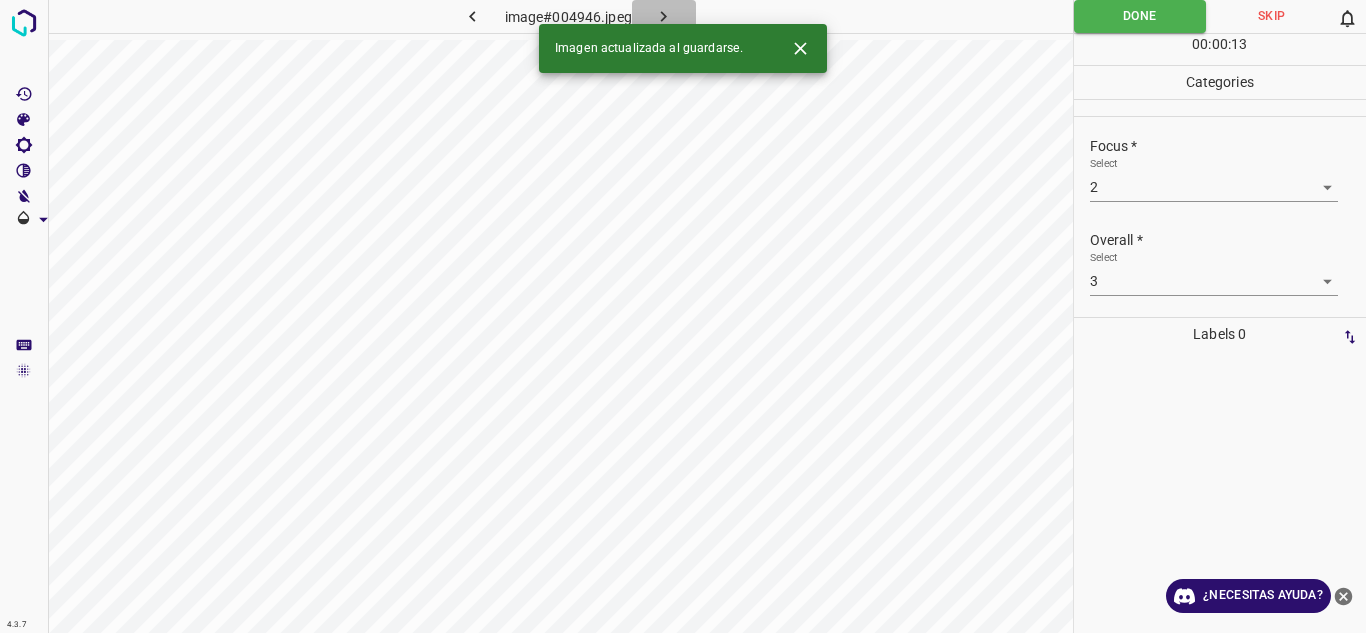 click 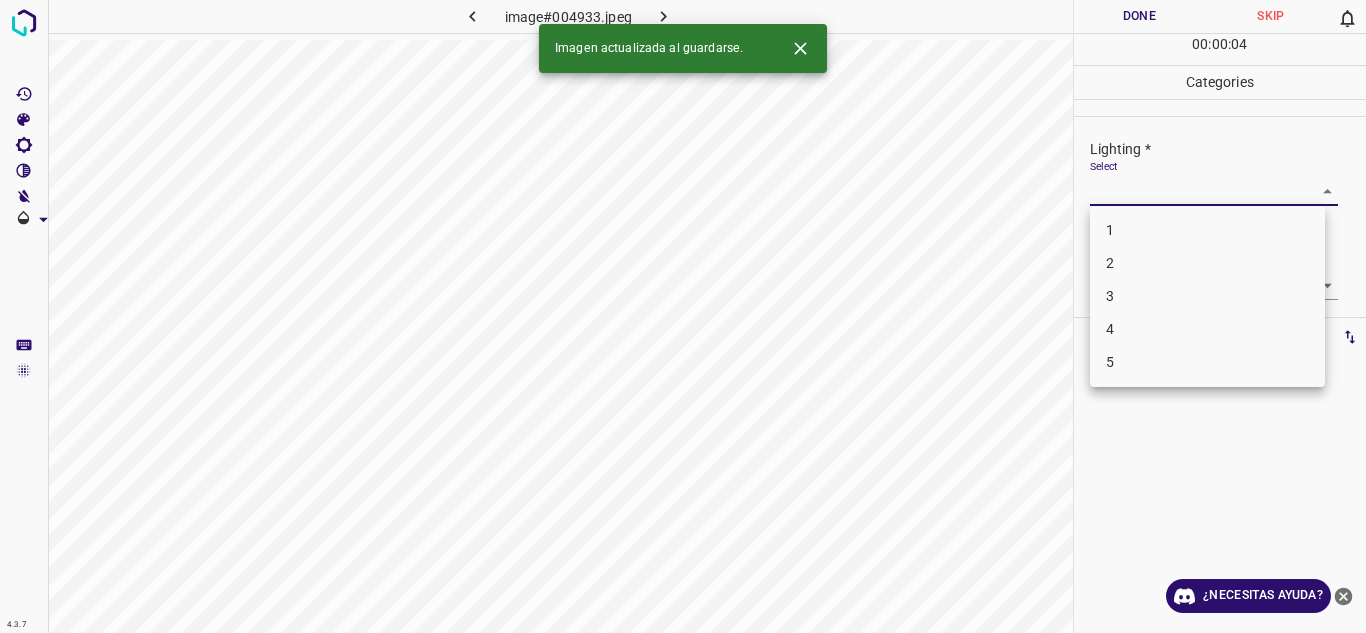 click on "4.3.7 image#004933.jpeg Done Skip 0 00   : 00   : 04   Categories Lighting *  Select ​ Focus *  Select ​ Overall *  Select ​ Labels   0 Categories 1 Lighting 2 Focus 3 Overall Tools Space Change between modes (Draw & Edit) I Auto labeling R Restore zoom M Zoom in N Zoom out Delete Delete selecte label Filters Z Restore filters X Saturation filter C Brightness filter V Contrast filter B Gray scale filter General O Download Imagen actualizada al guardarse. ¿Necesitas ayuda? Texto original Valora esta traducción Tu opinión servirá para ayudar a mejorar el Traductor de Google - Texto - Esconder - Borrar 1 2 3 4 5" at bounding box center (683, 316) 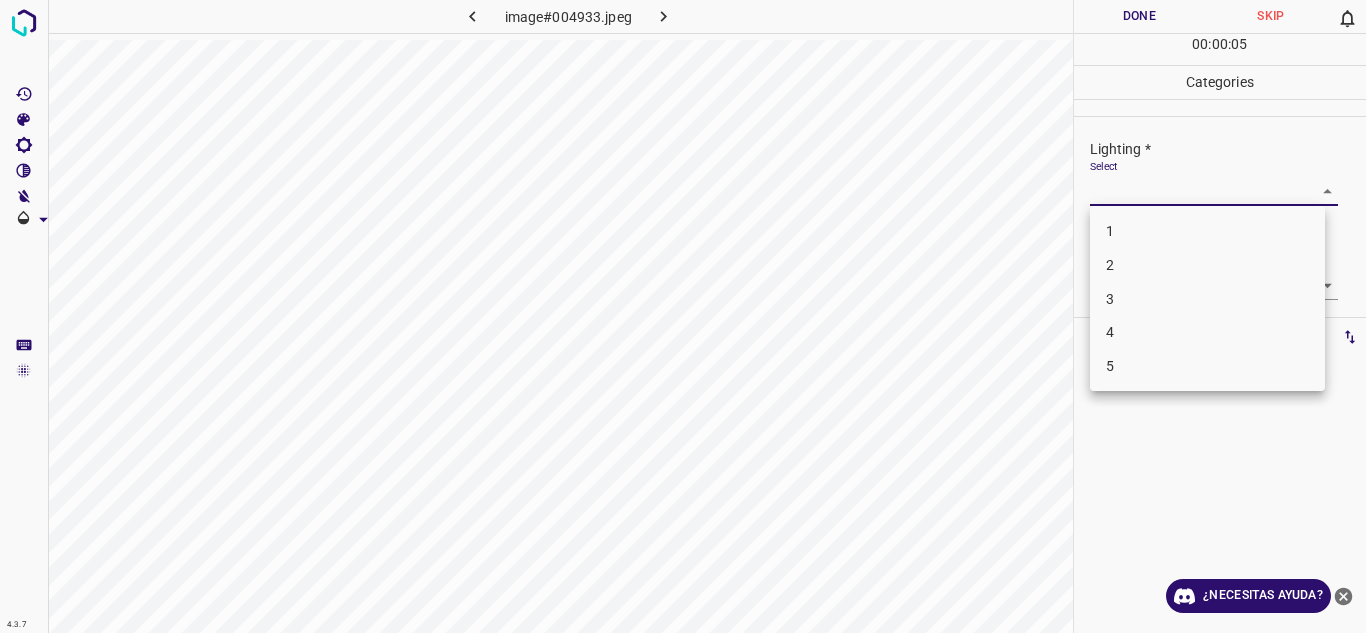 click on "4" at bounding box center [1207, 332] 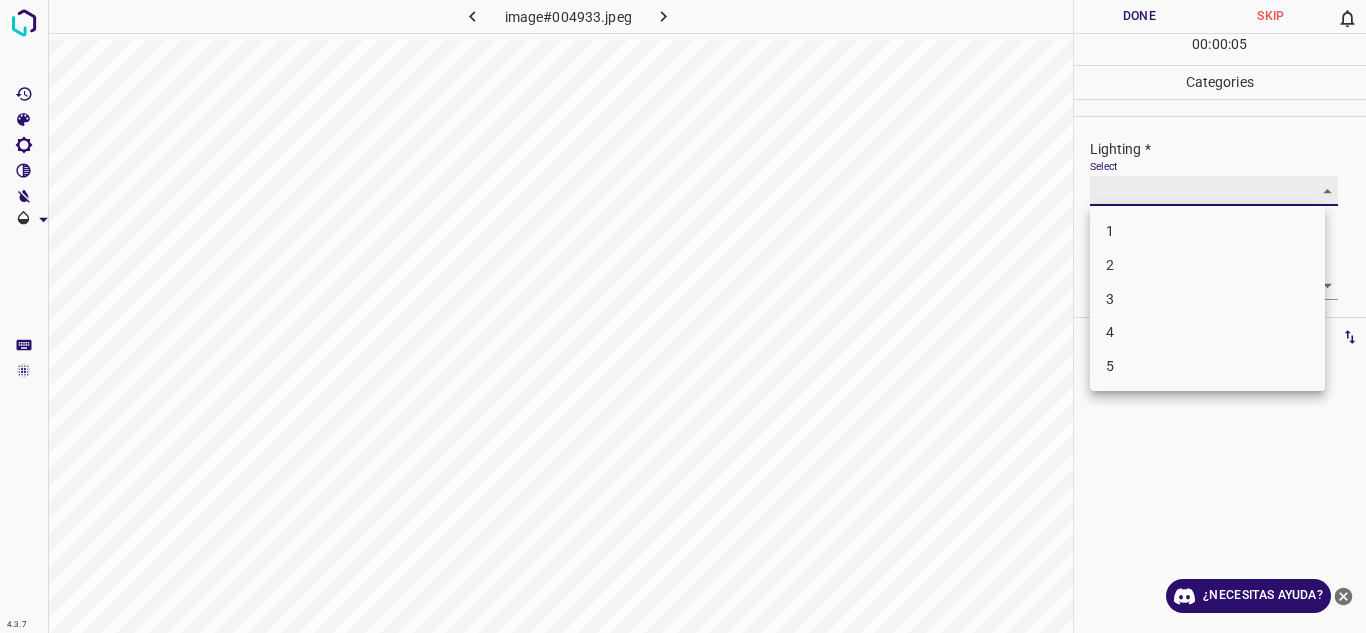 type on "4" 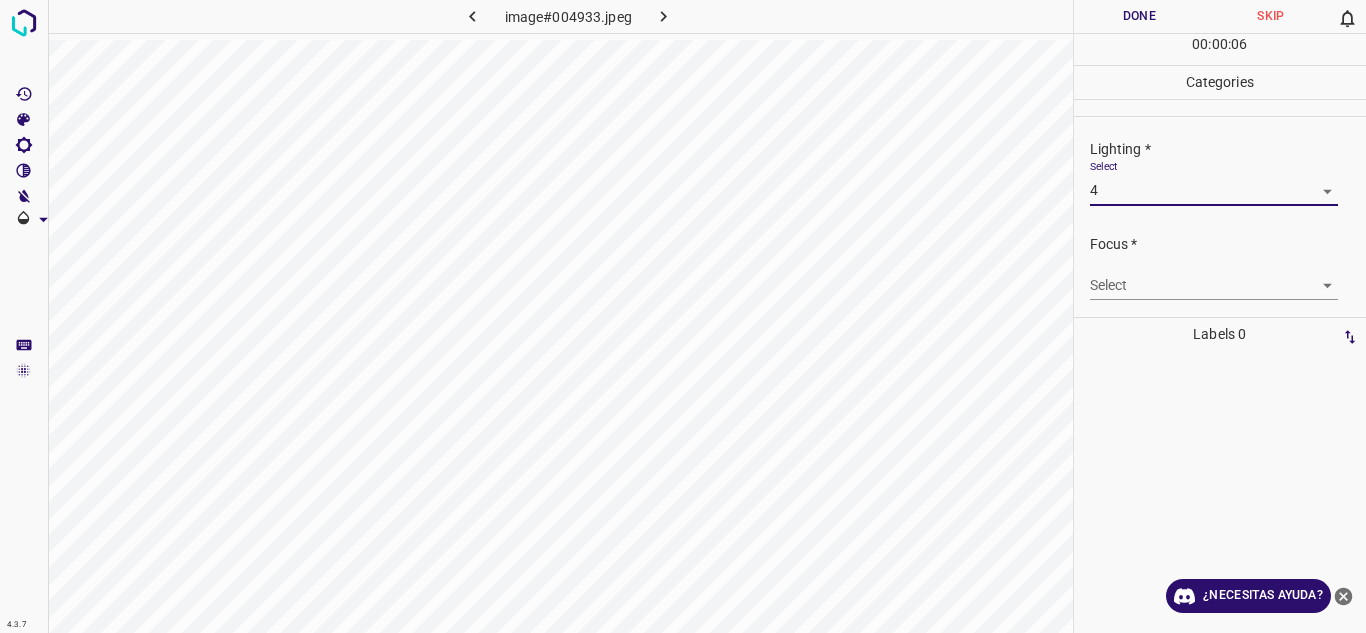 click on "4.3.7 image#004933.jpeg Done Skip 0 00   : 00   : 06   Categories Lighting *  Select 4 4 Focus *  Select ​ Overall *  Select ​ Labels   0 Categories 1 Lighting 2 Focus 3 Overall Tools Space Change between modes (Draw & Edit) I Auto labeling R Restore zoom M Zoom in N Zoom out Delete Delete selecte label Filters Z Restore filters X Saturation filter C Brightness filter V Contrast filter B Gray scale filter General O Download ¿Necesitas ayuda? Texto original Valora esta traducción Tu opinión servirá para ayudar a mejorar el Traductor de Google - Texto - Esconder - Borrar" at bounding box center [683, 316] 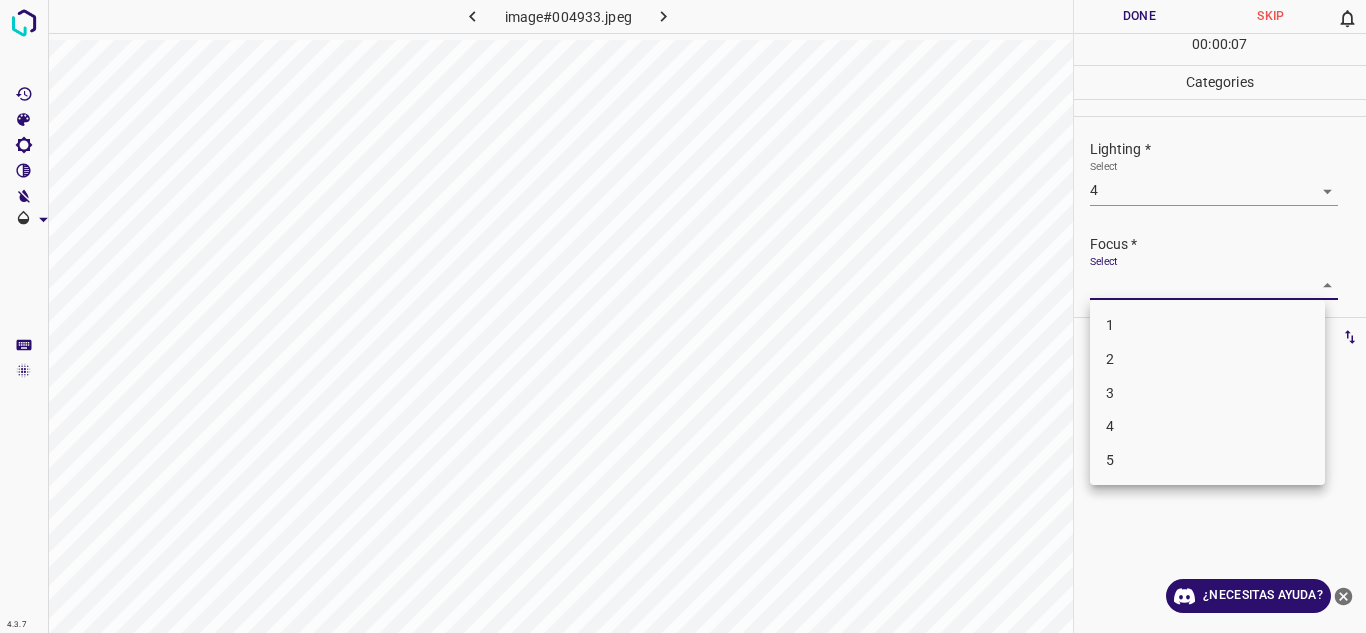 drag, startPoint x: 1140, startPoint y: 384, endPoint x: 1305, endPoint y: 346, distance: 169.31923 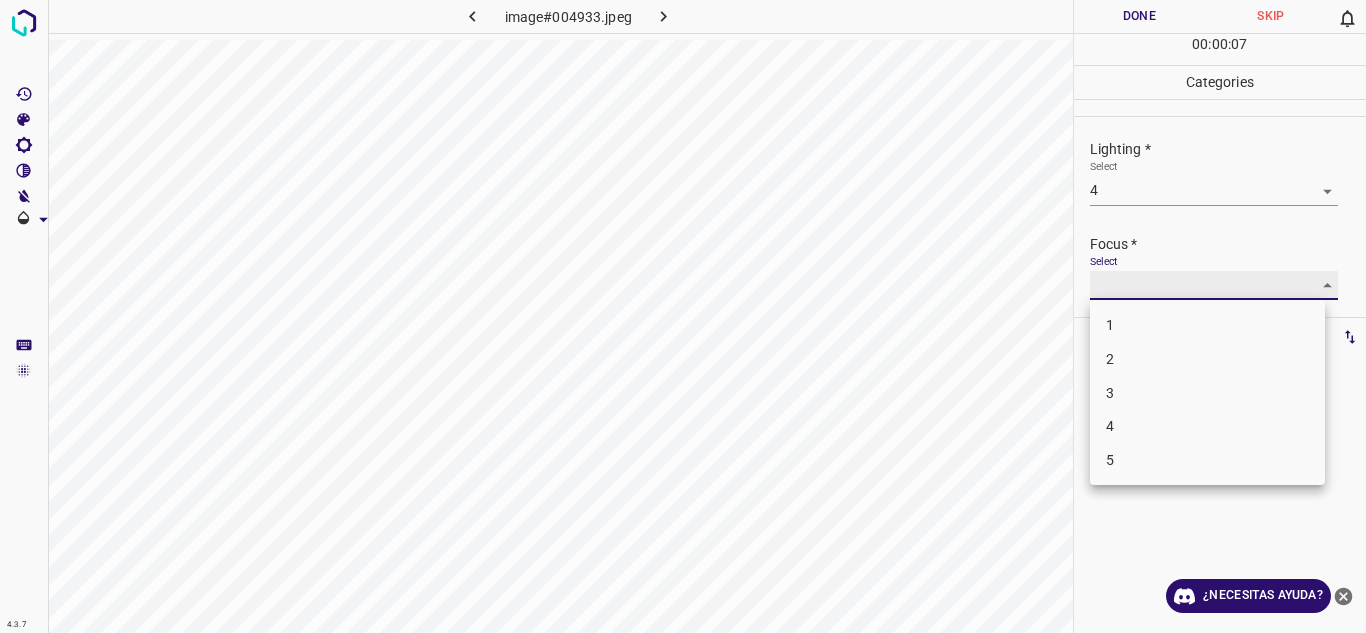 type on "3" 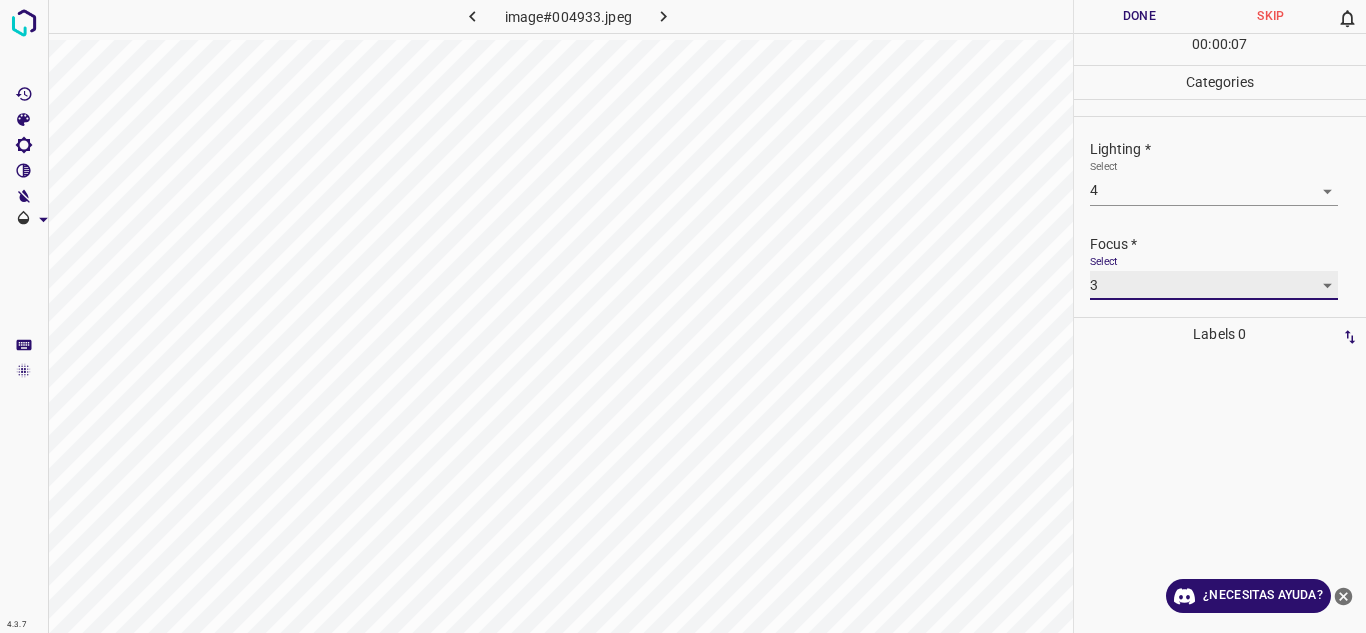 scroll, scrollTop: 98, scrollLeft: 0, axis: vertical 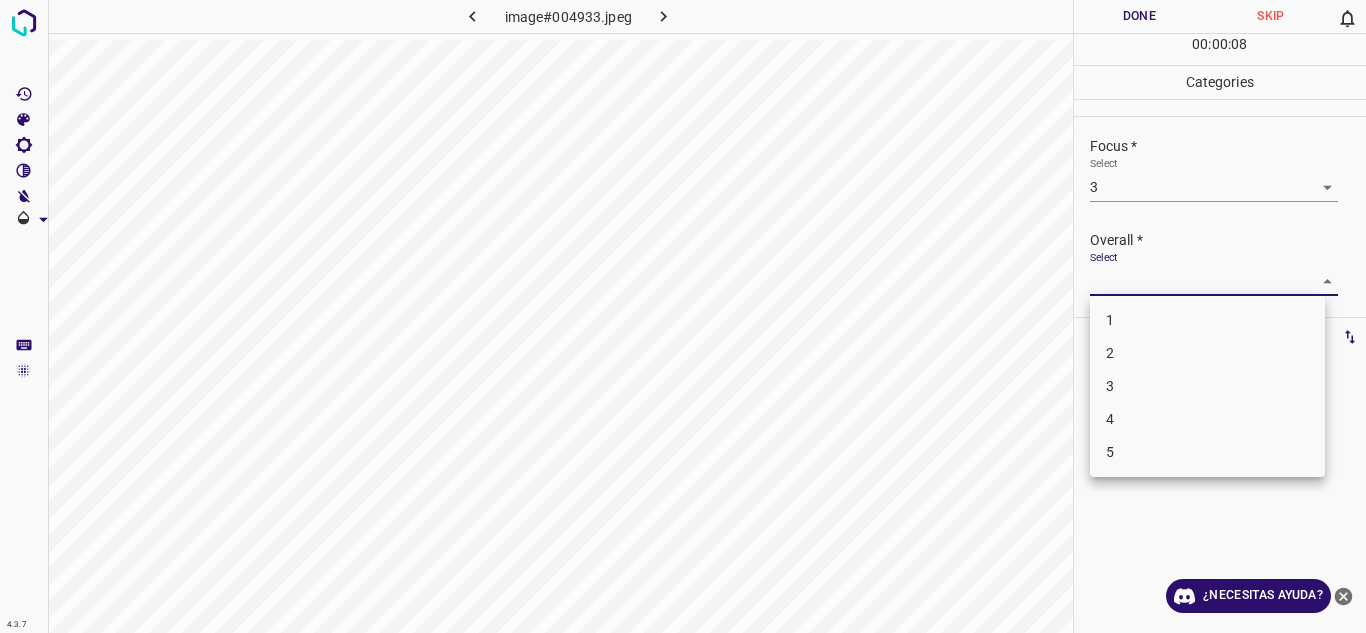 click on "4.3.7 image#004933.jpeg Done Skip 0 00   : 00   : 08   Categories Lighting *  Select 4 4 Focus *  Select 3 3 Overall *  Select ​ Labels   0 Categories 1 Lighting 2 Focus 3 Overall Tools Space Change between modes (Draw & Edit) I Auto labeling R Restore zoom M Zoom in N Zoom out Delete Delete selecte label Filters Z Restore filters X Saturation filter C Brightness filter V Contrast filter B Gray scale filter General O Download ¿Necesitas ayuda? Texto original Valora esta traducción Tu opinión servirá para ayudar a mejorar el Traductor de Google - Texto - Esconder - Borrar 1 2 3 4 5" at bounding box center (683, 316) 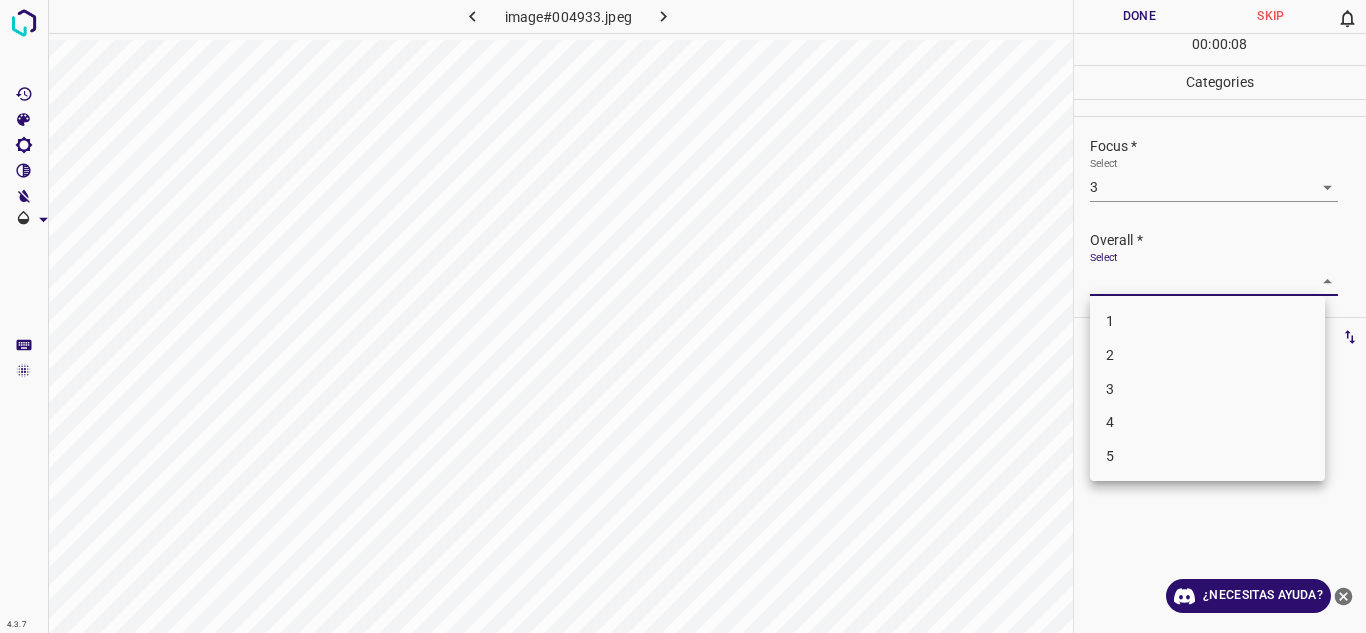 click on "4" at bounding box center (1110, 422) 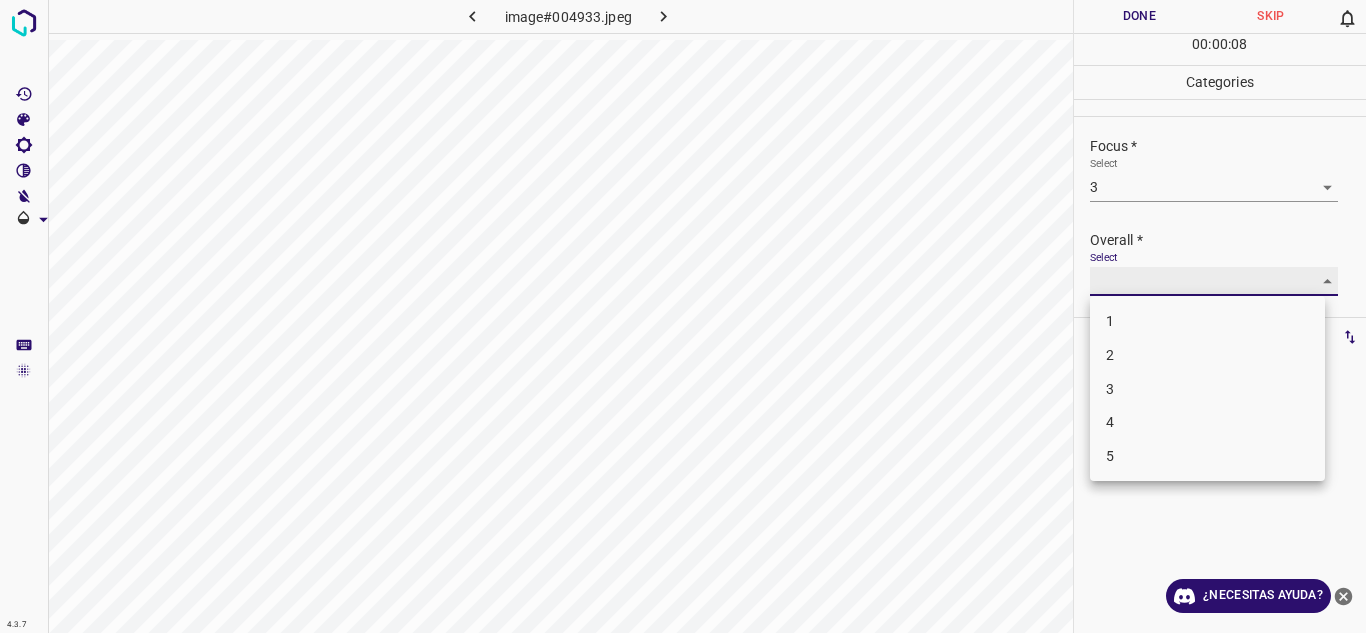 type on "4" 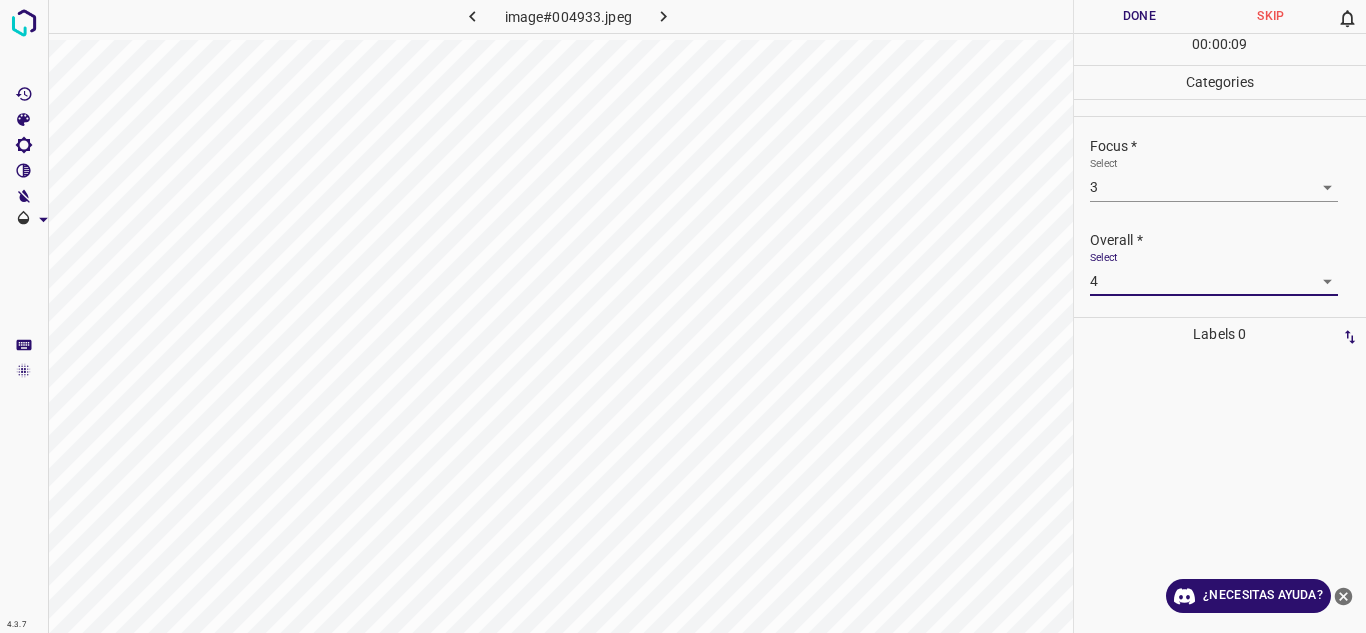 click on "Done" at bounding box center [1140, 16] 